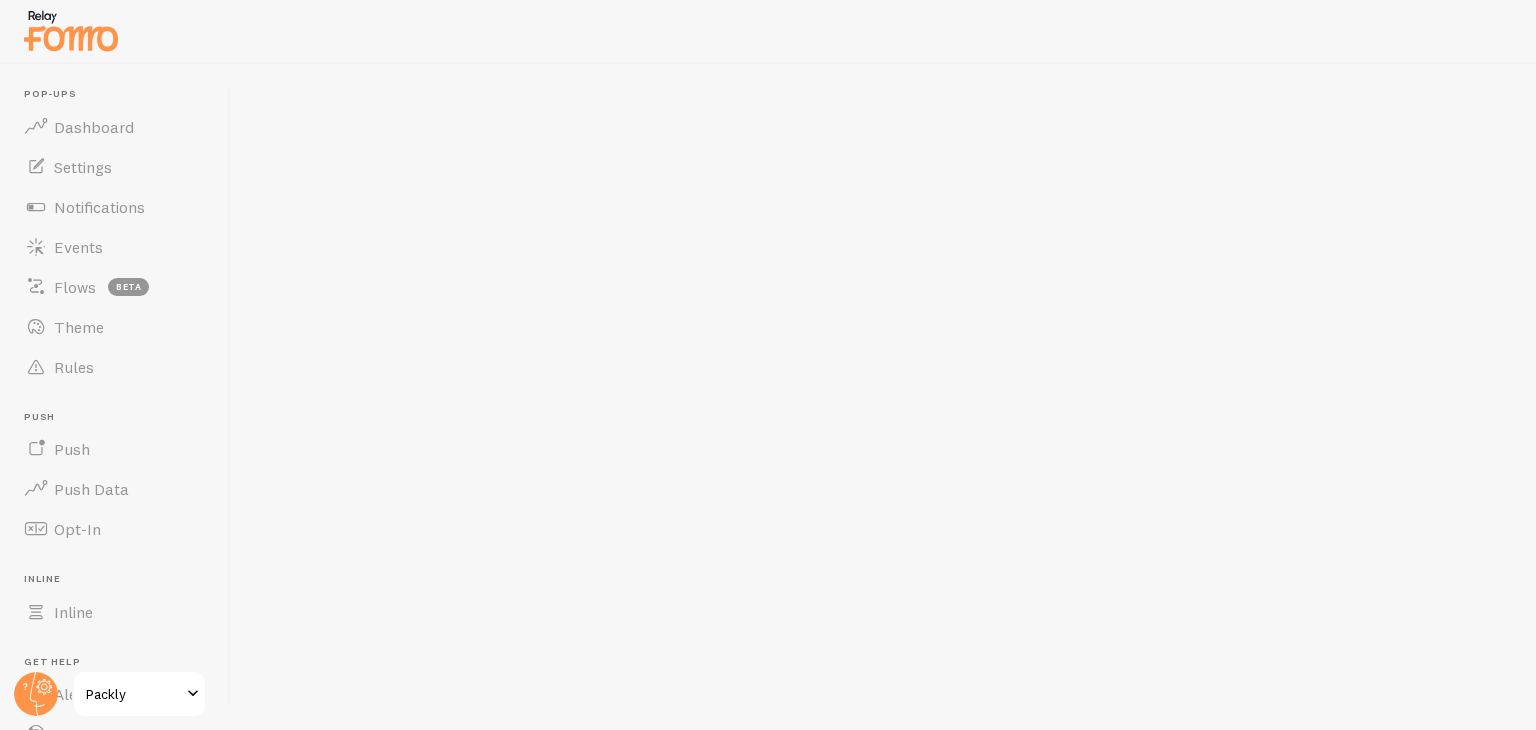 scroll, scrollTop: 0, scrollLeft: 0, axis: both 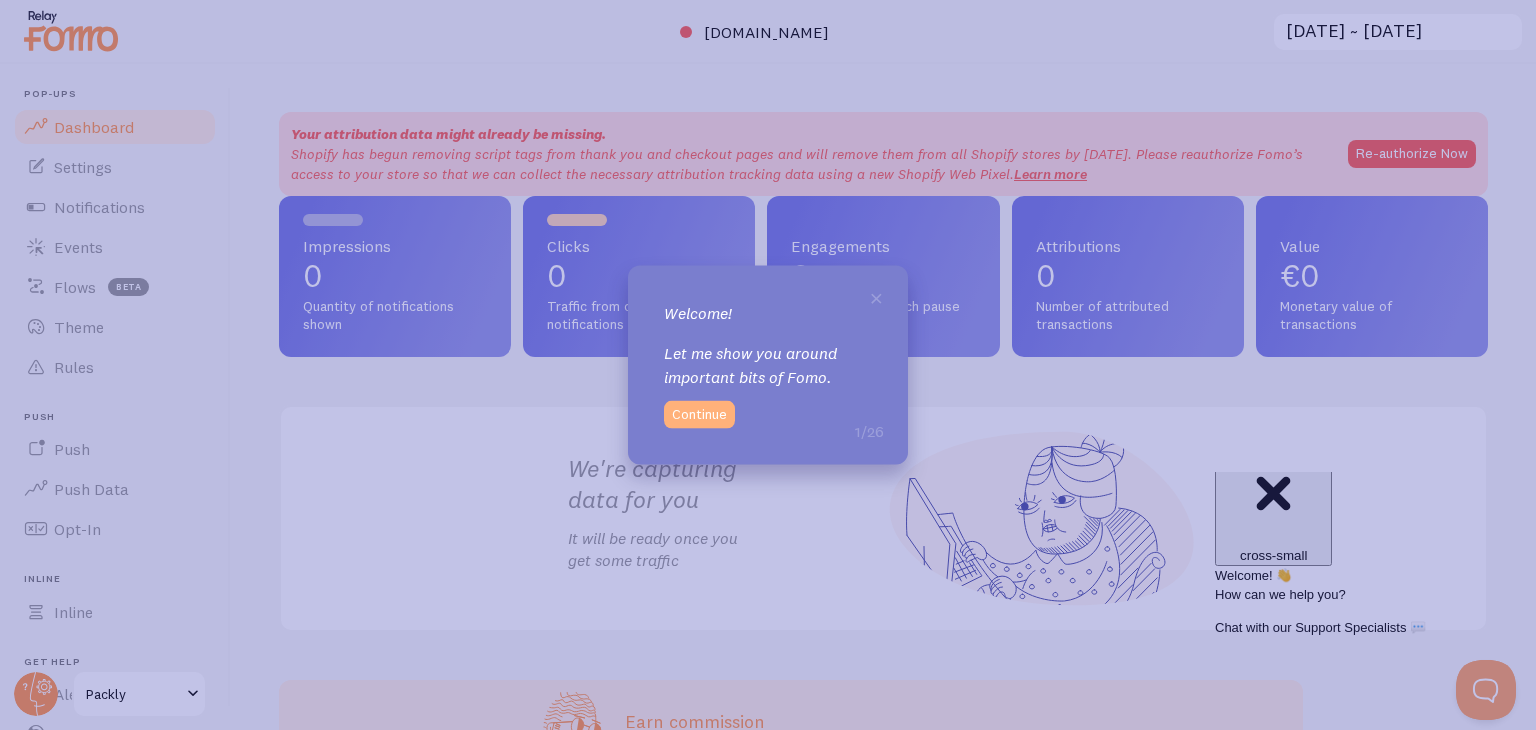 click on "Continue" at bounding box center (699, 414) 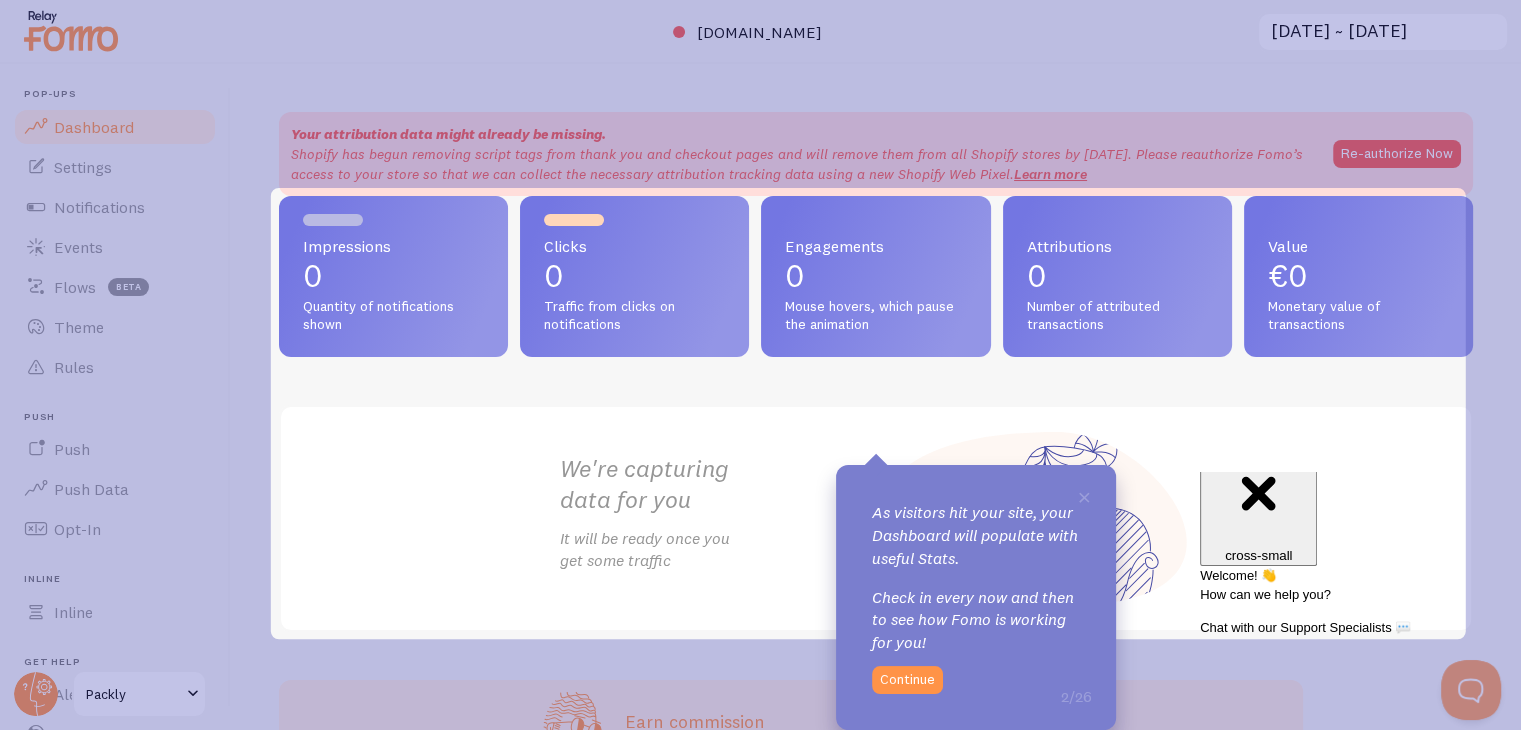 scroll, scrollTop: 0, scrollLeft: 0, axis: both 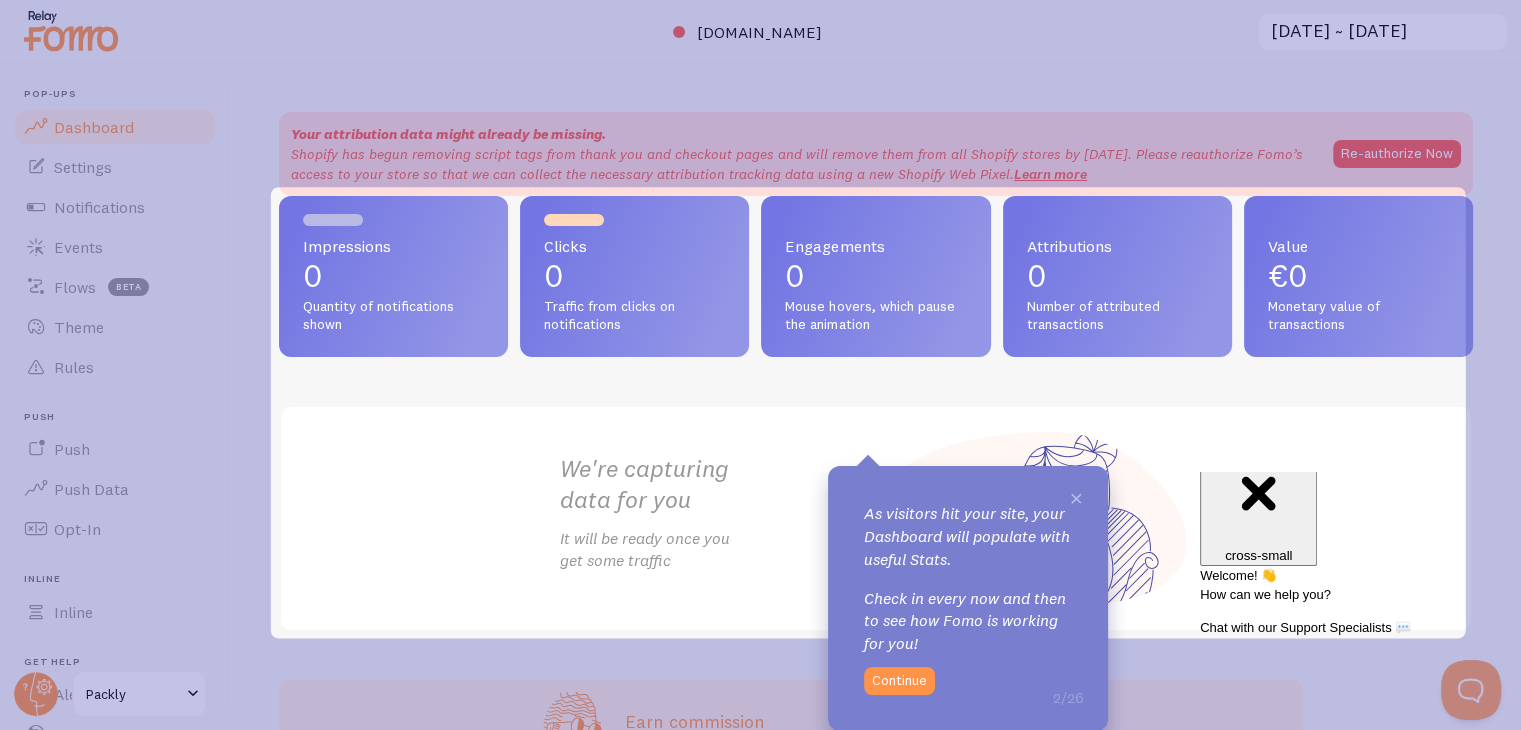 click on "×" at bounding box center (1076, 497) 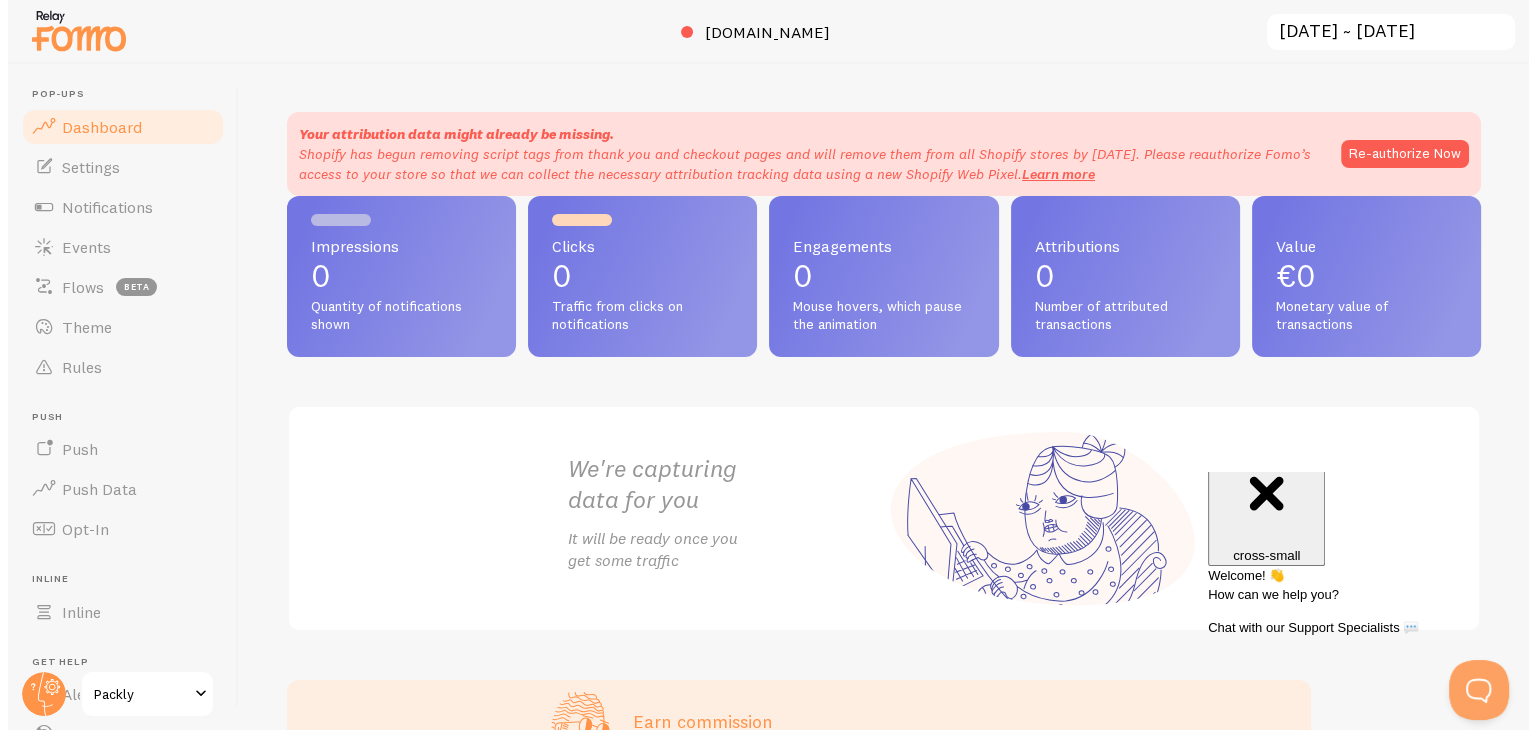 scroll, scrollTop: 0, scrollLeft: 0, axis: both 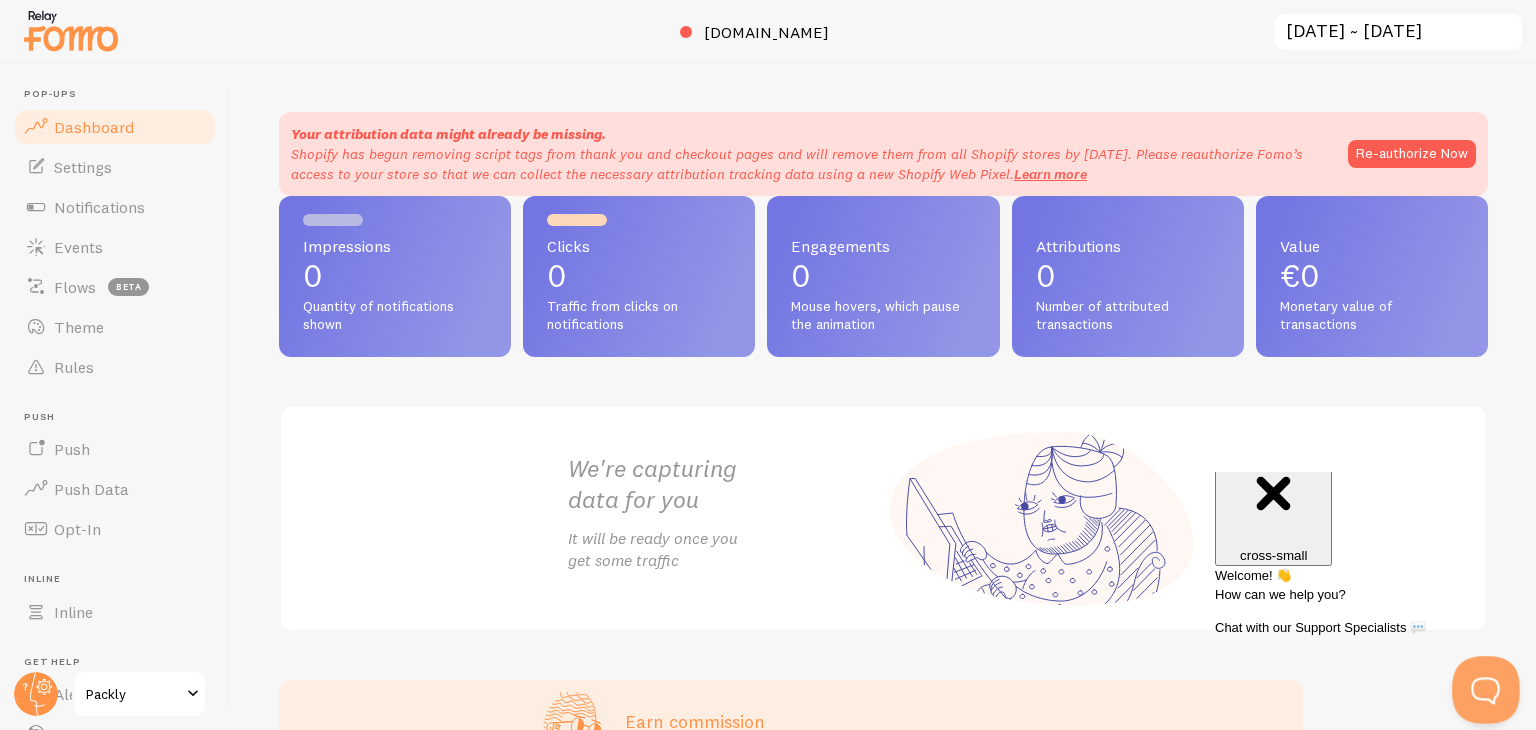 click at bounding box center (1482, 686) 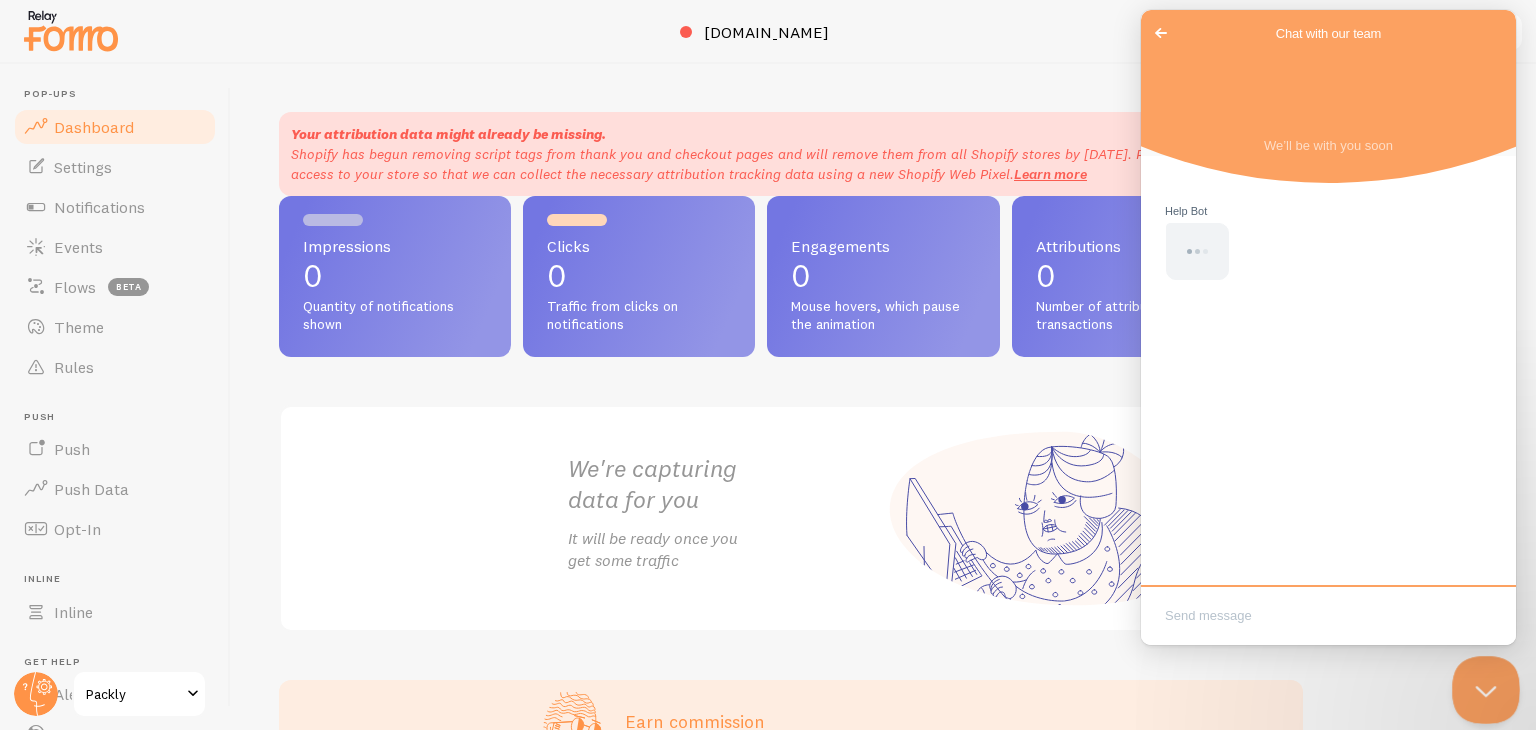 scroll, scrollTop: 0, scrollLeft: 0, axis: both 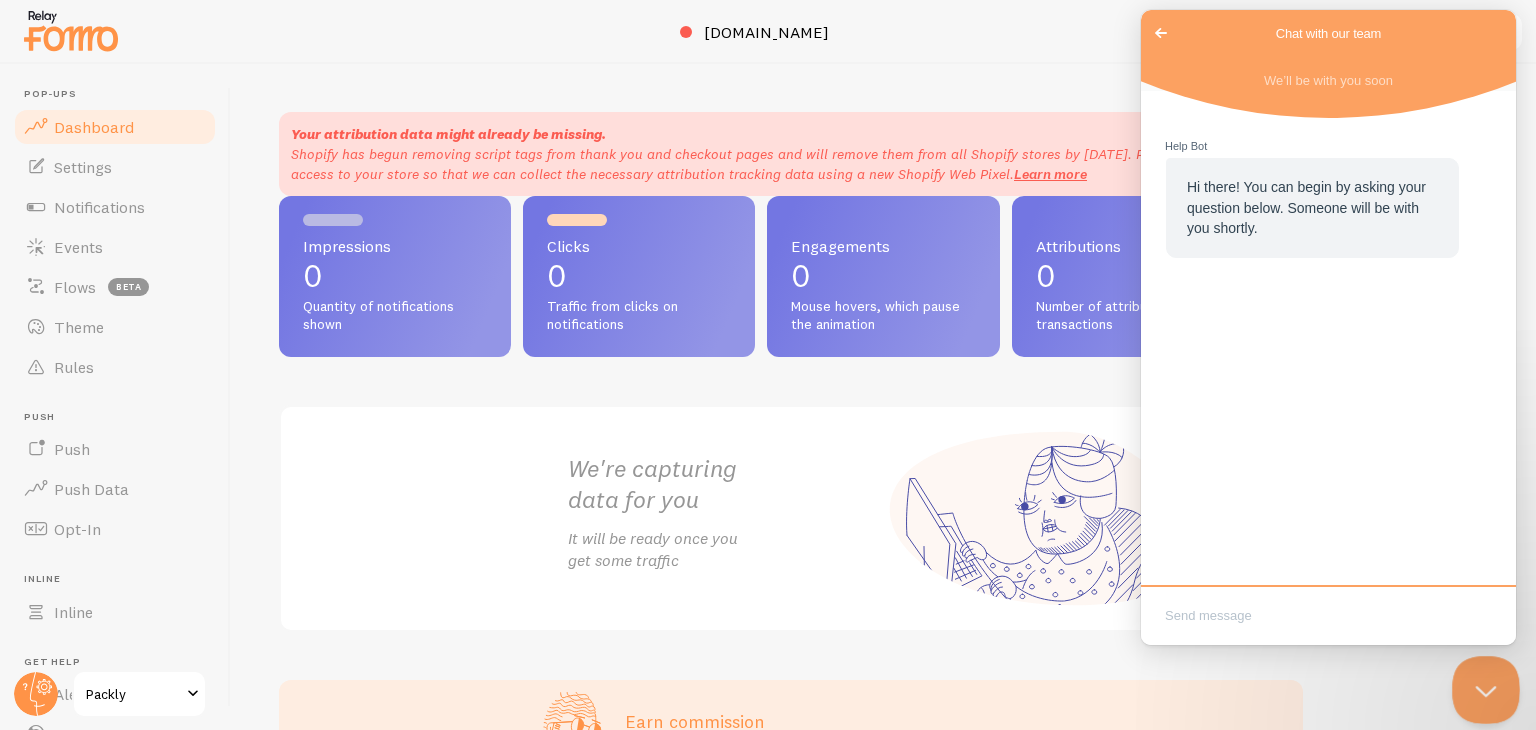 click at bounding box center (1482, 686) 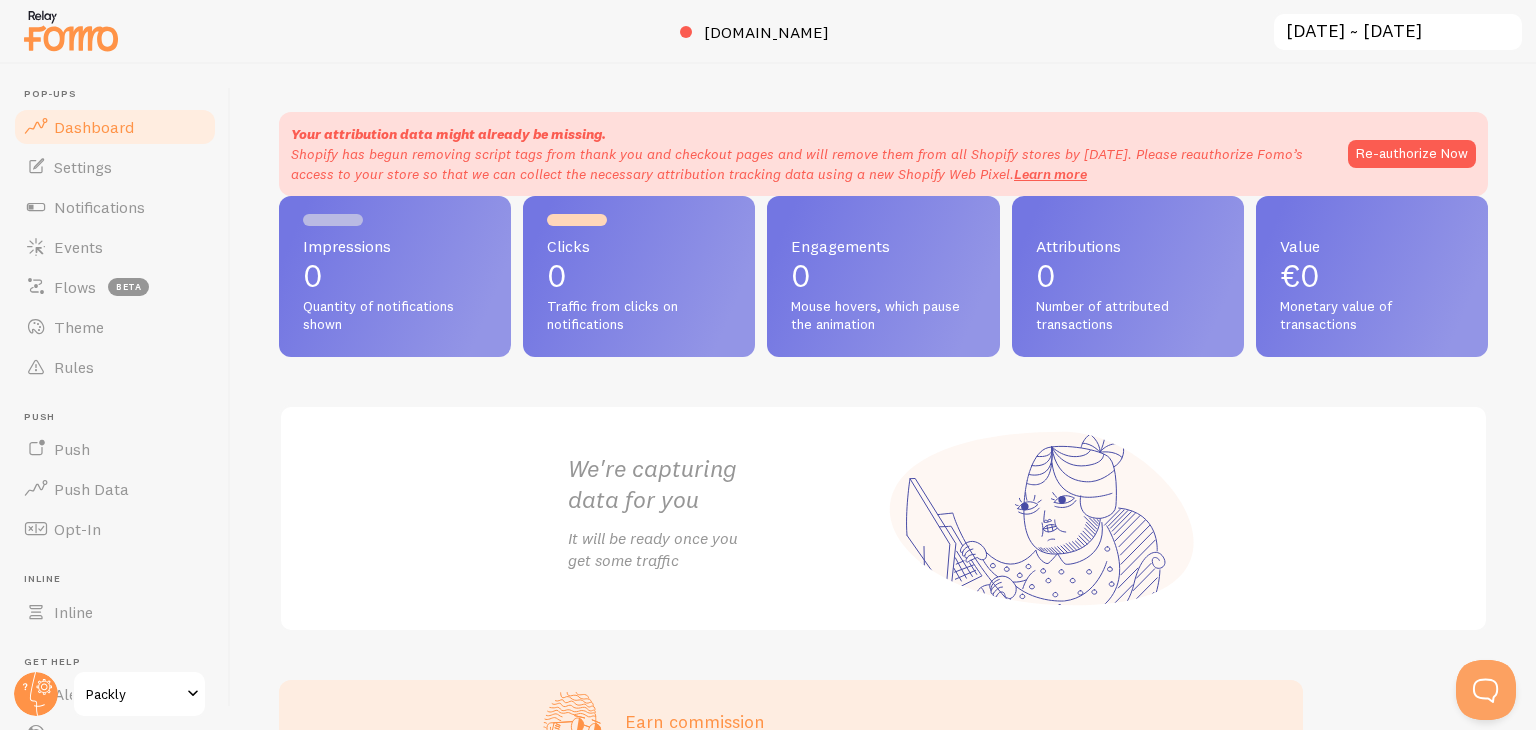 click on "Packly" at bounding box center (133, 694) 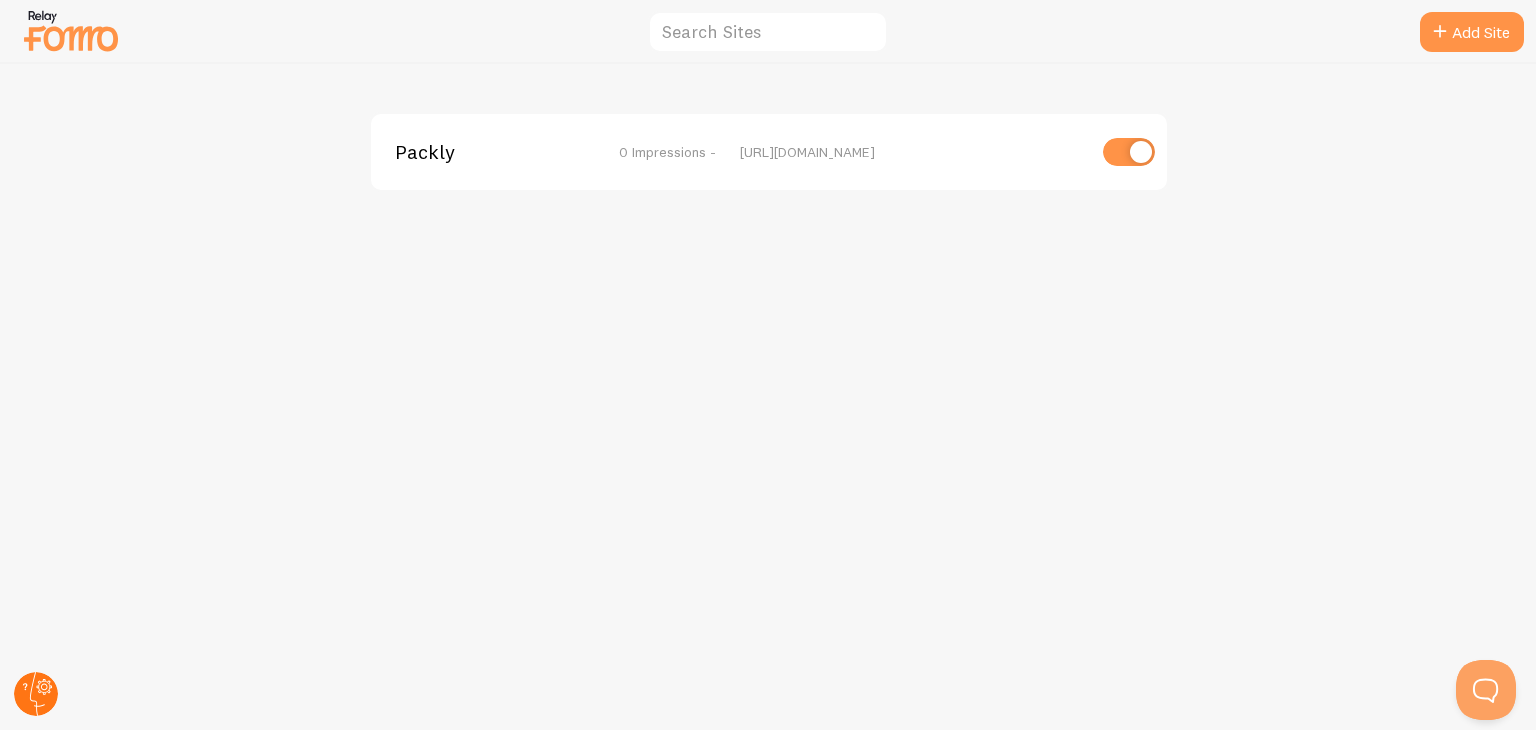 click 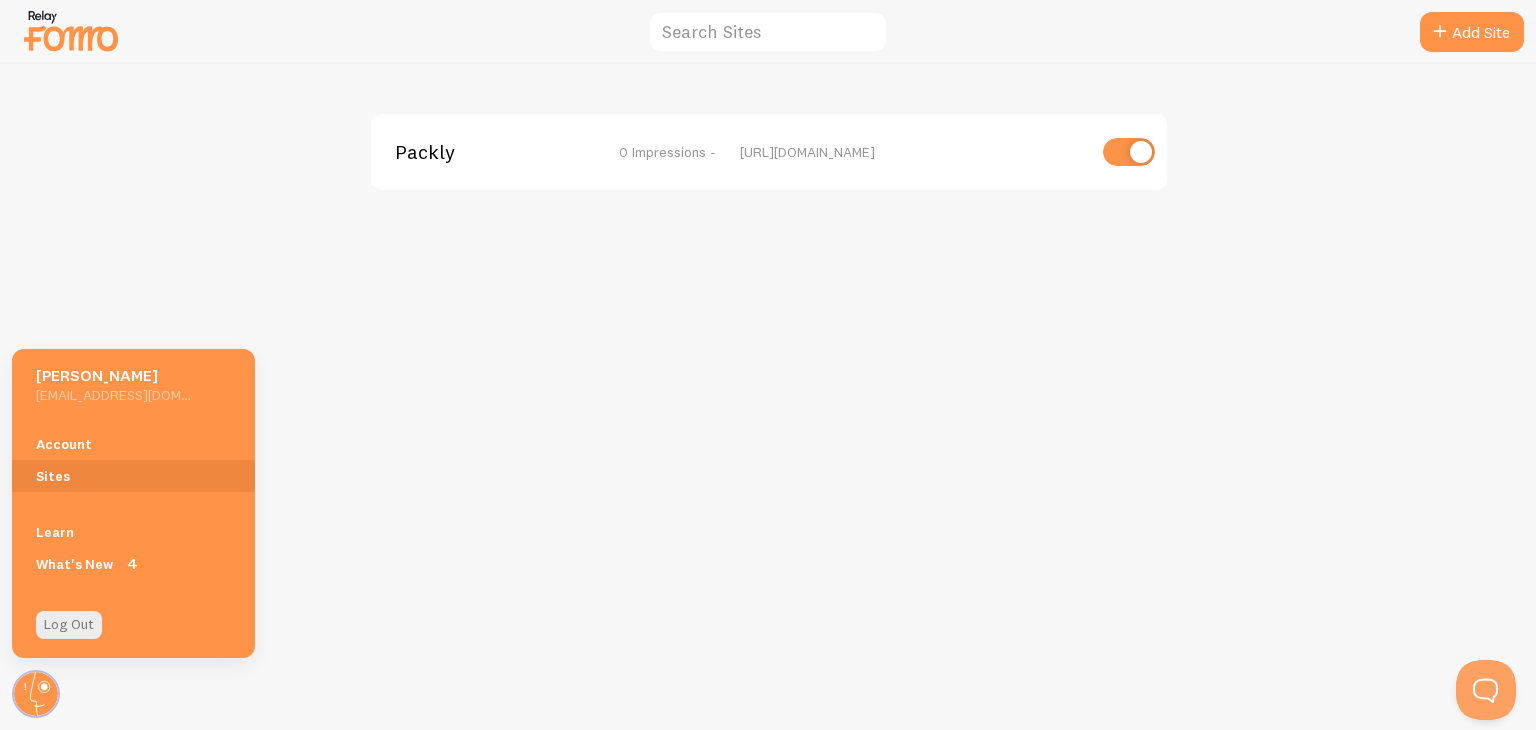 click on "Packly    0 Impressions -   [URL][DOMAIN_NAME]" at bounding box center (768, 397) 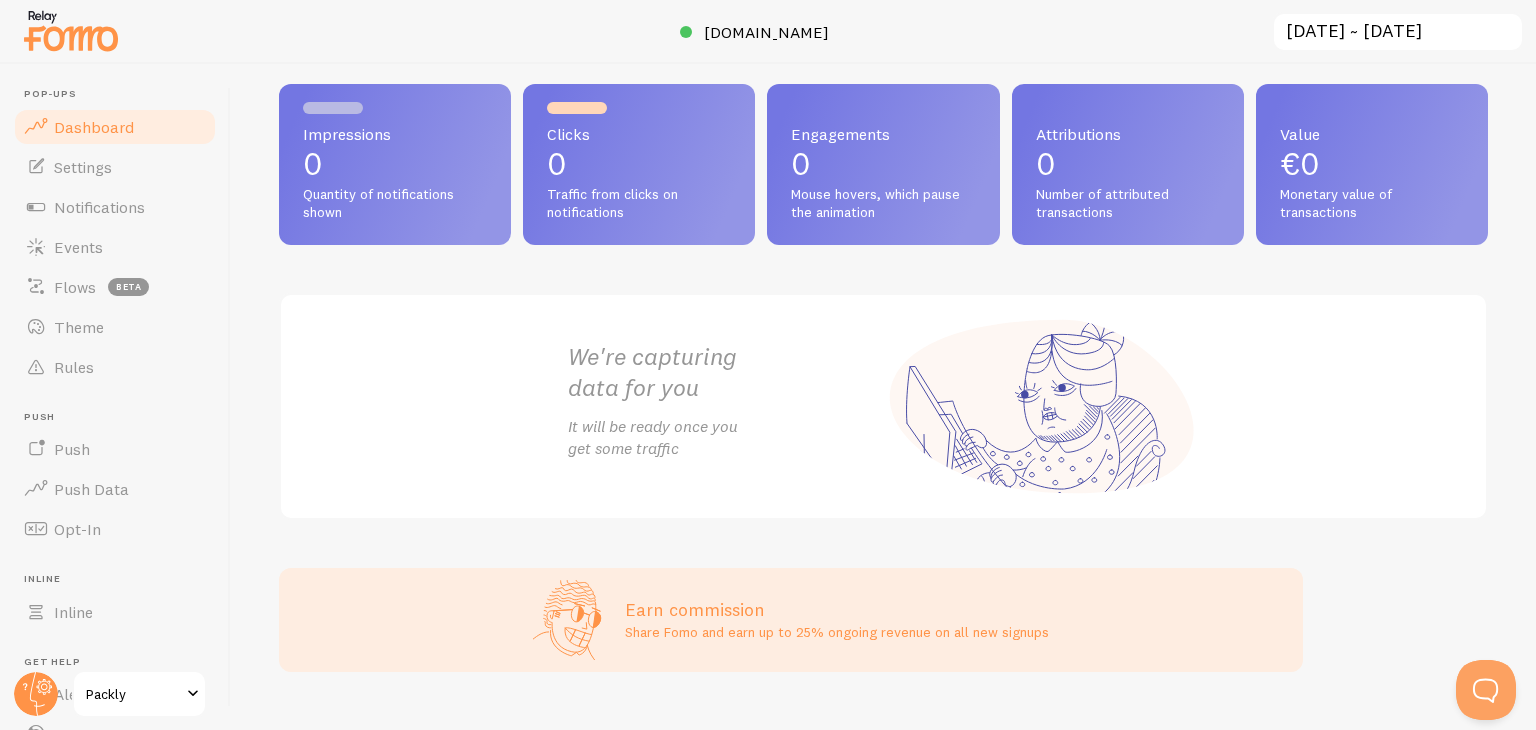 scroll, scrollTop: 65, scrollLeft: 0, axis: vertical 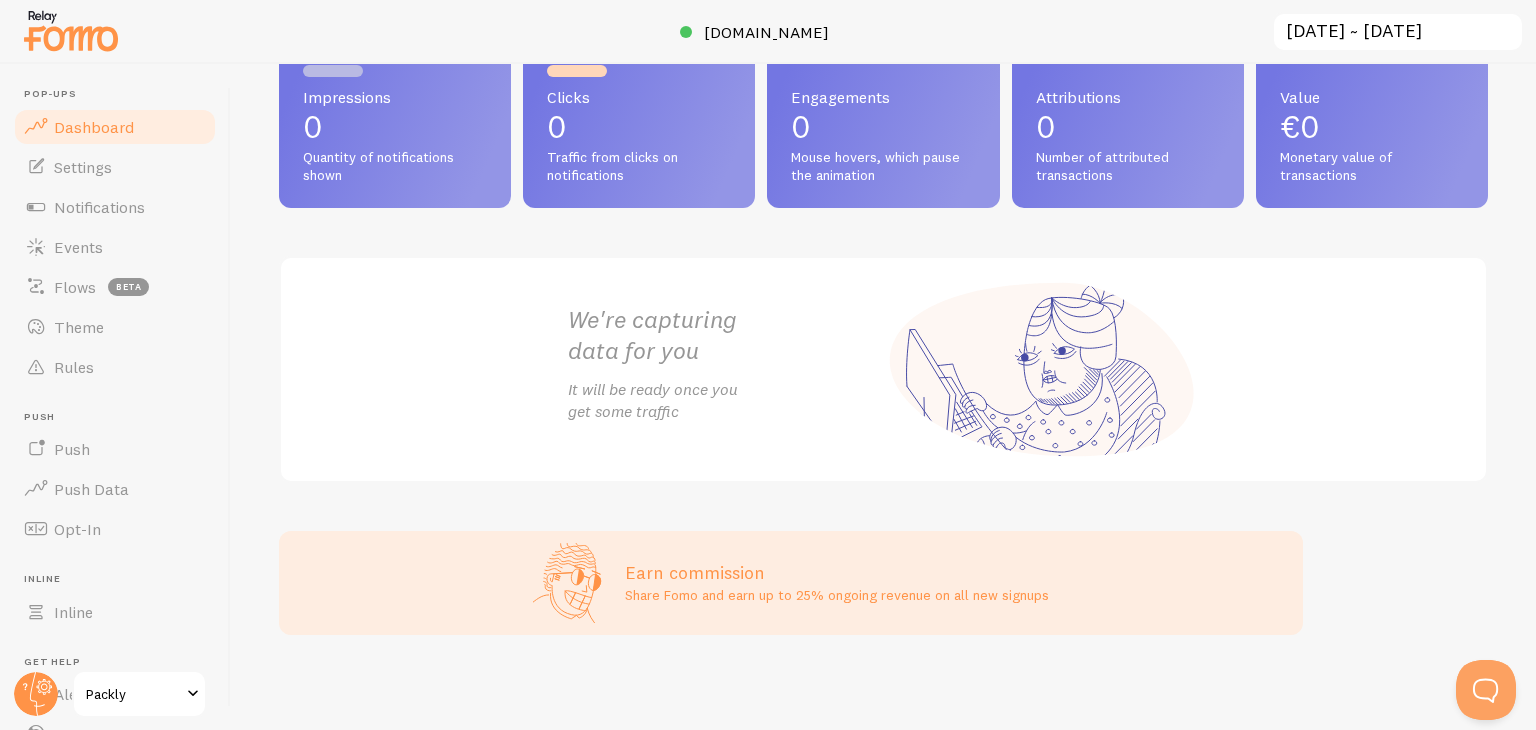 click on "Earn commission
Share Fomo and earn up to 25% ongoing revenue on all new
signups" at bounding box center (791, 583) 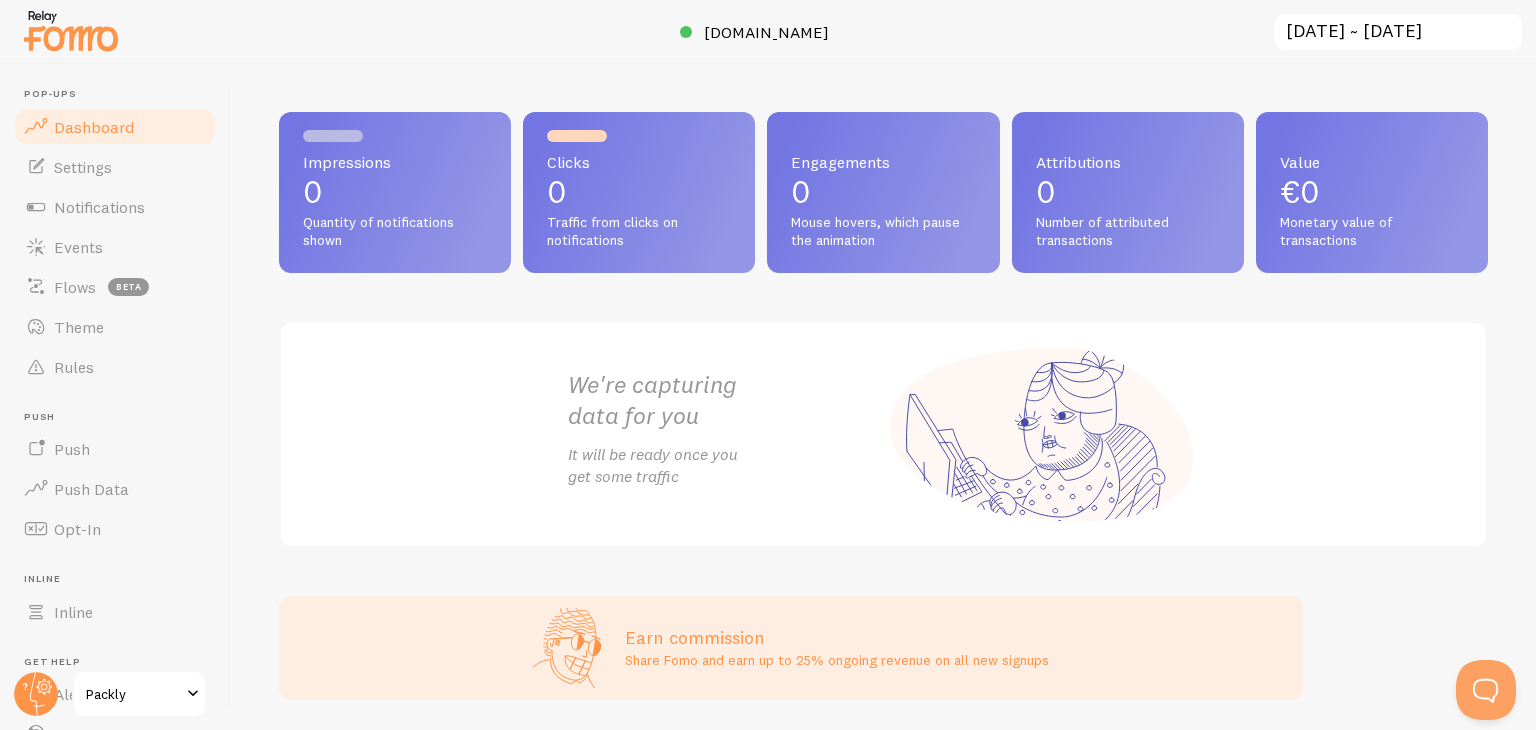 scroll, scrollTop: 65, scrollLeft: 0, axis: vertical 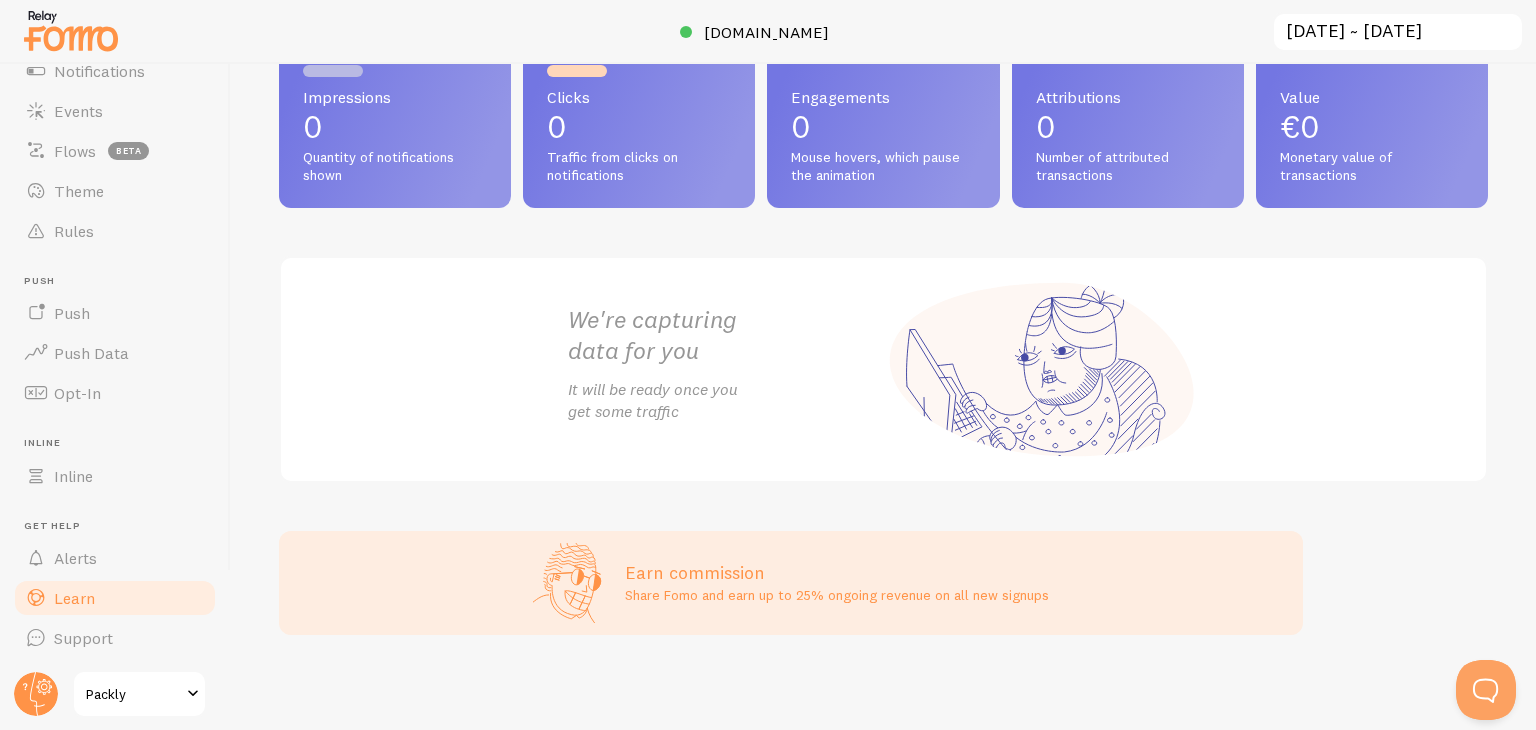 click on "Learn" at bounding box center [115, 598] 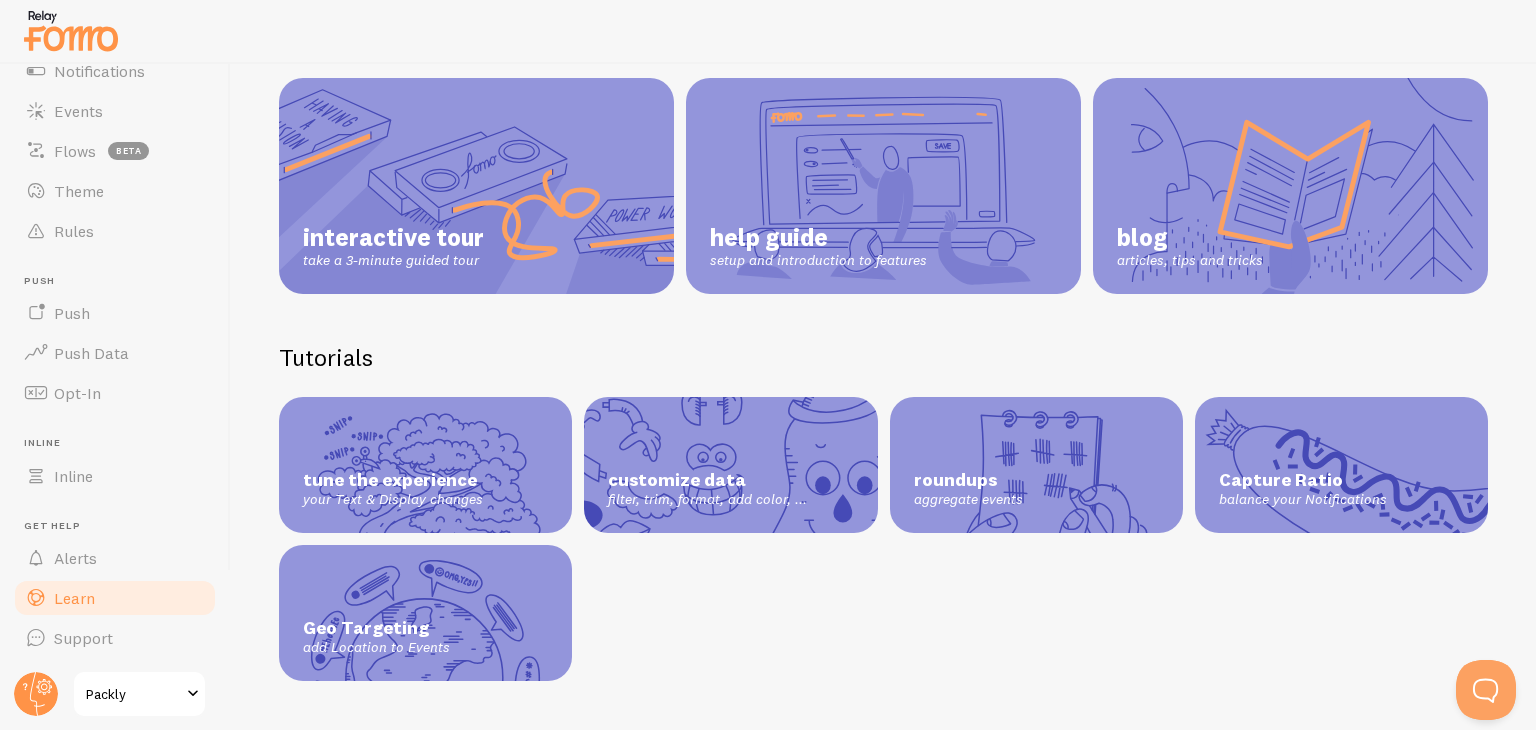 scroll, scrollTop: 0, scrollLeft: 0, axis: both 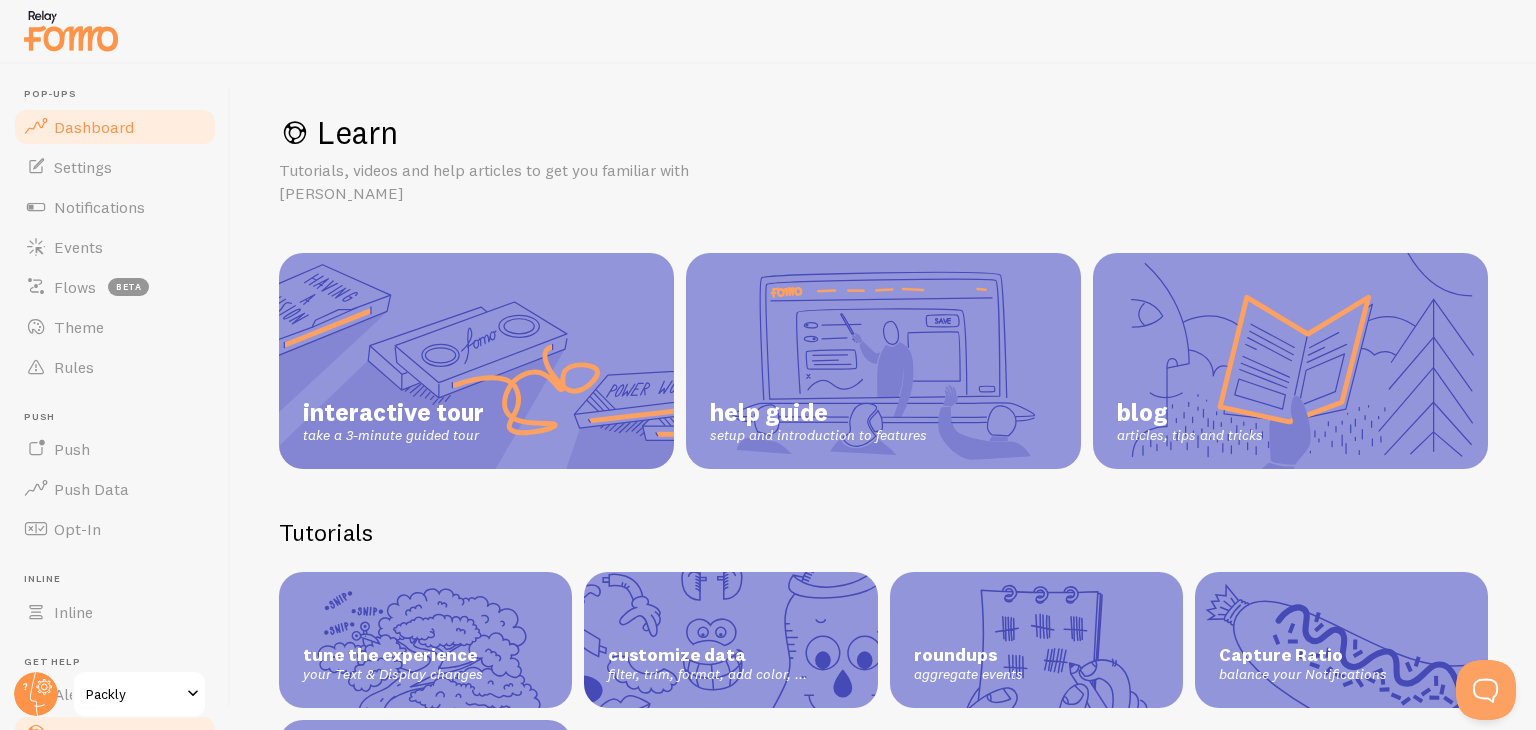 click on "Dashboard" at bounding box center [115, 127] 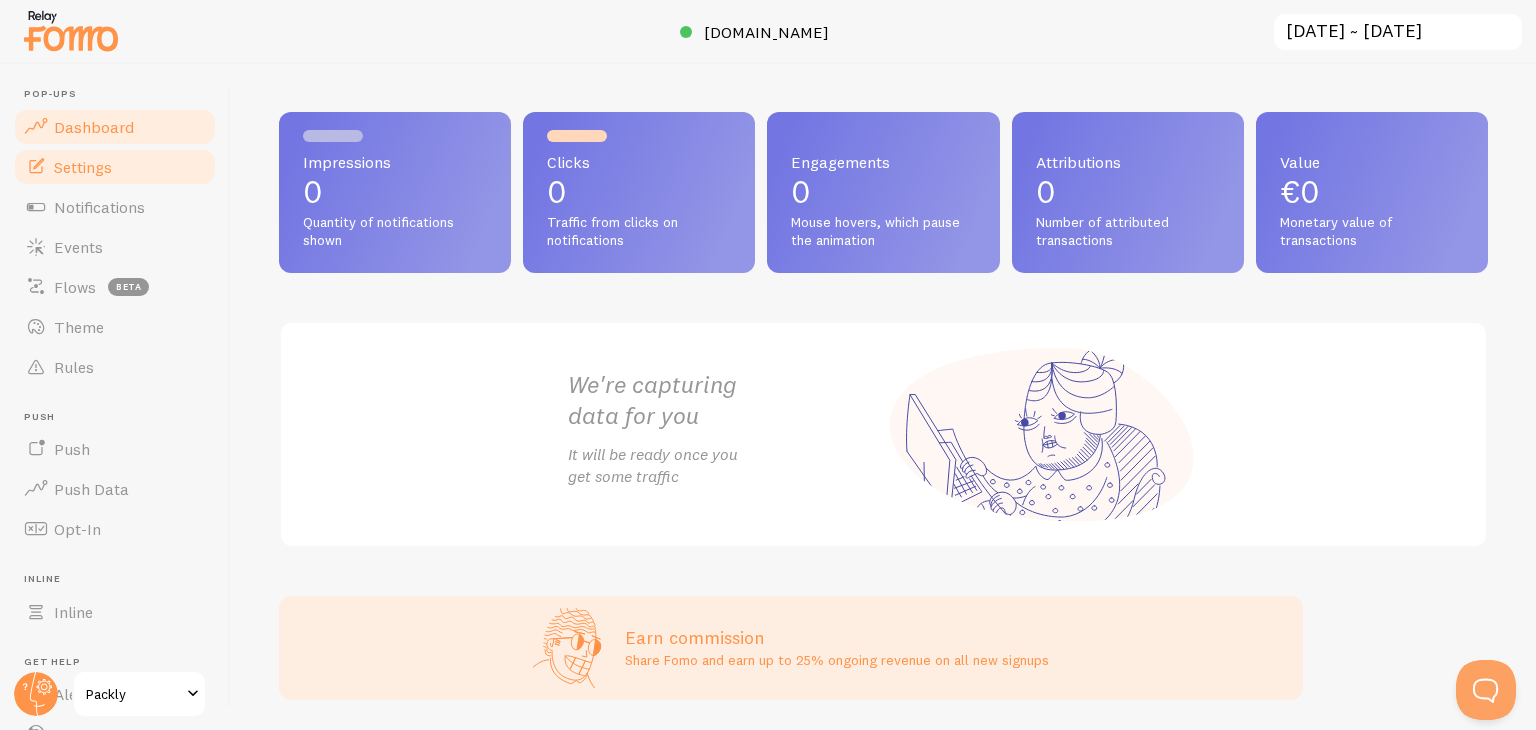 click on "Settings" at bounding box center [115, 167] 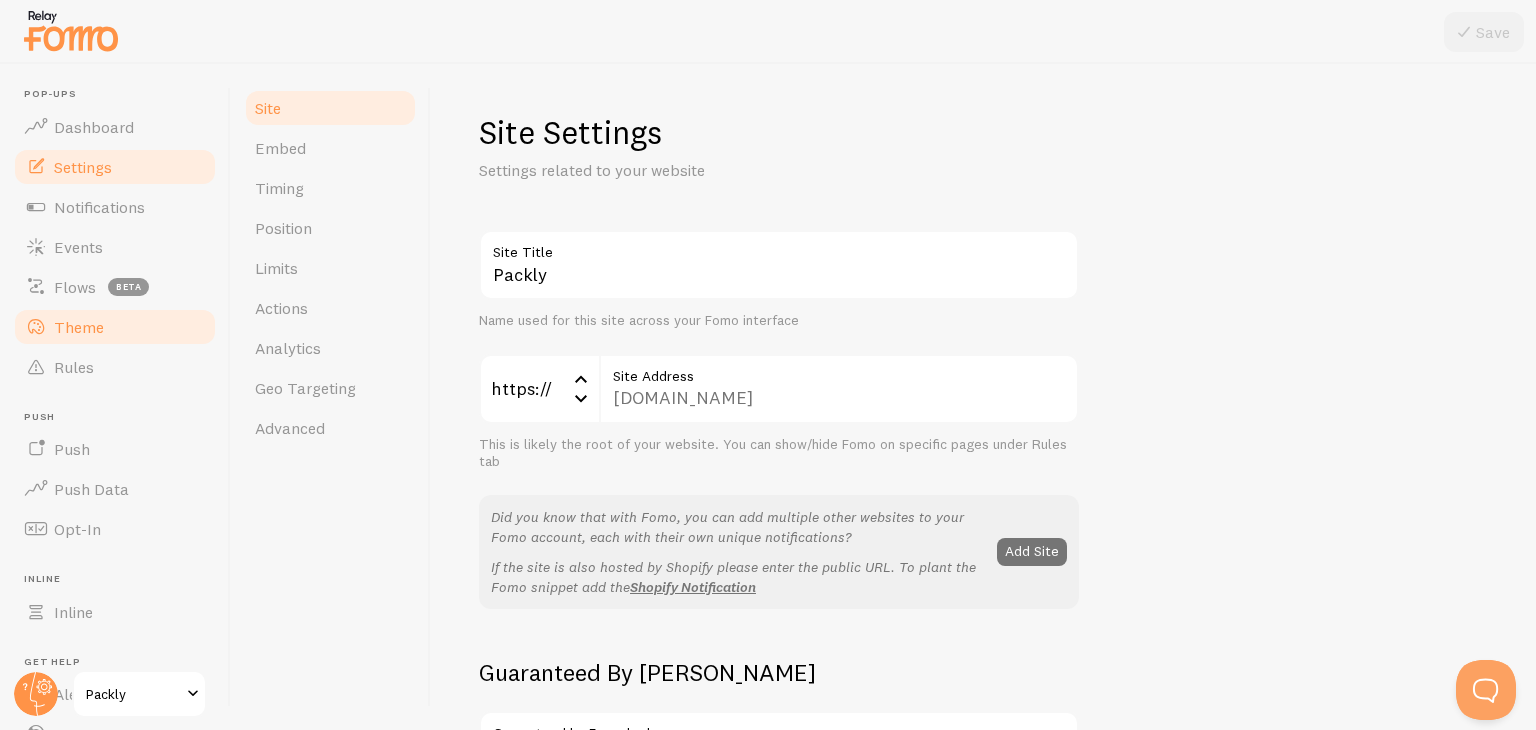 click on "Theme" at bounding box center [115, 327] 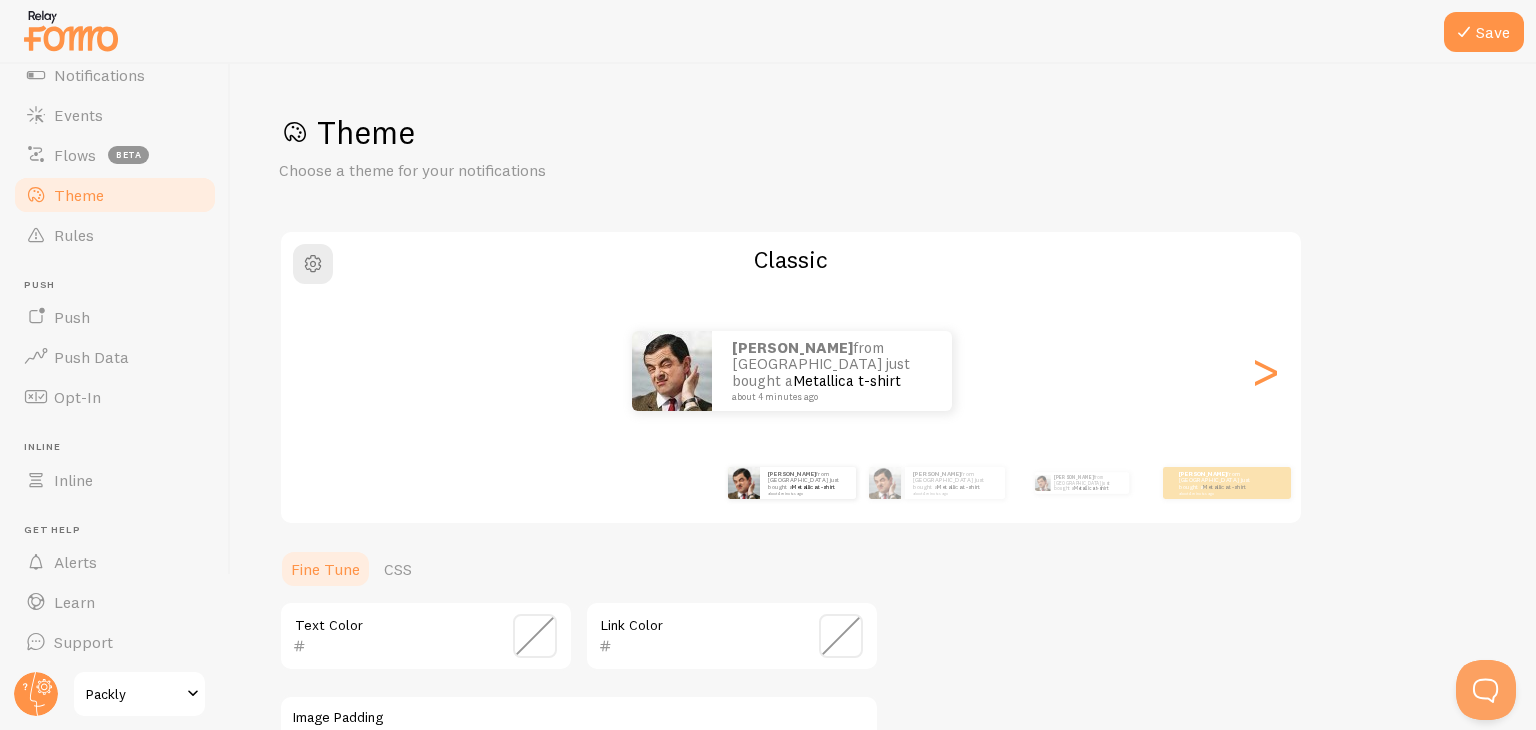 scroll, scrollTop: 136, scrollLeft: 0, axis: vertical 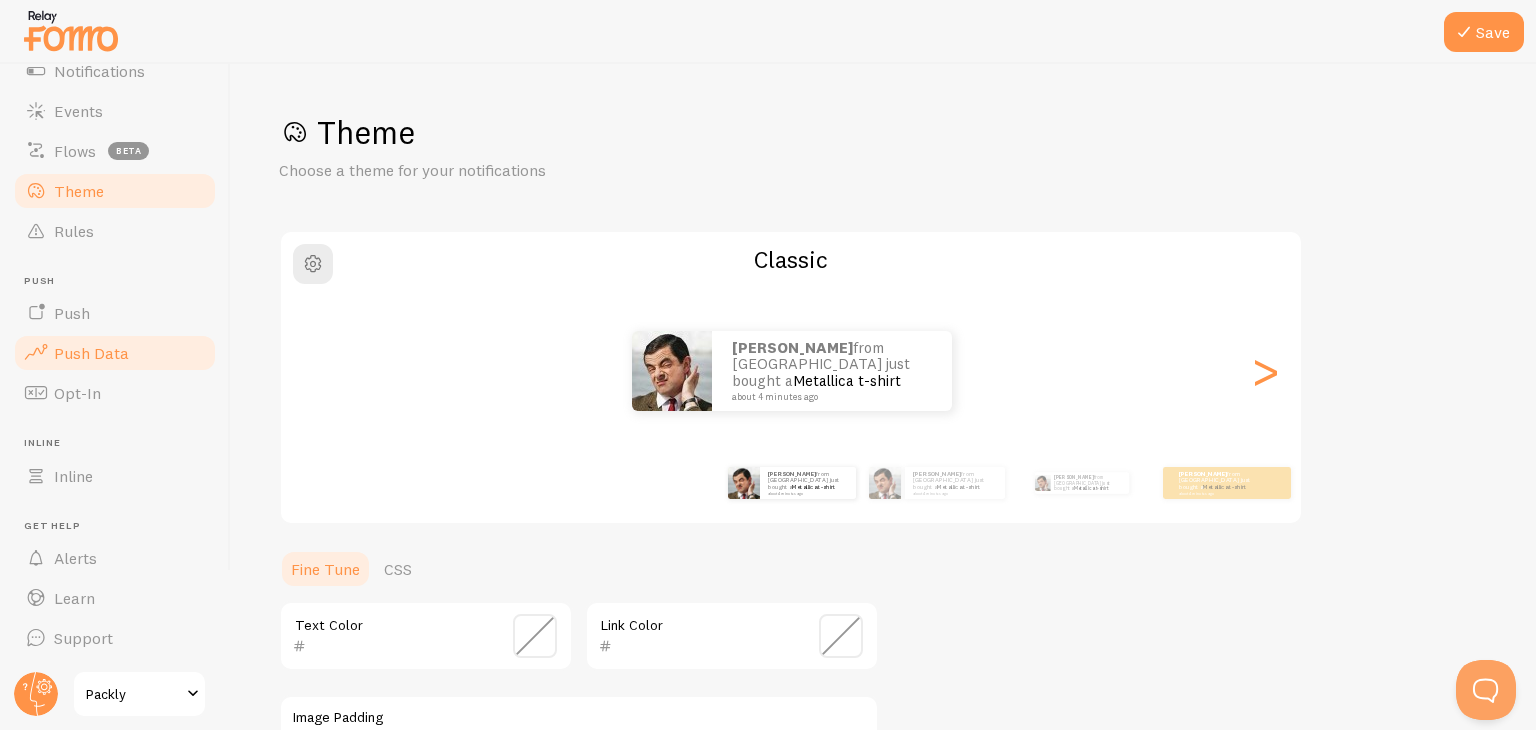 click on "Push Data" at bounding box center [115, 353] 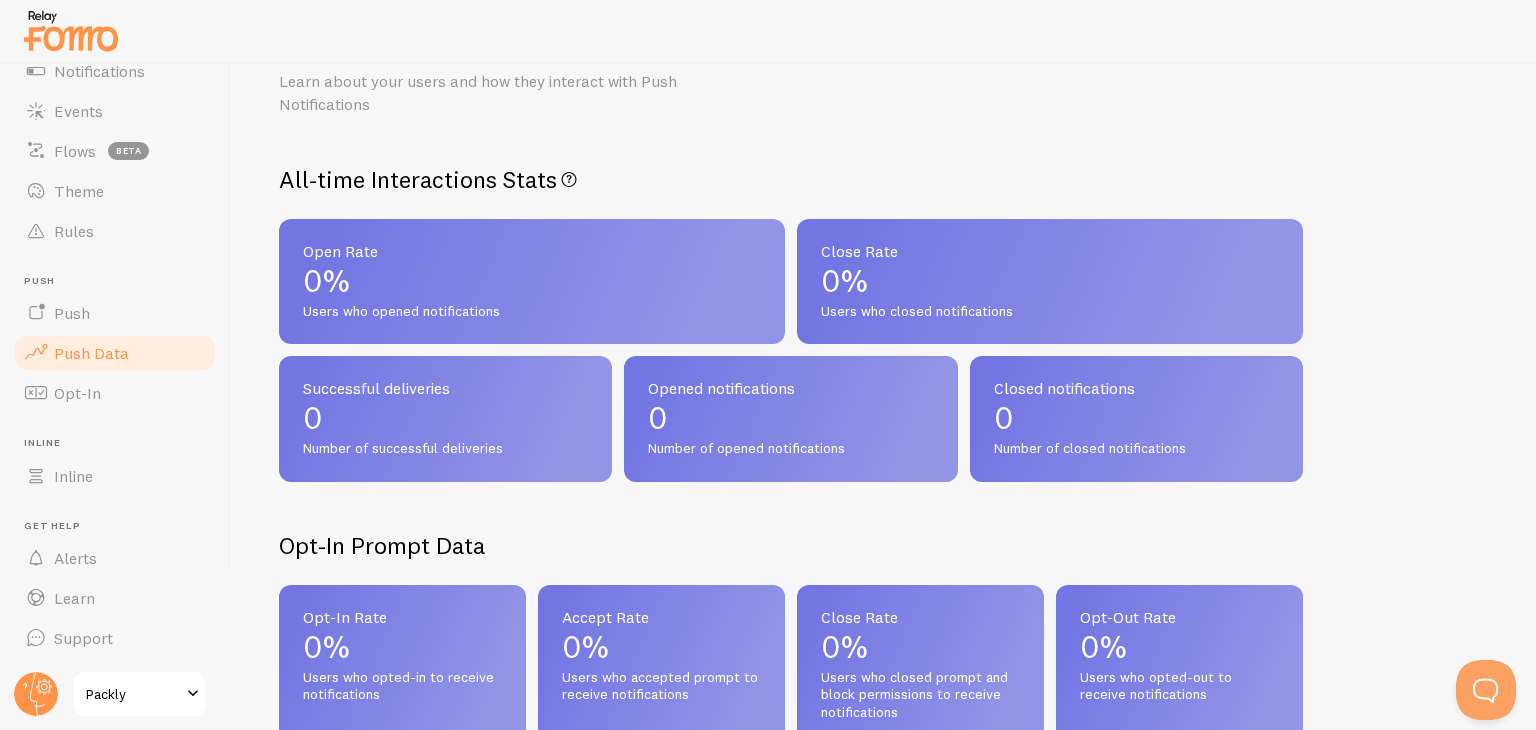 scroll, scrollTop: 0, scrollLeft: 0, axis: both 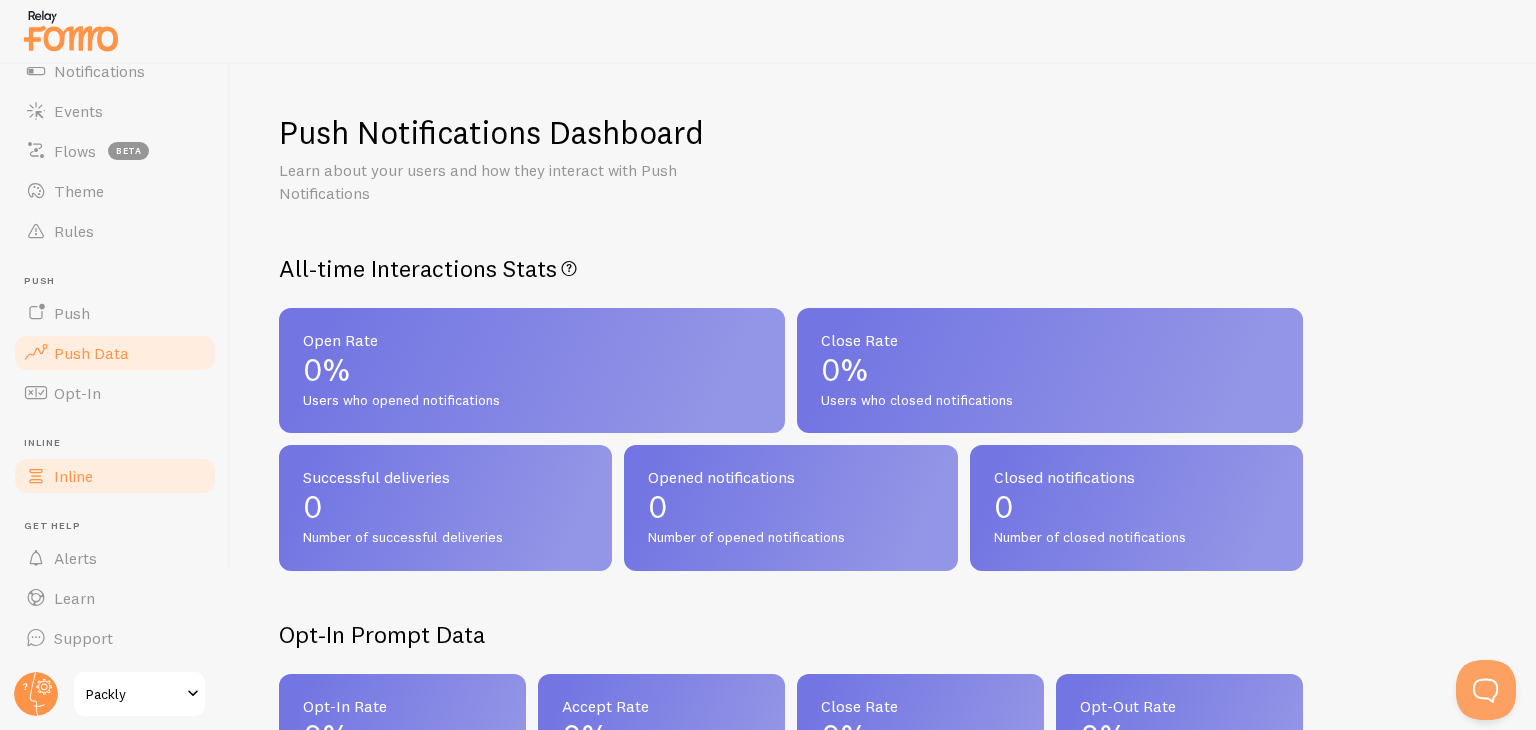 click on "Inline" at bounding box center [115, 476] 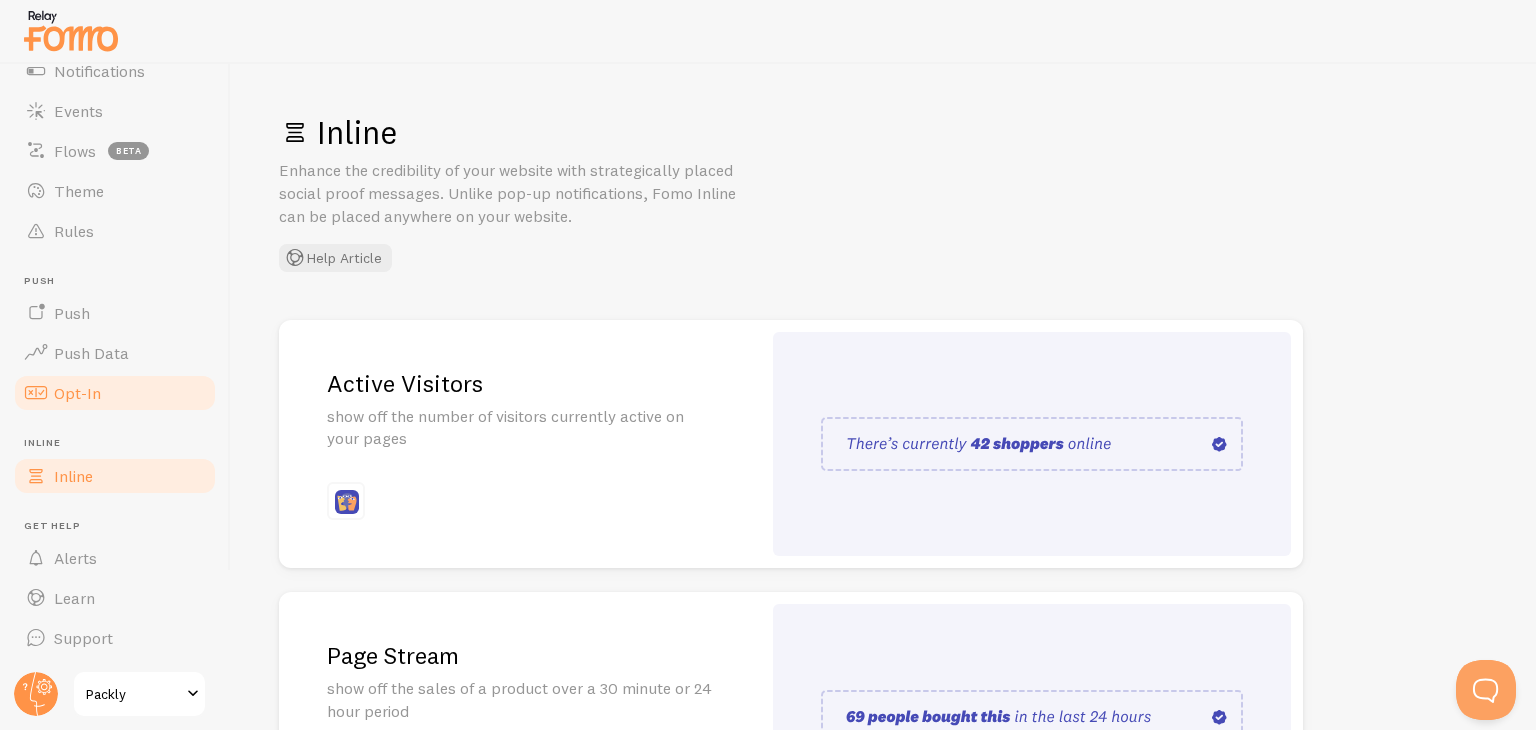 click on "Opt-In" at bounding box center (115, 393) 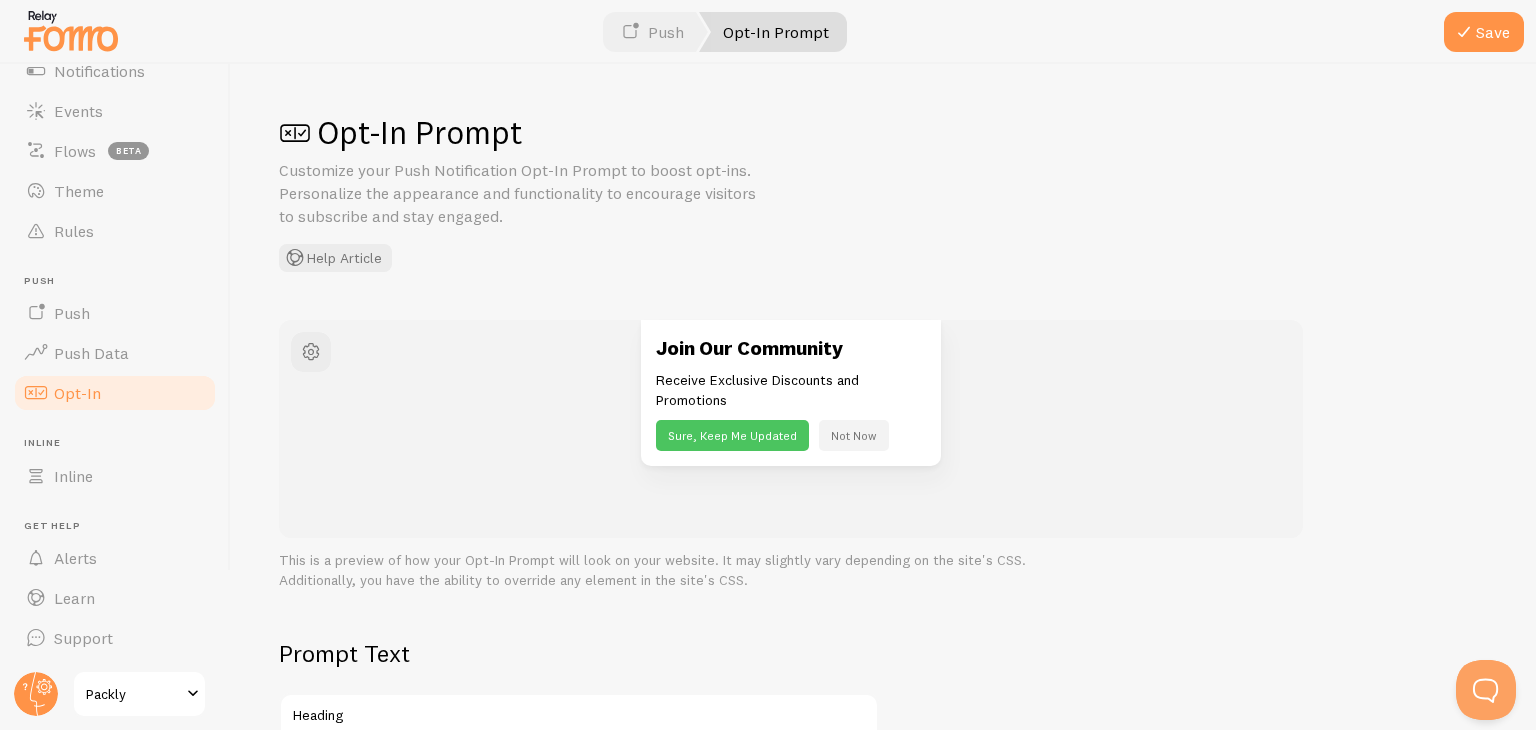 scroll, scrollTop: 0, scrollLeft: 0, axis: both 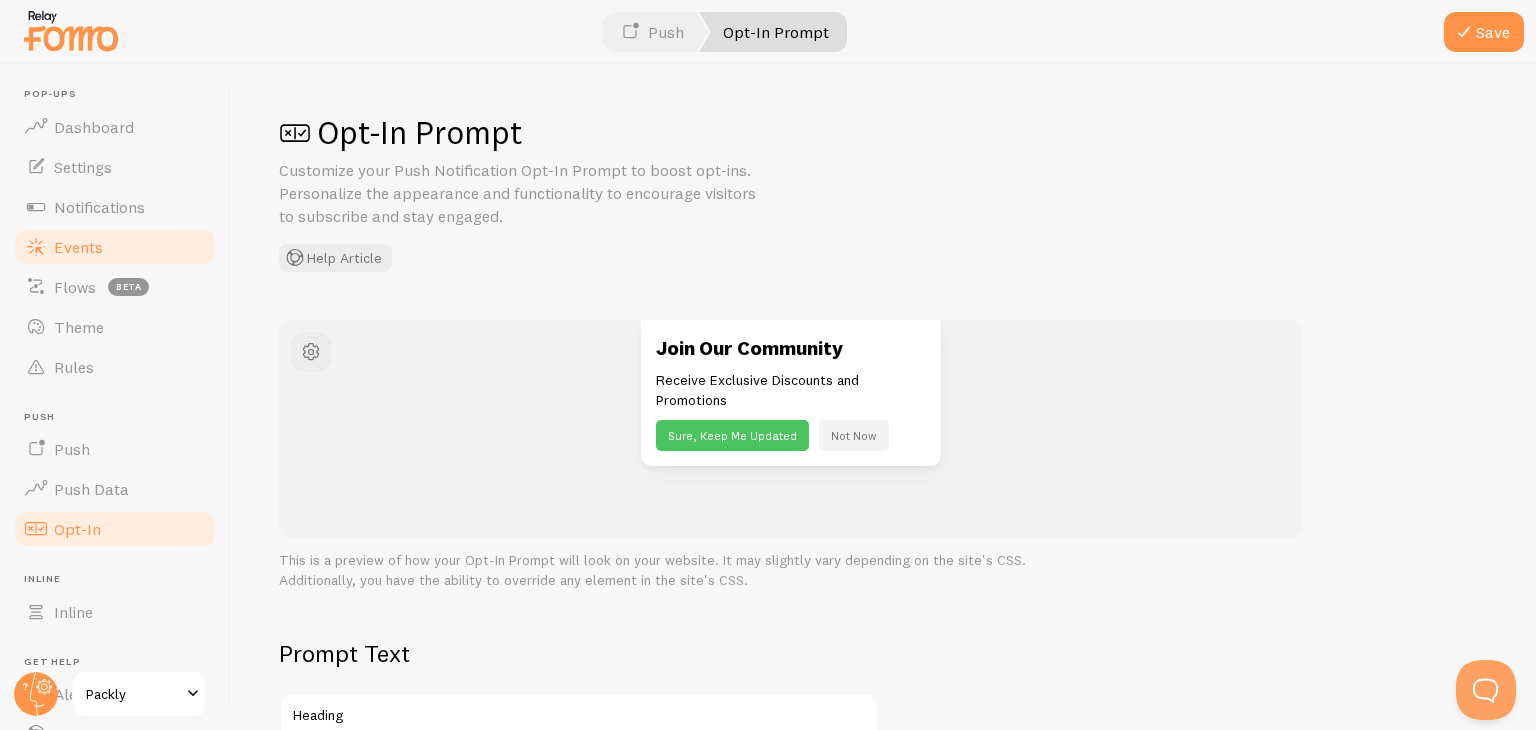 click on "Events" at bounding box center (115, 247) 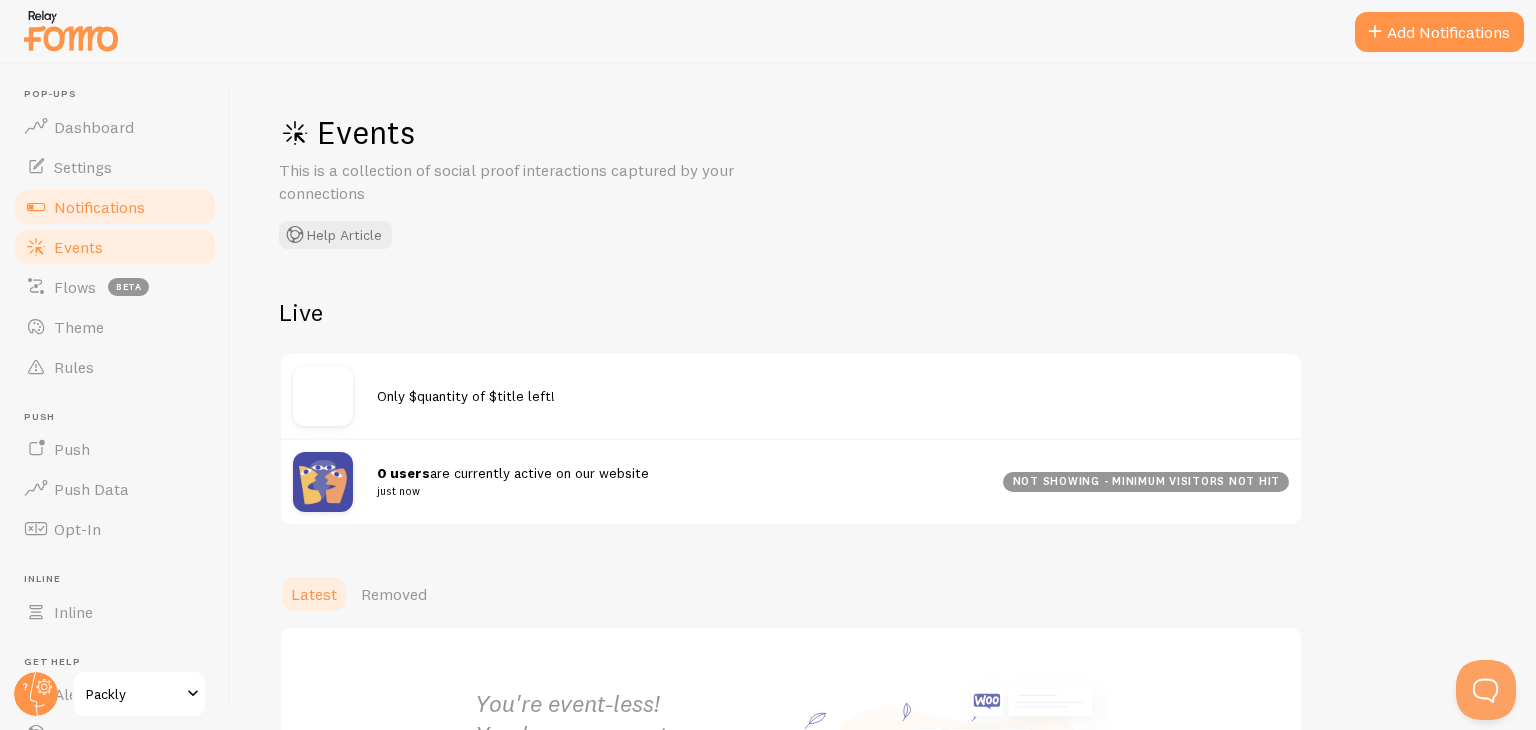 click on "Notifications" at bounding box center (99, 207) 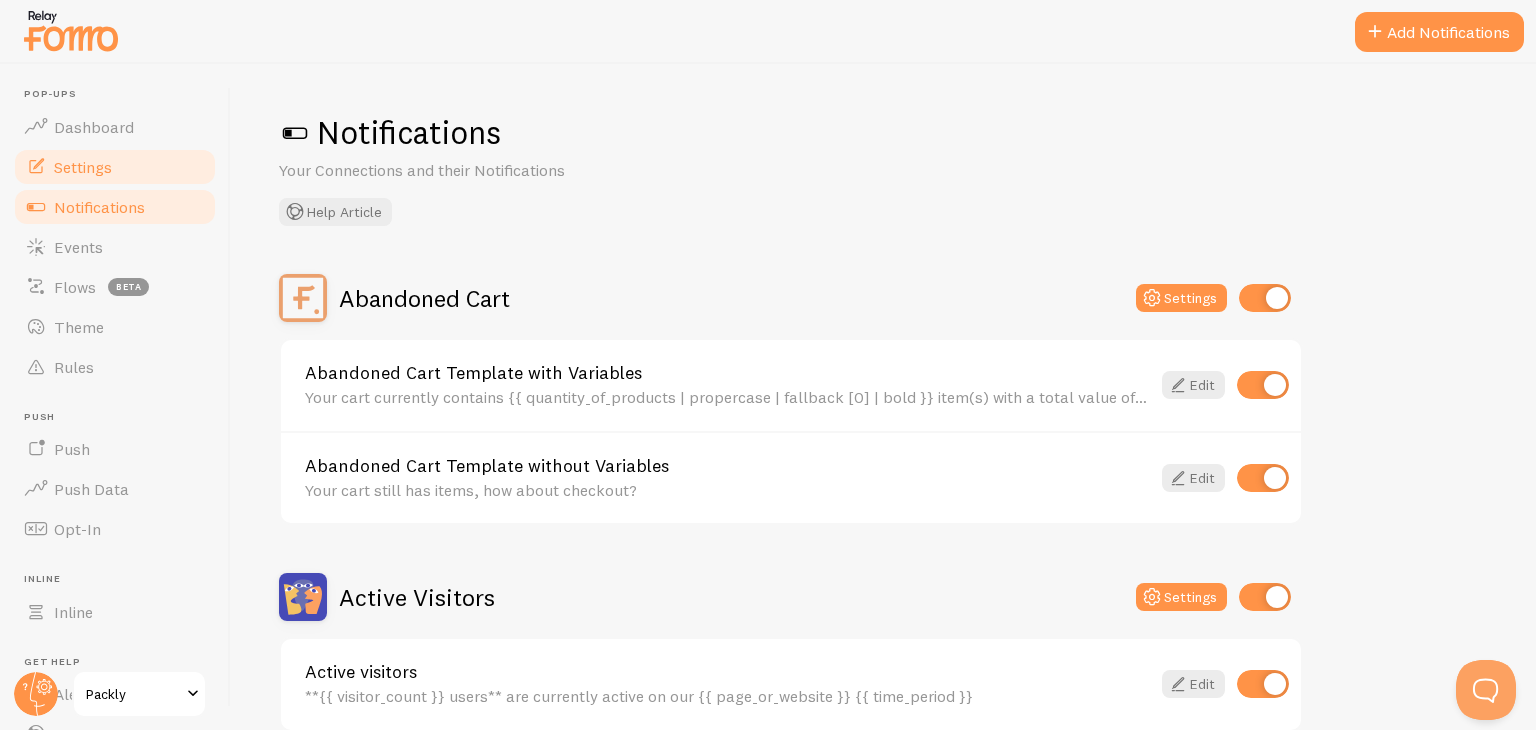 click on "Settings" at bounding box center (83, 167) 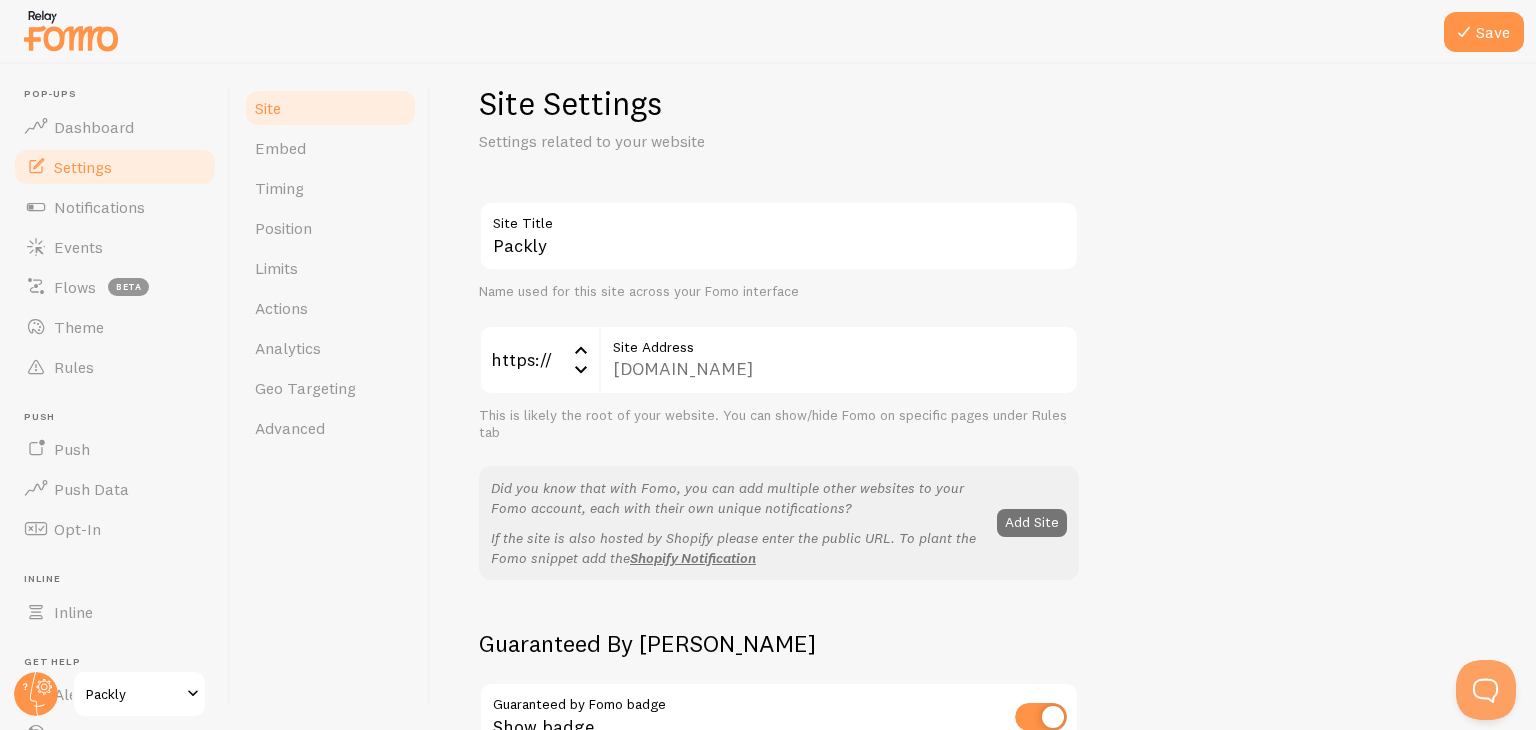 scroll, scrollTop: 0, scrollLeft: 0, axis: both 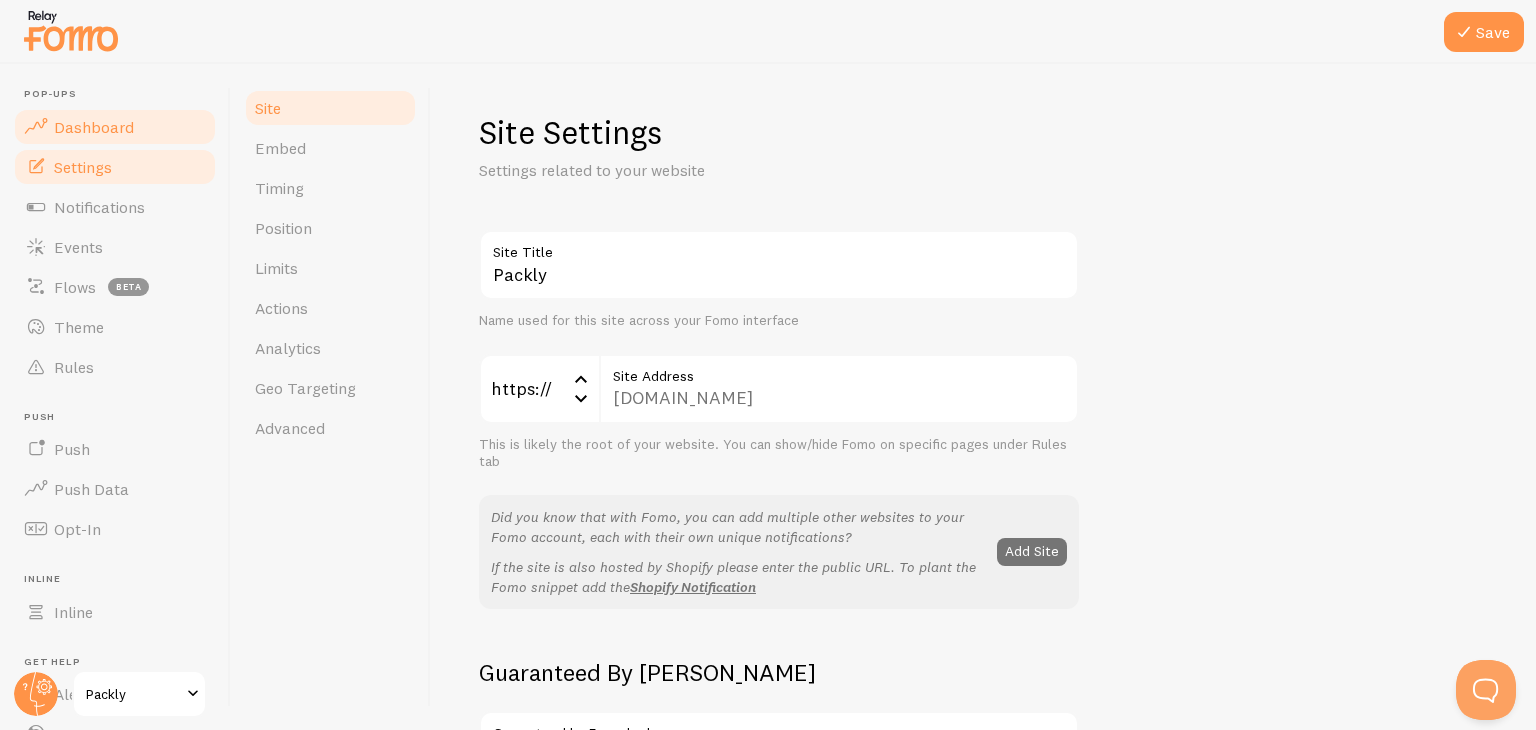 click on "Dashboard" at bounding box center (115, 127) 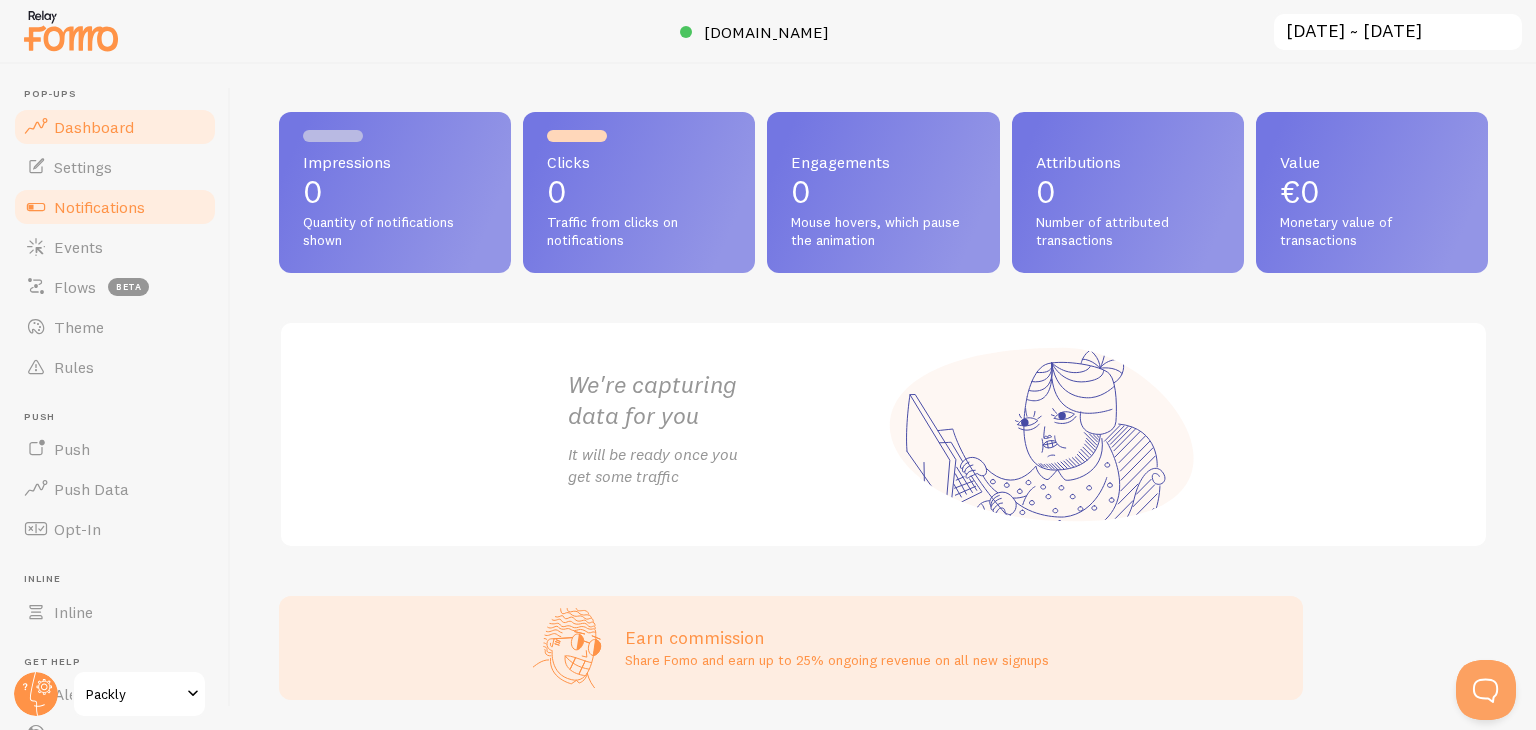 click on "Notifications" at bounding box center [99, 207] 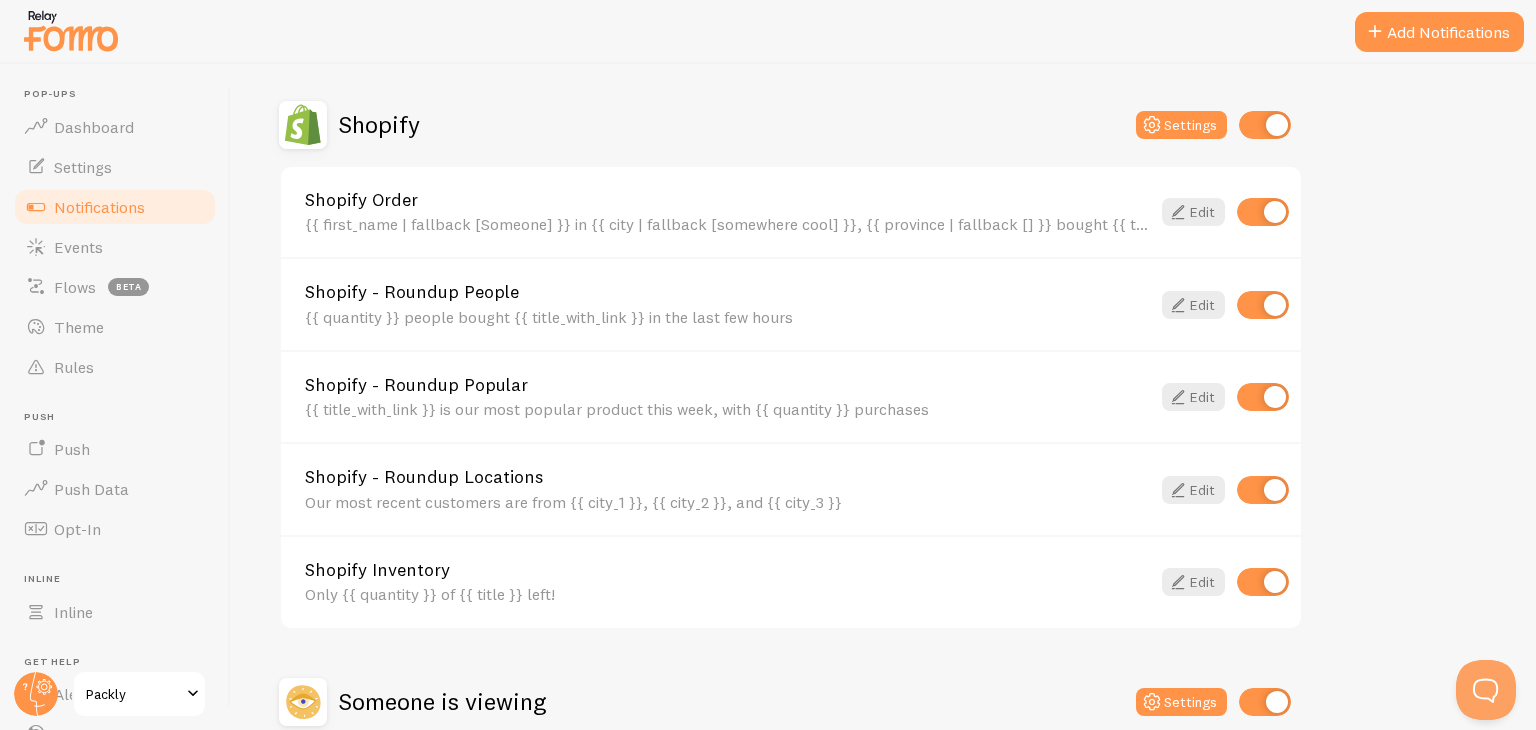 scroll, scrollTop: 679, scrollLeft: 0, axis: vertical 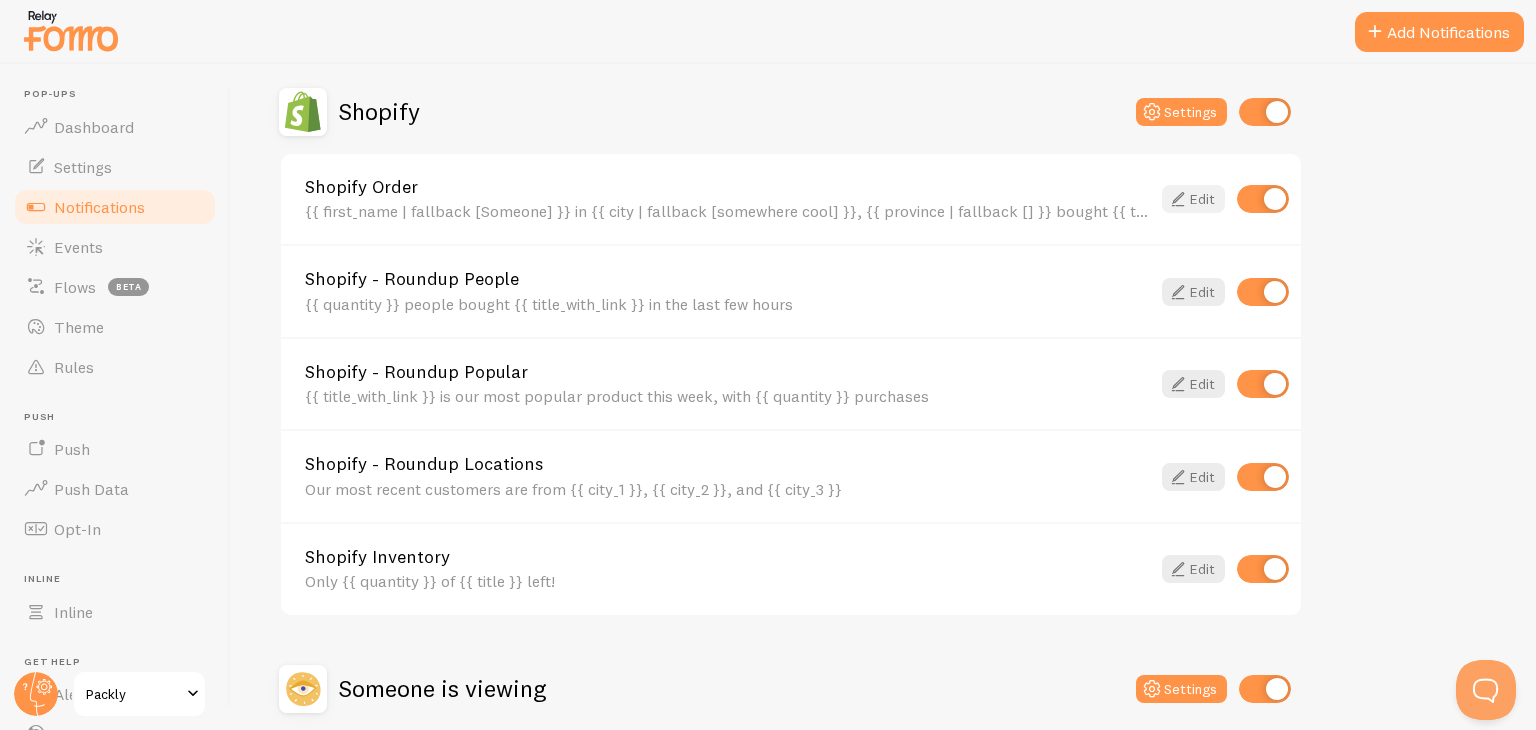 click at bounding box center (1178, 199) 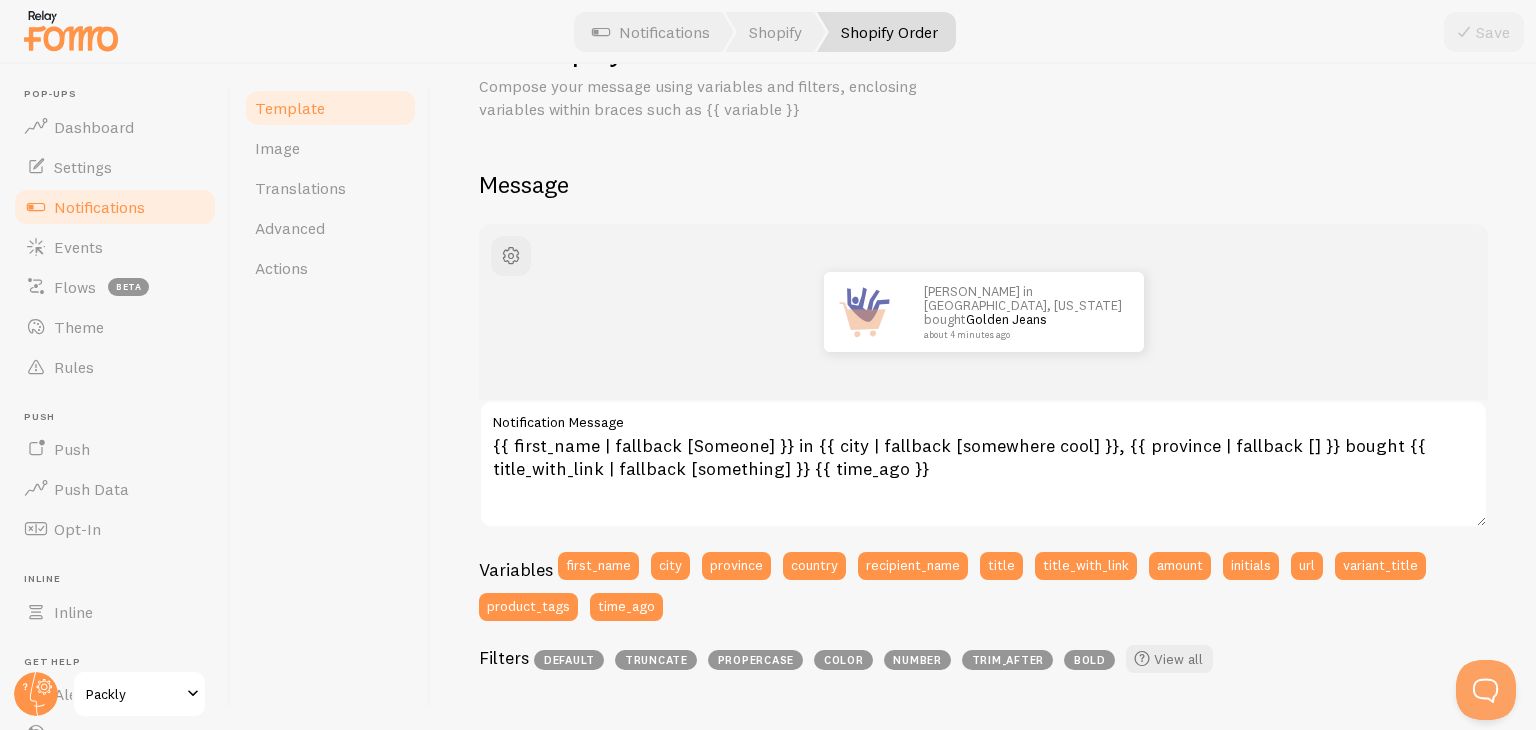 scroll, scrollTop: 86, scrollLeft: 0, axis: vertical 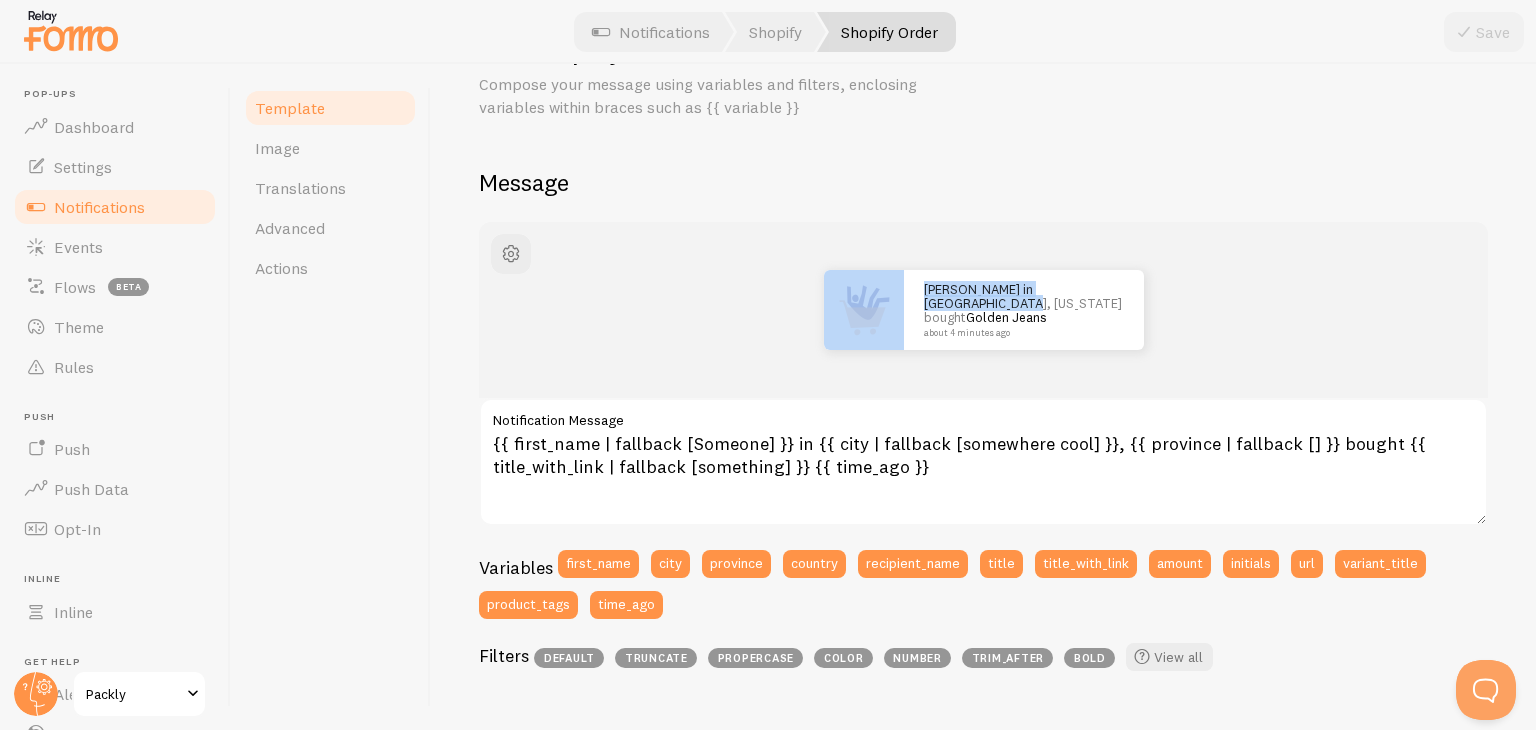 drag, startPoint x: 1179, startPoint y: 197, endPoint x: 1130, endPoint y: 191, distance: 49.365982 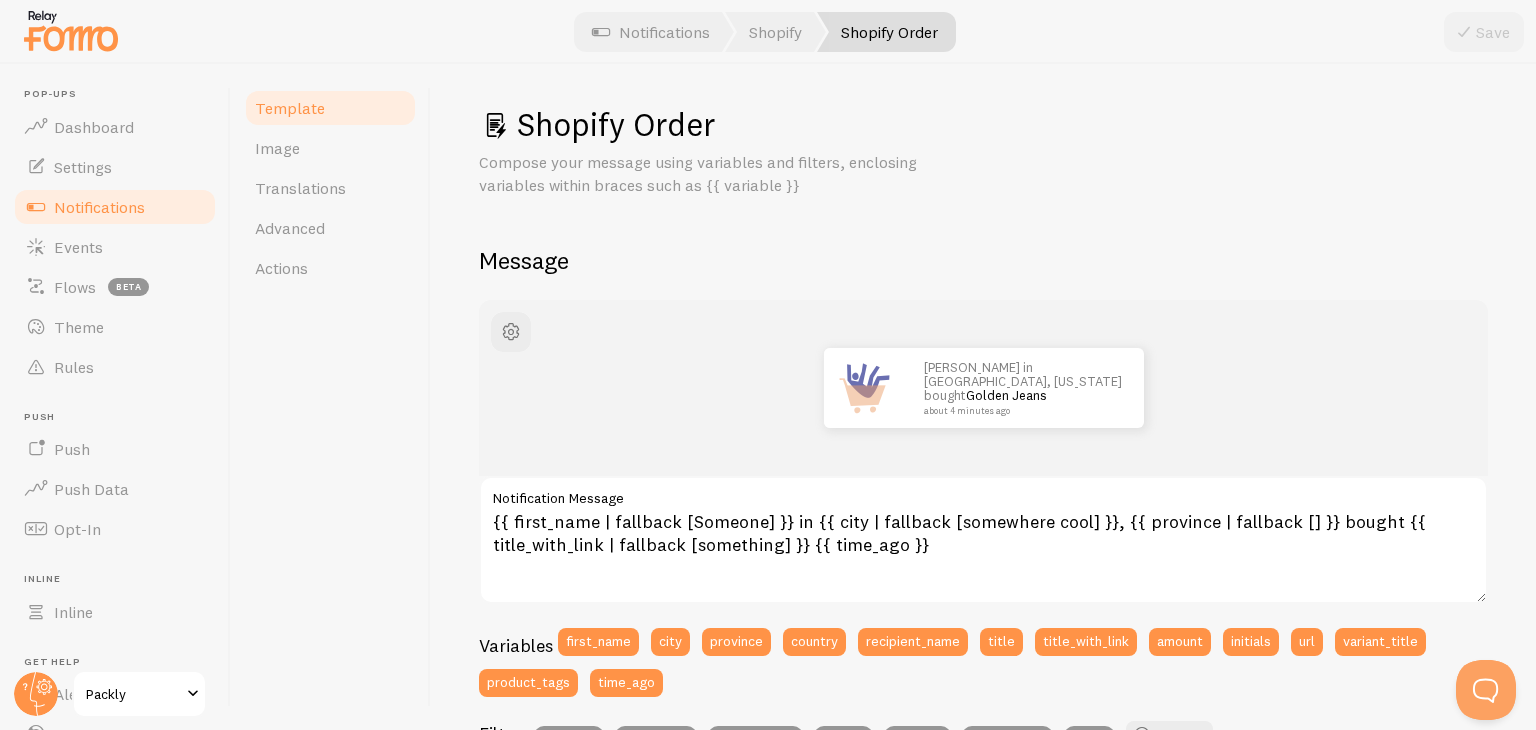 scroll, scrollTop: 0, scrollLeft: 0, axis: both 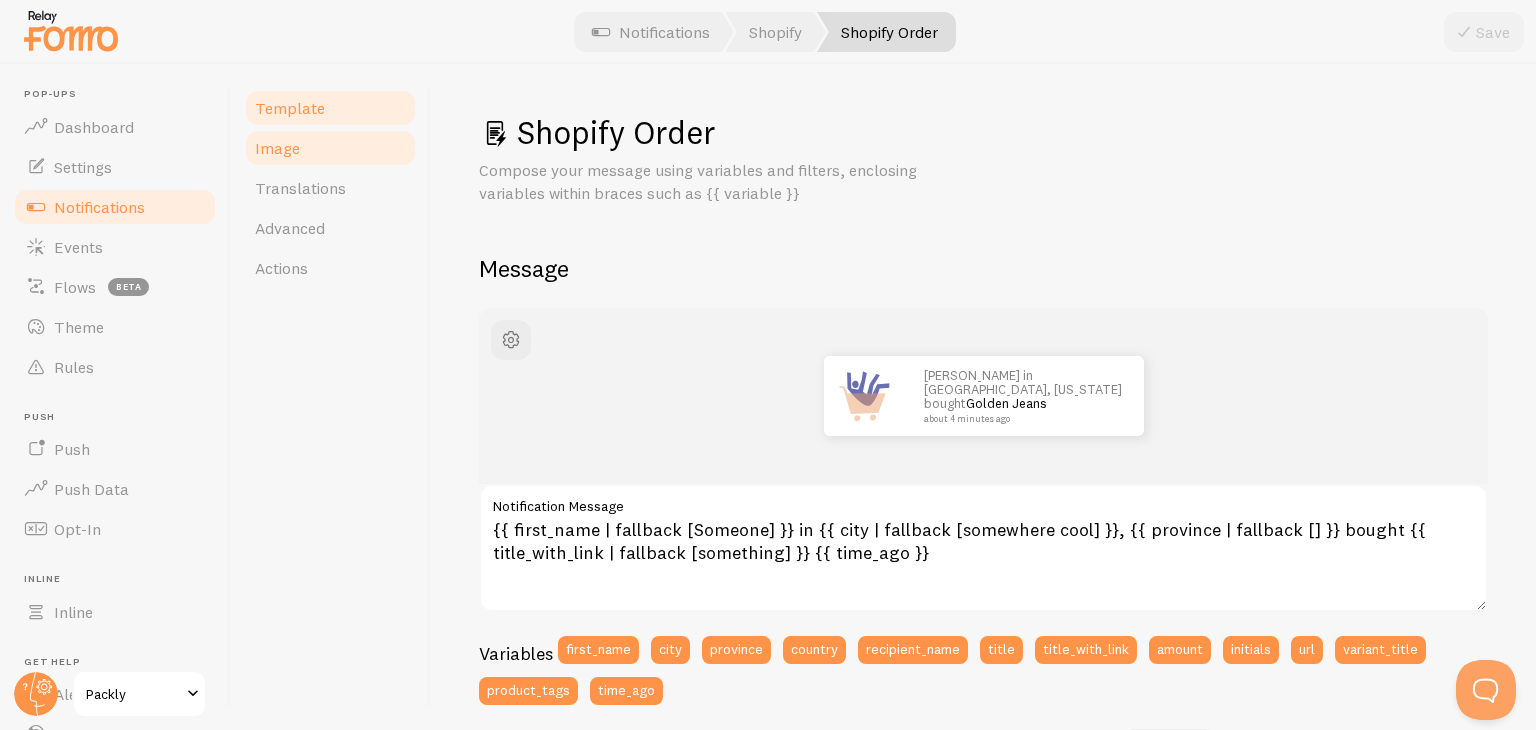 click on "Image" at bounding box center (330, 148) 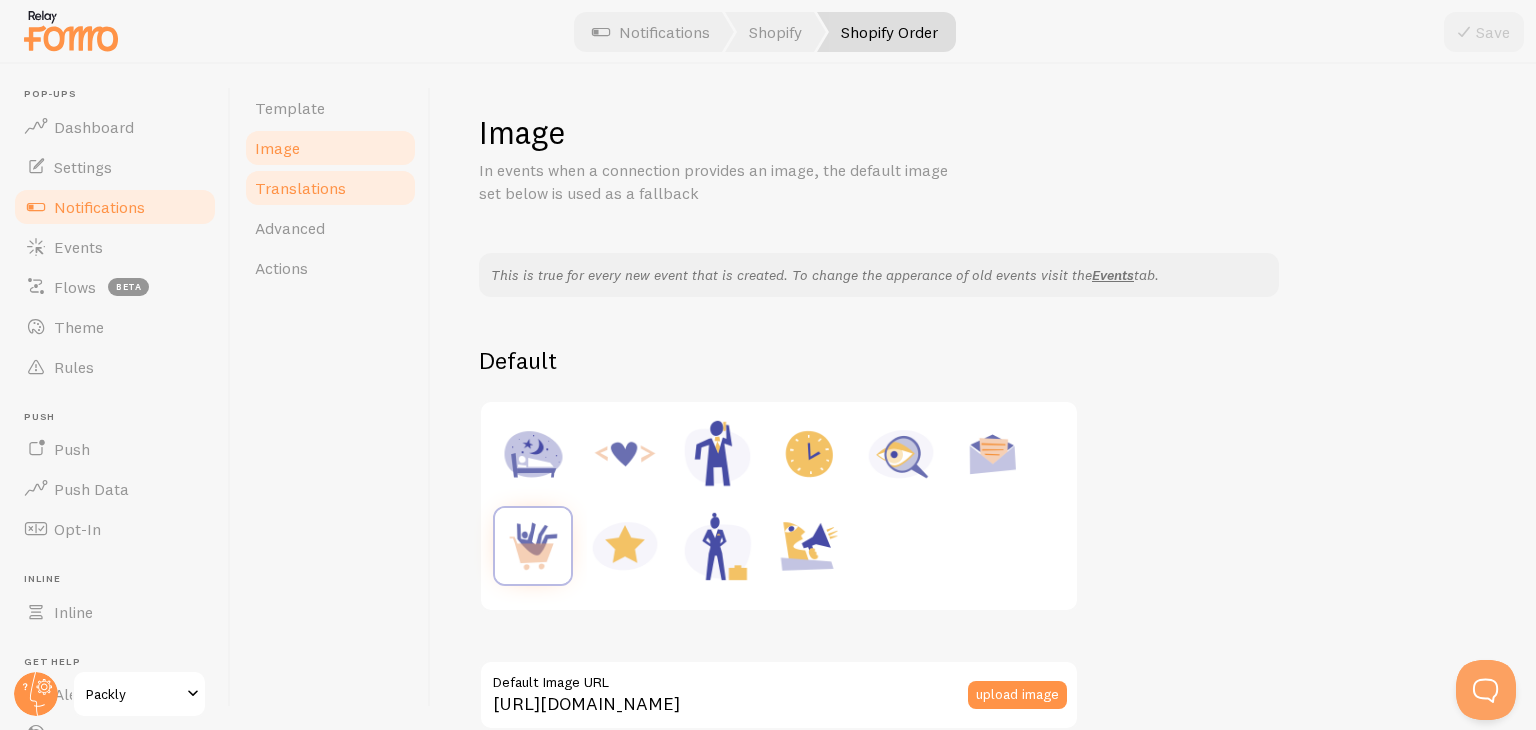 click on "Translations" at bounding box center [300, 188] 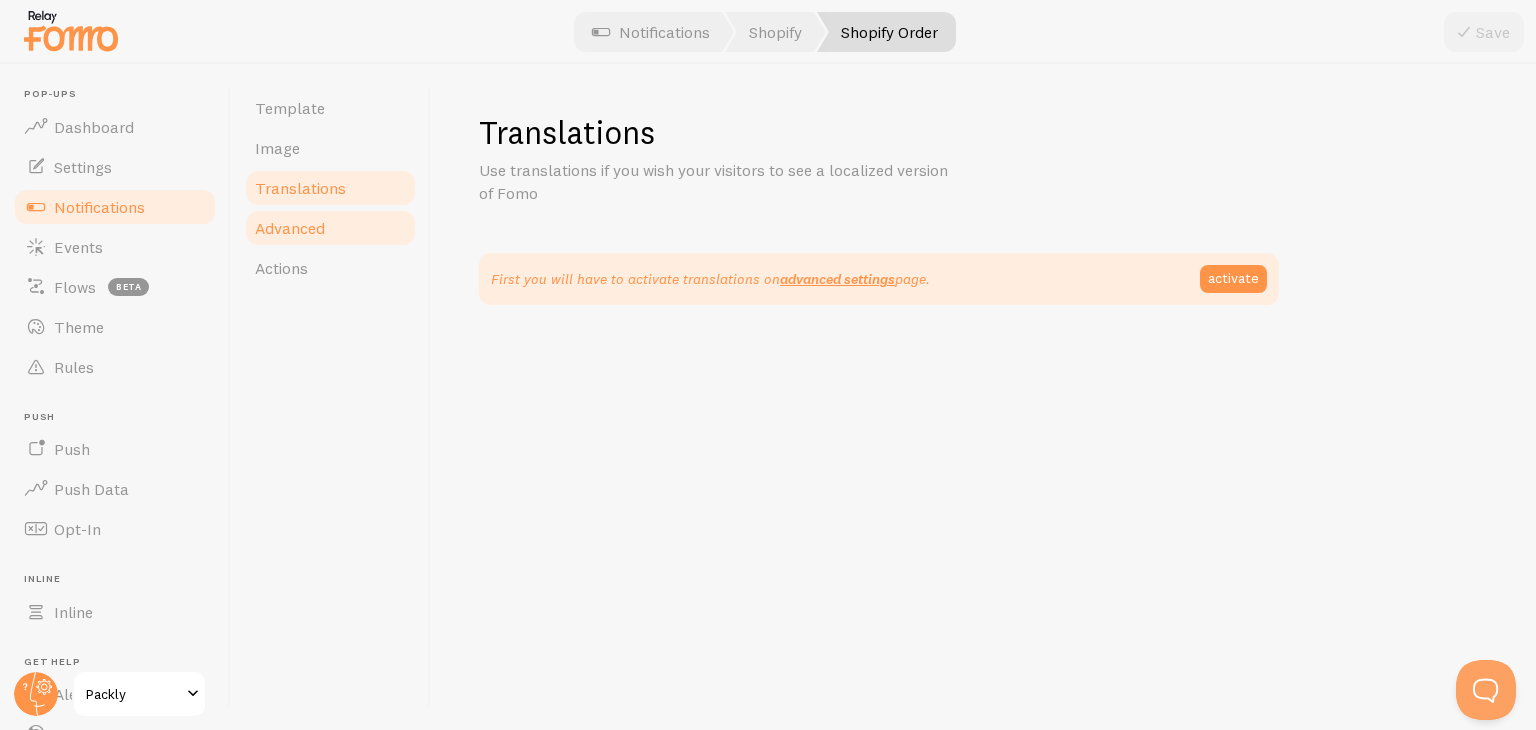 click on "Advanced" at bounding box center [290, 228] 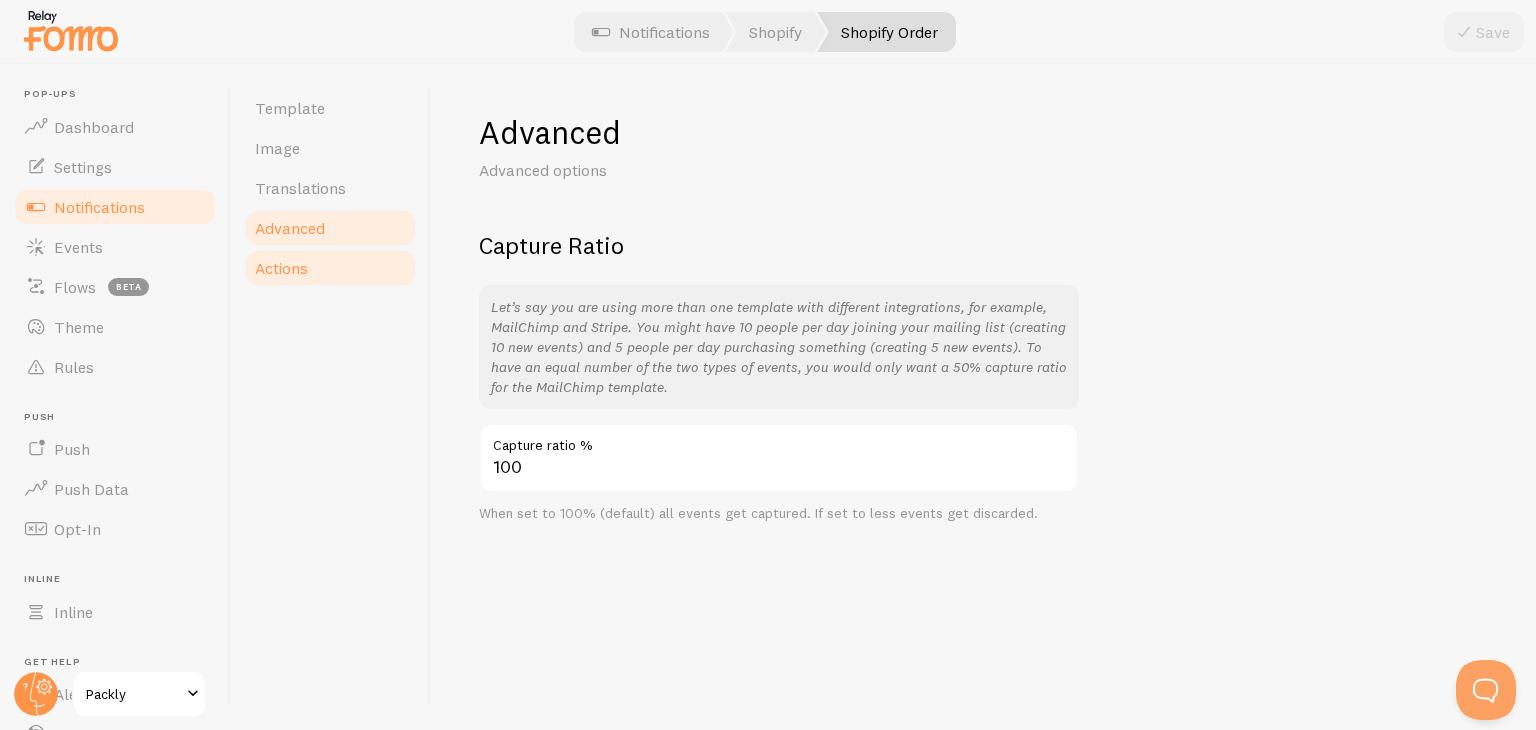 click on "Actions" at bounding box center [281, 268] 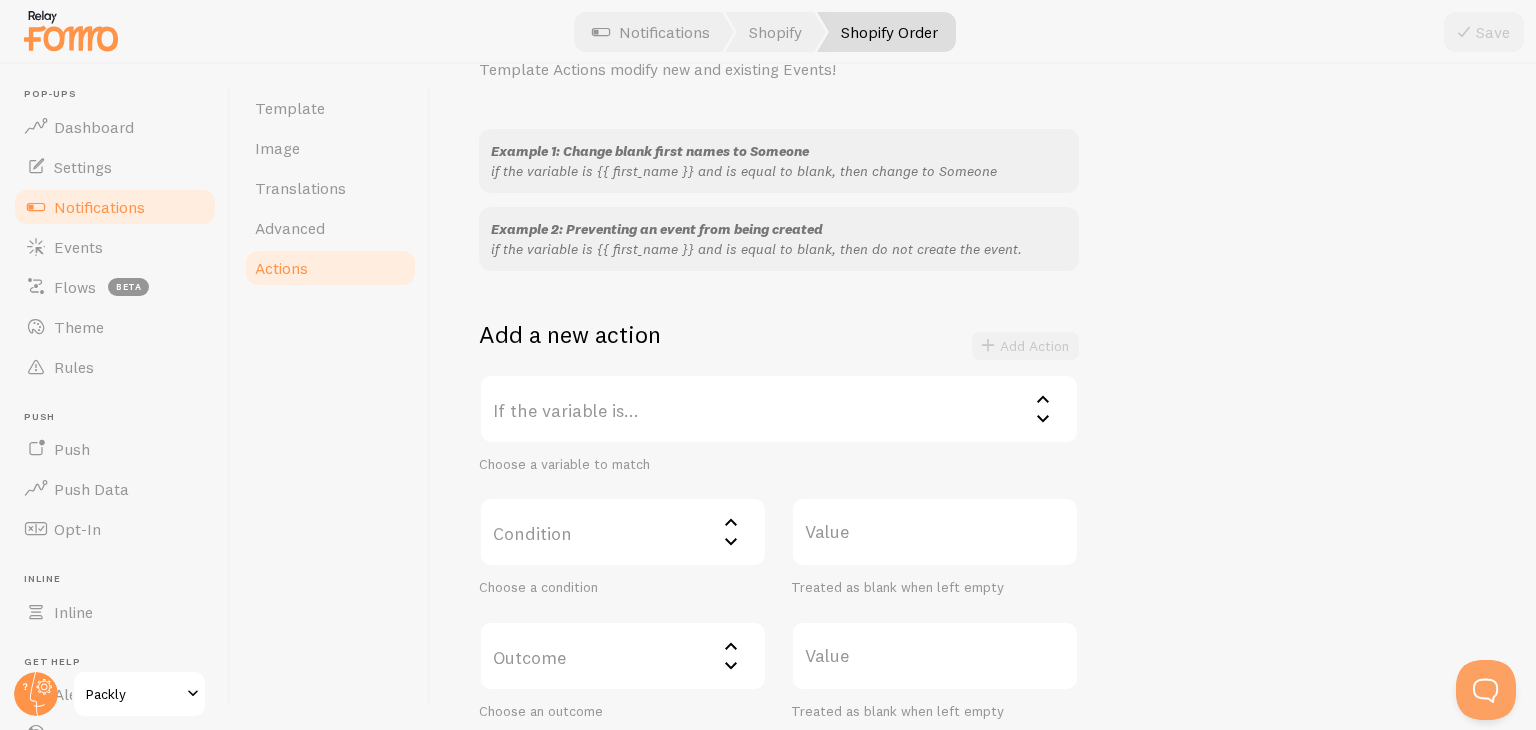 scroll, scrollTop: 292, scrollLeft: 0, axis: vertical 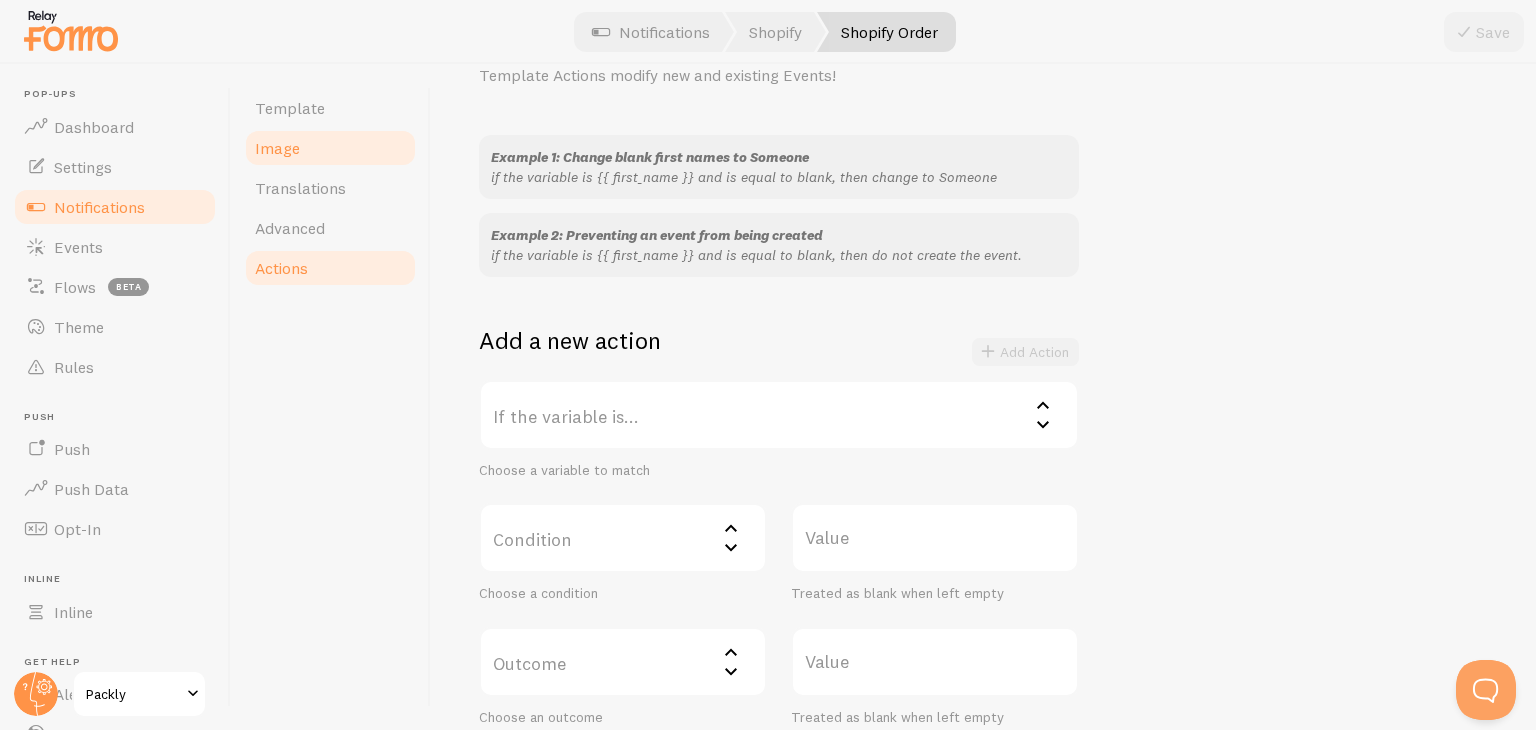 click on "Image" at bounding box center (330, 148) 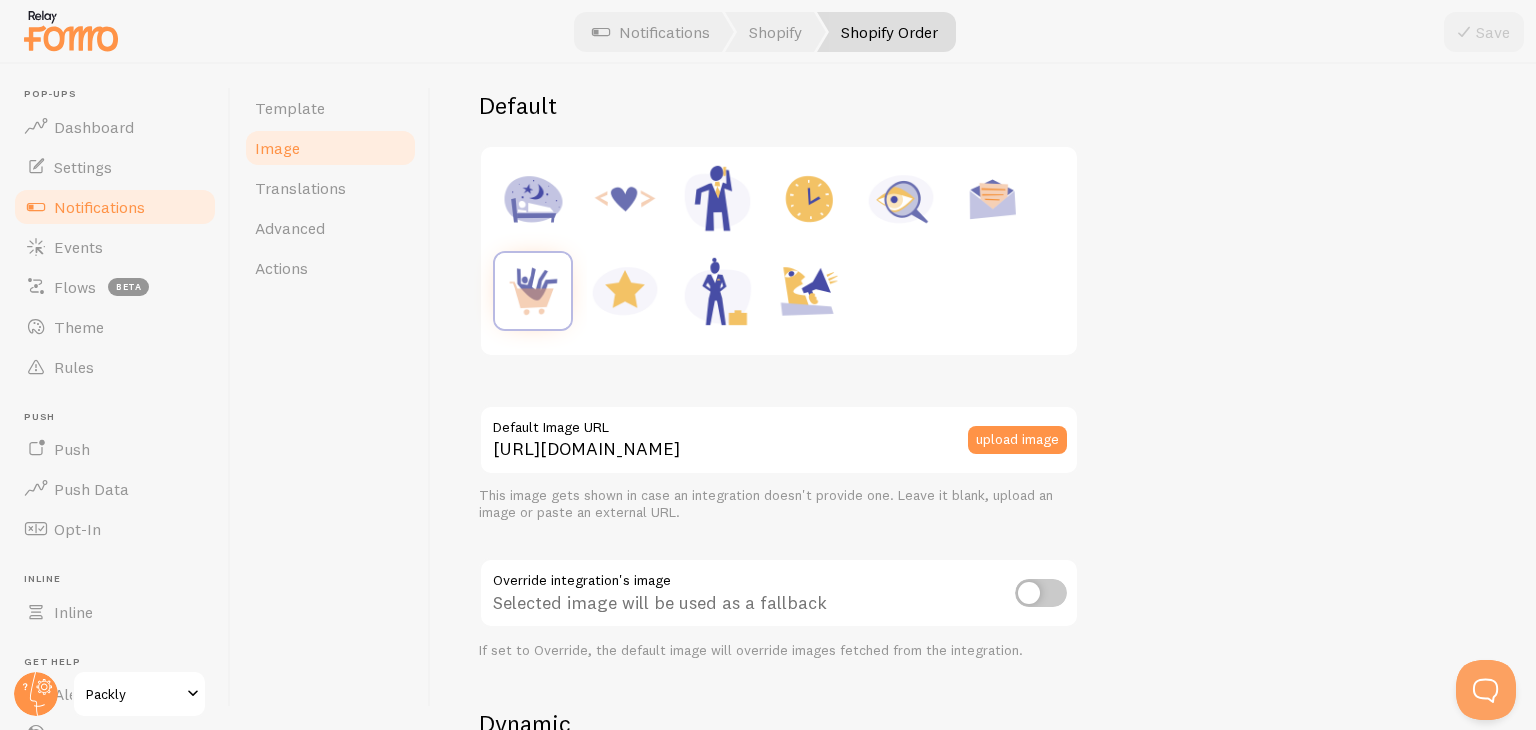 scroll, scrollTop: 254, scrollLeft: 0, axis: vertical 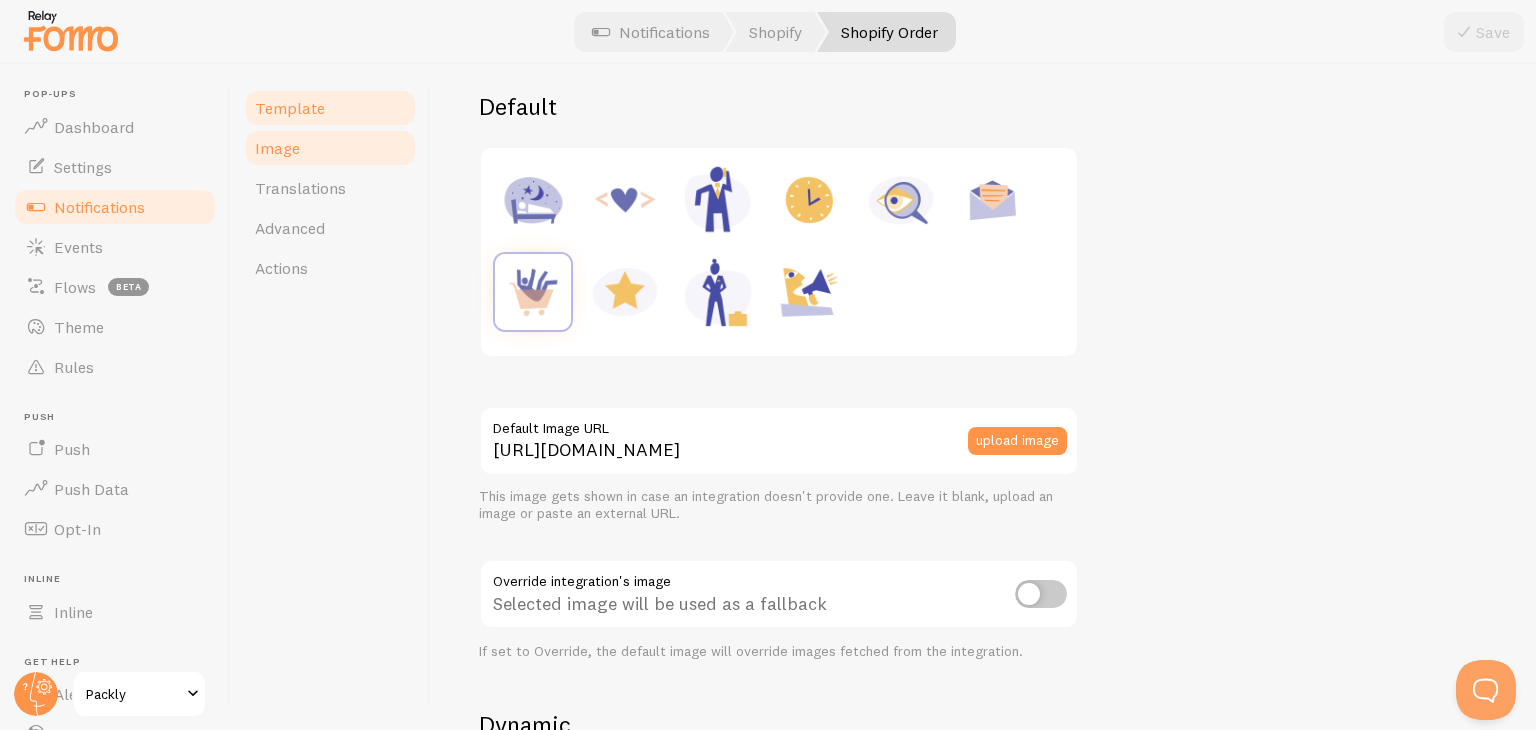 click on "Template" at bounding box center [330, 108] 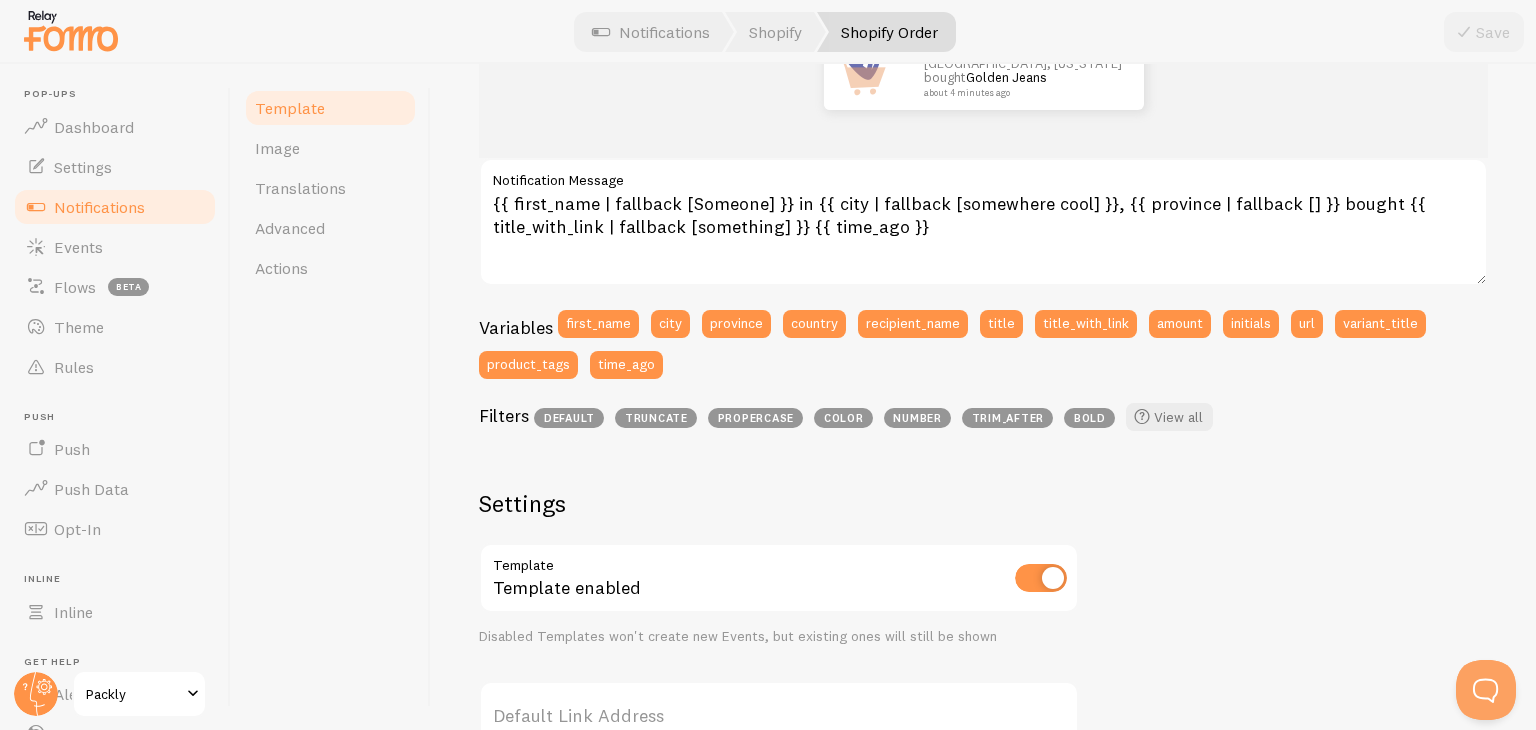 scroll, scrollTop: 0, scrollLeft: 0, axis: both 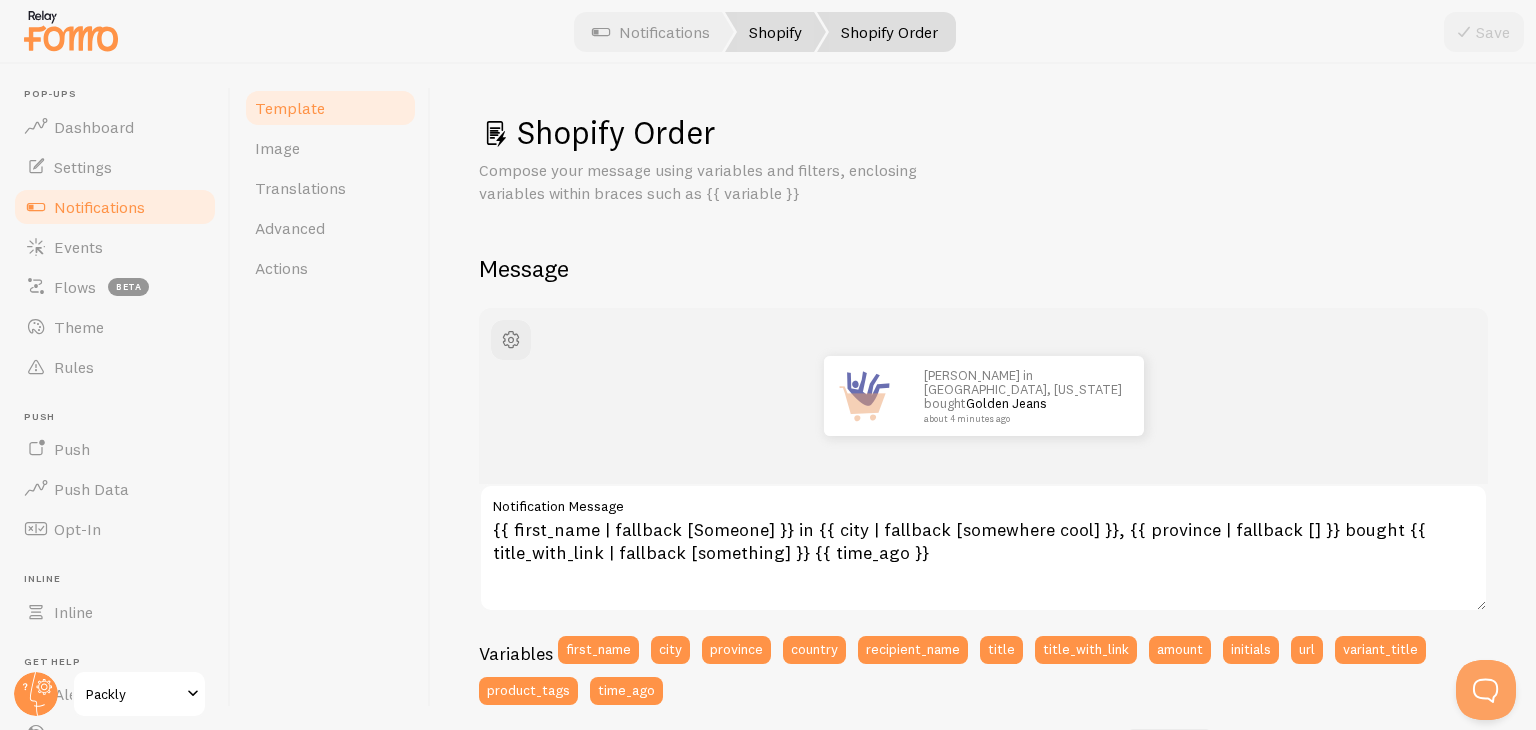 click on "Shopify" at bounding box center [775, 32] 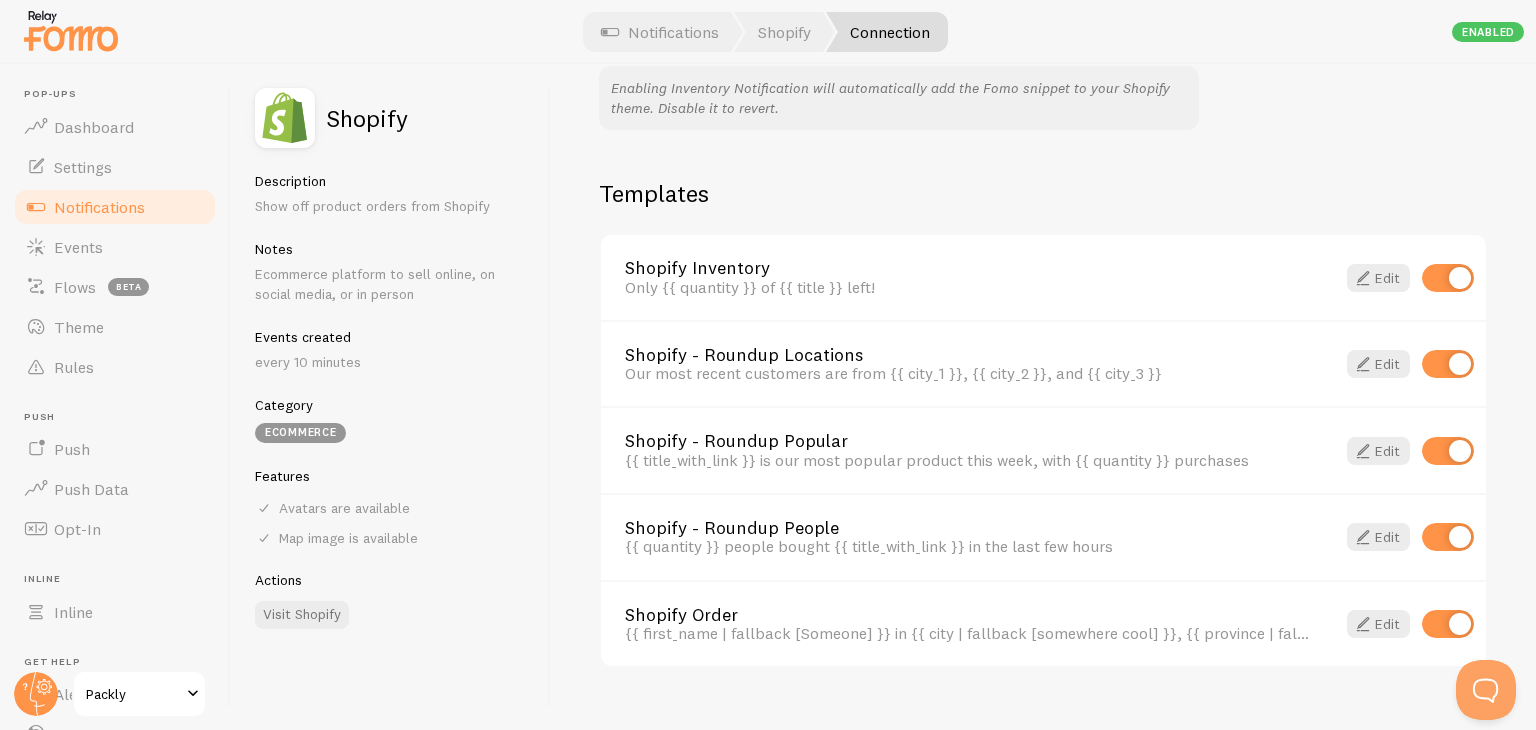 scroll, scrollTop: 1367, scrollLeft: 0, axis: vertical 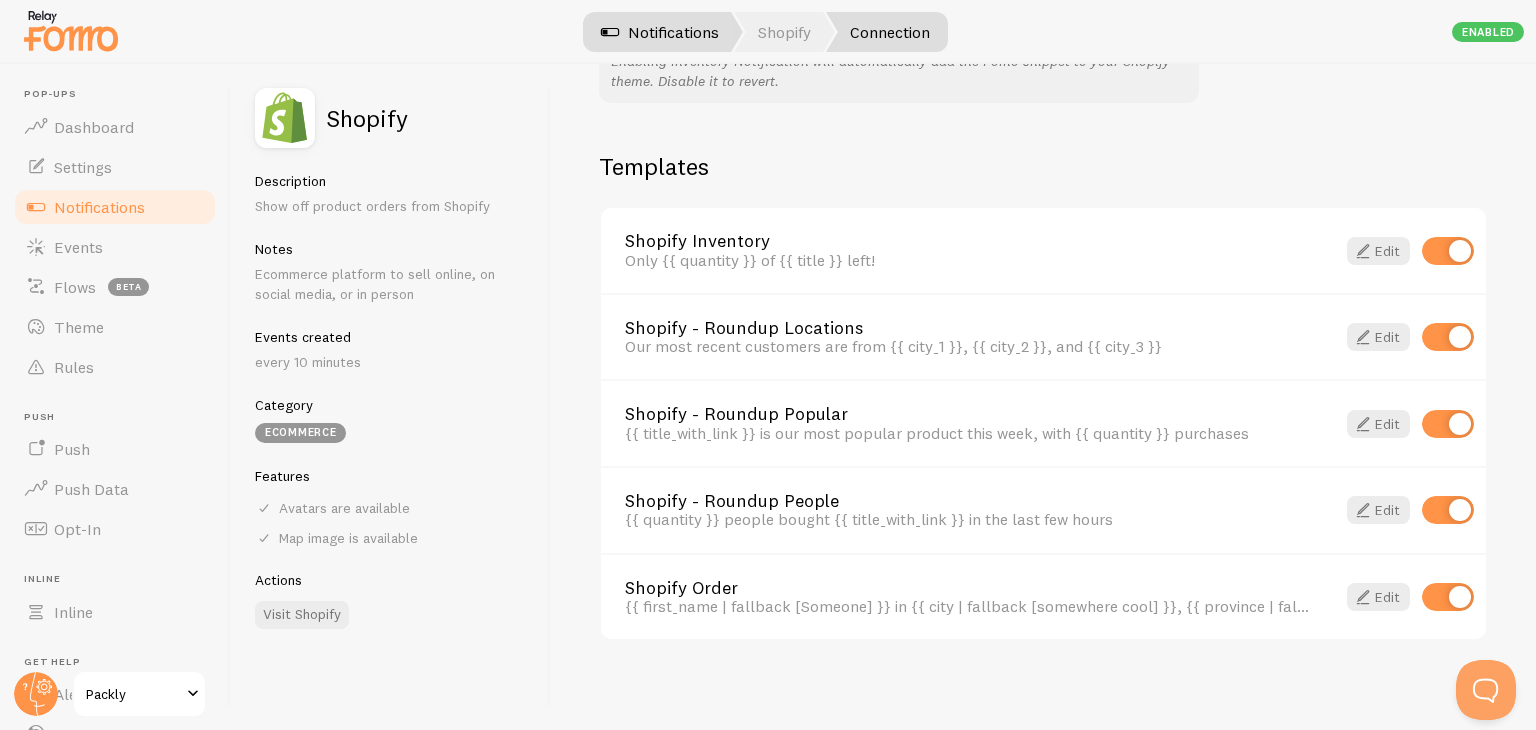 click on "Notifications" at bounding box center (660, 32) 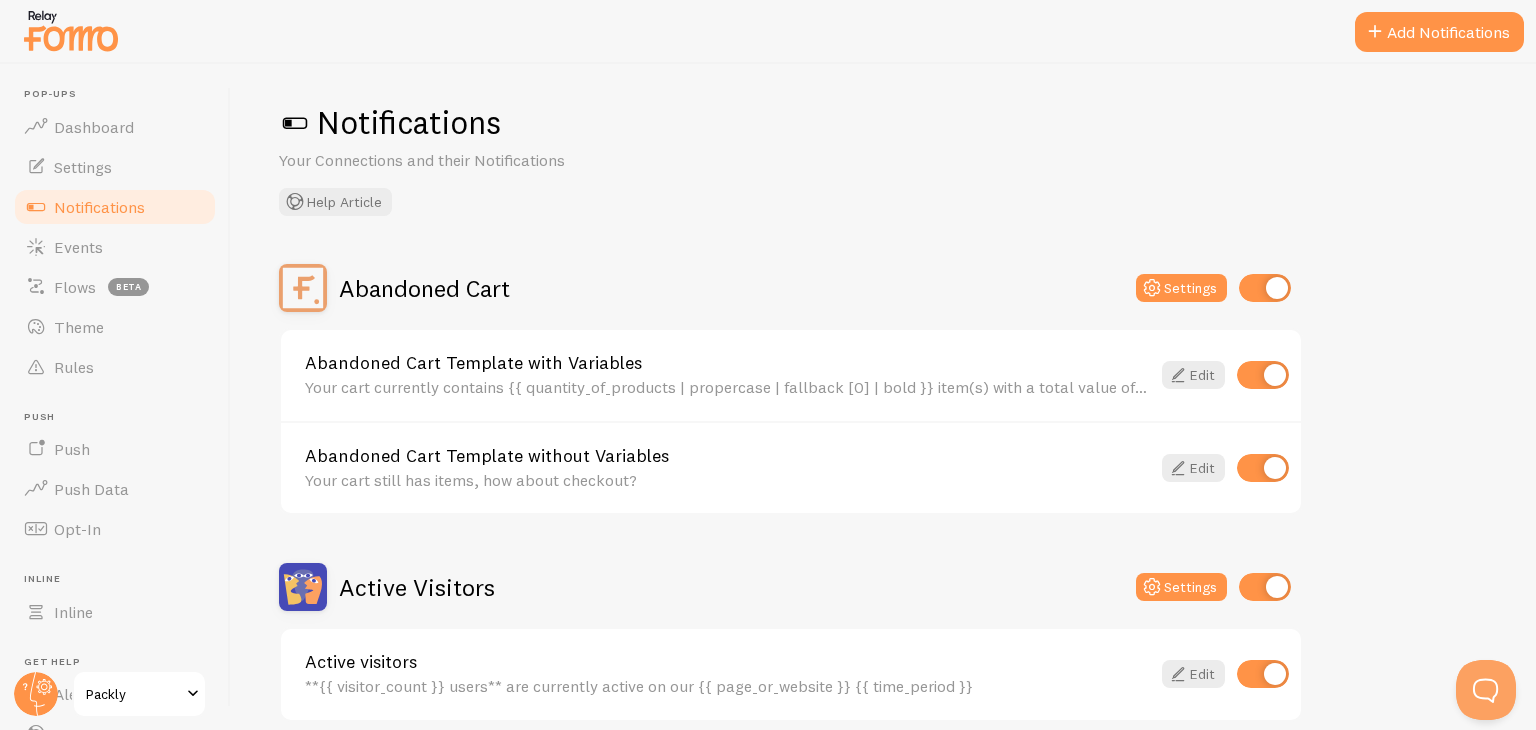 scroll, scrollTop: 0, scrollLeft: 0, axis: both 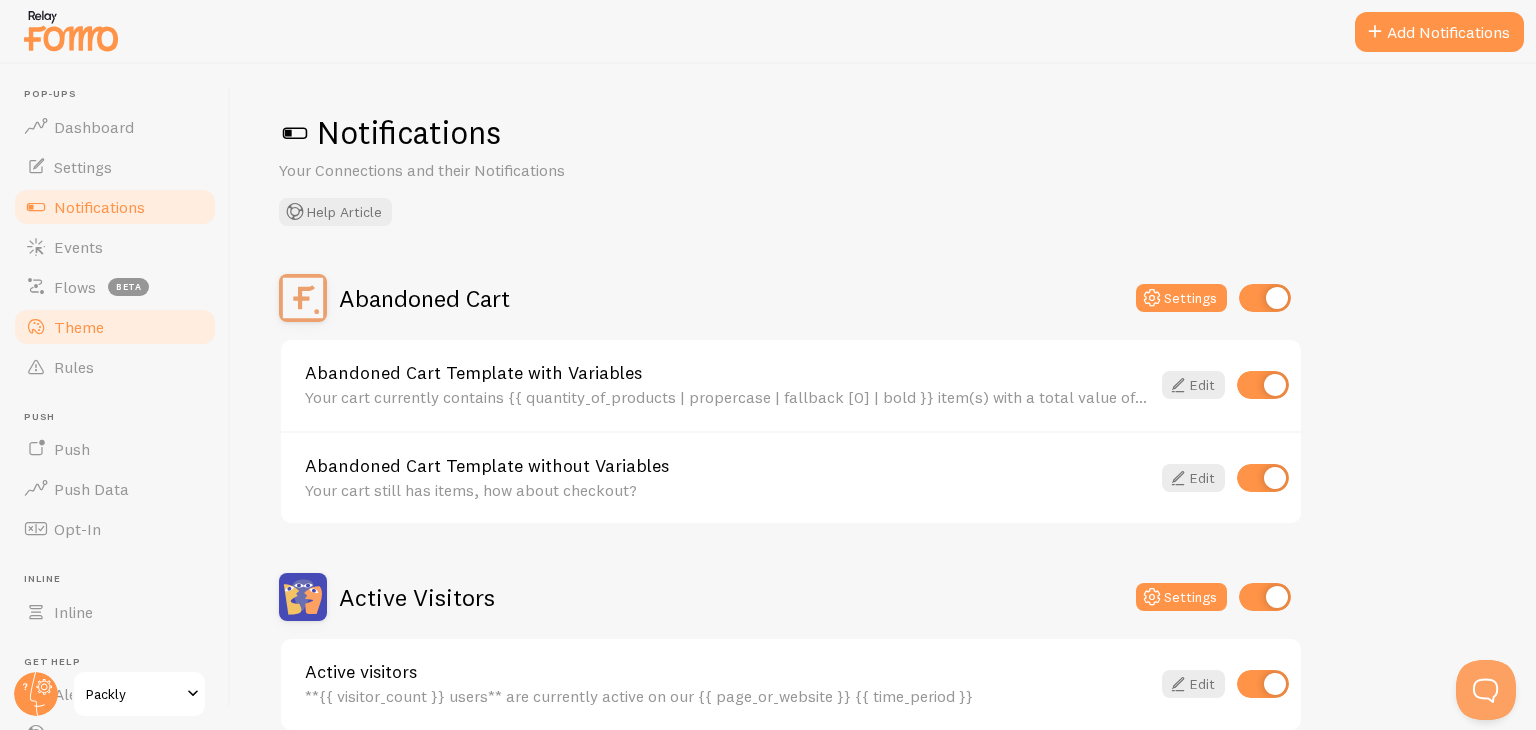 click on "Theme" at bounding box center [115, 327] 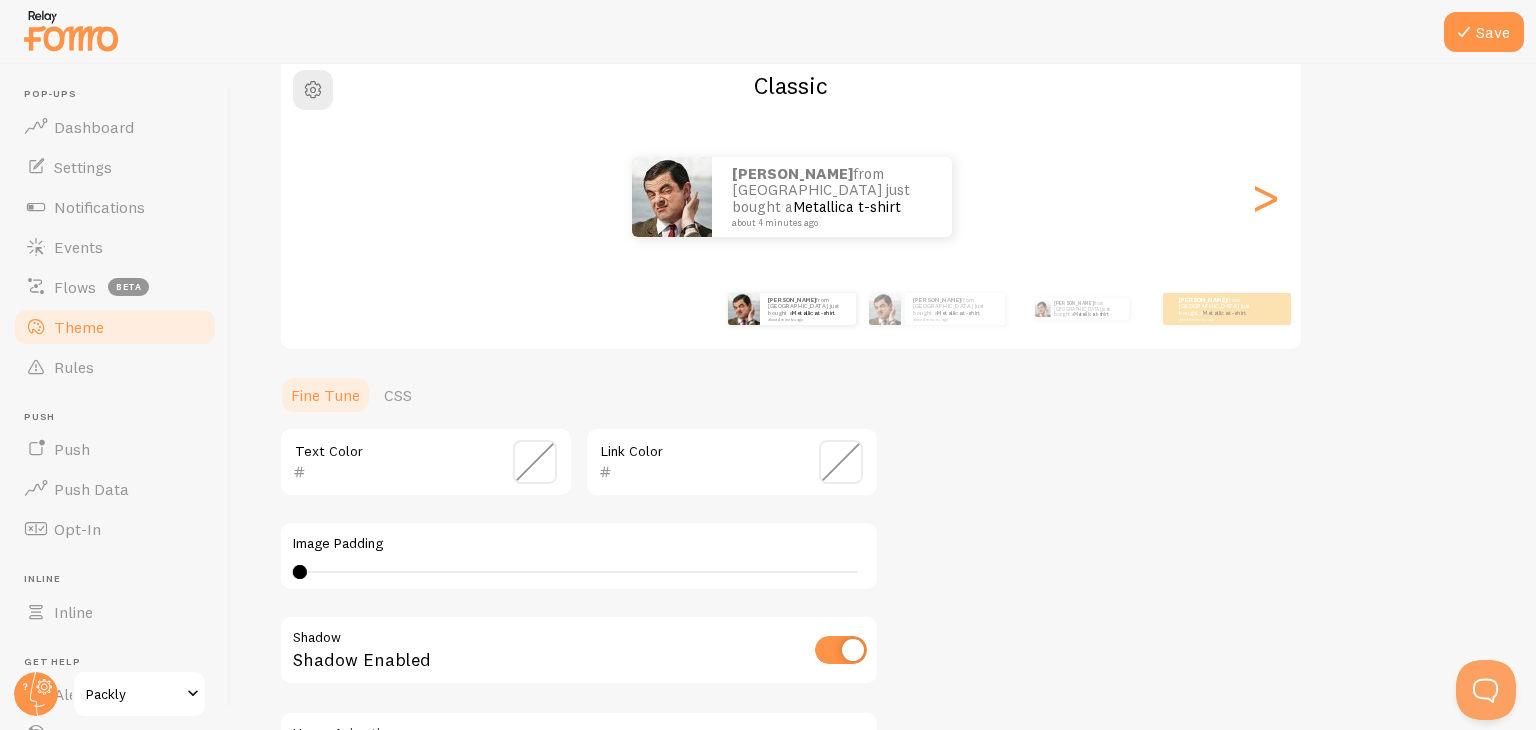 scroll, scrollTop: 159, scrollLeft: 0, axis: vertical 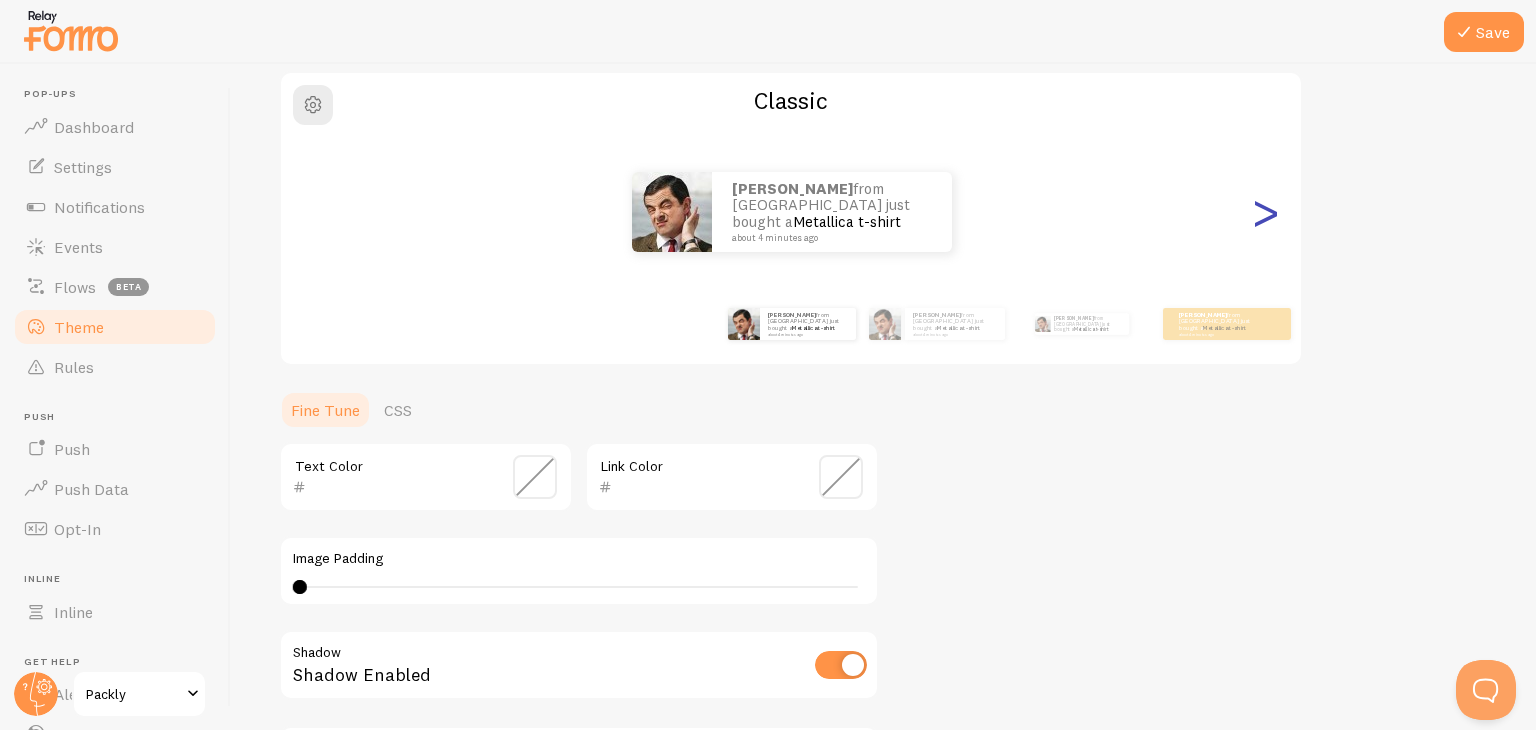 click on ">" at bounding box center [1265, 212] 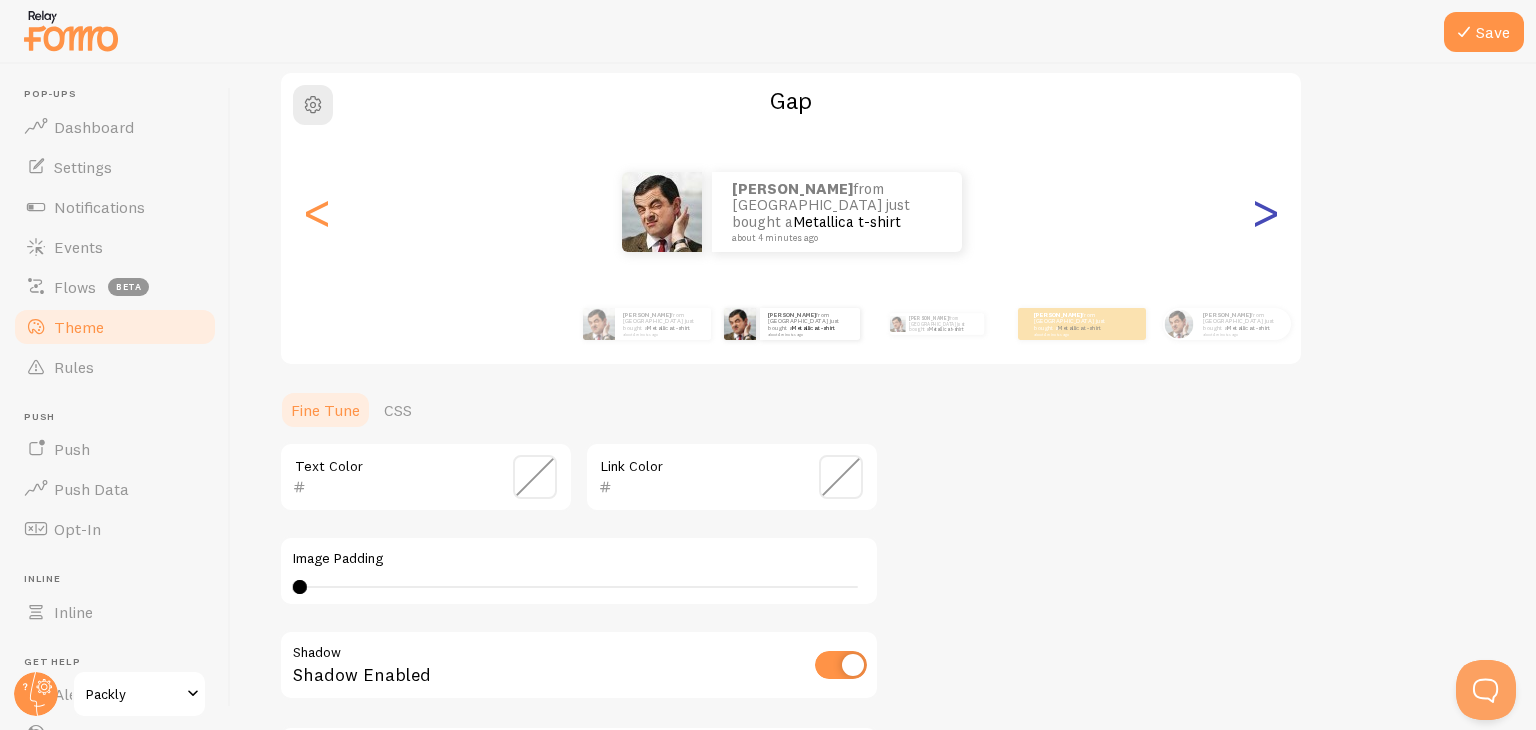 click on ">" at bounding box center [1265, 212] 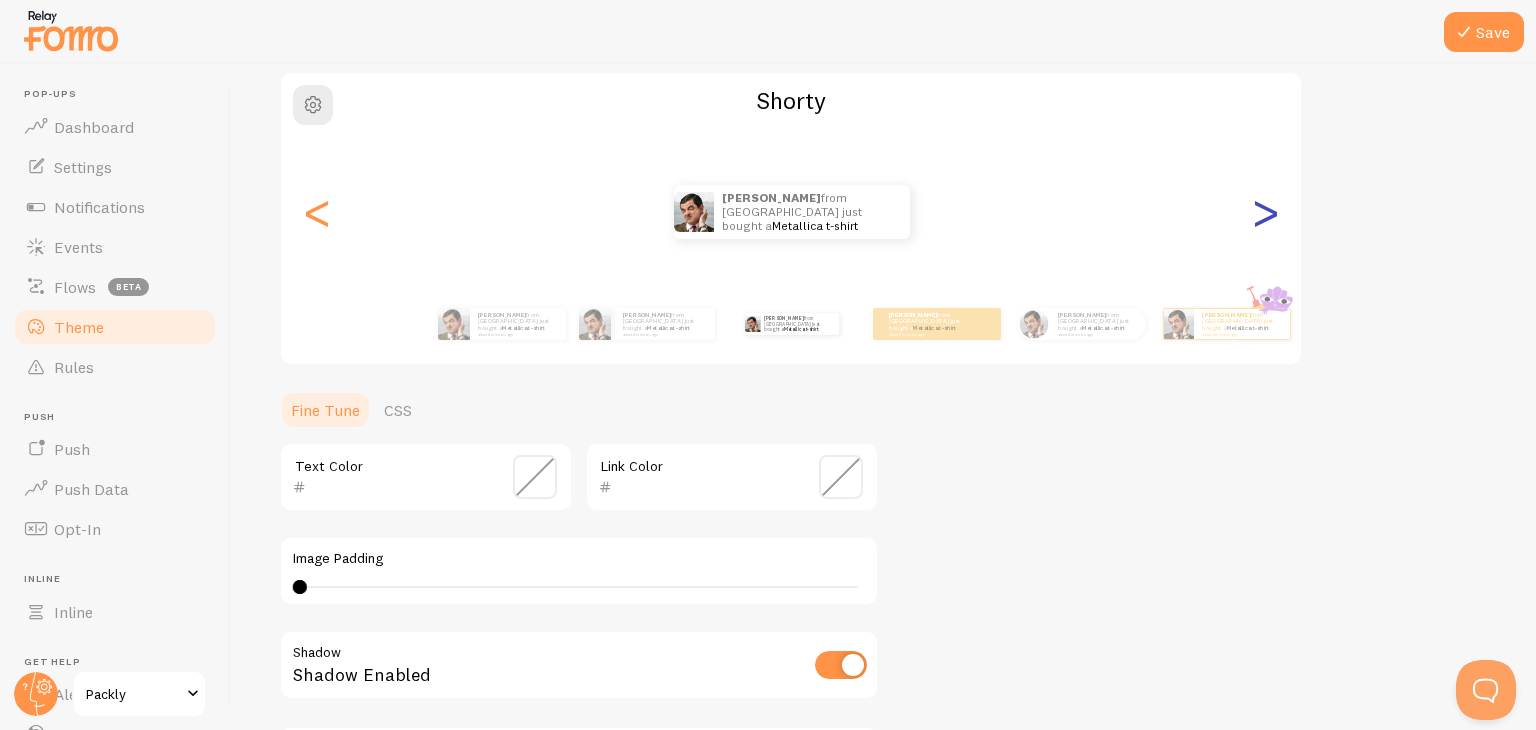 click on ">" at bounding box center (1265, 212) 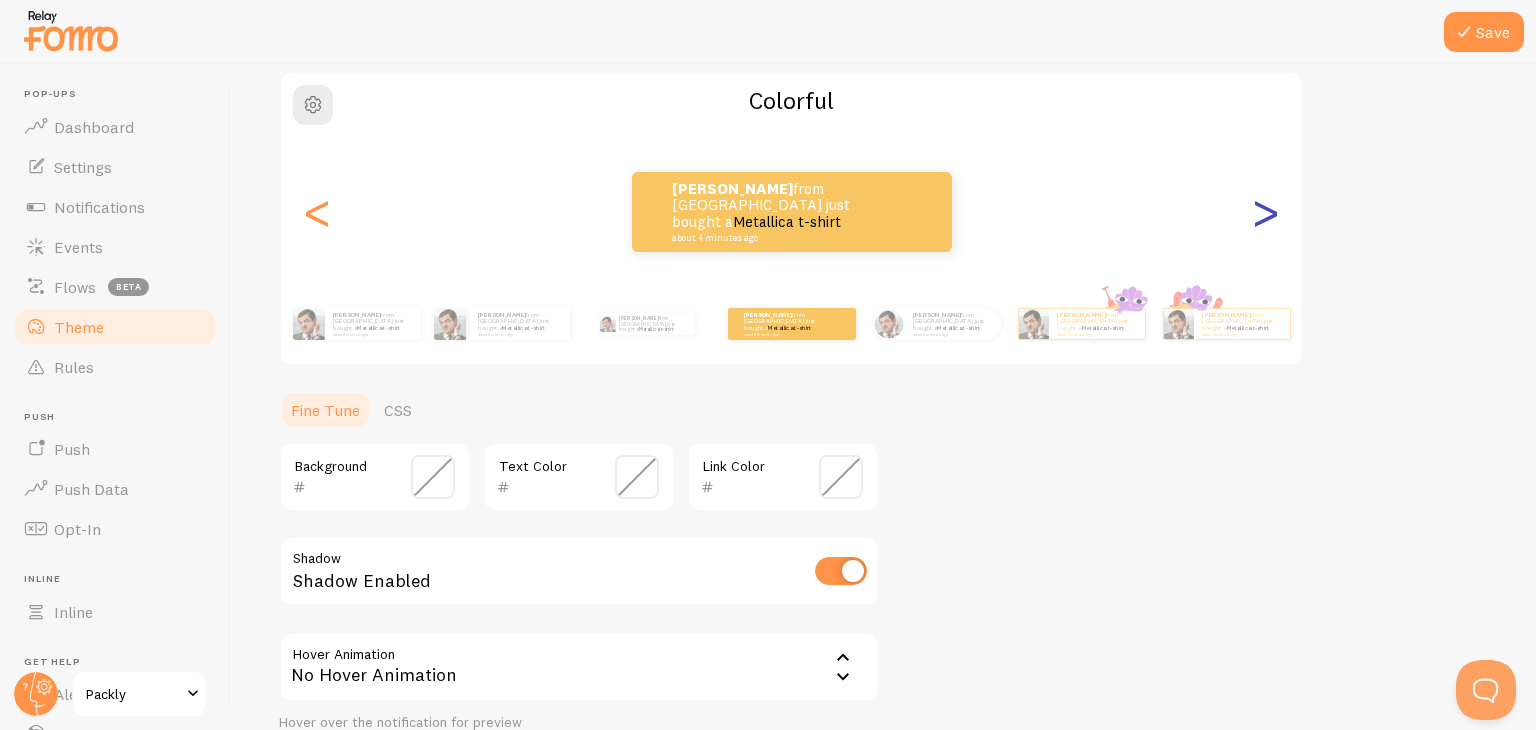 click on ">" at bounding box center (1265, 212) 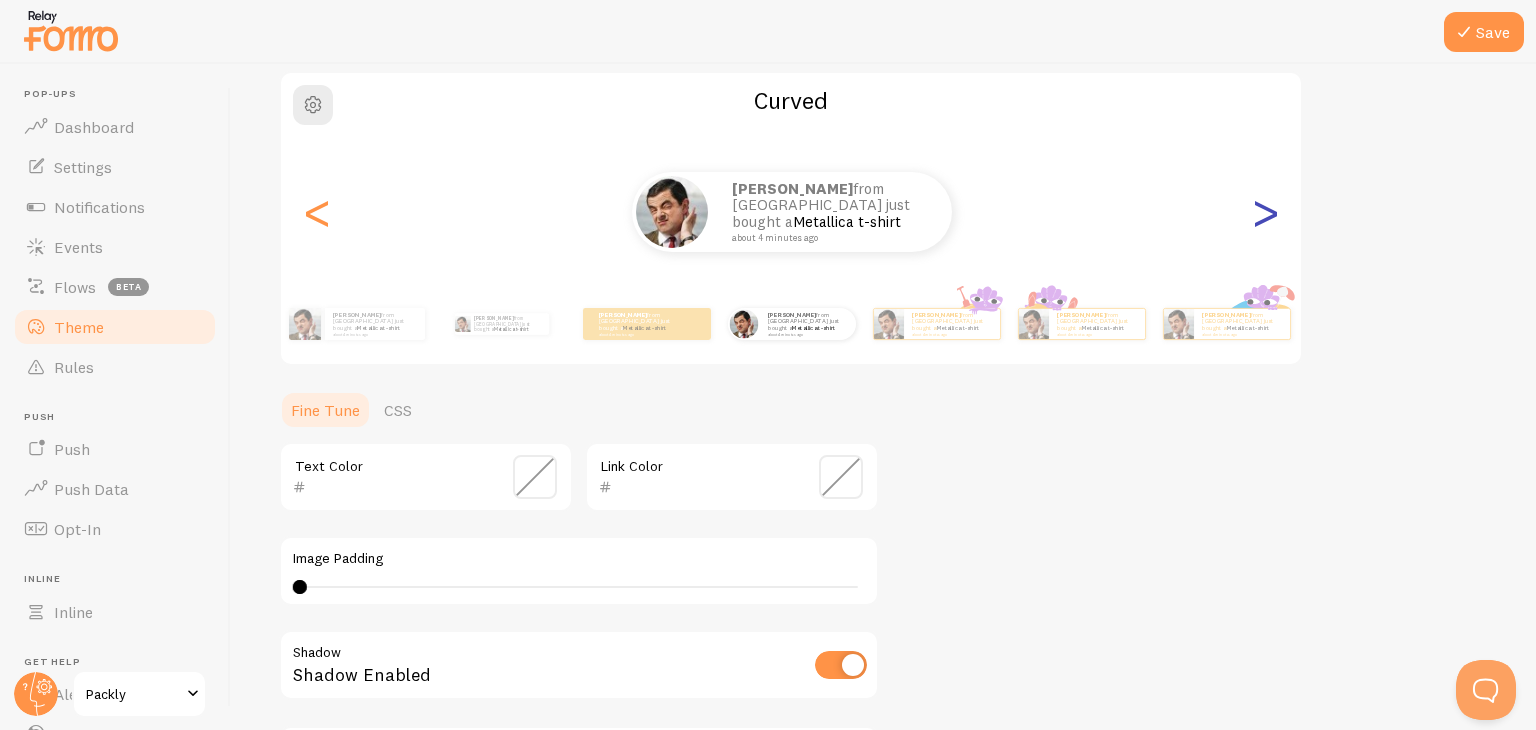click on ">" at bounding box center (1265, 212) 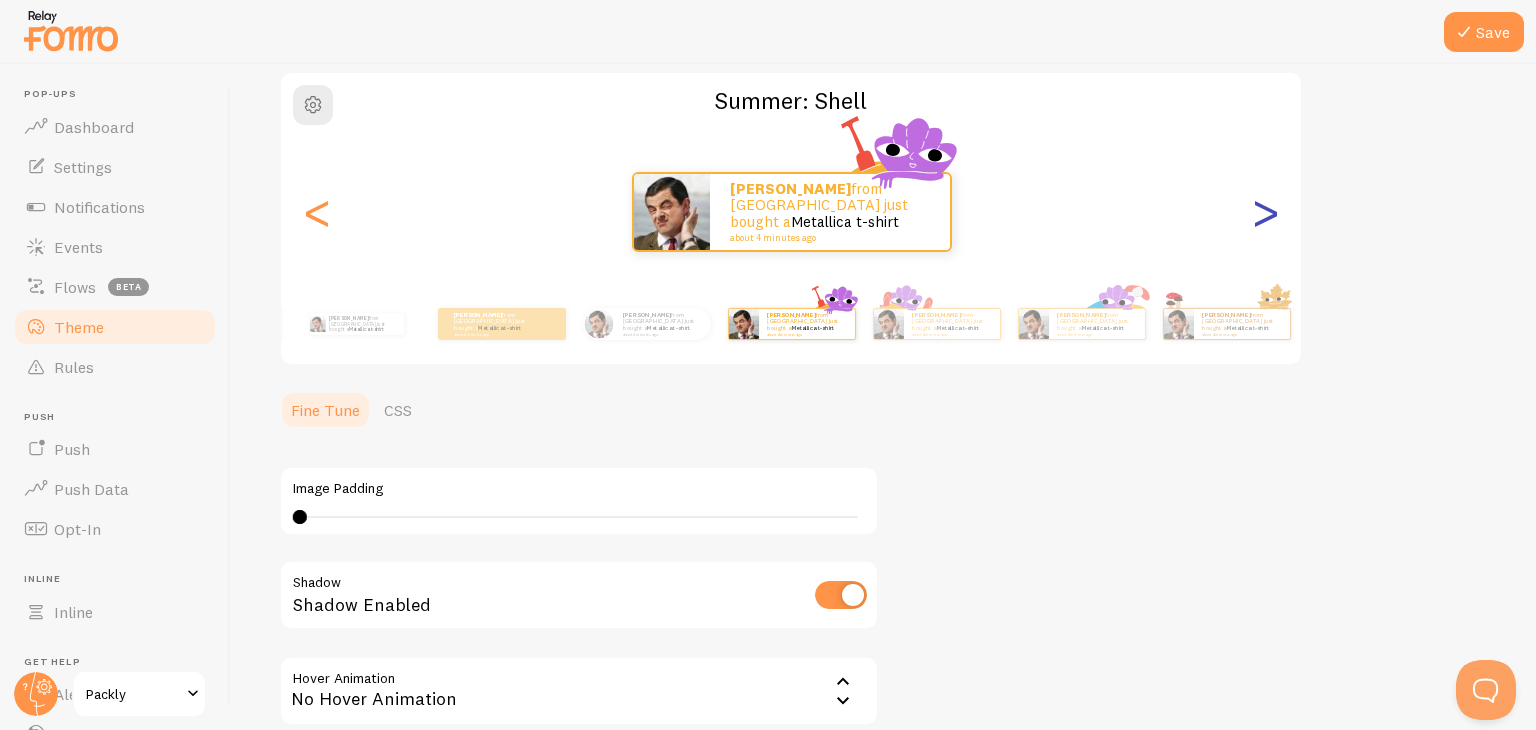 click on ">" at bounding box center (1265, 212) 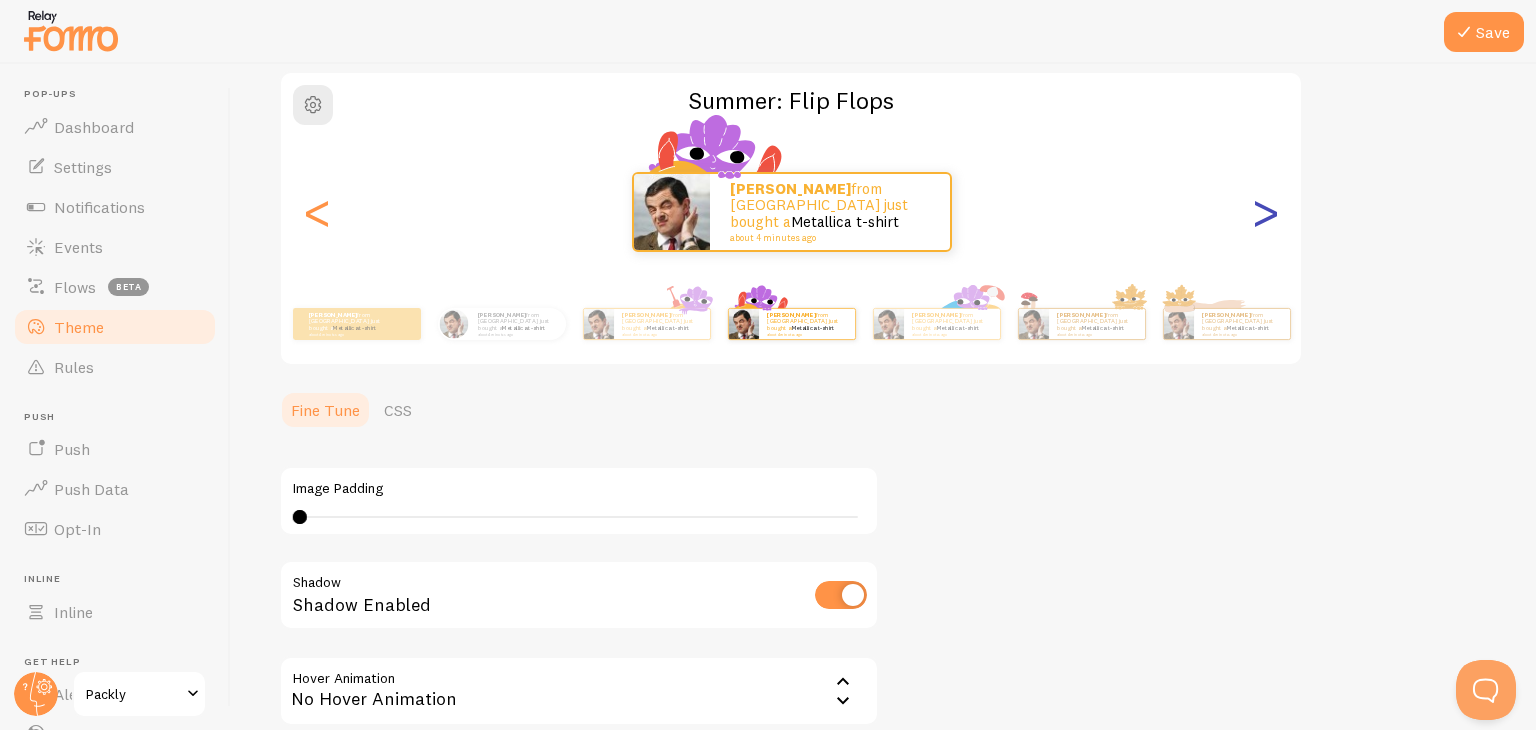 click on ">" at bounding box center [1265, 212] 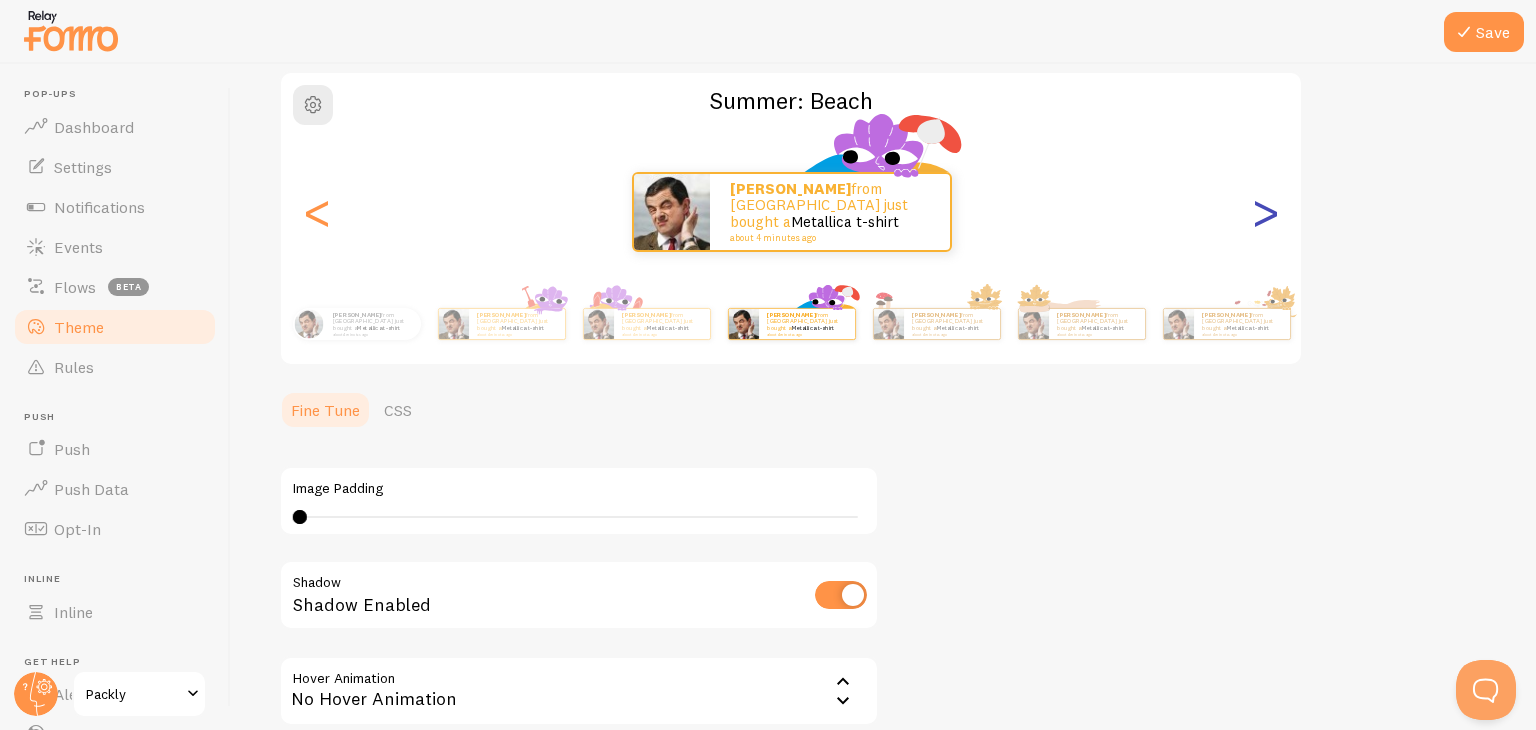 click on ">" at bounding box center (1265, 212) 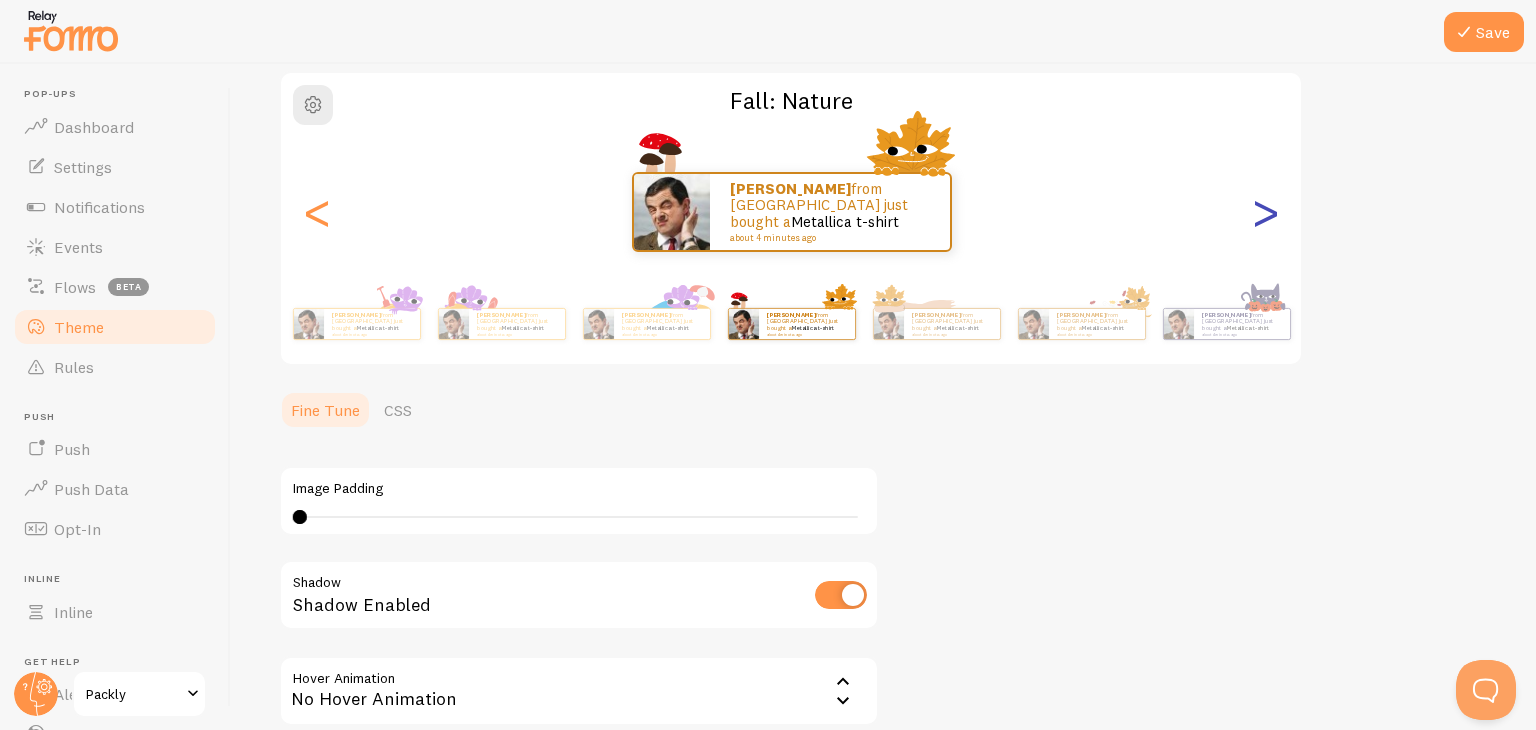 click on ">" at bounding box center [1265, 212] 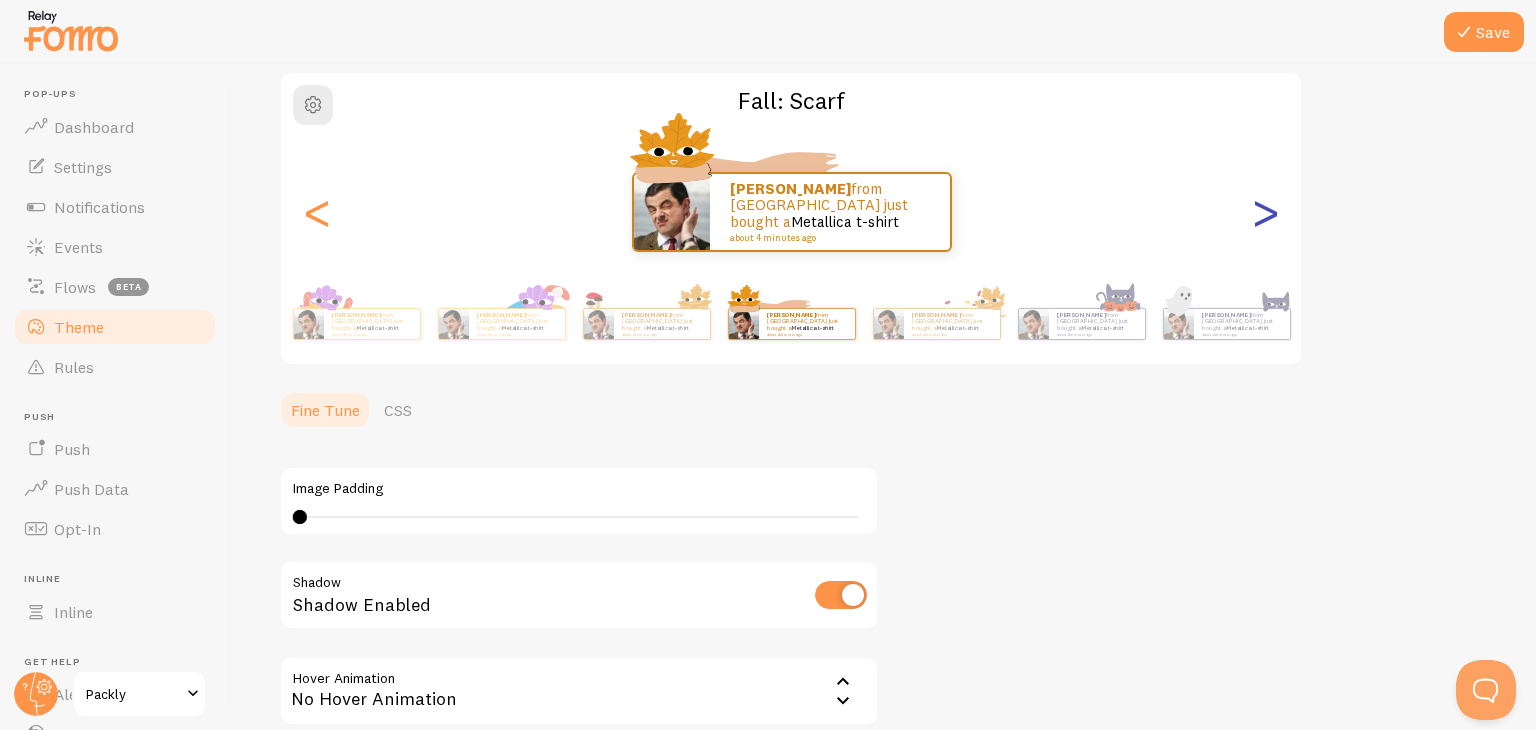click on ">" at bounding box center [1265, 212] 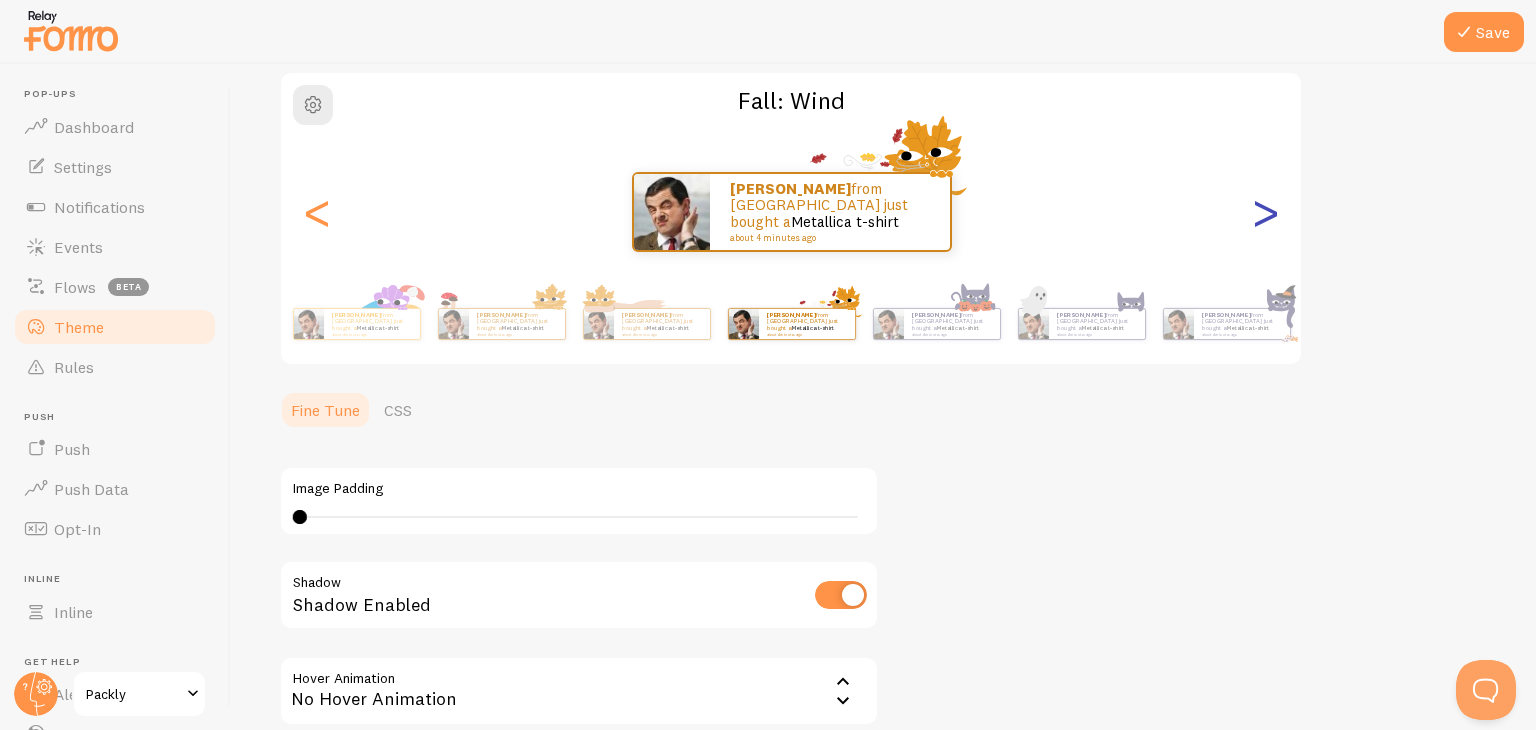 click on ">" at bounding box center (1265, 212) 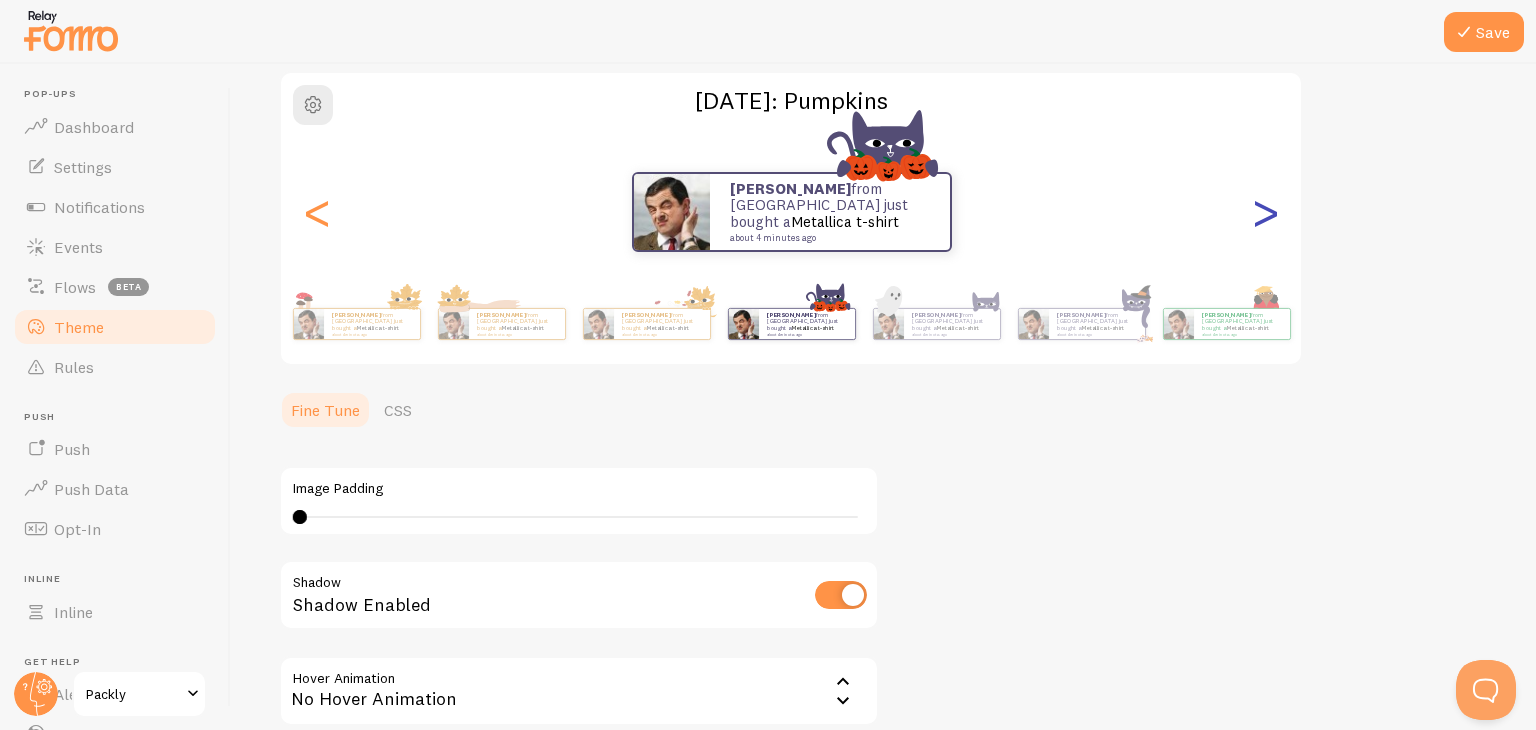 click on ">" at bounding box center (1265, 212) 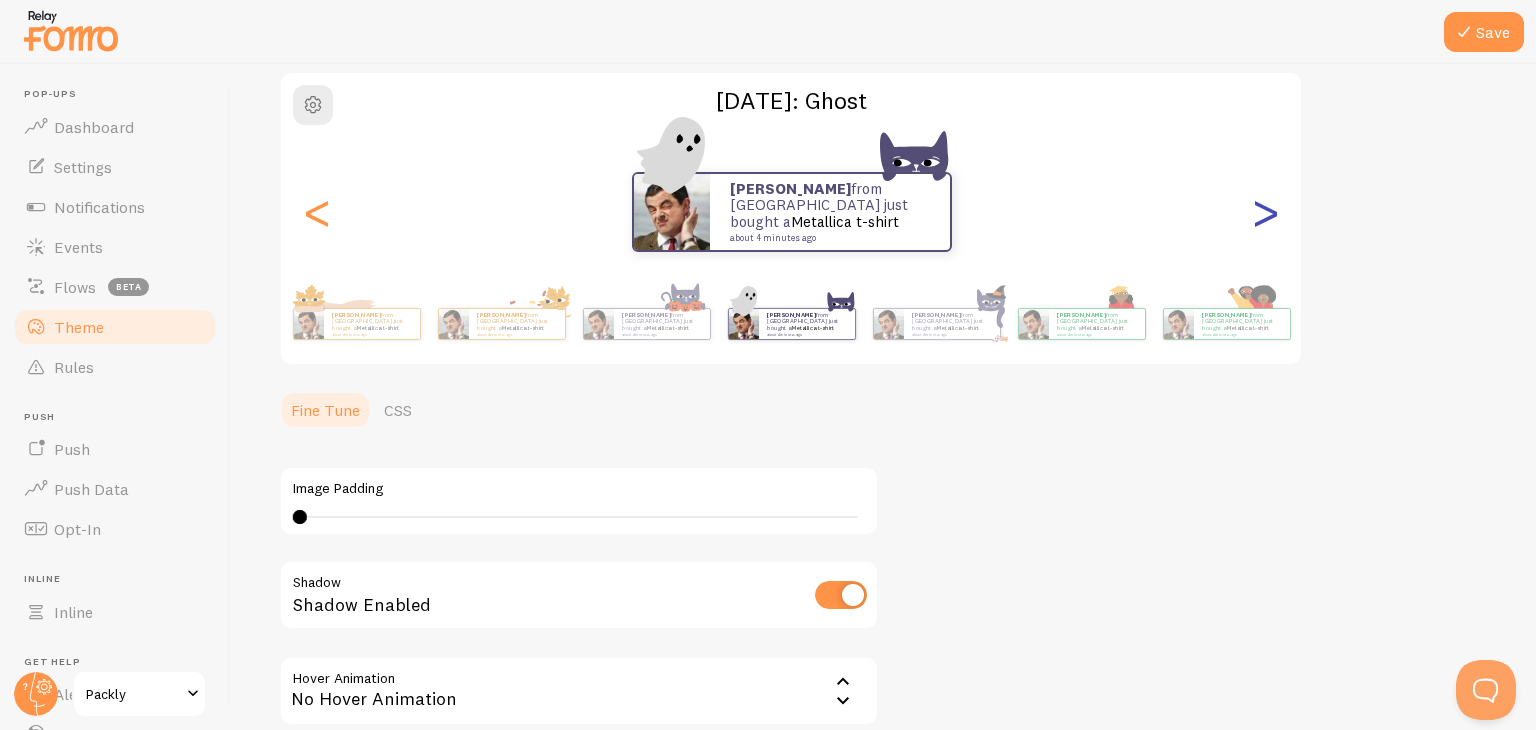 click on ">" at bounding box center [1265, 212] 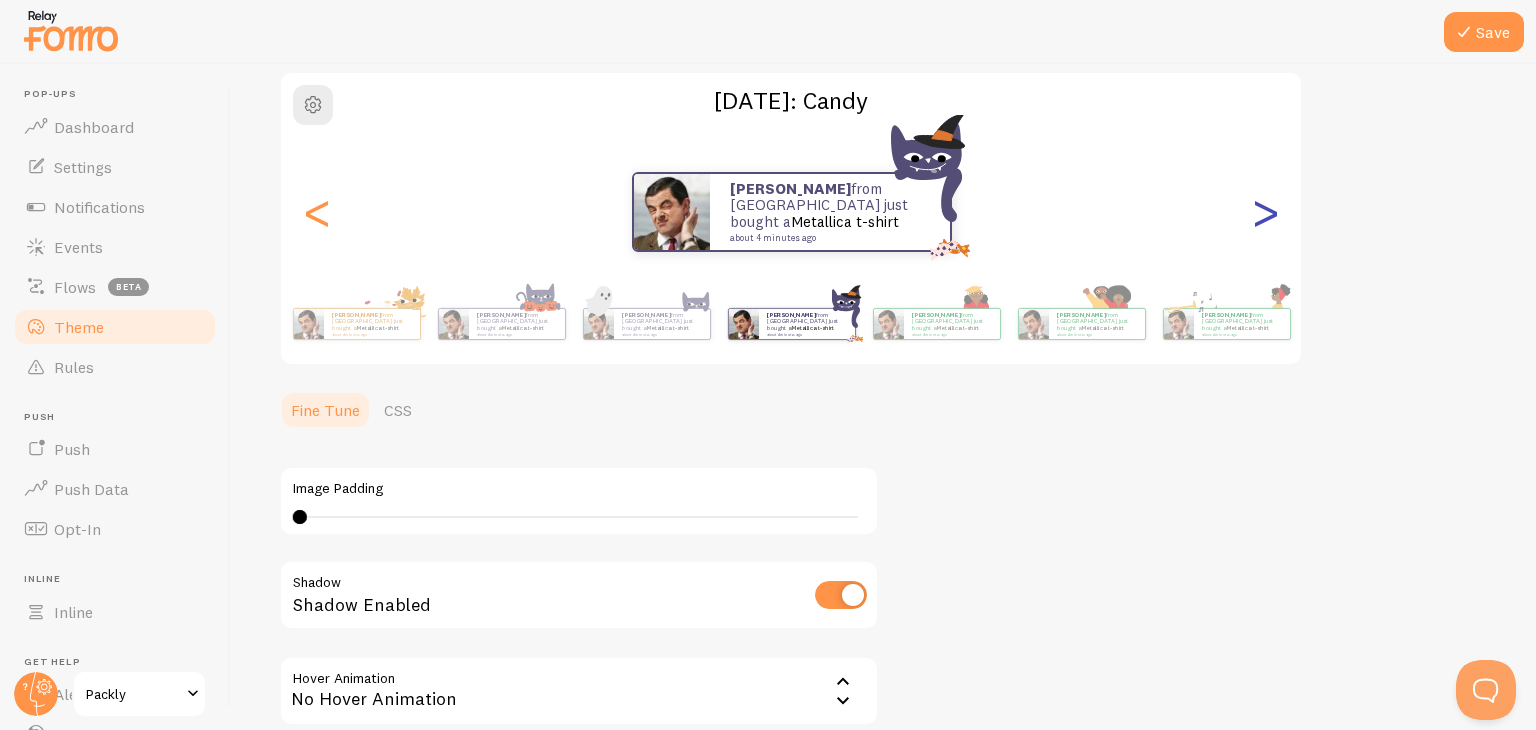 click on ">" at bounding box center (1265, 212) 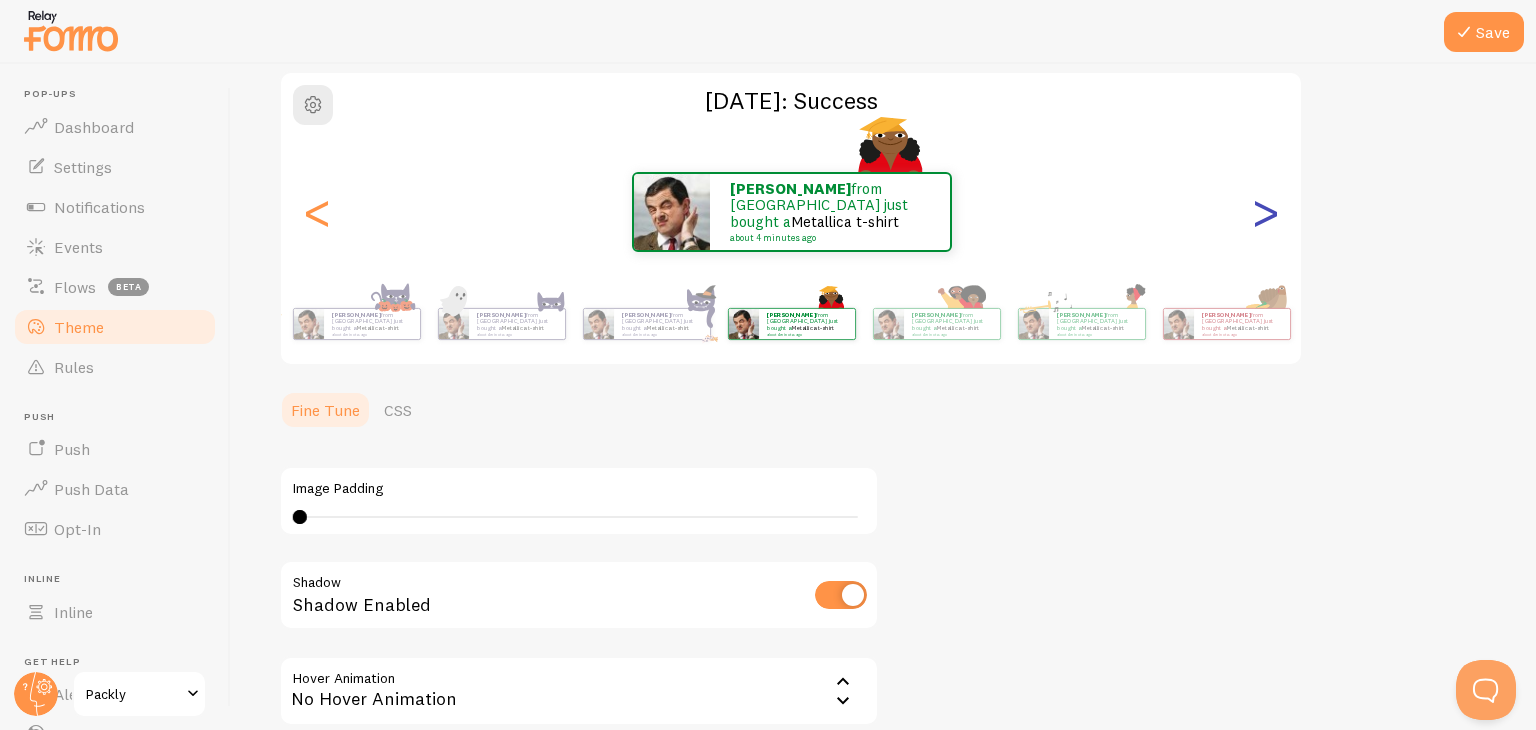 click on ">" at bounding box center [1265, 212] 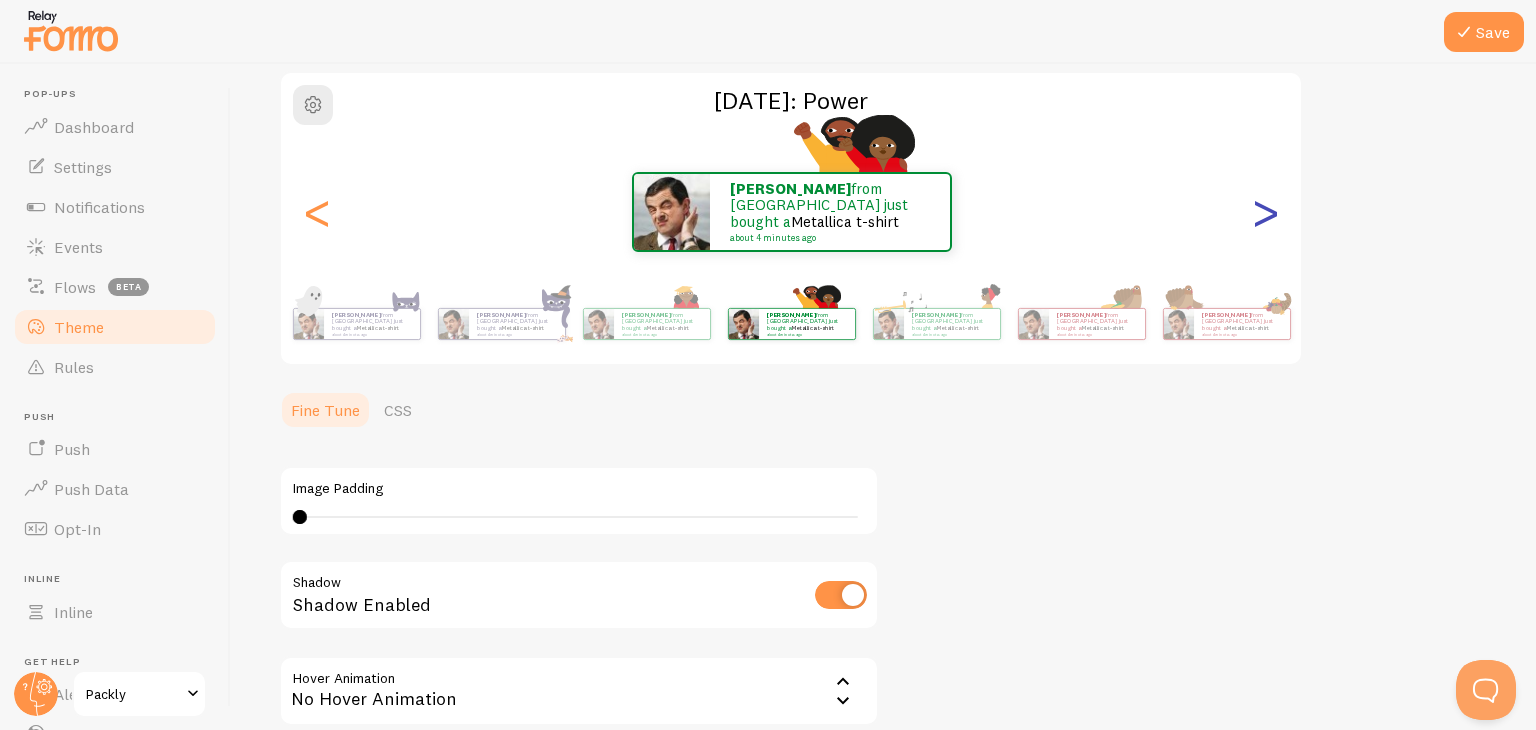 click on ">" at bounding box center [1265, 212] 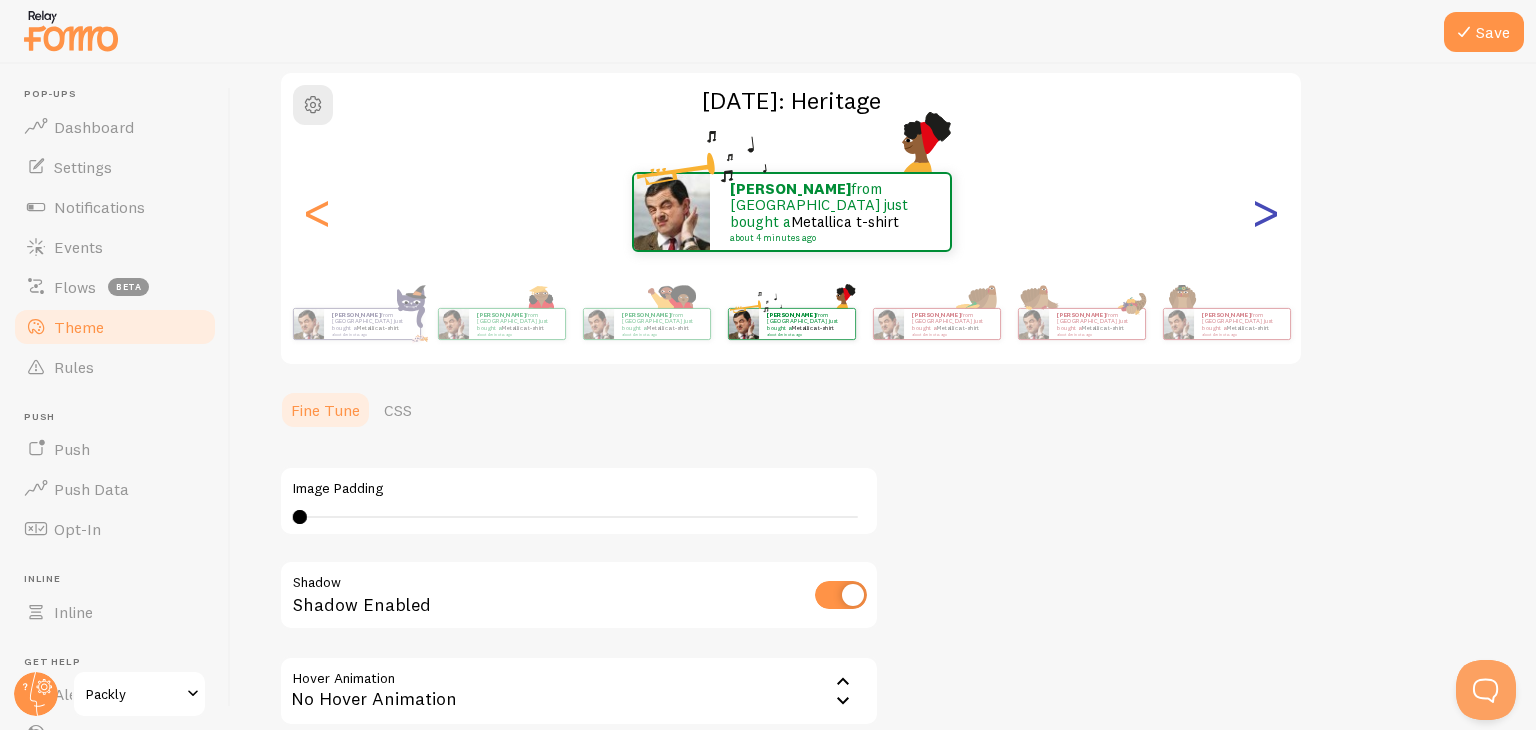 click on ">" at bounding box center (1265, 212) 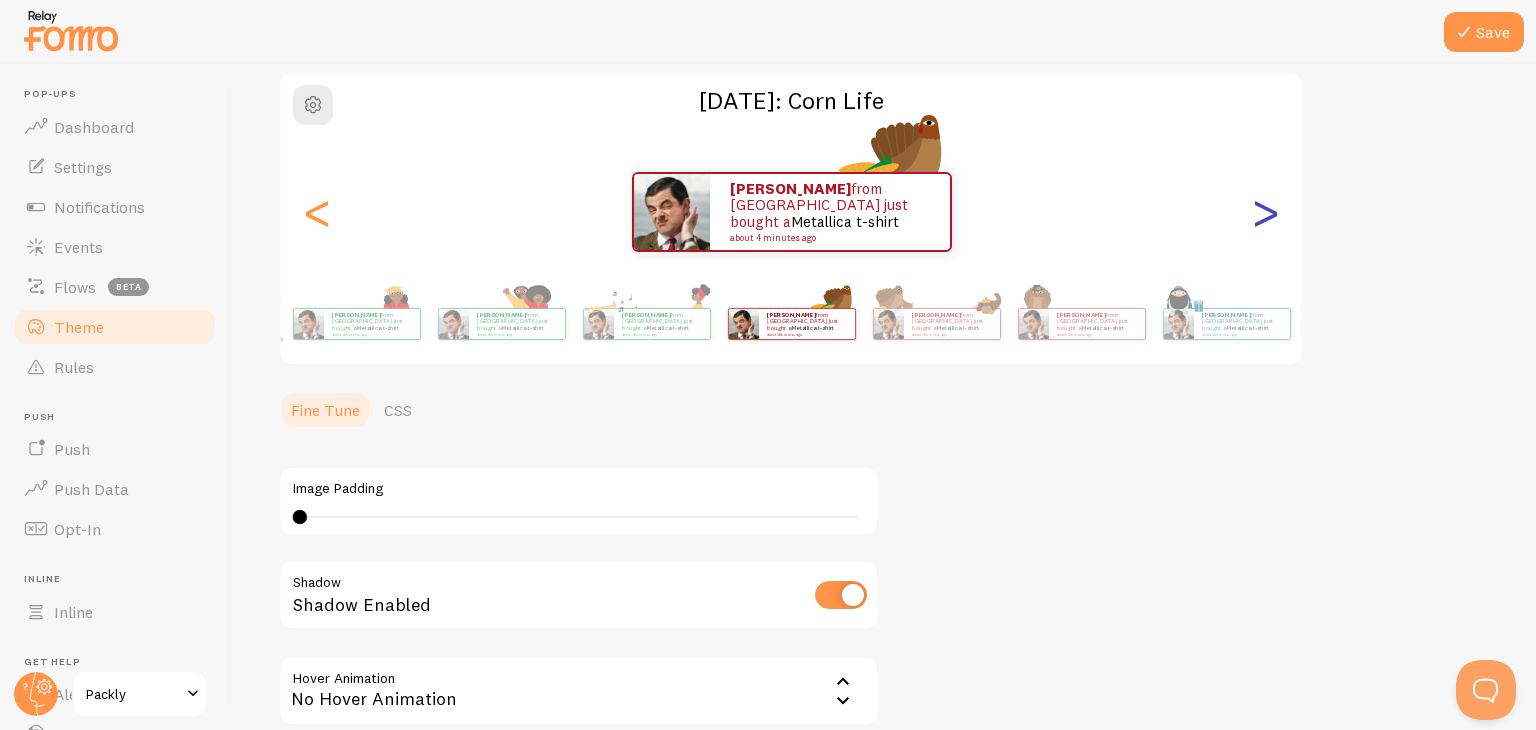 click on ">" at bounding box center (1265, 212) 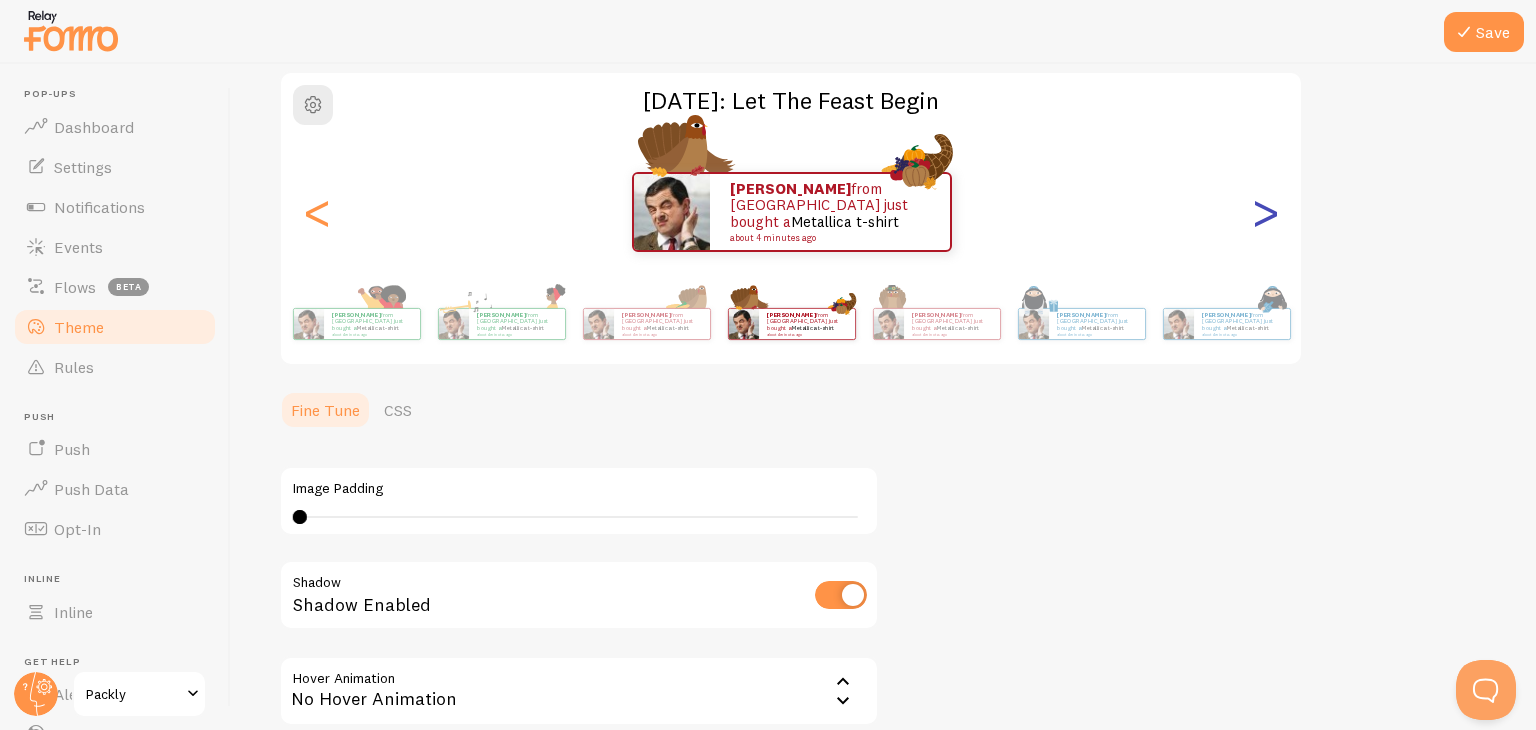 click on ">" at bounding box center (1265, 212) 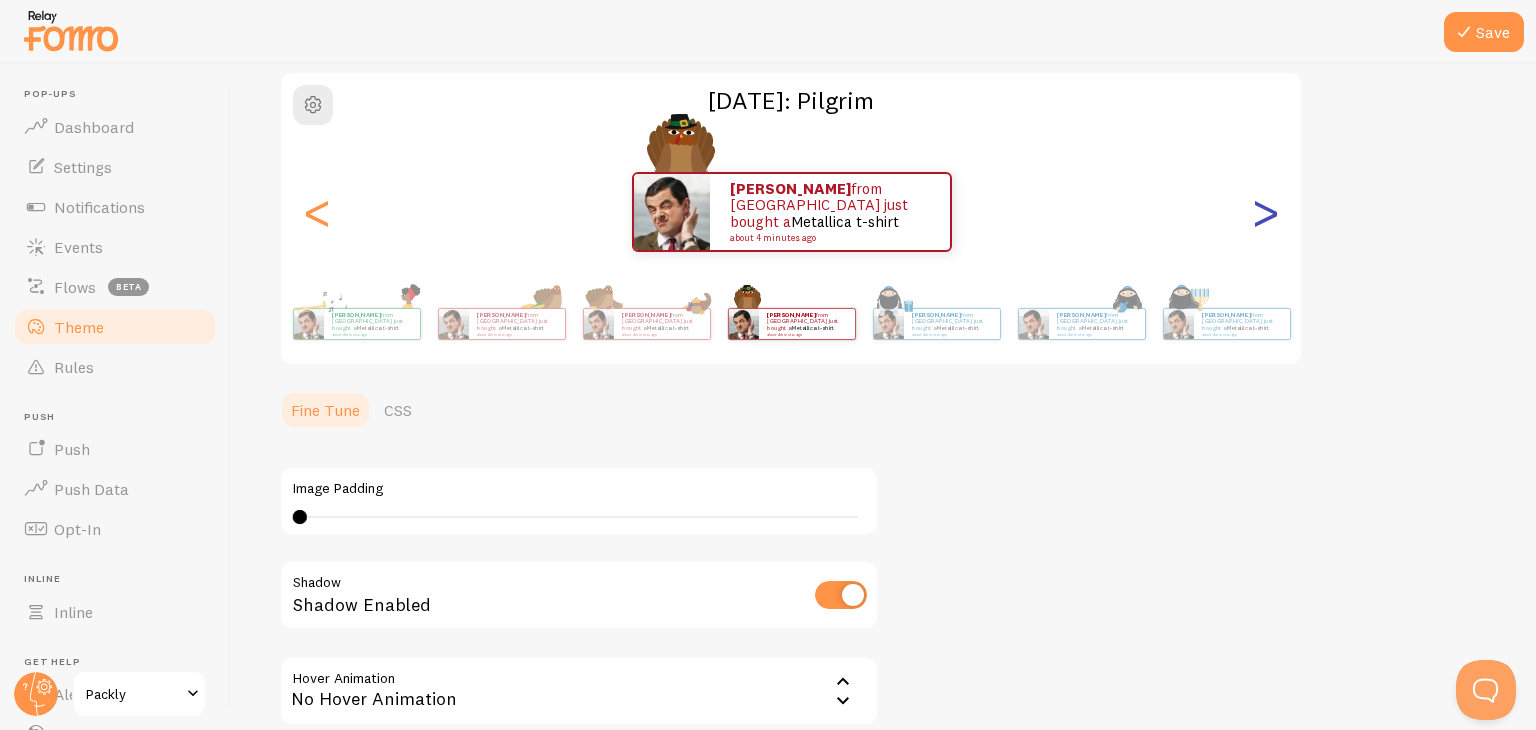 click on ">" at bounding box center (1265, 212) 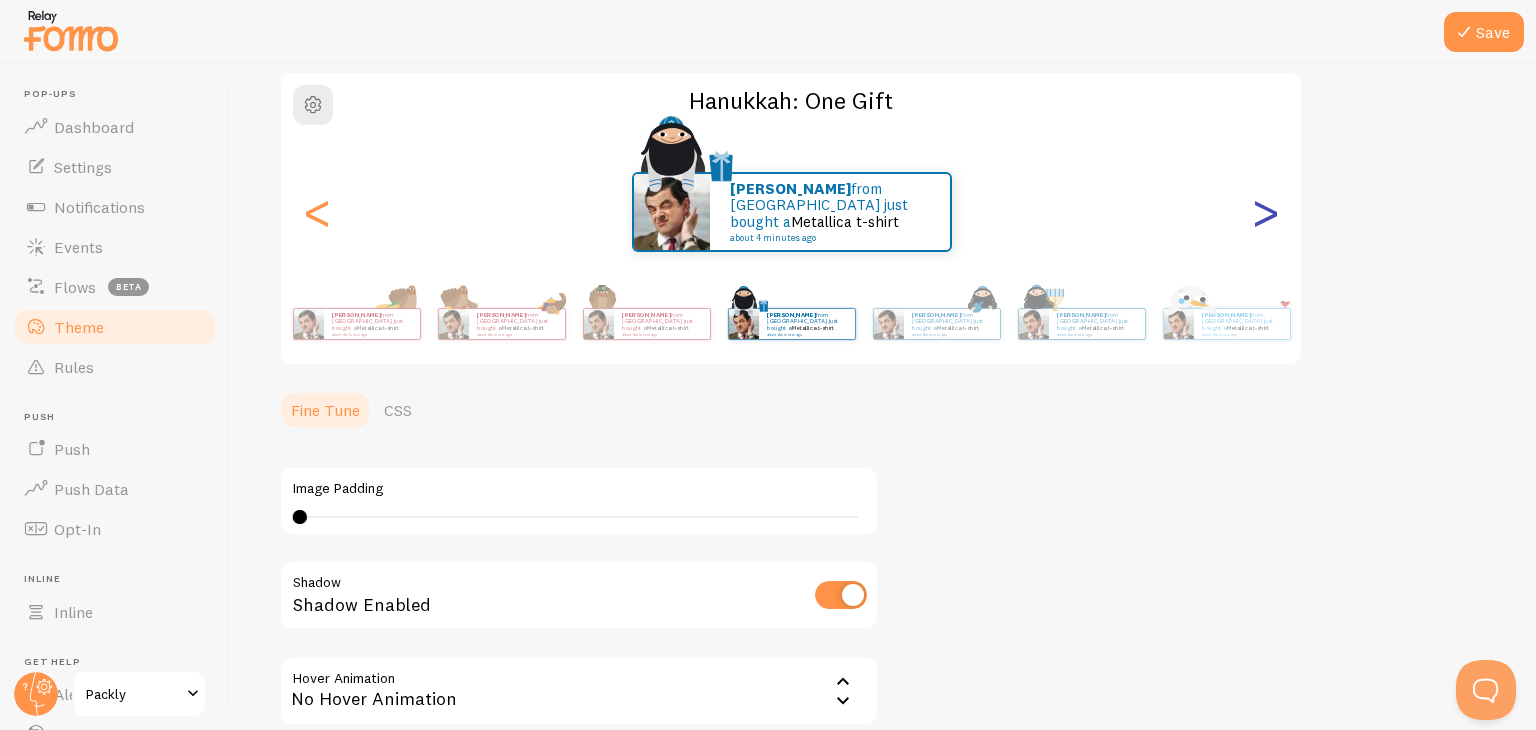 click on ">" at bounding box center (1265, 212) 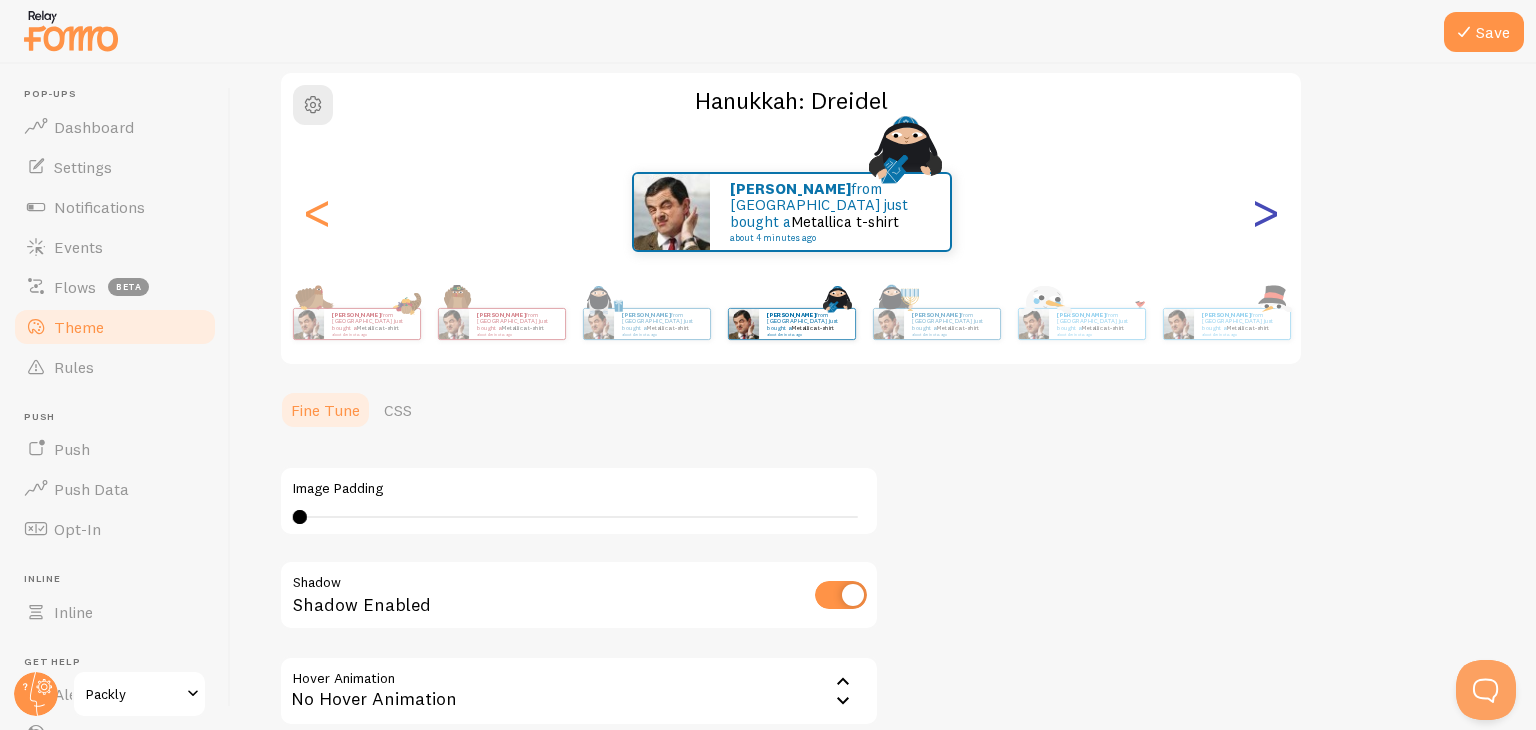click on ">" at bounding box center (1265, 212) 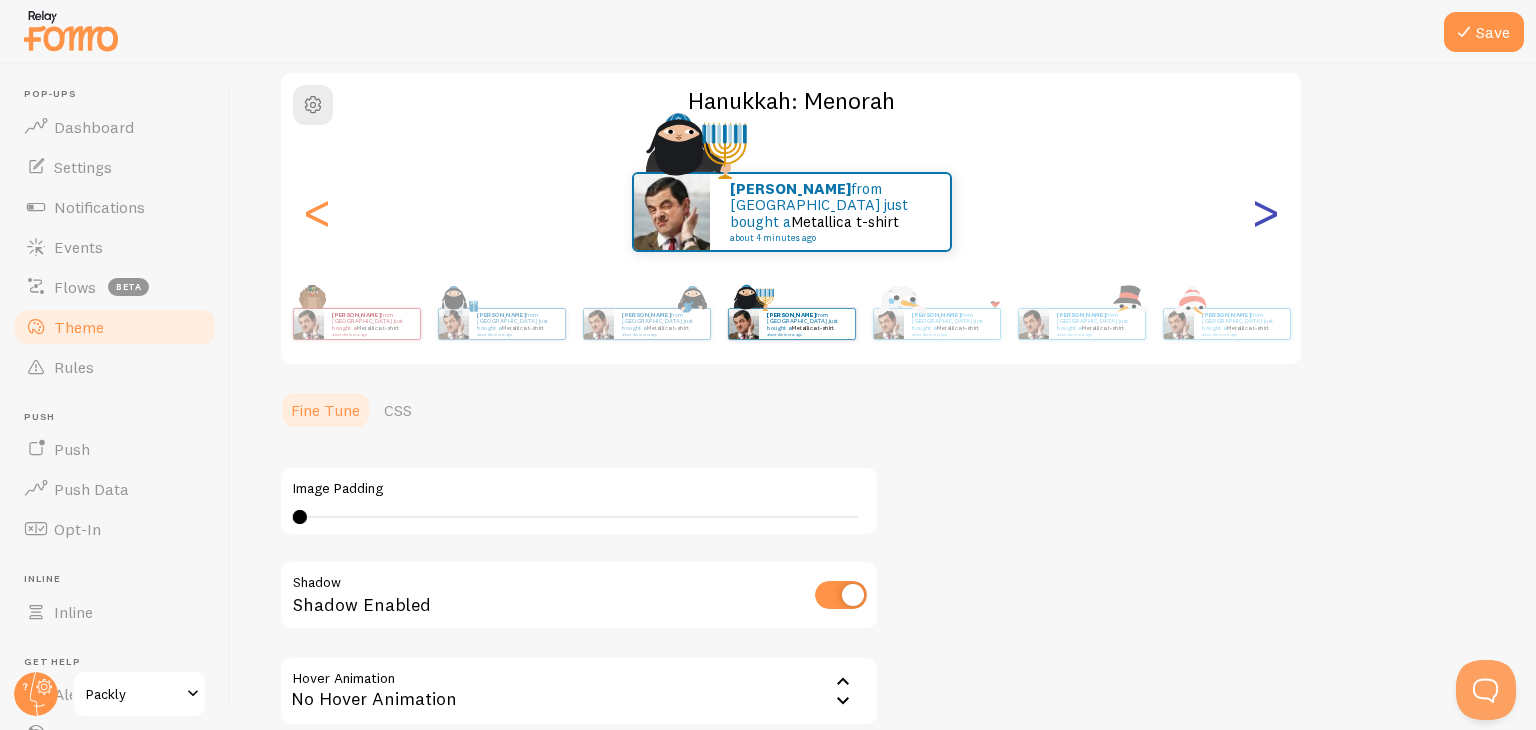 click on ">" at bounding box center [1265, 212] 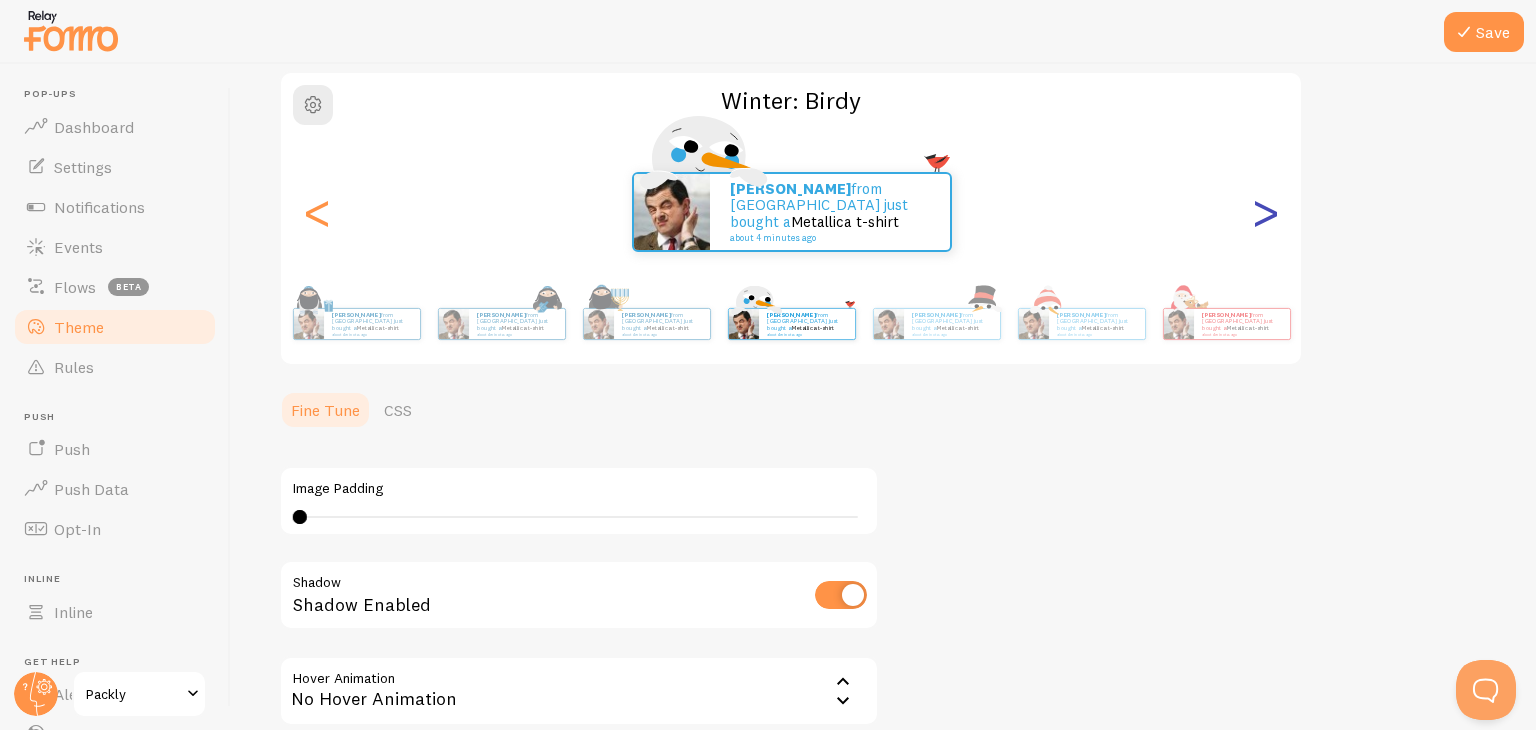 click on ">" at bounding box center [1265, 212] 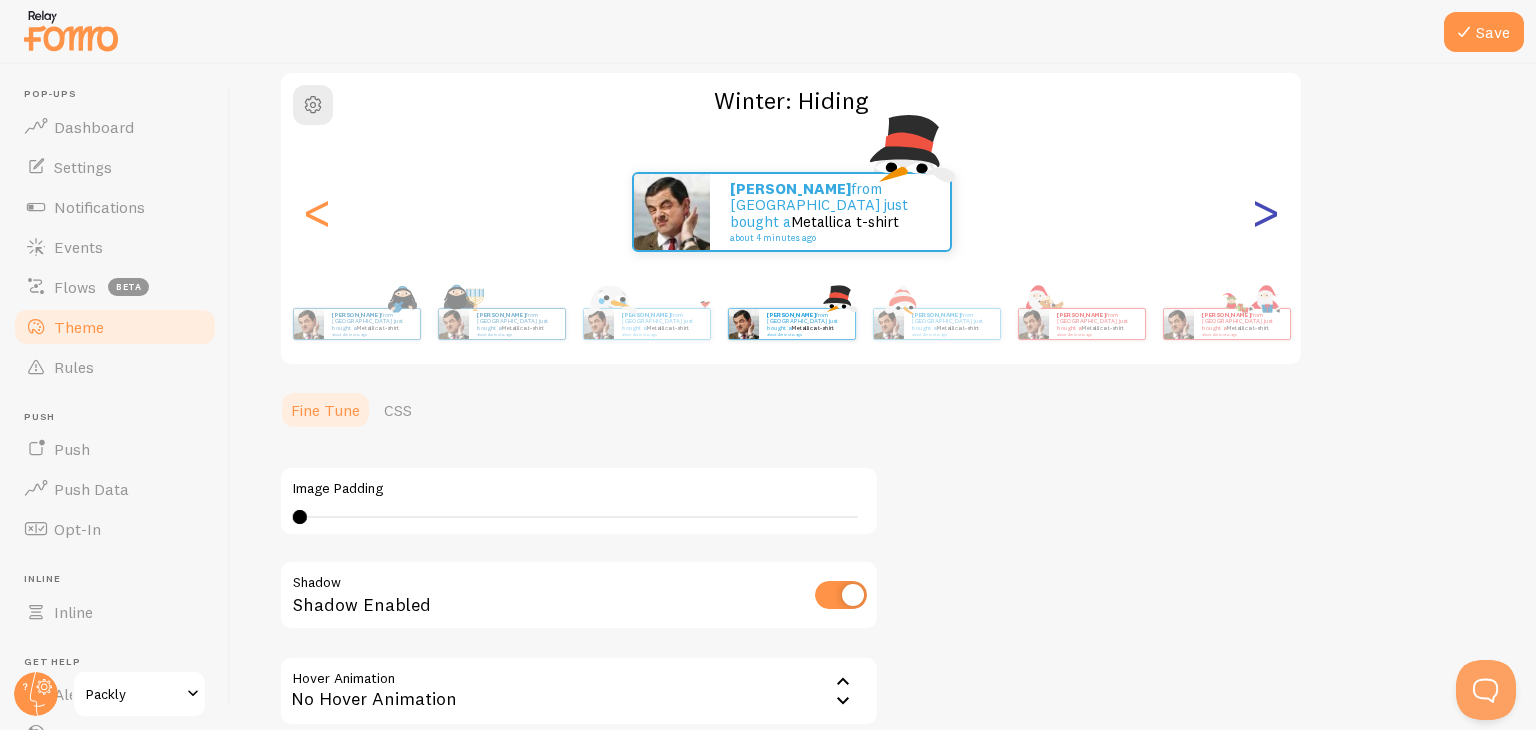 click on ">" at bounding box center [1265, 212] 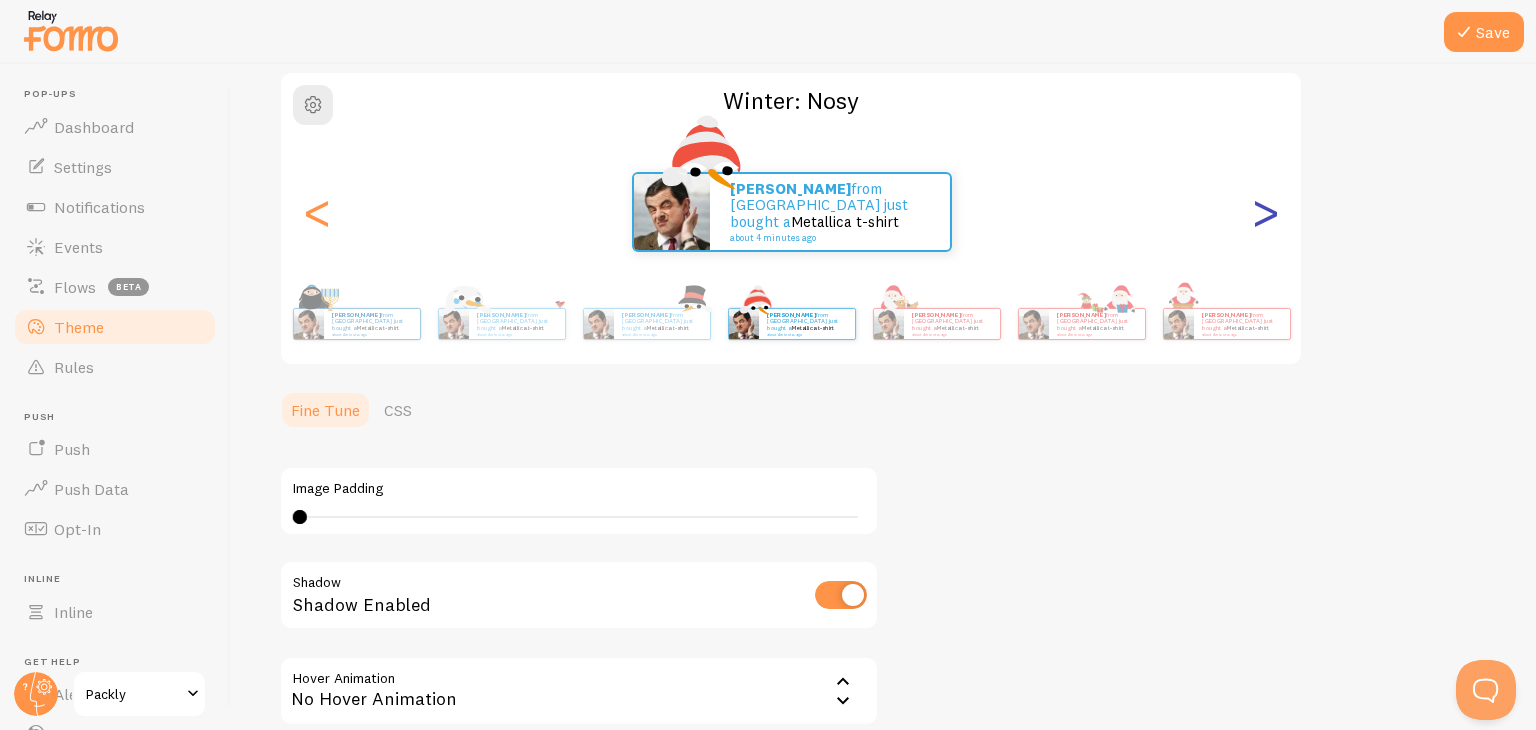 click on ">" at bounding box center (1265, 212) 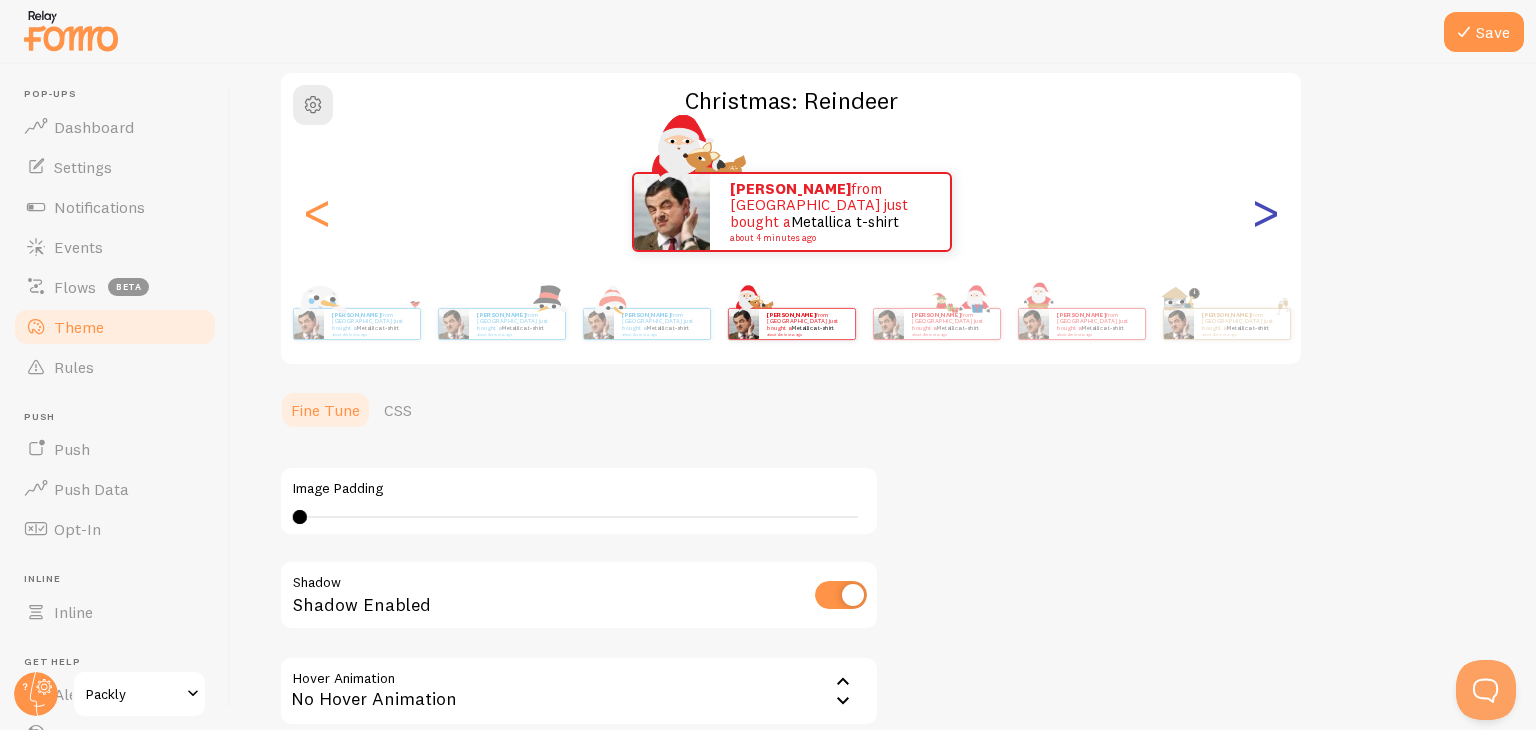 click on ">" at bounding box center [1265, 212] 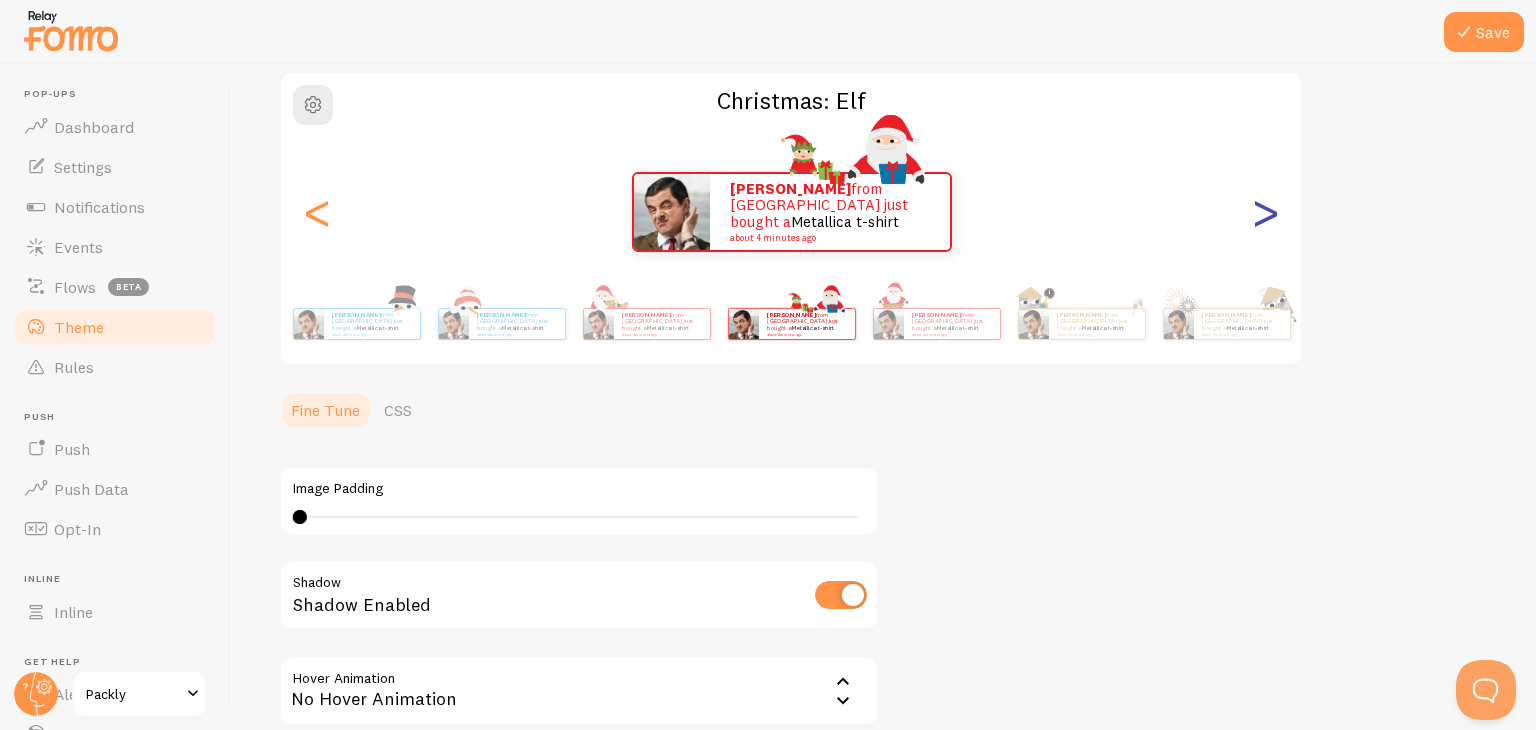 click on ">" at bounding box center [1265, 212] 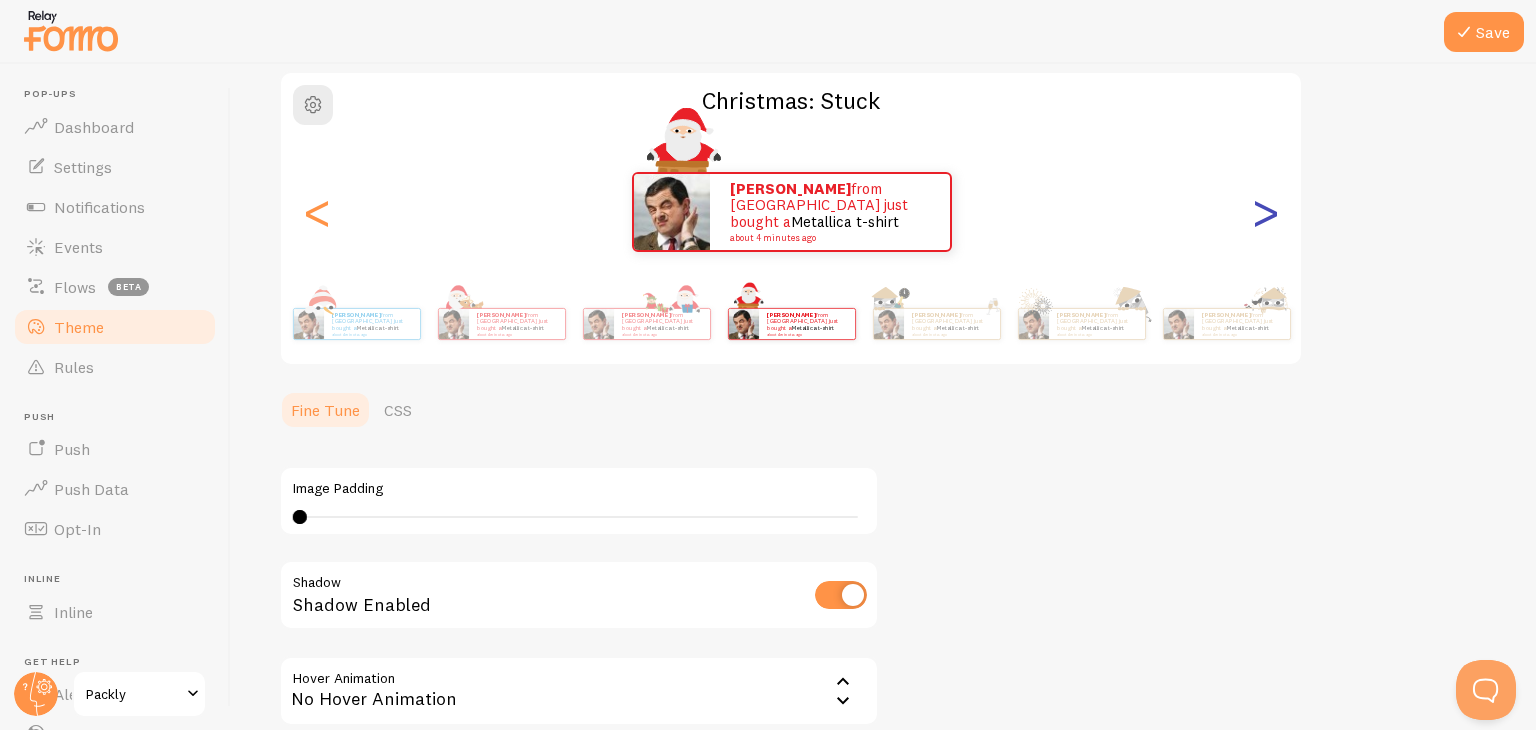 click on ">" at bounding box center [1265, 212] 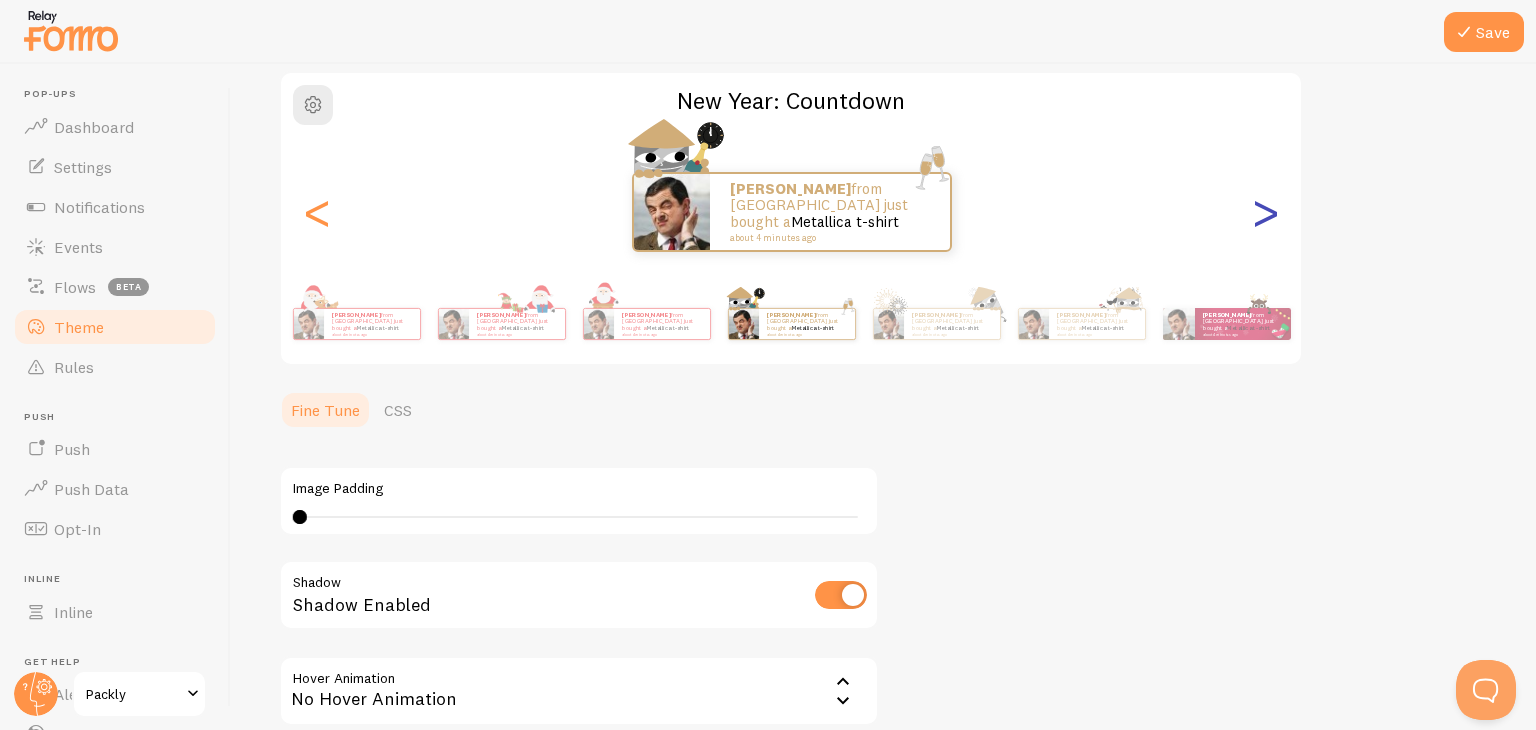 click on ">" at bounding box center (1265, 212) 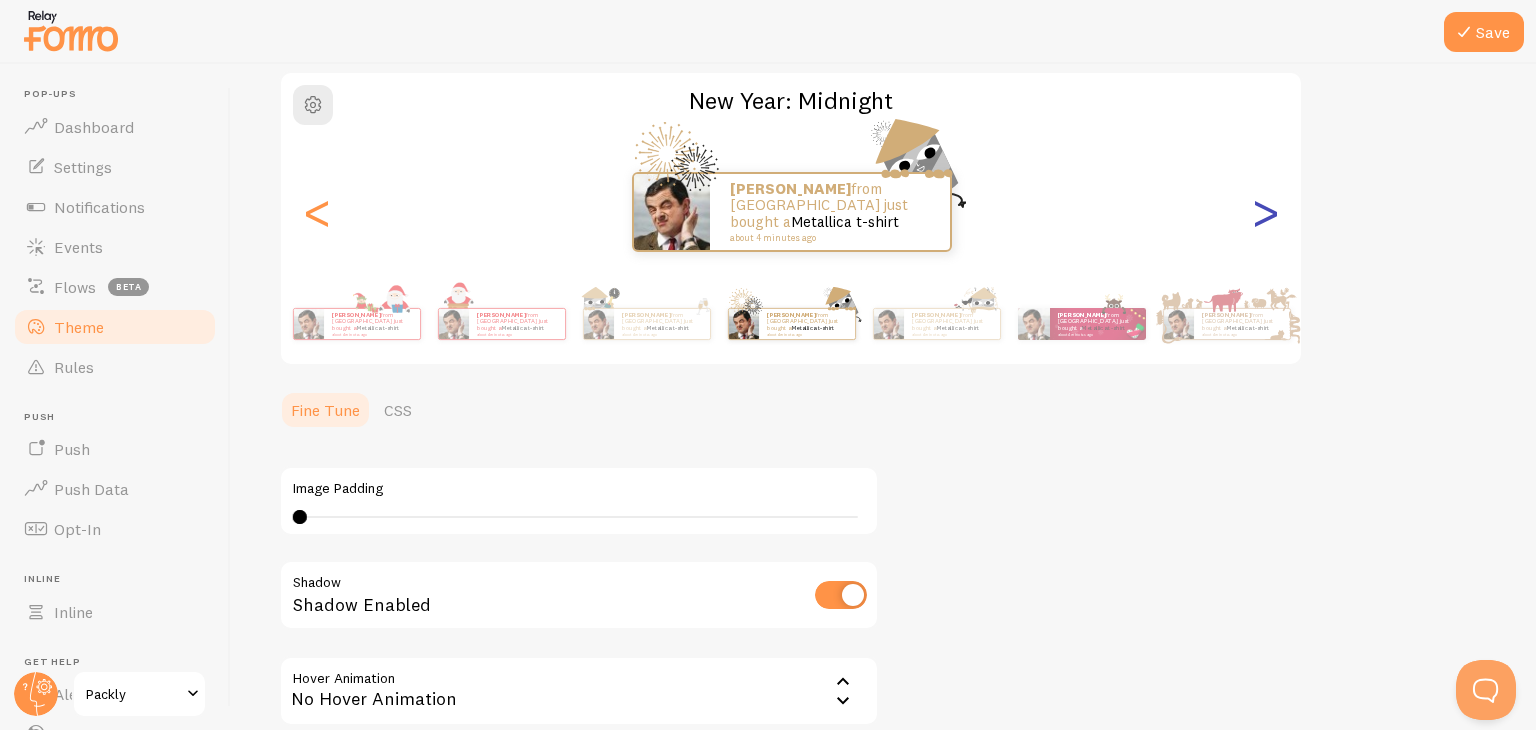 click on ">" at bounding box center (1265, 212) 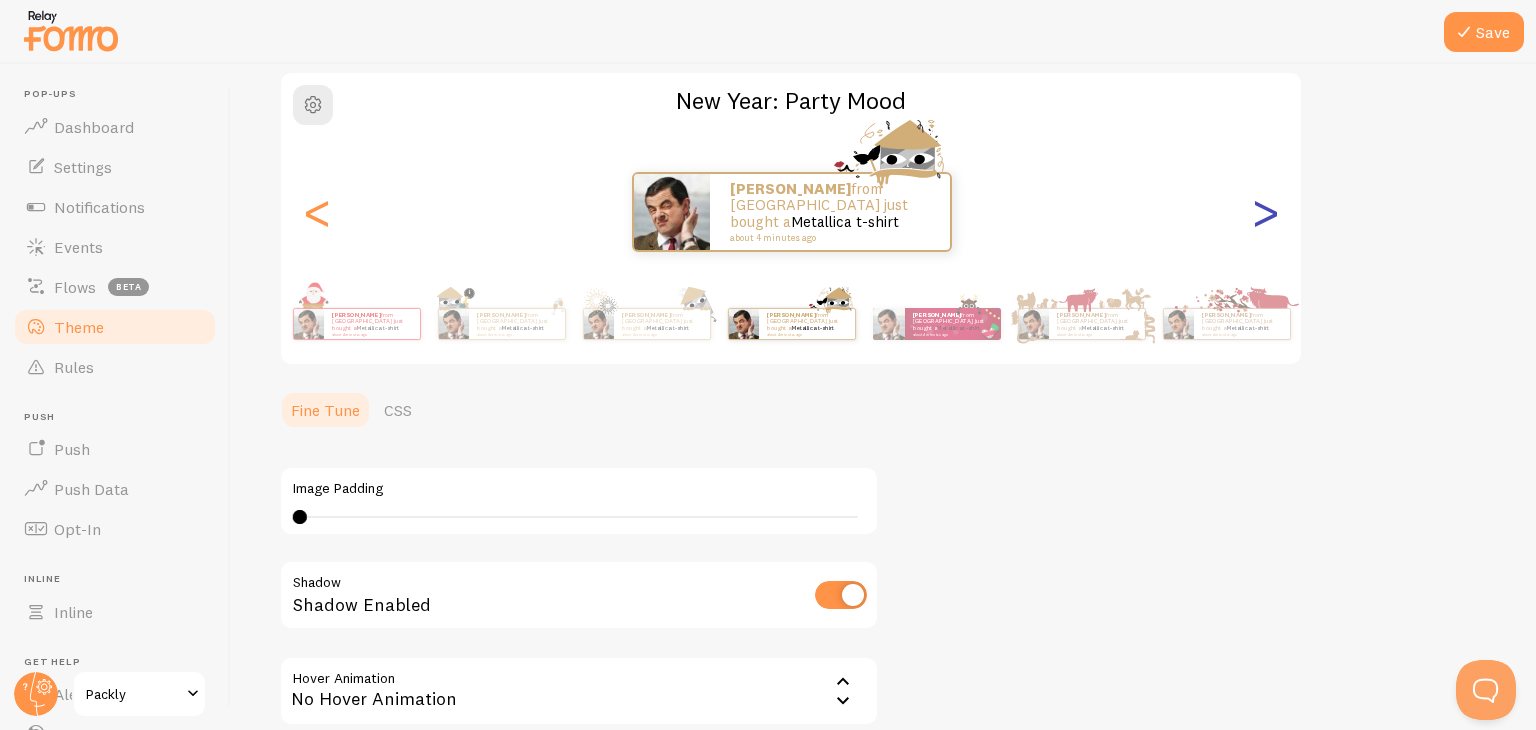 click on ">" at bounding box center (1265, 212) 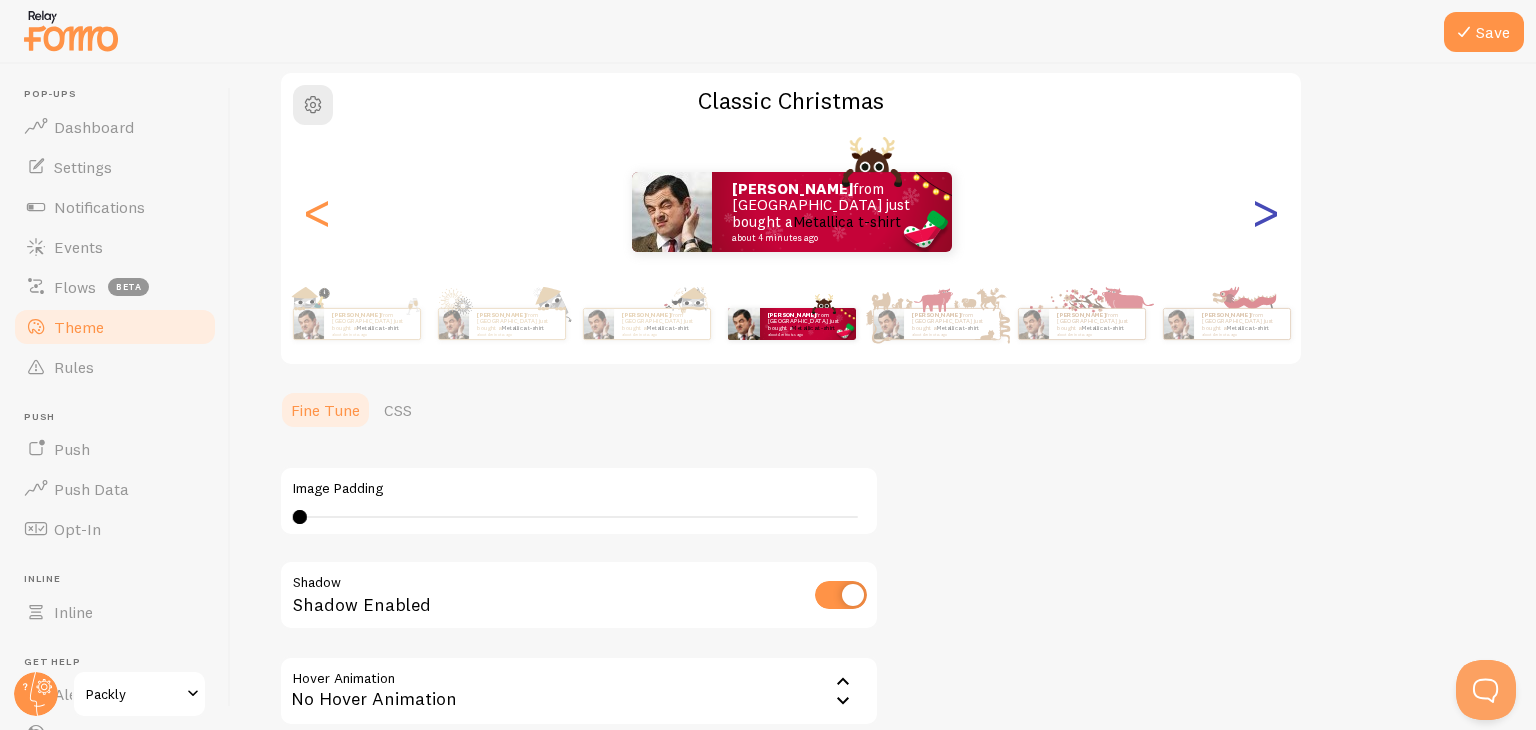 click on ">" at bounding box center [1265, 212] 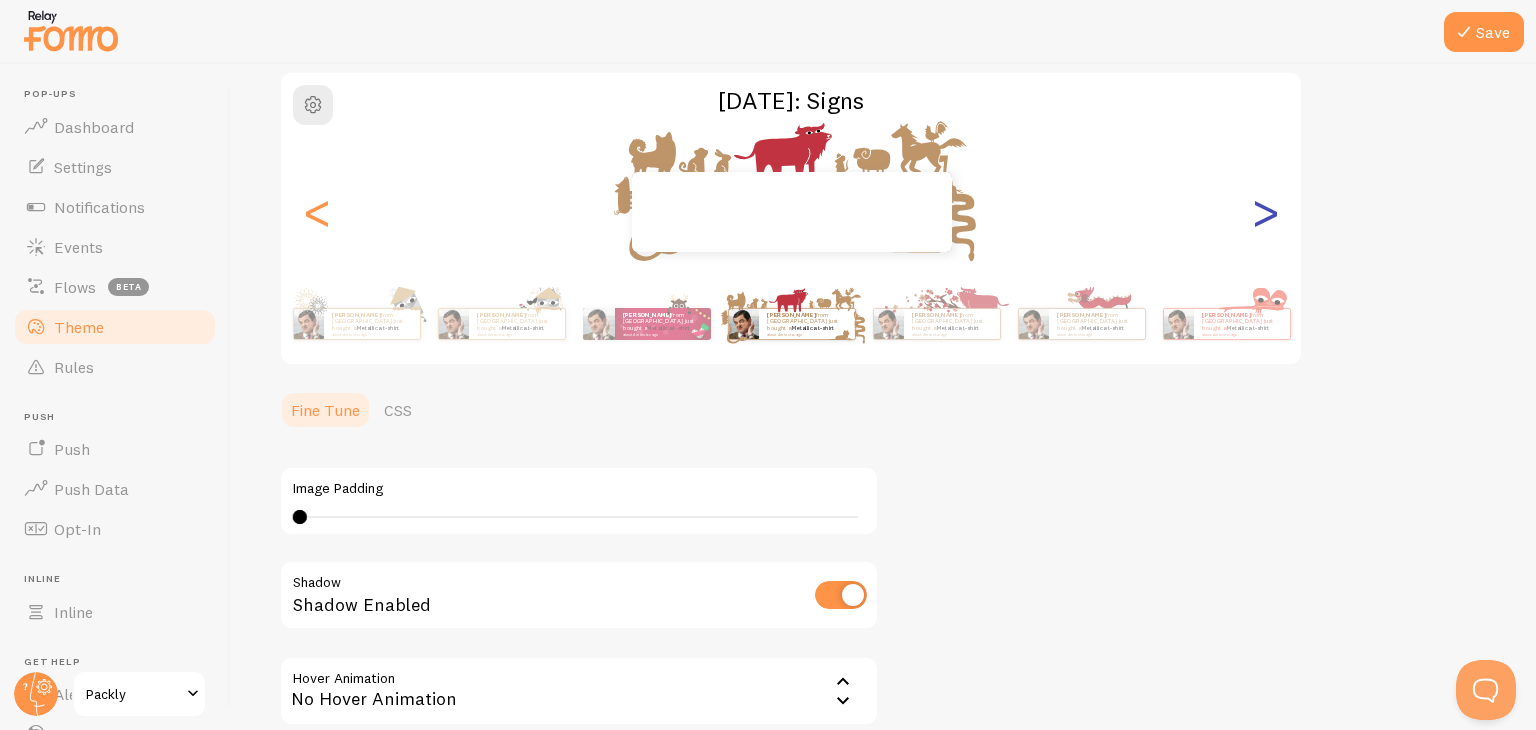 click on ">" at bounding box center (1265, 212) 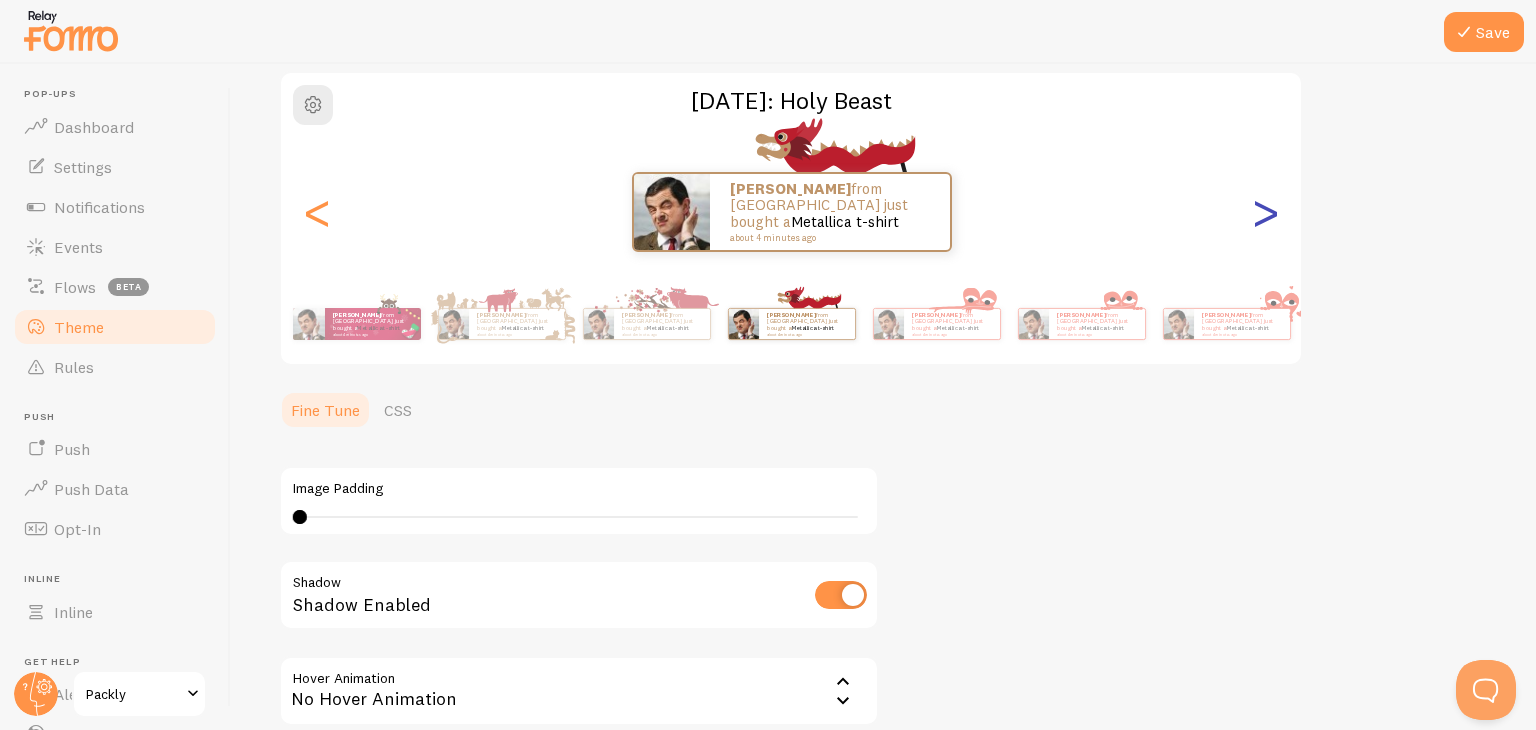 click on ">" at bounding box center [1265, 212] 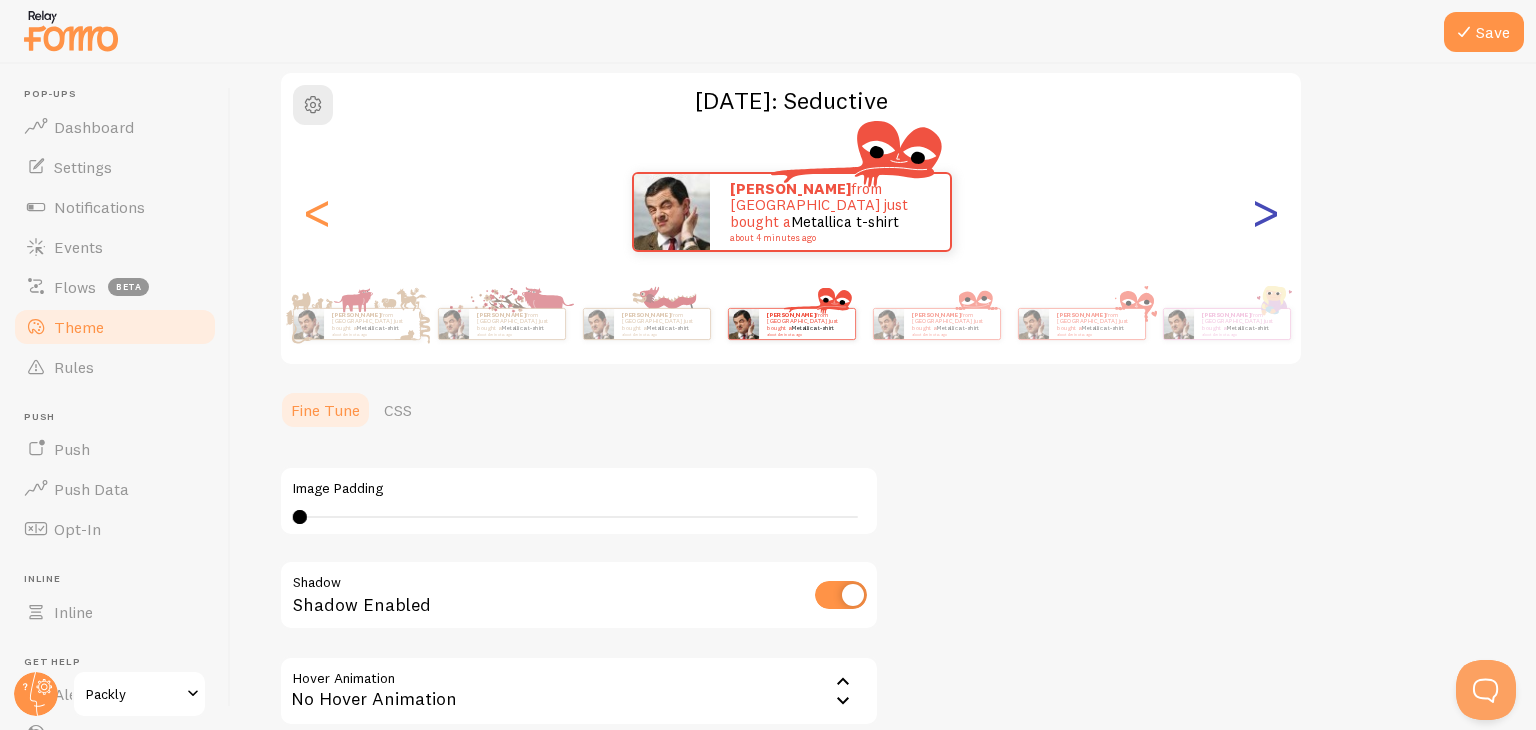 click on ">" at bounding box center (1265, 212) 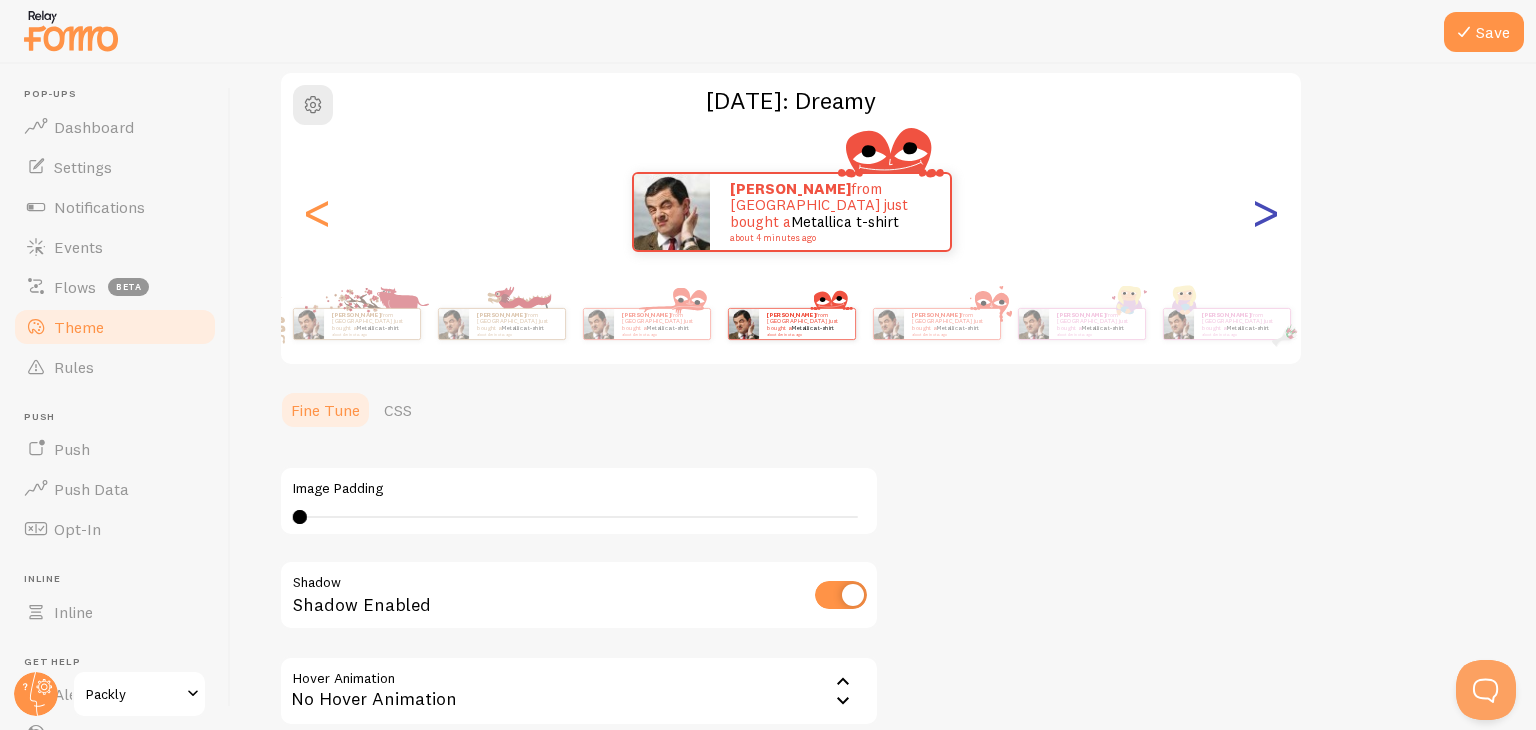 click on ">" at bounding box center (1265, 212) 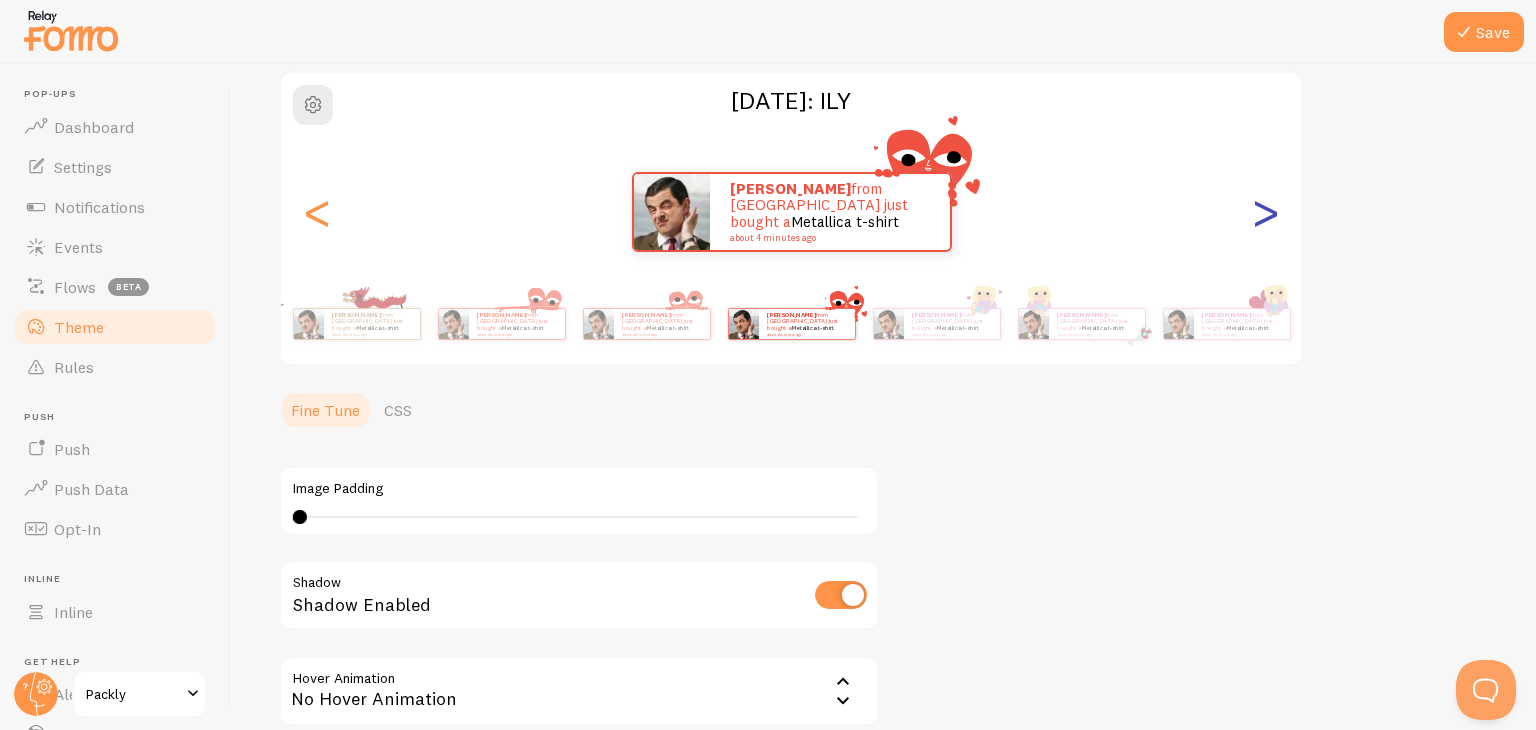 click on ">" at bounding box center [1265, 212] 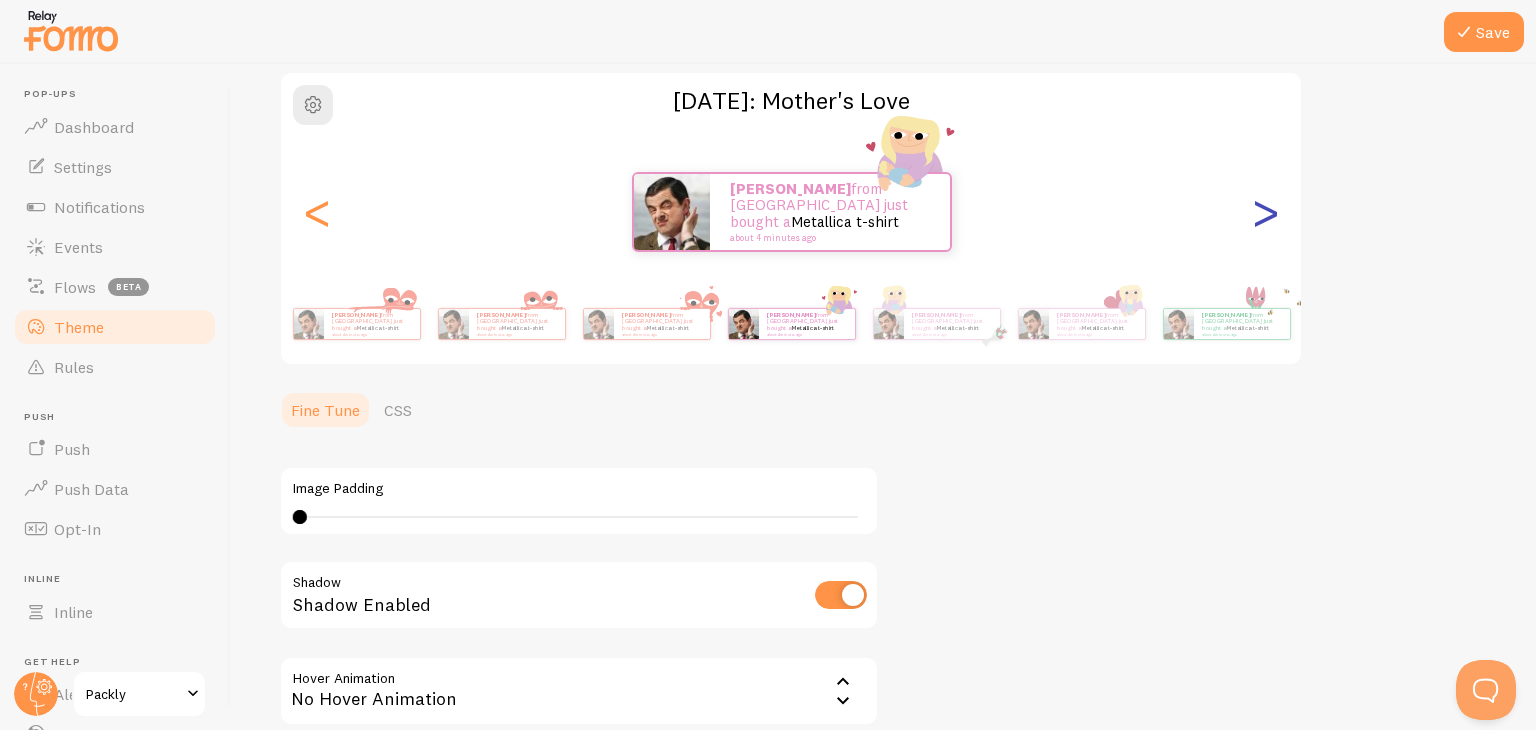 click on ">" at bounding box center (1265, 212) 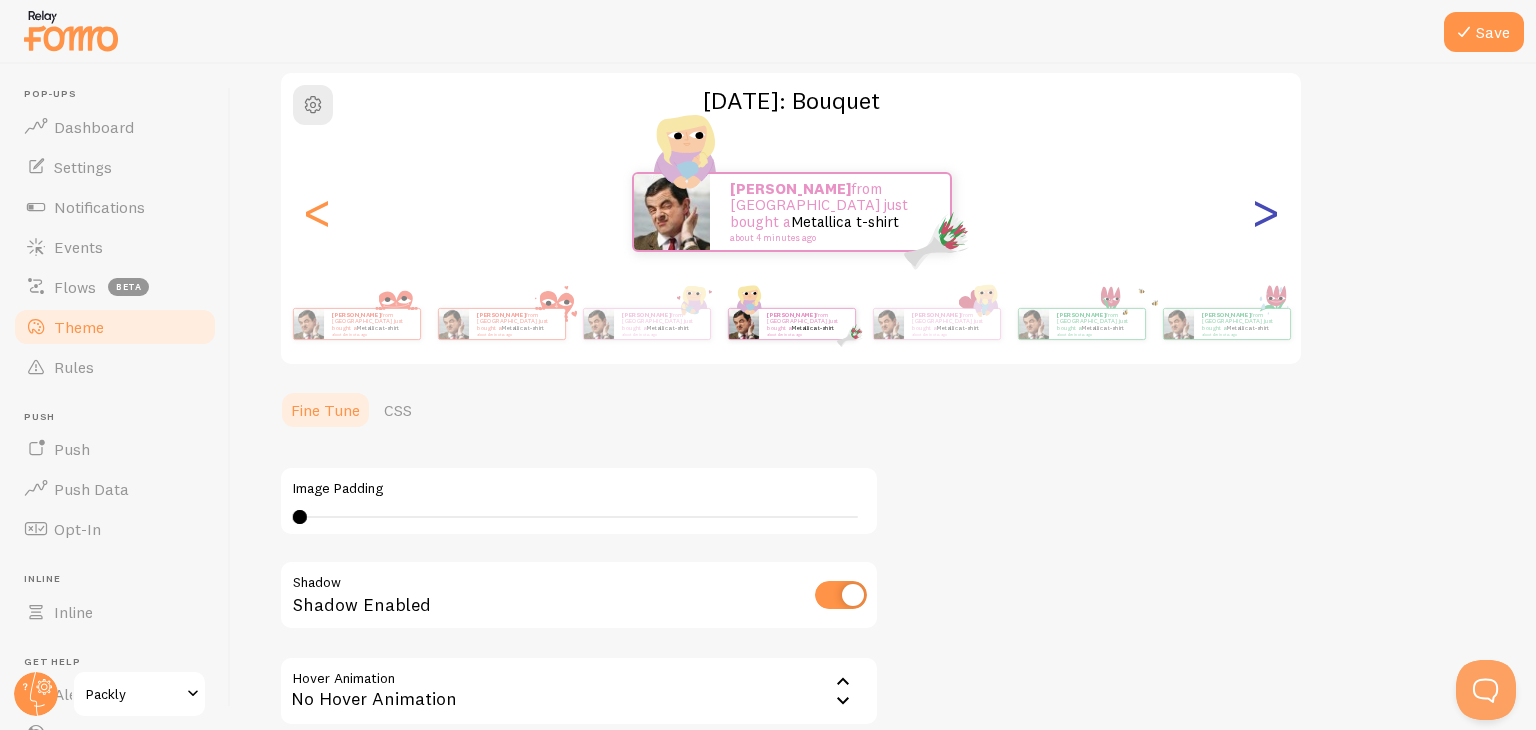 click on ">" at bounding box center (1265, 212) 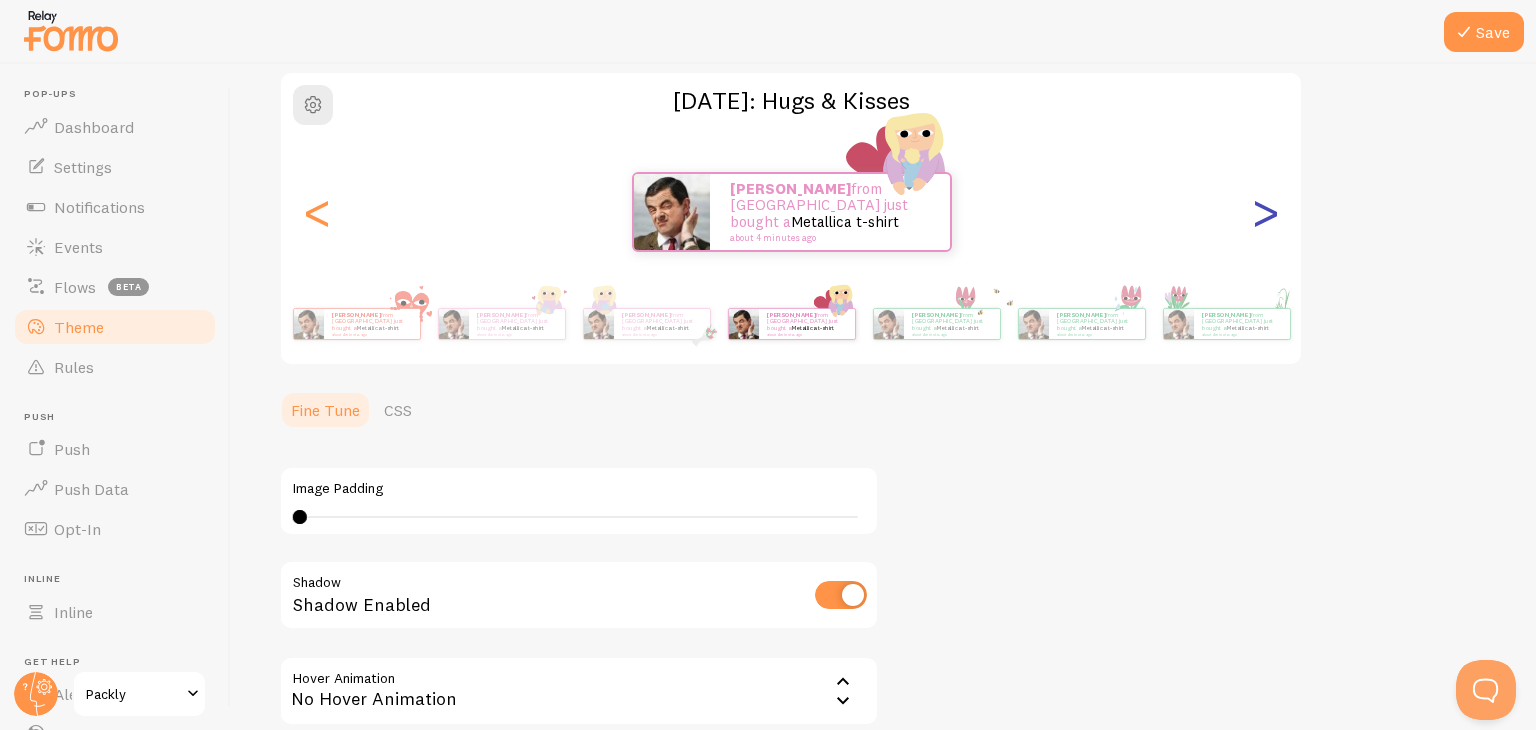 click on ">" at bounding box center [1265, 212] 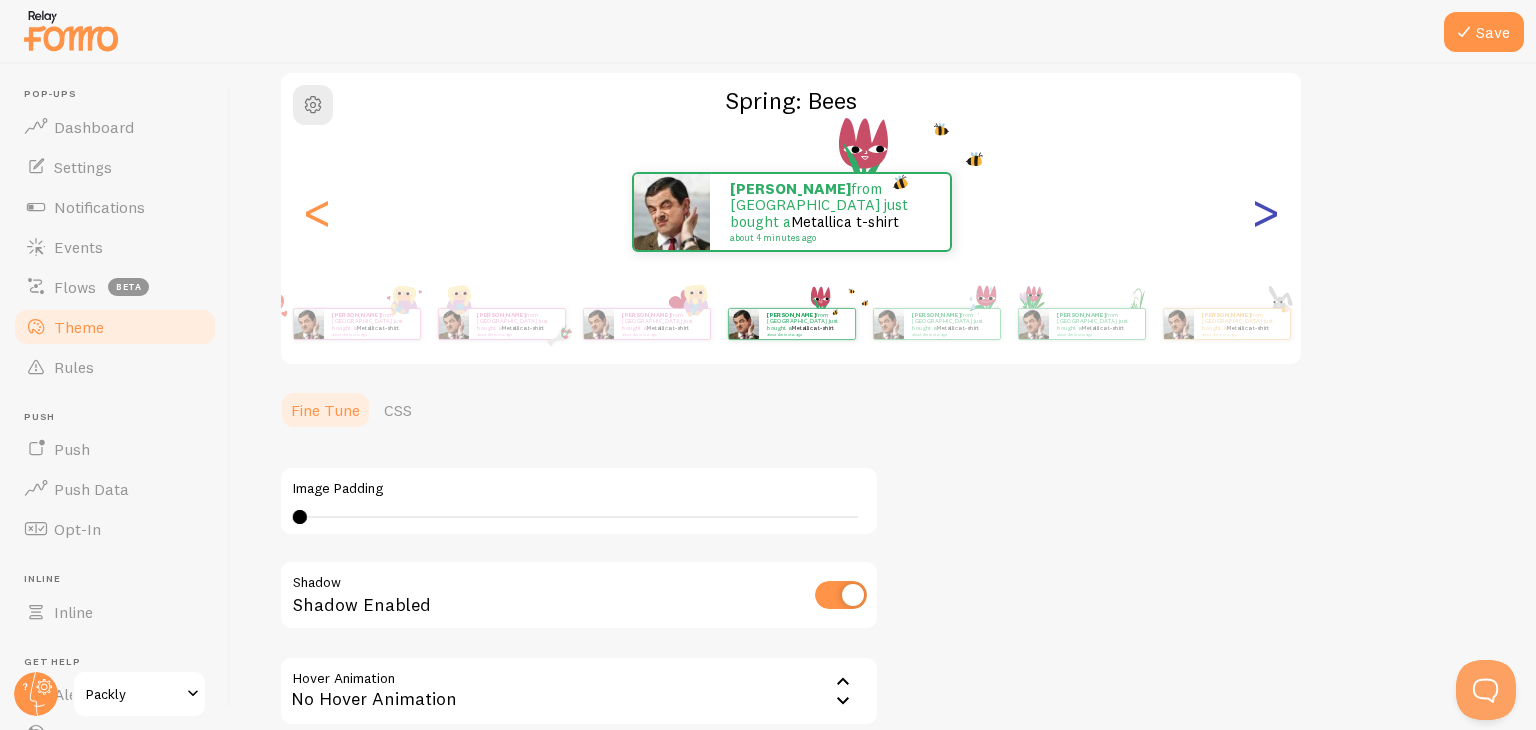 click on ">" at bounding box center [1265, 212] 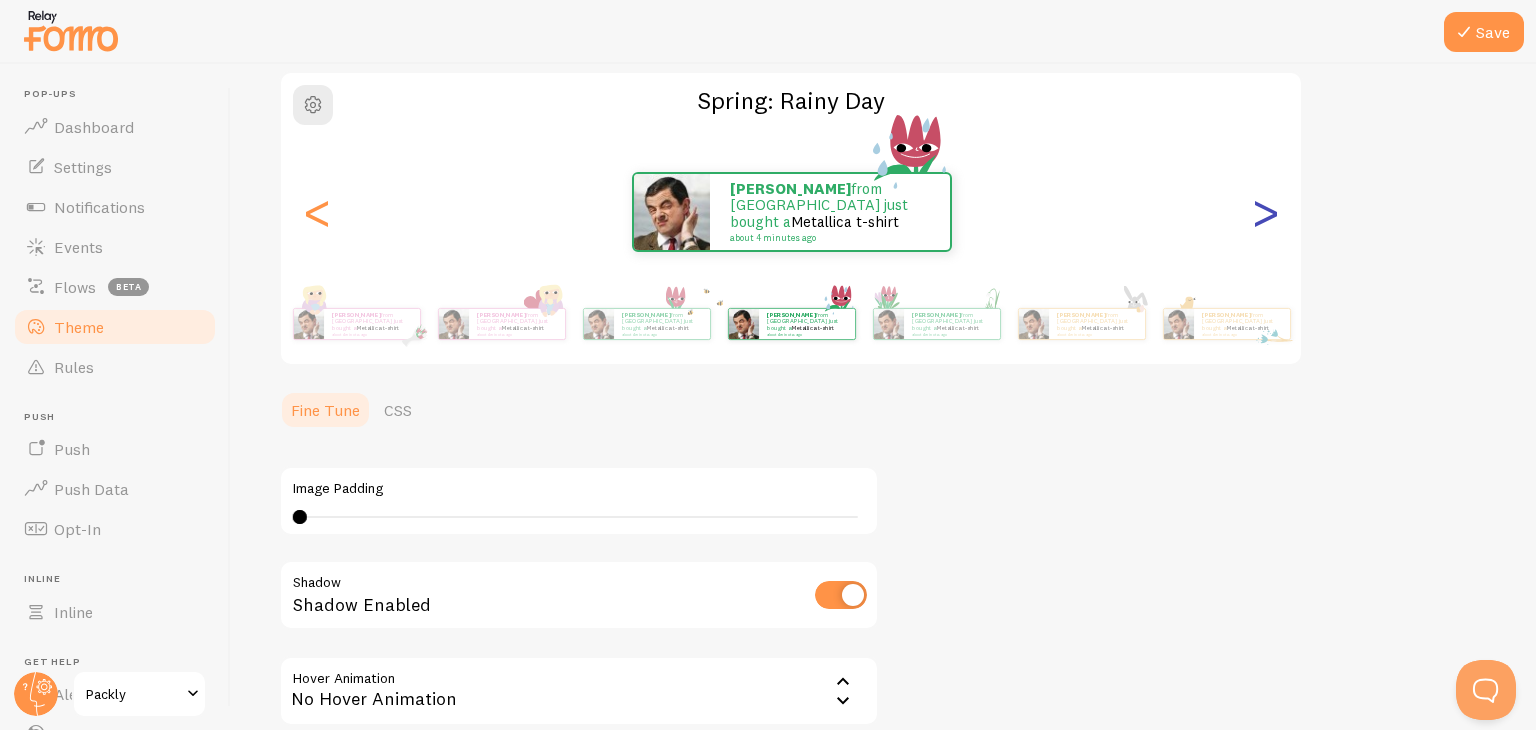 click on ">" at bounding box center [1265, 212] 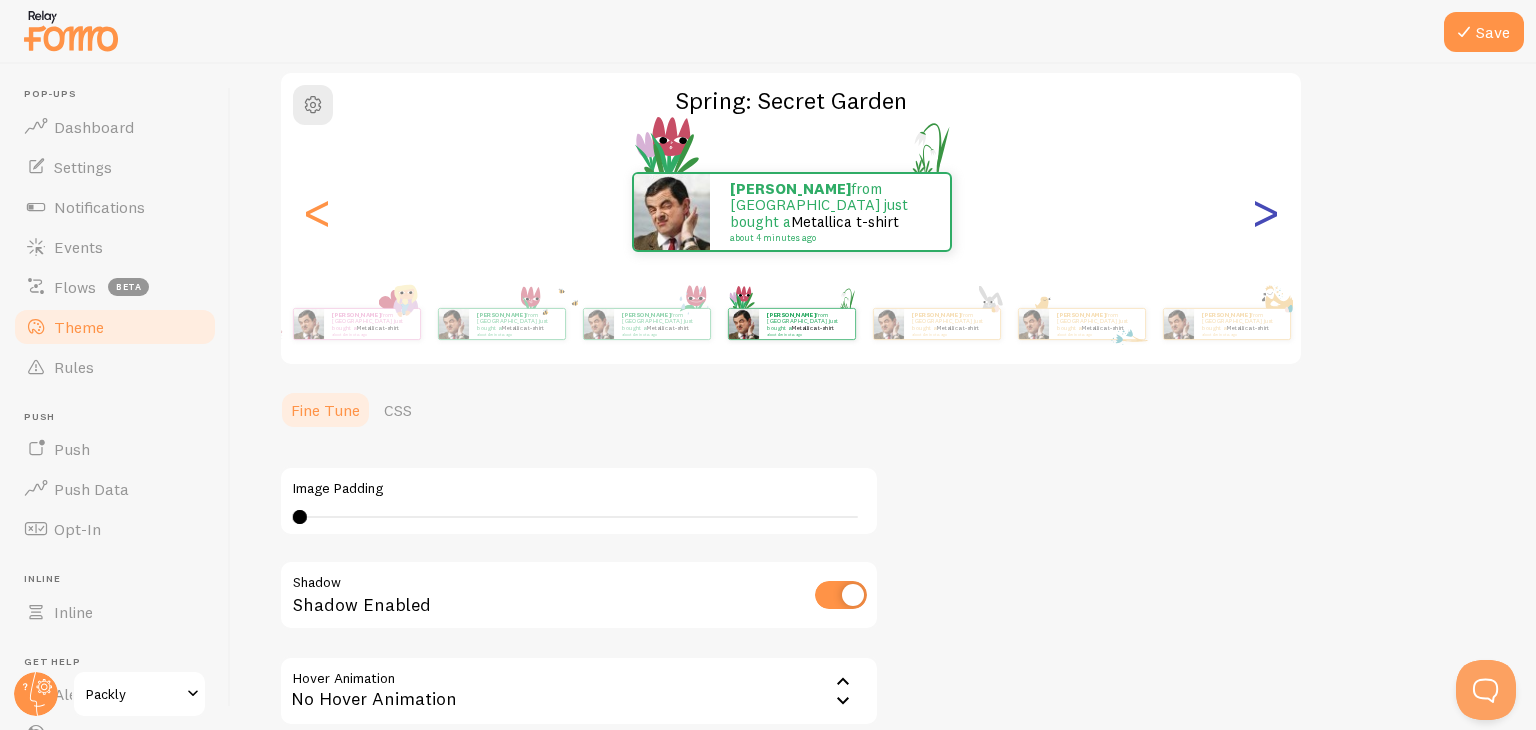 click on ">" at bounding box center [1265, 212] 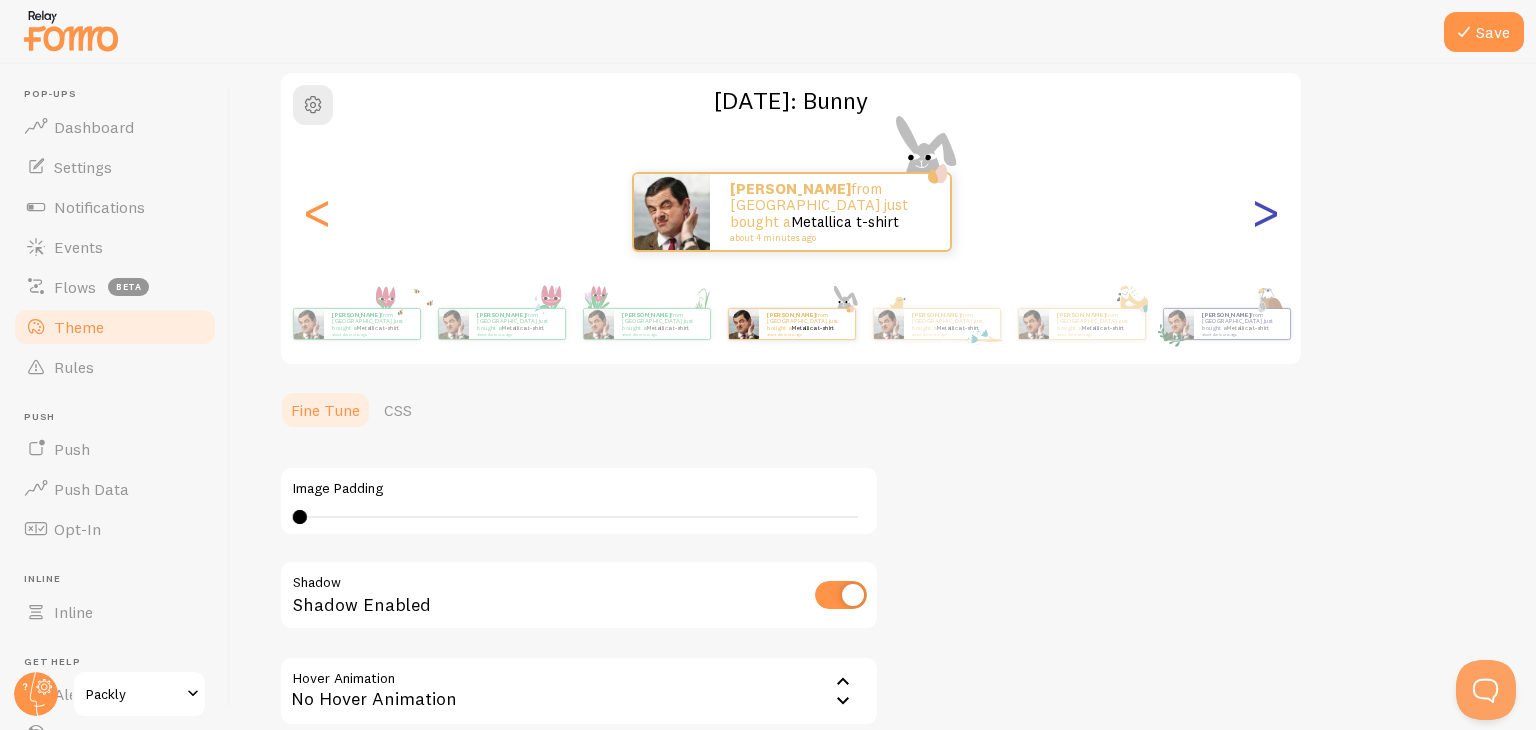 click on ">" at bounding box center (1265, 212) 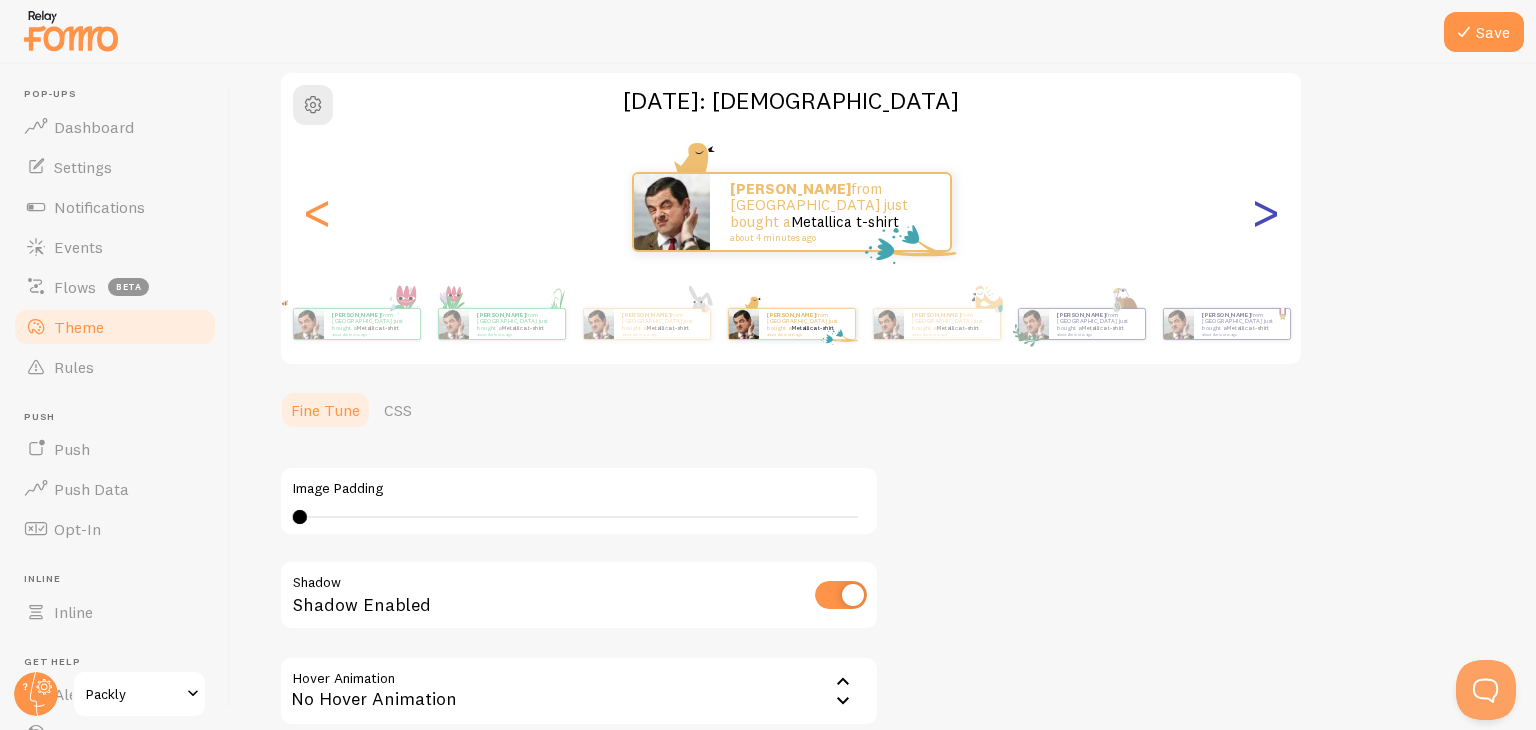 click on ">" at bounding box center [1265, 212] 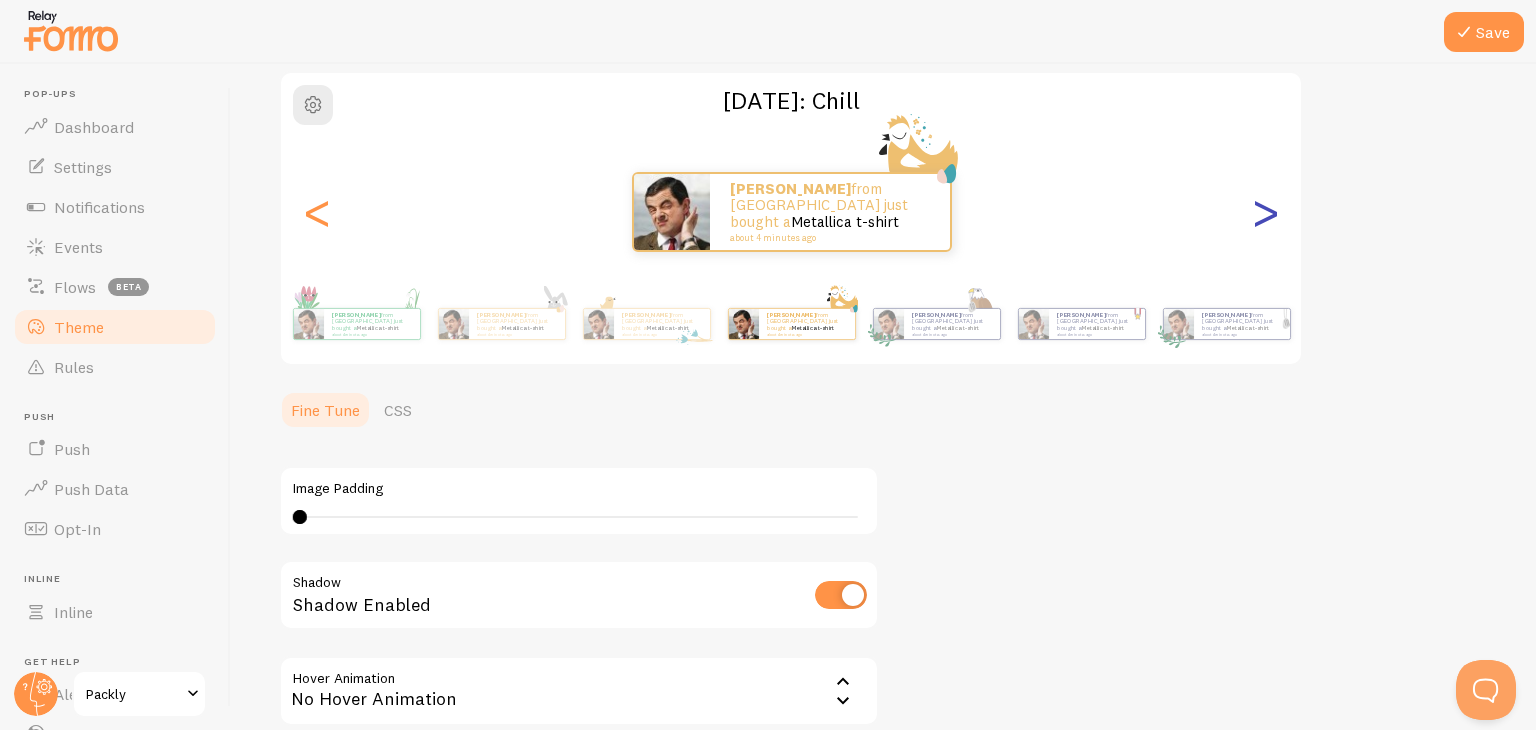 click on ">" at bounding box center (1265, 212) 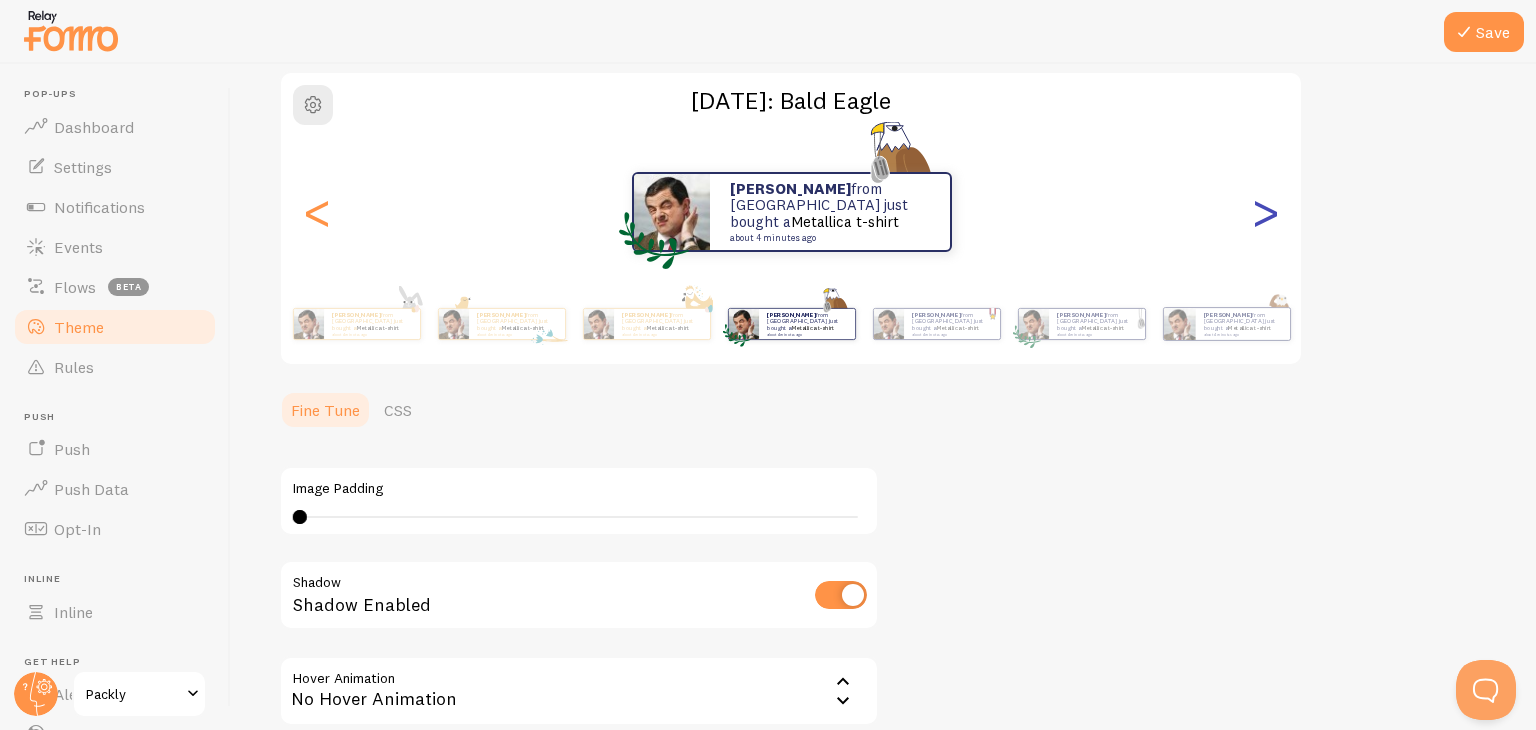 click on ">" at bounding box center (1265, 212) 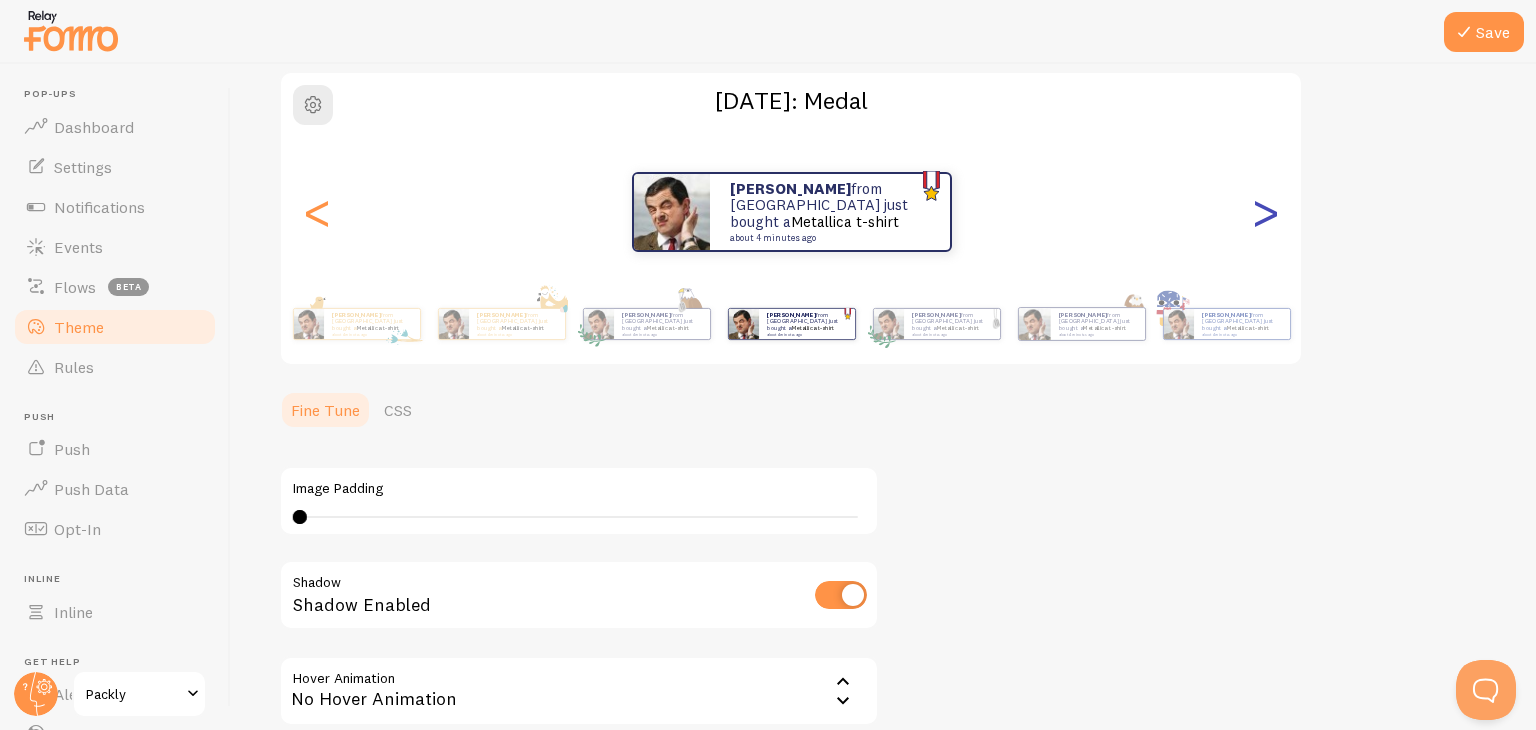 click on ">" at bounding box center [1265, 212] 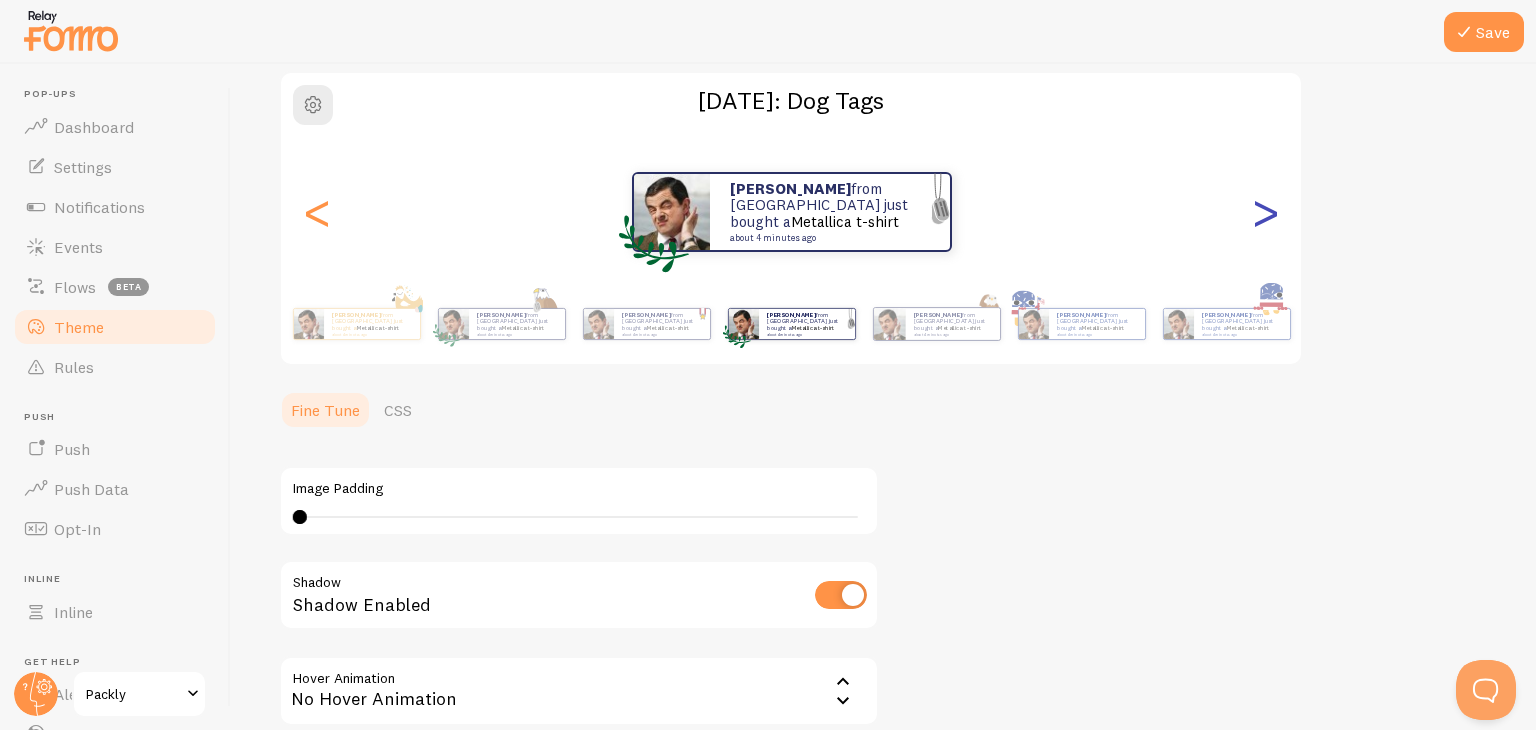 click on ">" at bounding box center (1265, 212) 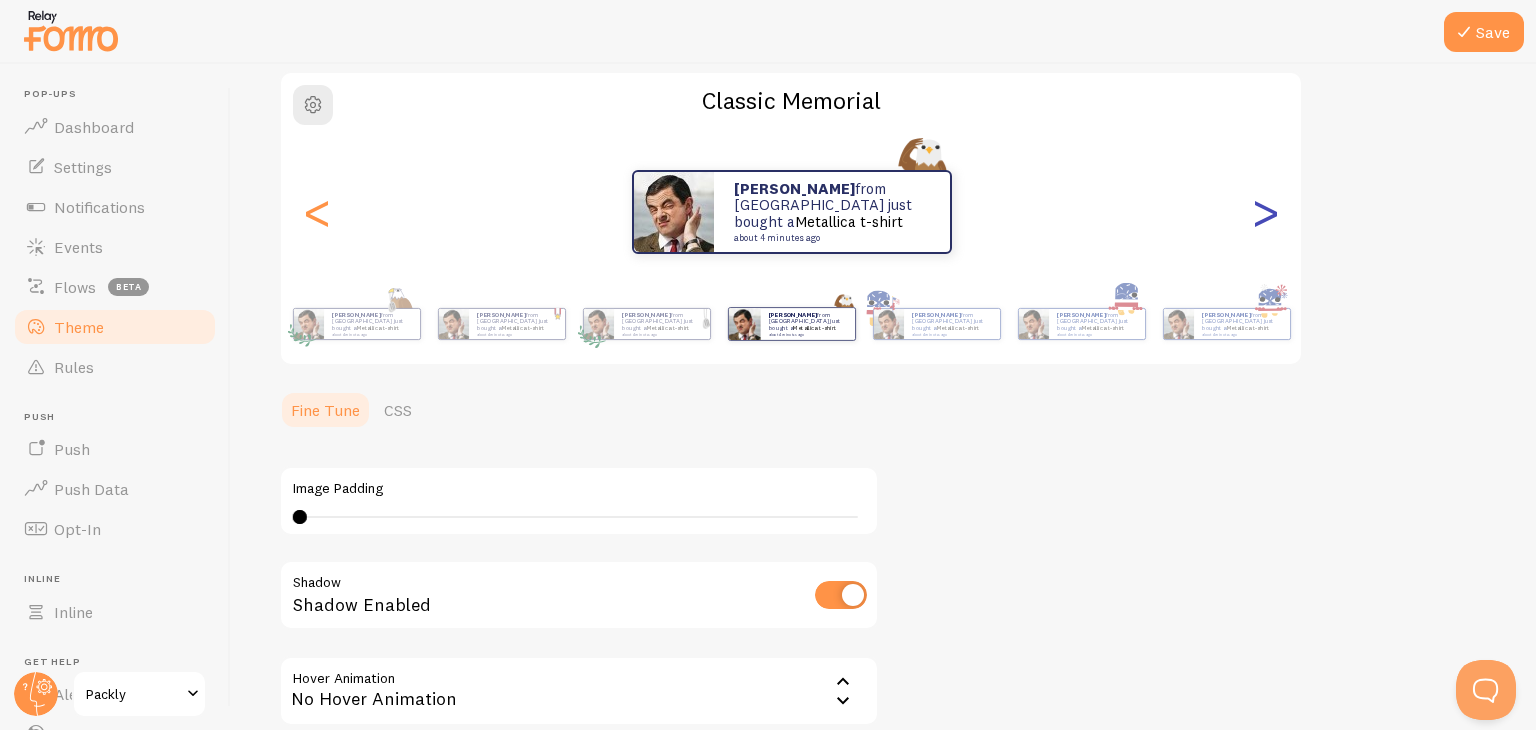 click on ">" at bounding box center (1265, 212) 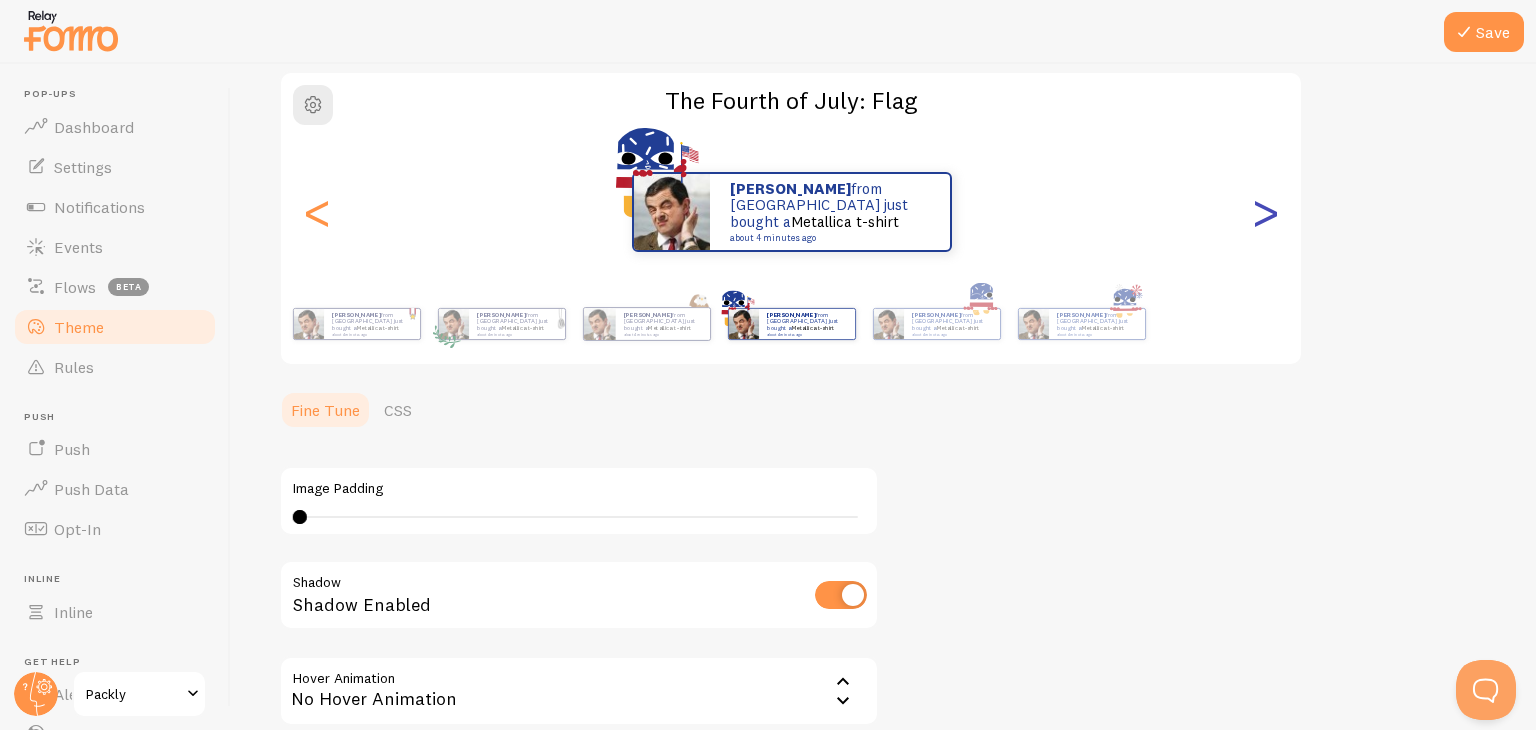 click on ">" at bounding box center [1265, 212] 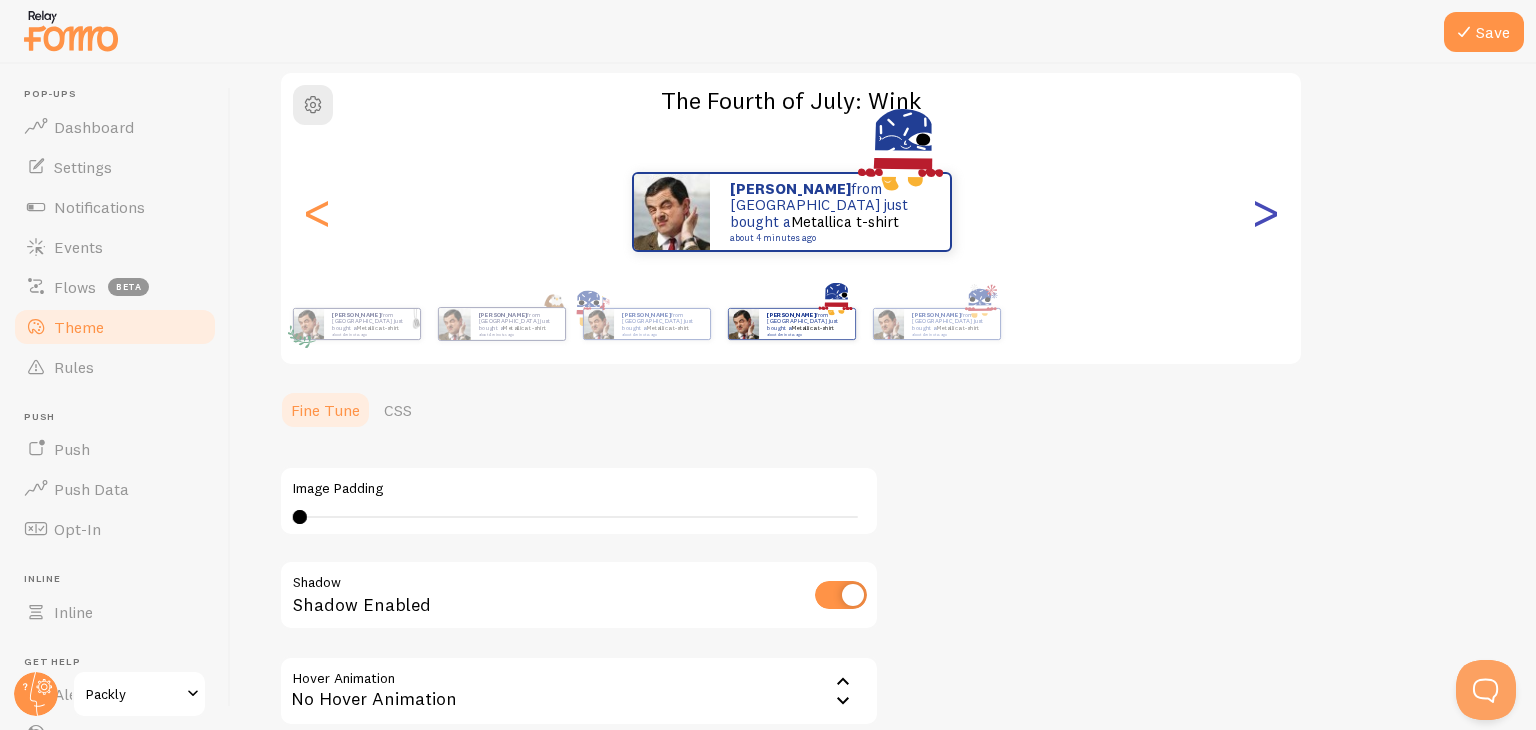 click on ">" at bounding box center (1265, 212) 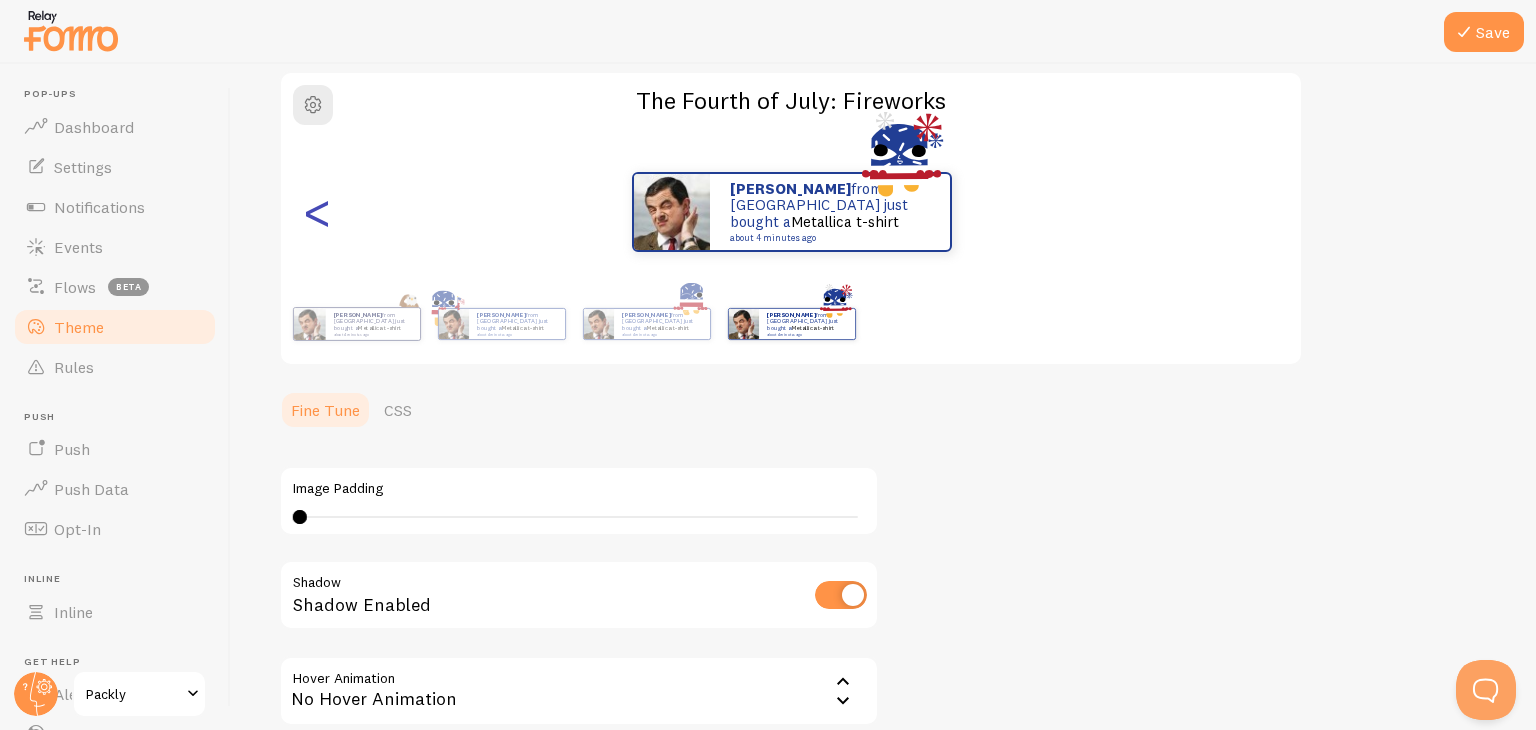 click on "<" at bounding box center [317, 212] 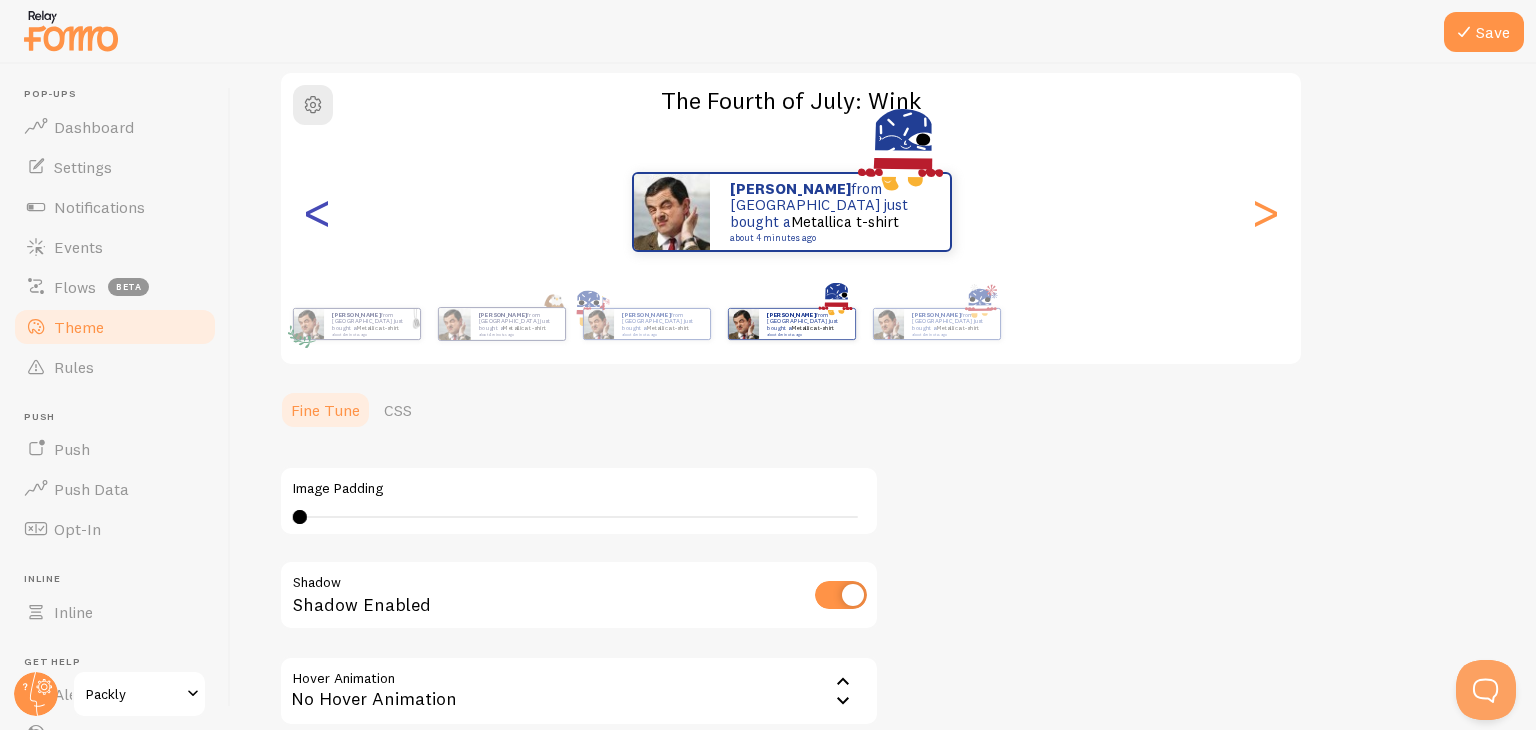 click on "<" at bounding box center [317, 212] 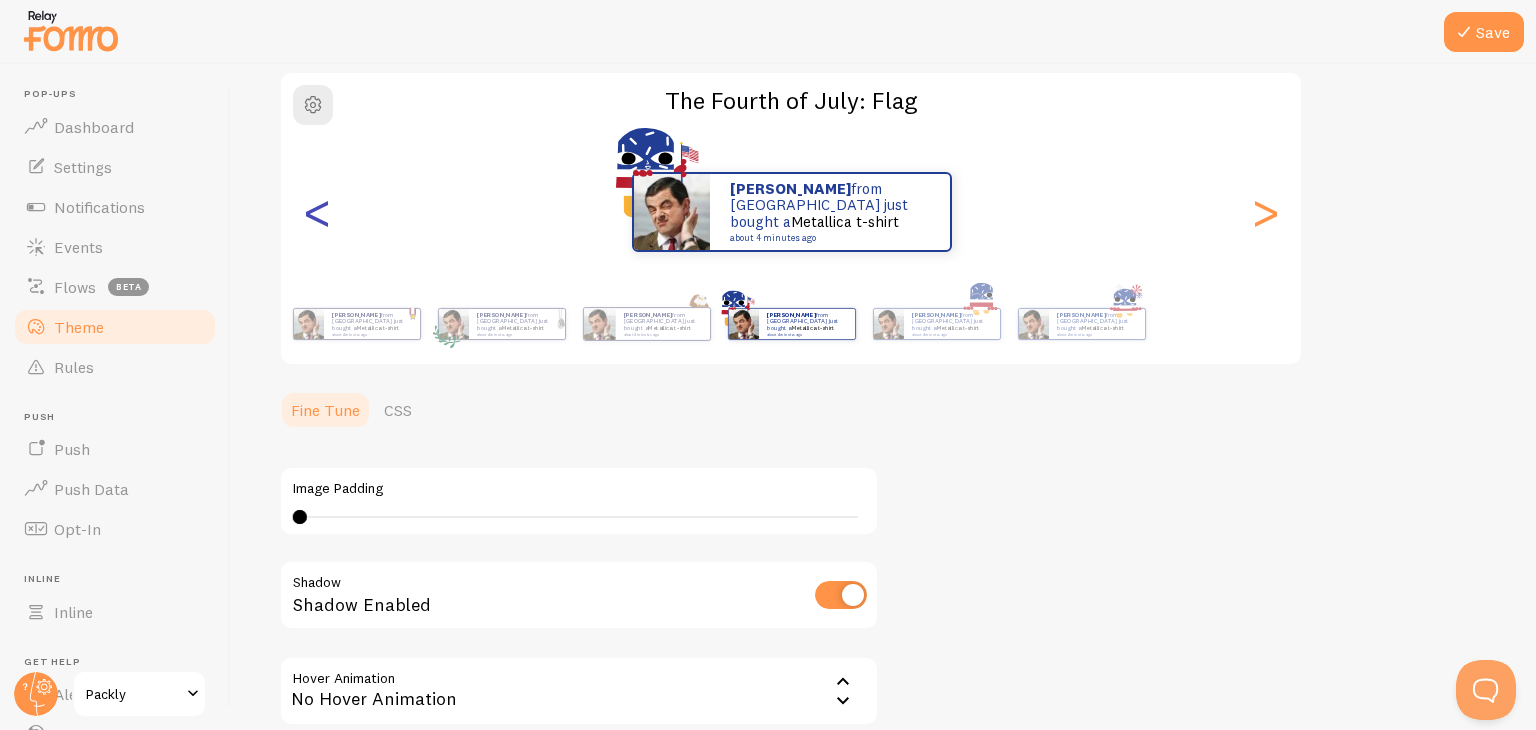 click on "<" at bounding box center (317, 212) 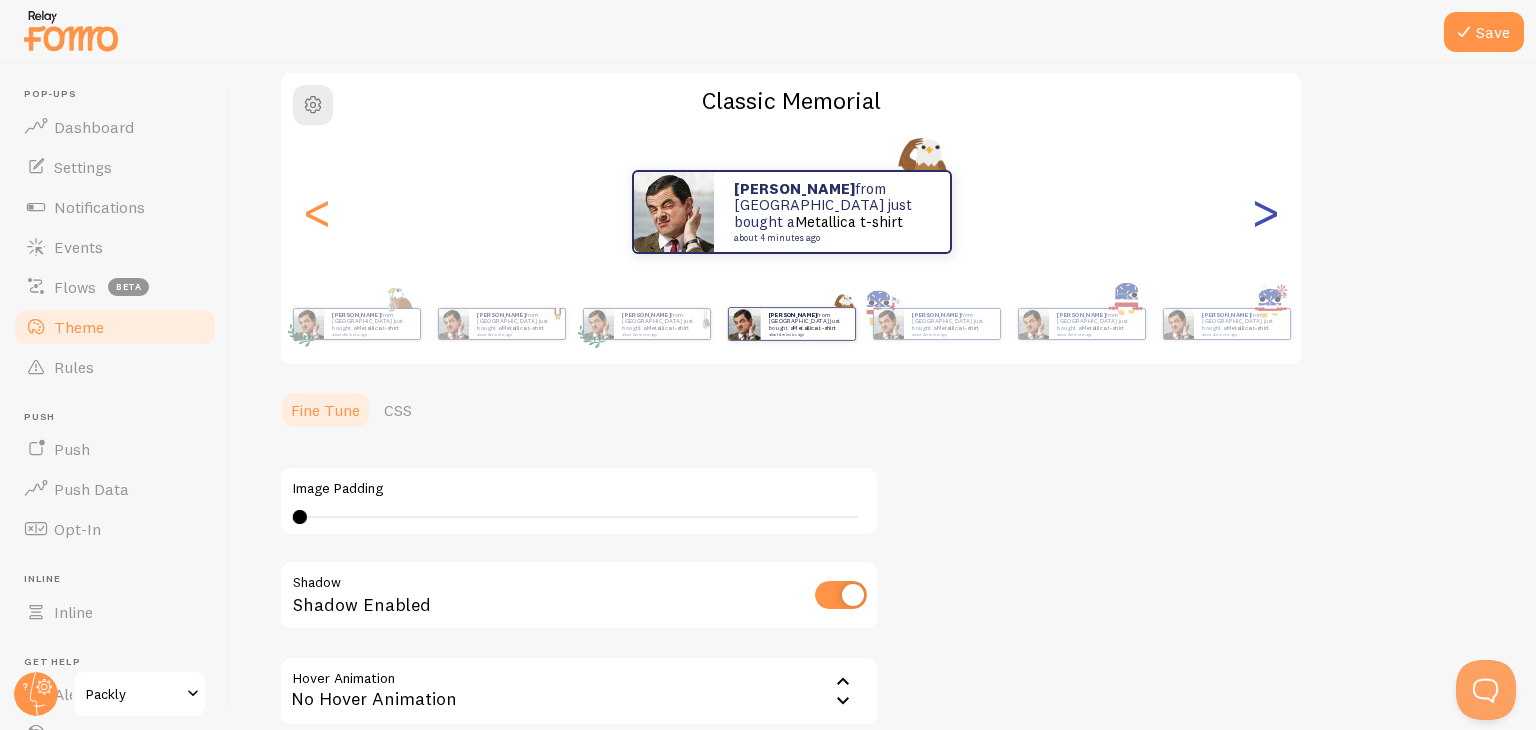 click on ">" at bounding box center [1265, 212] 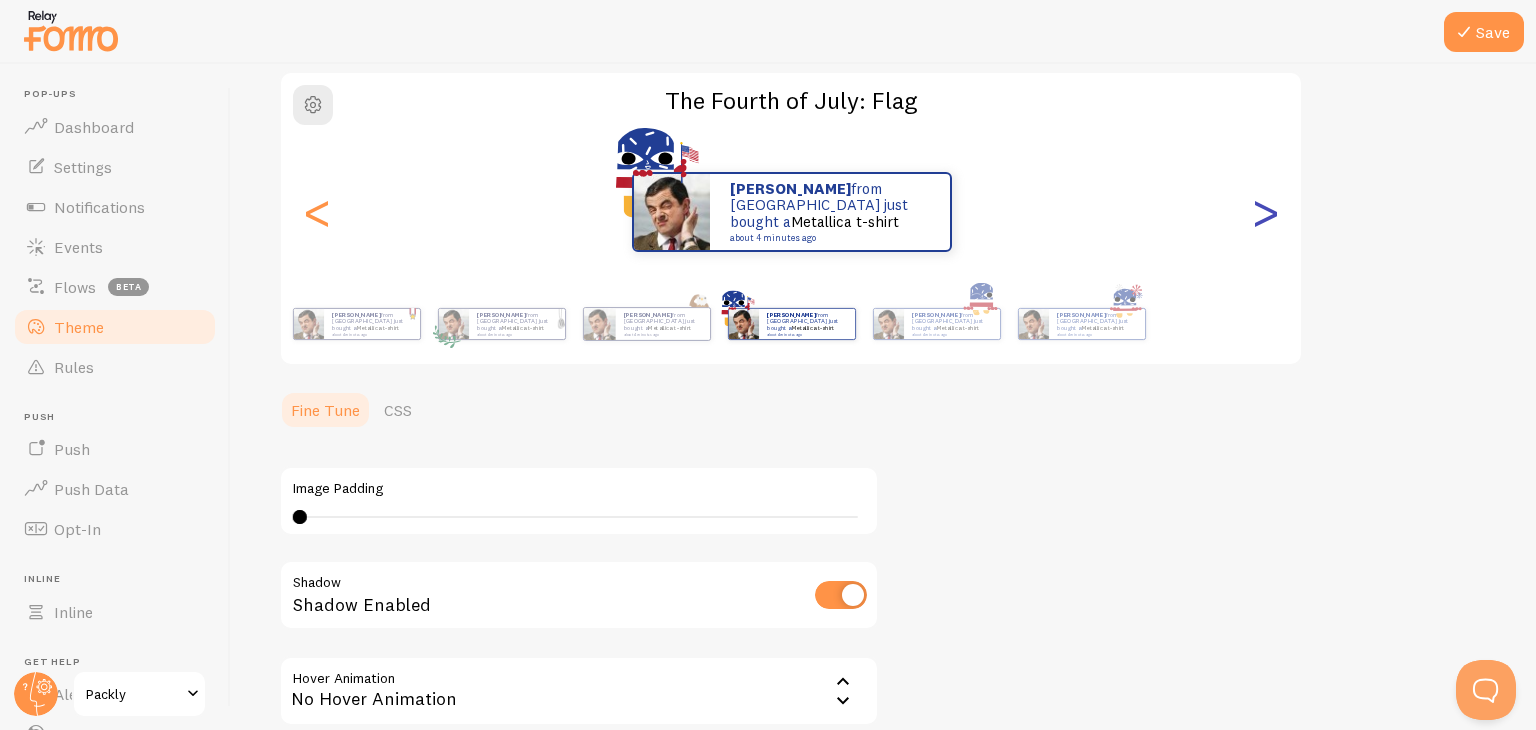 click on ">" at bounding box center (1265, 212) 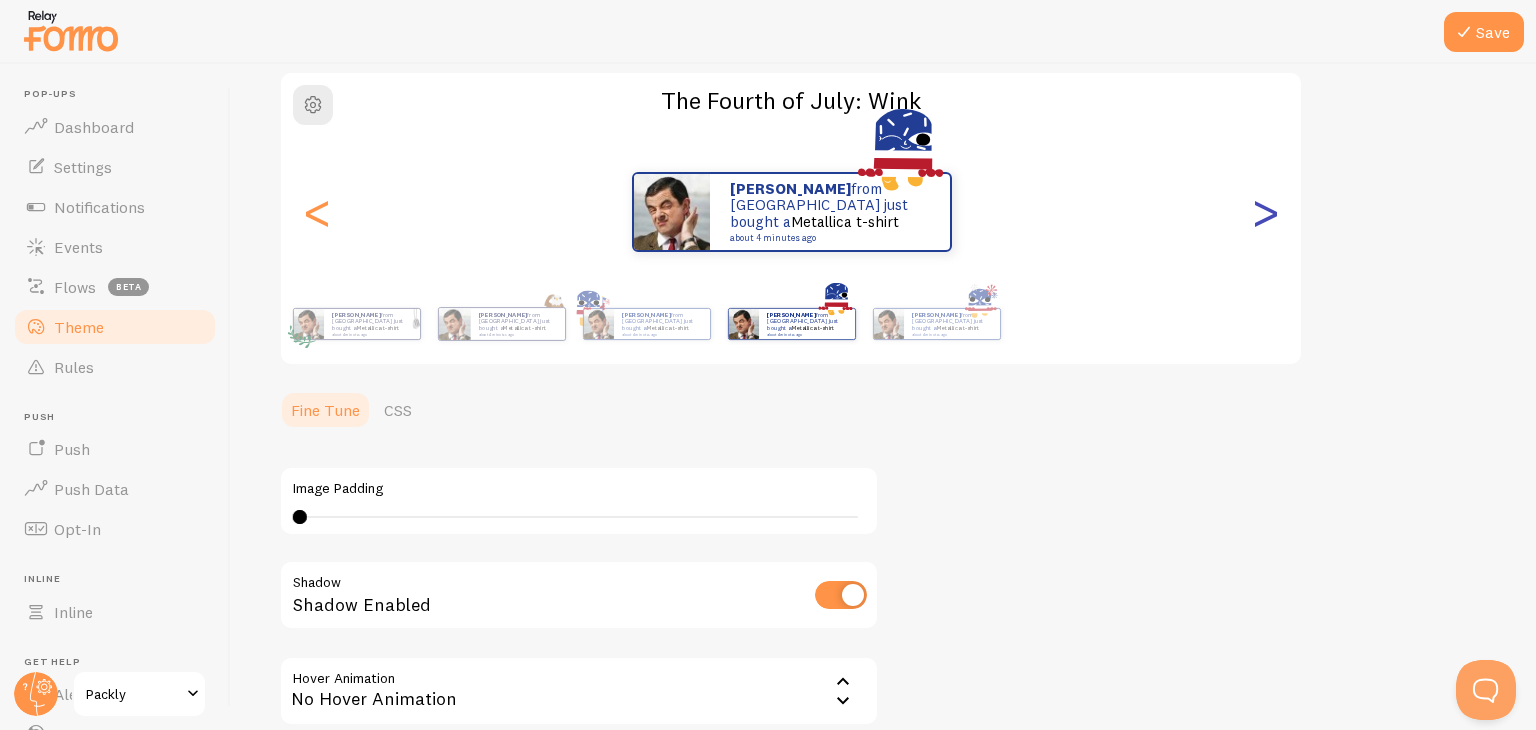 click on ">" at bounding box center (1265, 212) 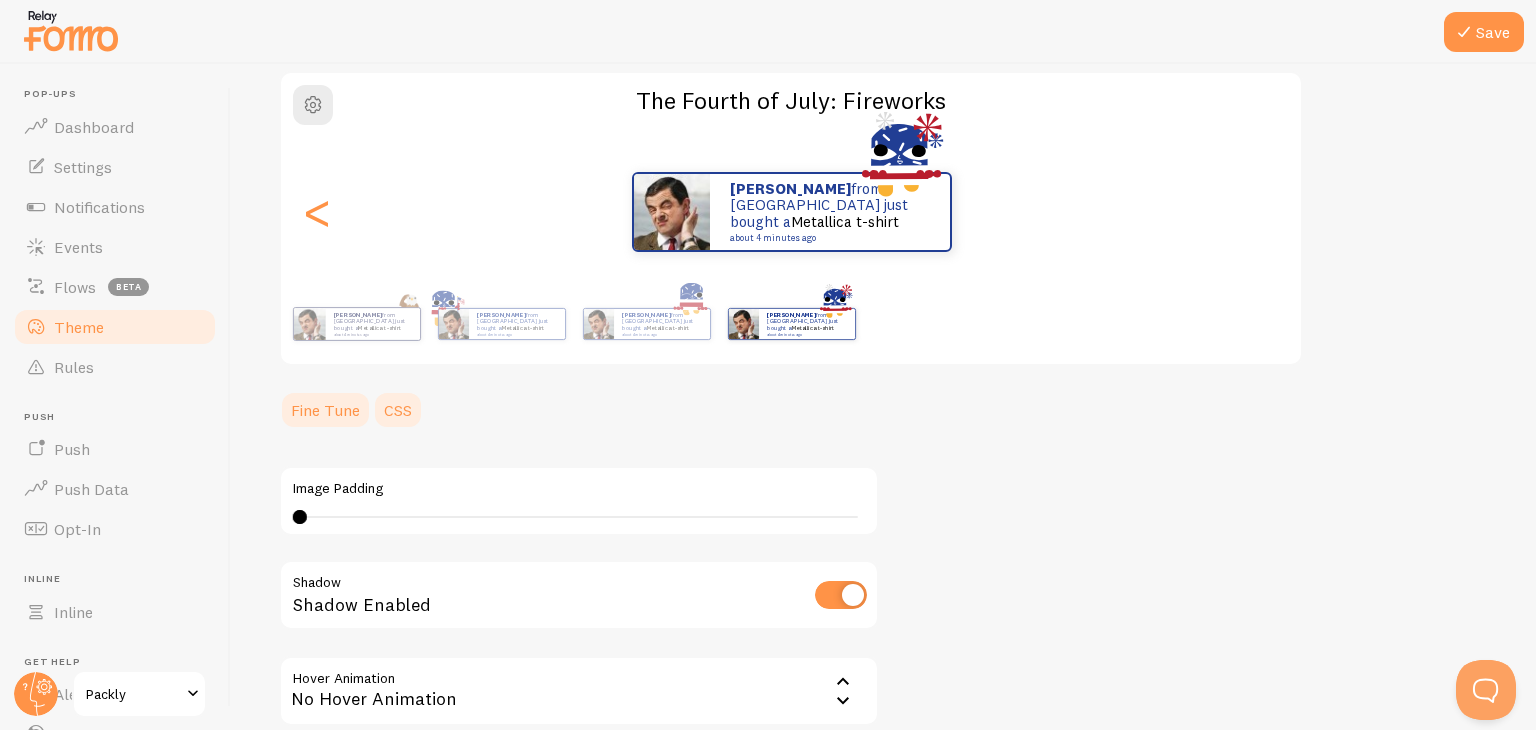 click on "CSS" at bounding box center (398, 410) 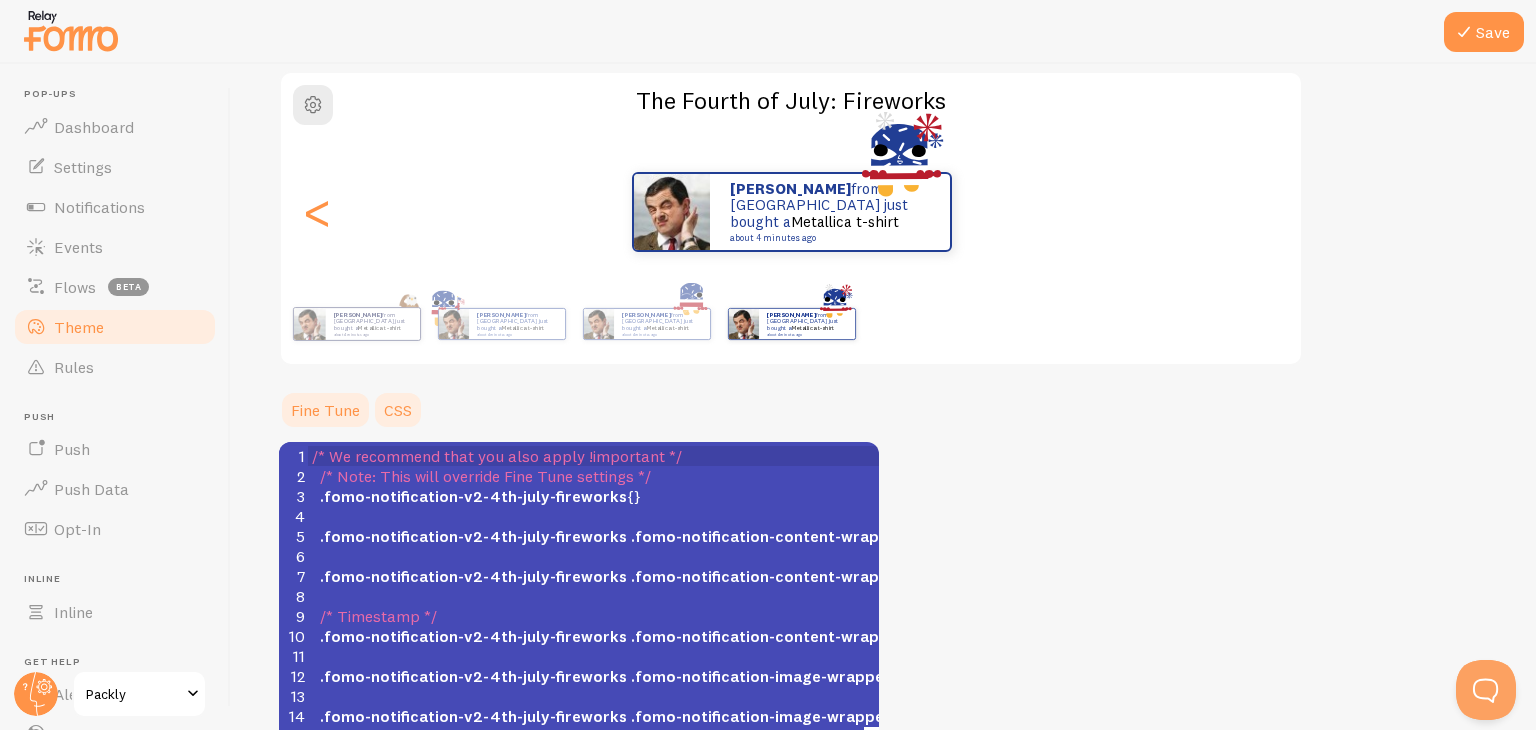 click on "Fine Tune" at bounding box center (325, 410) 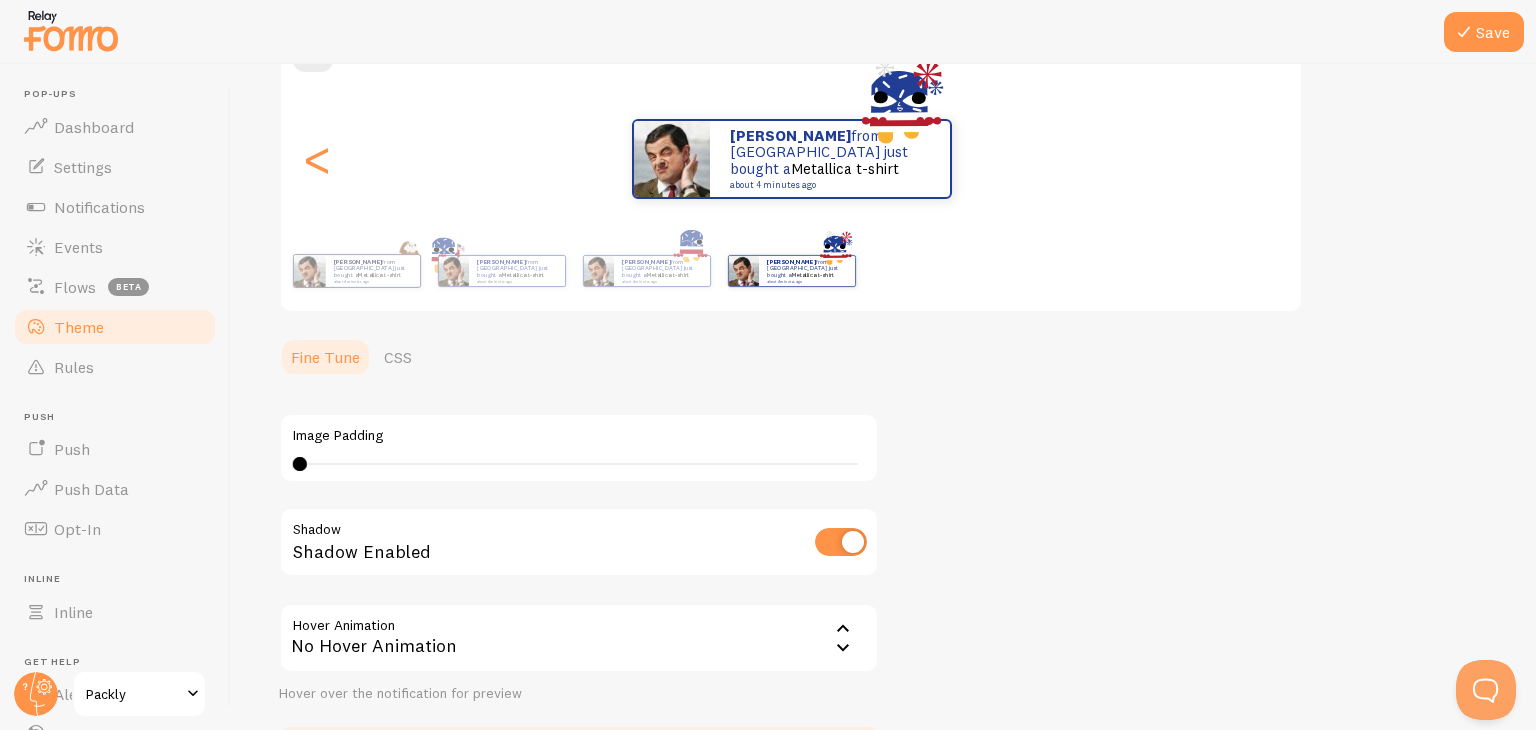 scroll, scrollTop: 212, scrollLeft: 0, axis: vertical 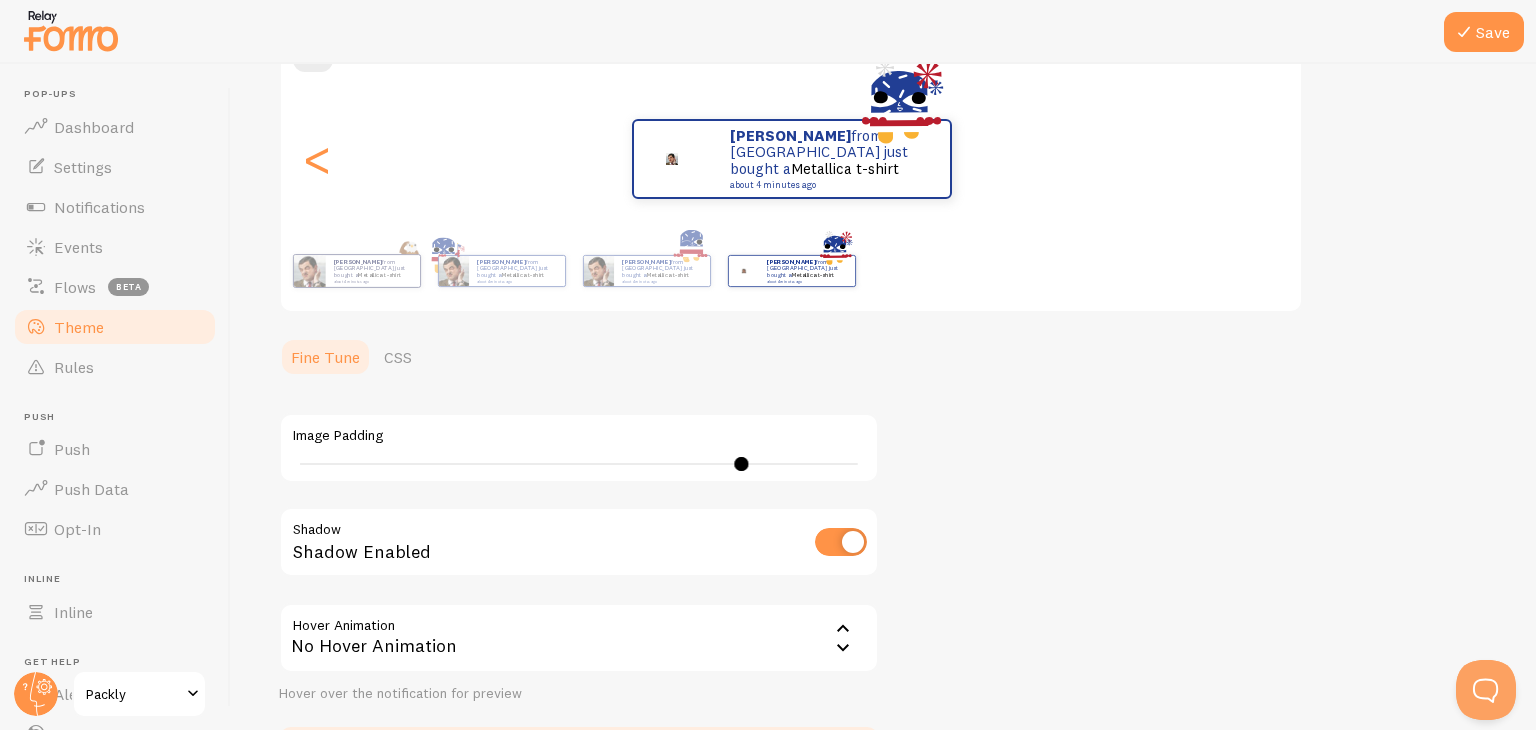 type on "40" 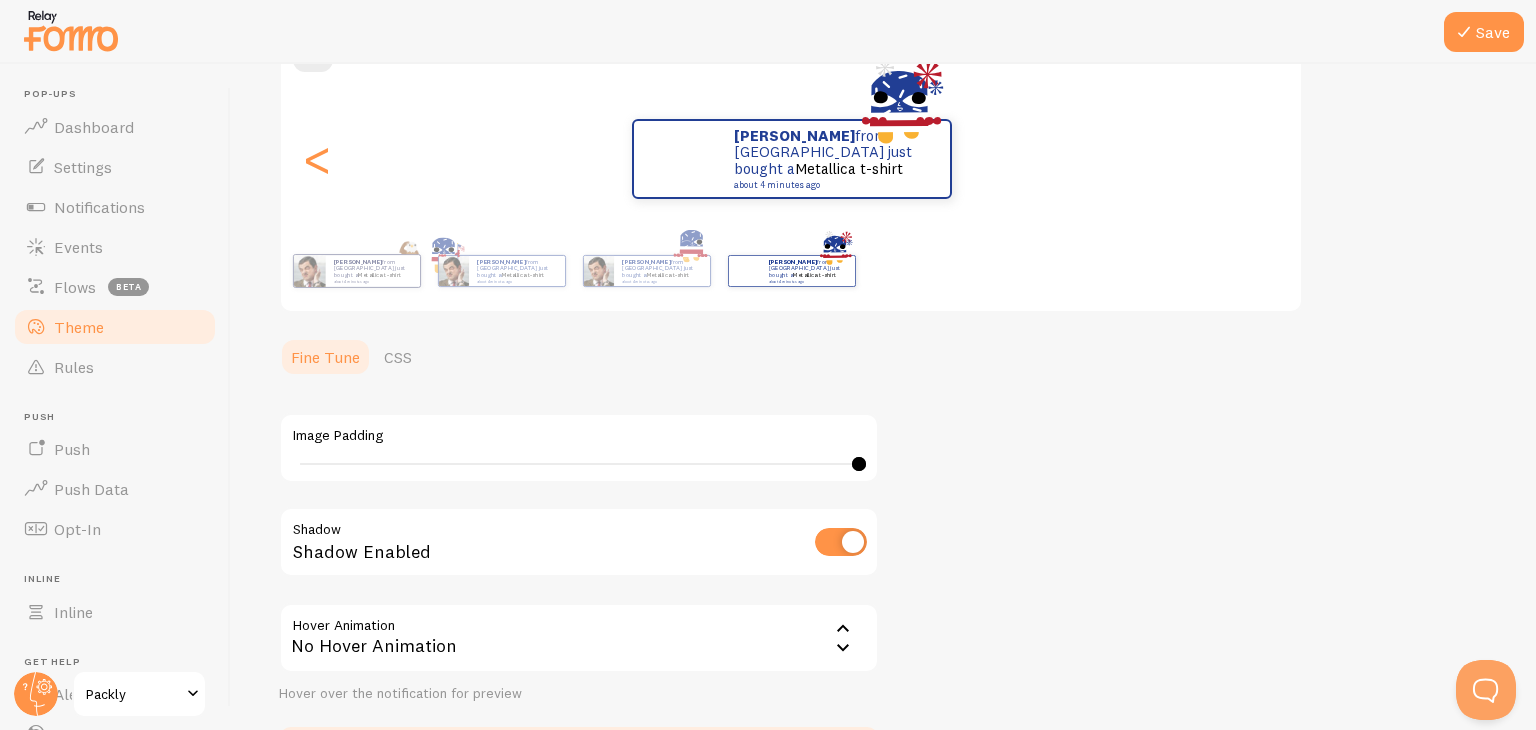 drag, startPoint x: 295, startPoint y: 464, endPoint x: 904, endPoint y: 409, distance: 611.4785 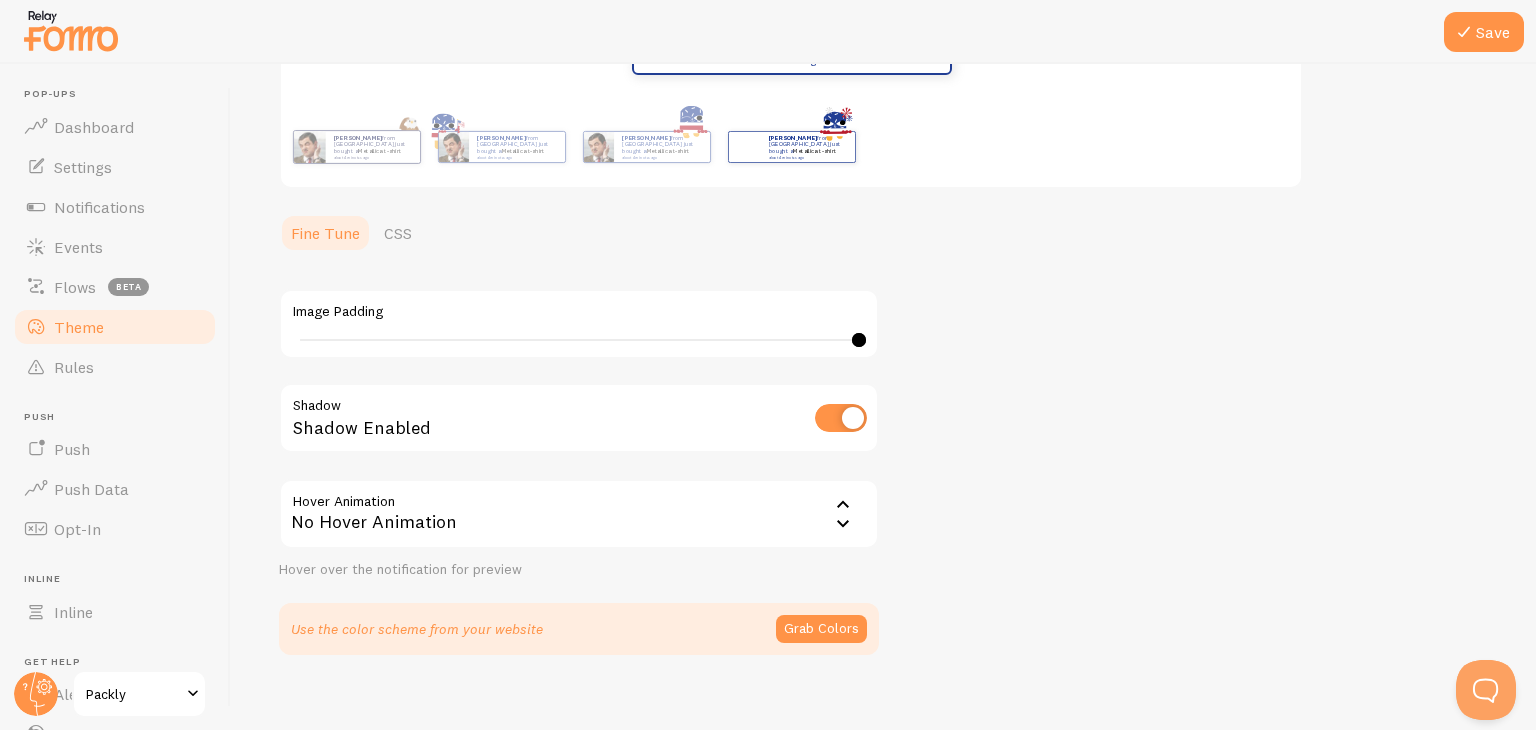 scroll, scrollTop: 336, scrollLeft: 0, axis: vertical 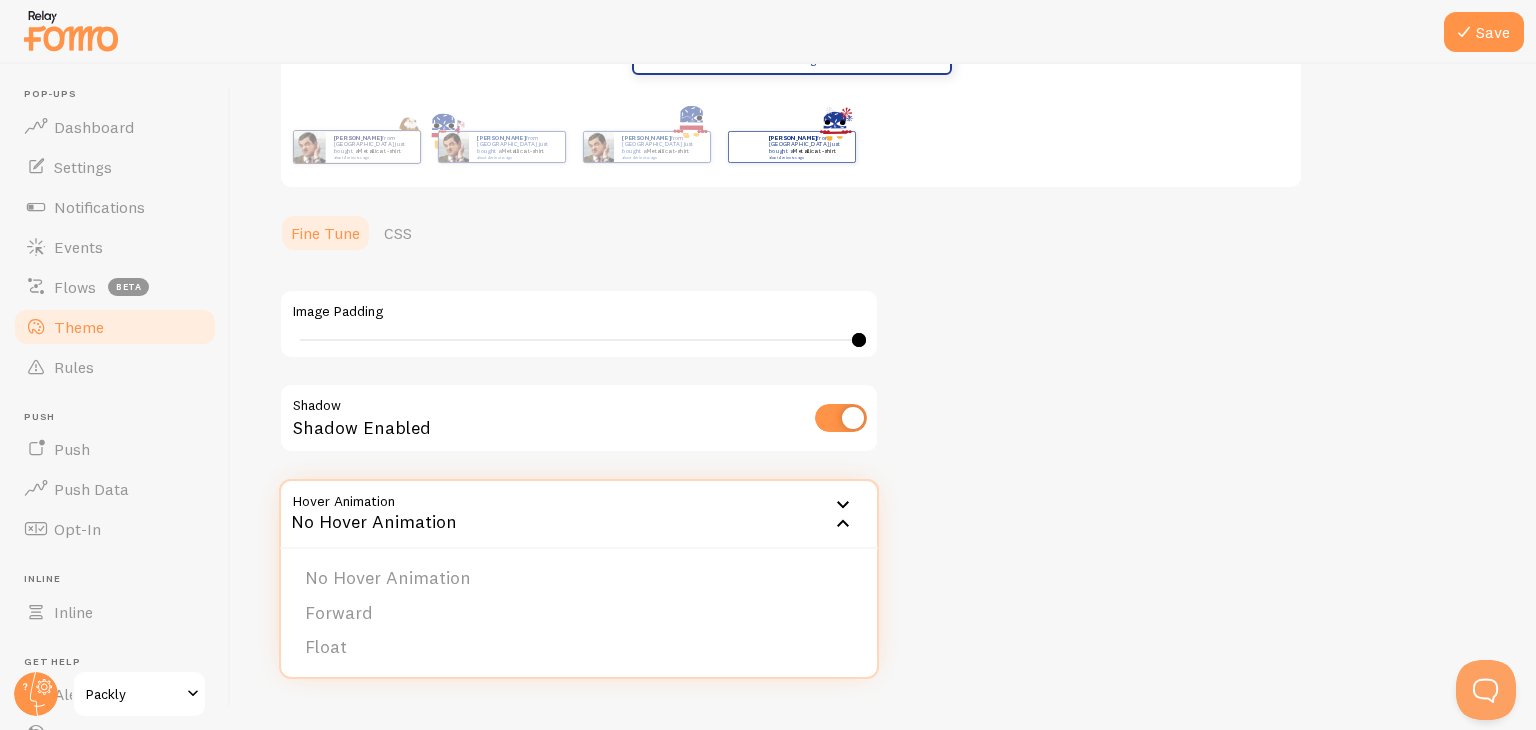 click on "Theme
Choose a theme for your notifications
The Fourth of July: Fireworks
[PERSON_NAME]  from [GEOGRAPHIC_DATA] just bought a  Metallica t-shirt   about 4 minutes ago [PERSON_NAME]  from [GEOGRAPHIC_DATA] just bought a  Metallica t-shirt   about 4 minutes ago [PERSON_NAME]  from [GEOGRAPHIC_DATA] just bought a  Metallica t-shirt   about 4 minutes ago [PERSON_NAME]  from [GEOGRAPHIC_DATA] just bought a  Metallica t-shirt   about 4 minutes ago [PERSON_NAME]  from [GEOGRAPHIC_DATA] just bought a  Metallica t-shirt   about 4 minutes ago [PERSON_NAME]  from [GEOGRAPHIC_DATA] just bought a  Metallica t-shirt   about 4 minutes ago [PERSON_NAME]  from [GEOGRAPHIC_DATA] just bought a  Metallica t-shirt   about 4 minutes ago [PERSON_NAME]  from [GEOGRAPHIC_DATA] just bought a  Metallica t-shirt   about 4 minutes ago [PERSON_NAME]  from [GEOGRAPHIC_DATA] just bought a  Metallica t-shirt   about 4 minutes ago [PERSON_NAME]  from [GEOGRAPHIC_DATA] just bought a  Metallica t-shirt   about 4 minutes ago Matteo  from [GEOGRAPHIC_DATA] just bought a  Metallica t-shirt   about 4 minutes ago [PERSON_NAME]  from [GEOGRAPHIC_DATA] just bought a  Metallica t-shirt   about 4 minutes ago [PERSON_NAME]" at bounding box center (883, 215) 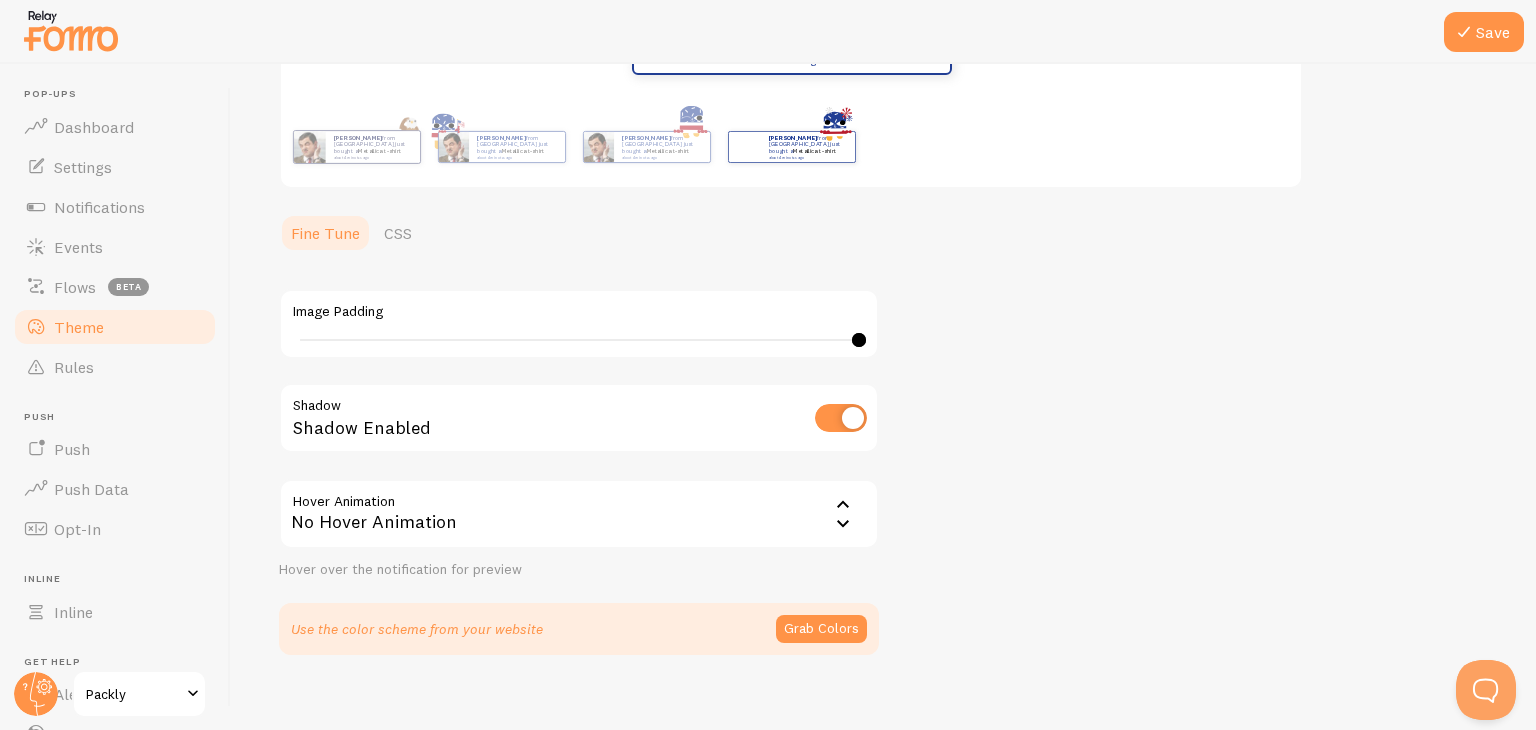scroll, scrollTop: 356, scrollLeft: 0, axis: vertical 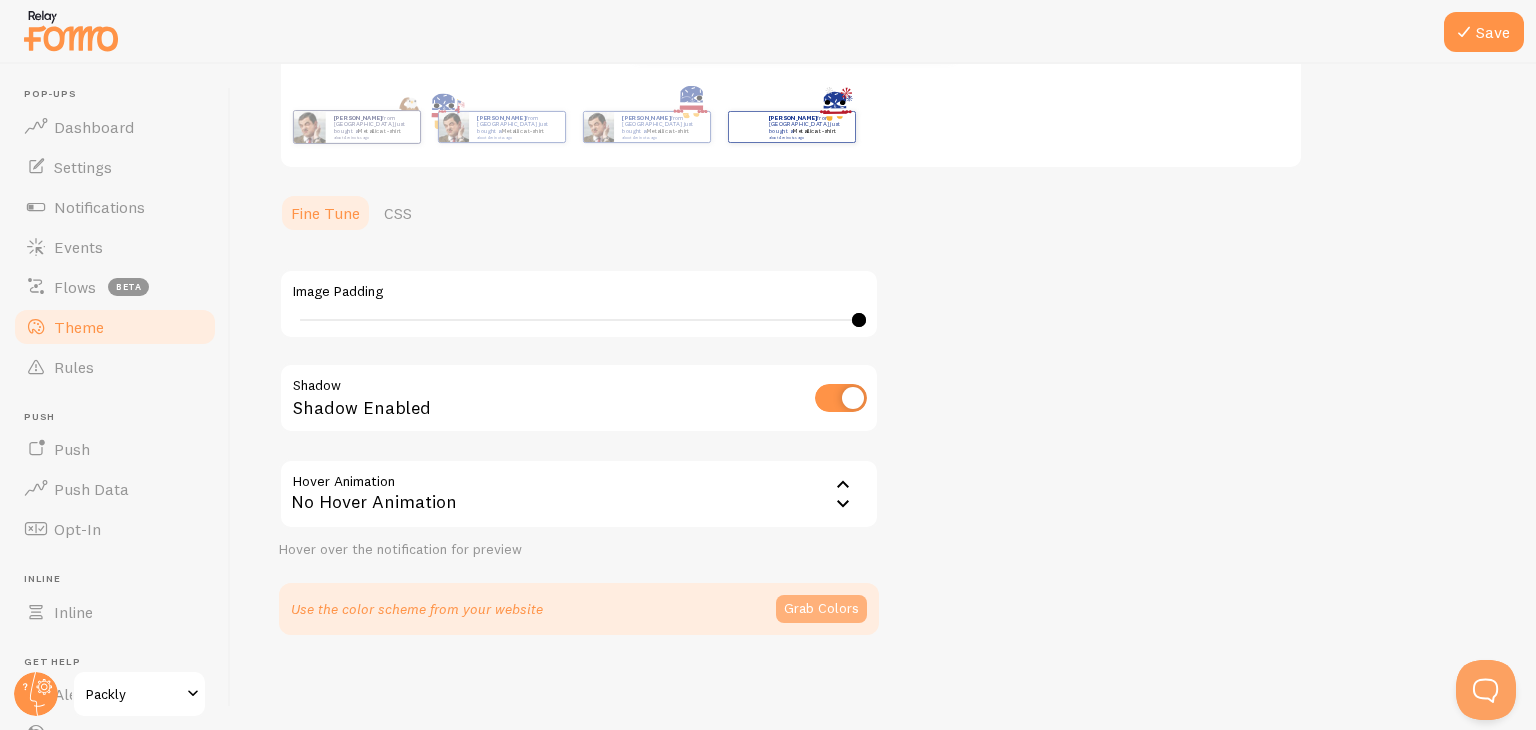 click on "Grab Colors" at bounding box center [821, 609] 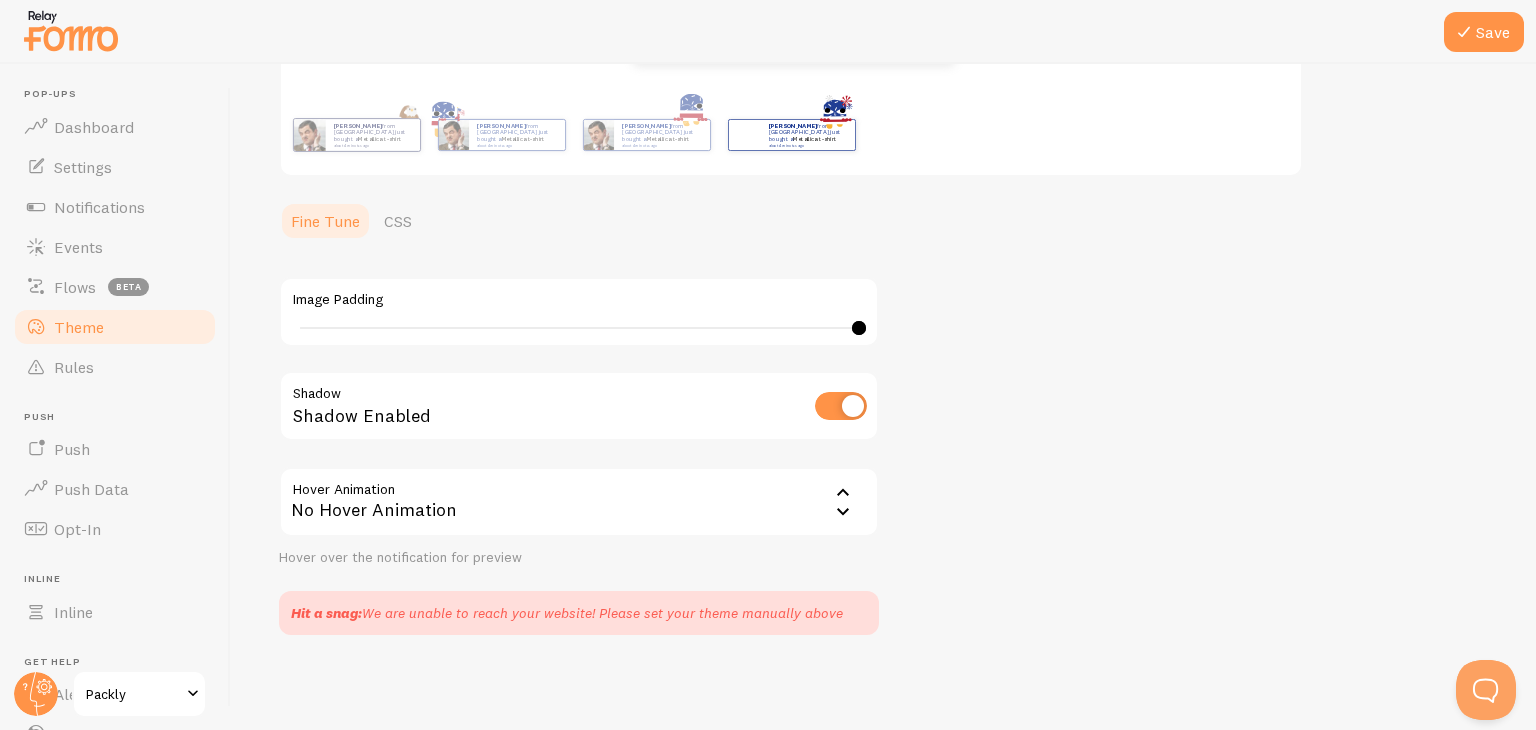 scroll, scrollTop: 0, scrollLeft: 0, axis: both 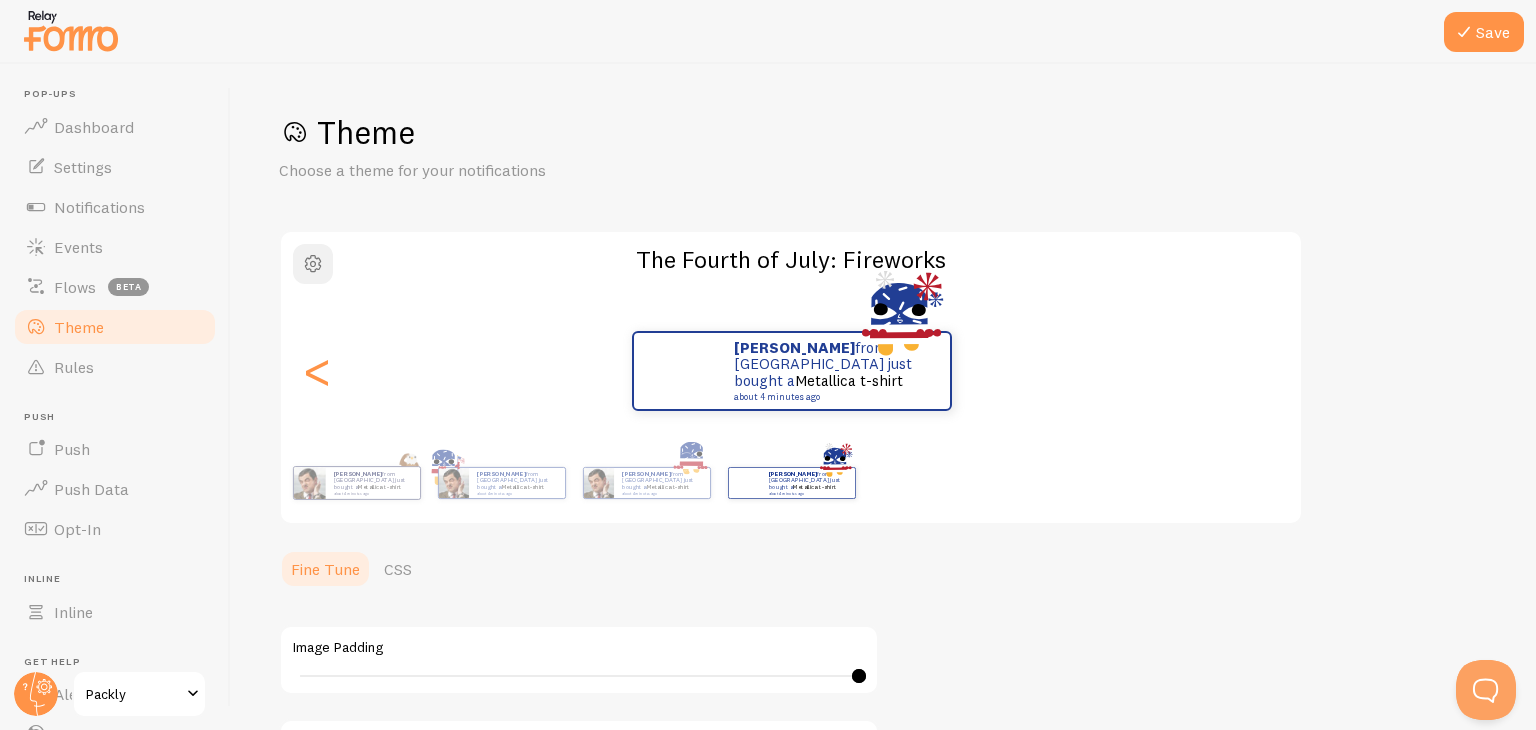 click at bounding box center [313, 264] 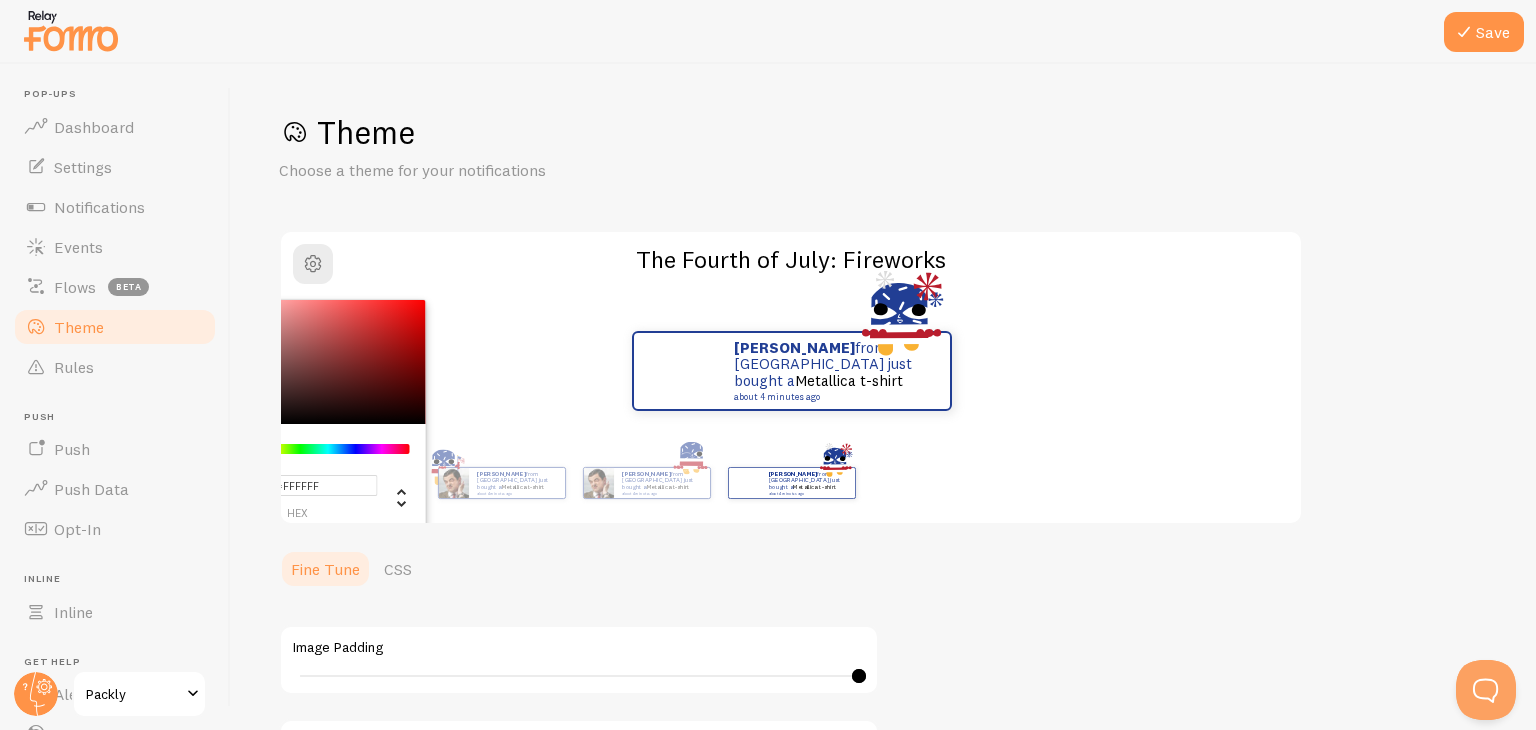 click at bounding box center (313, 362) 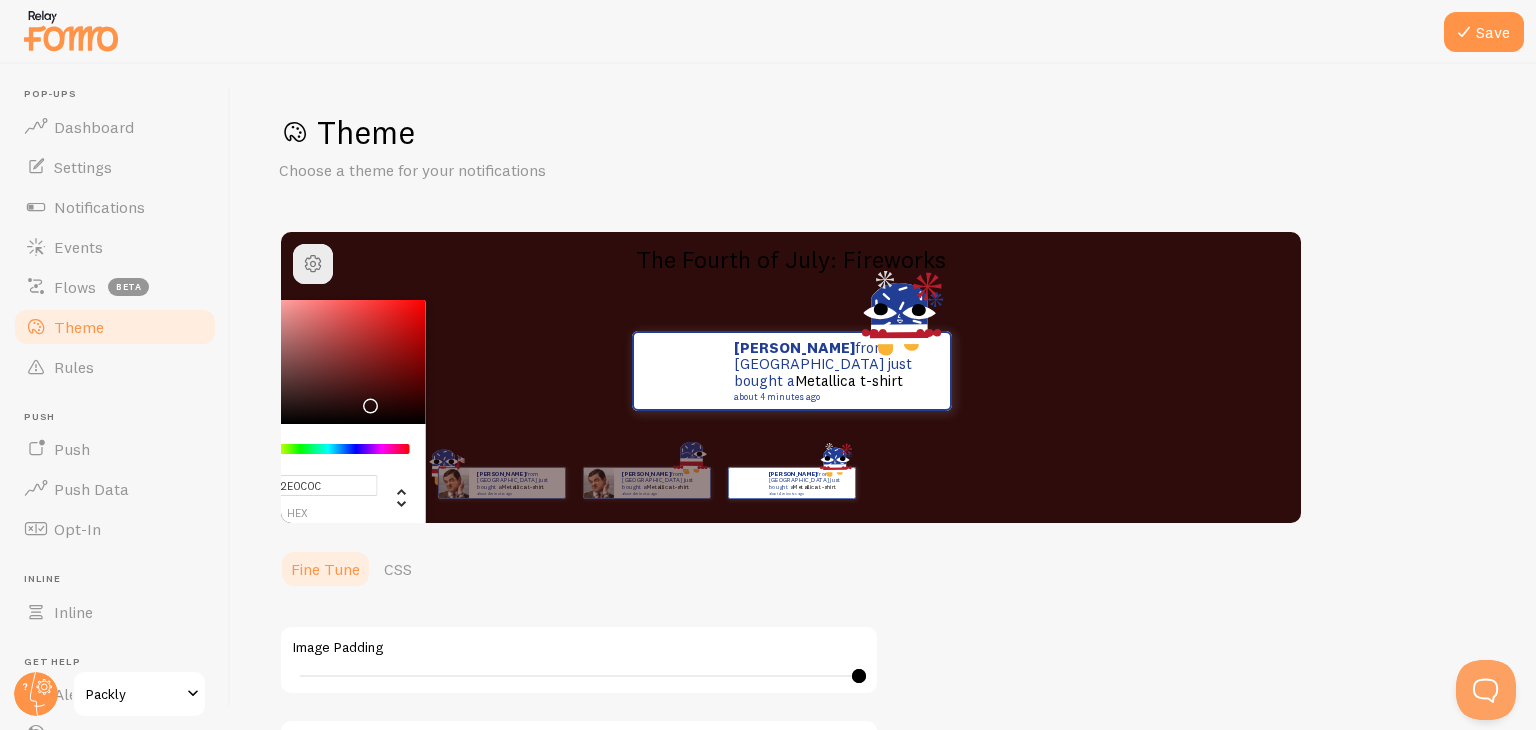 click at bounding box center (313, 362) 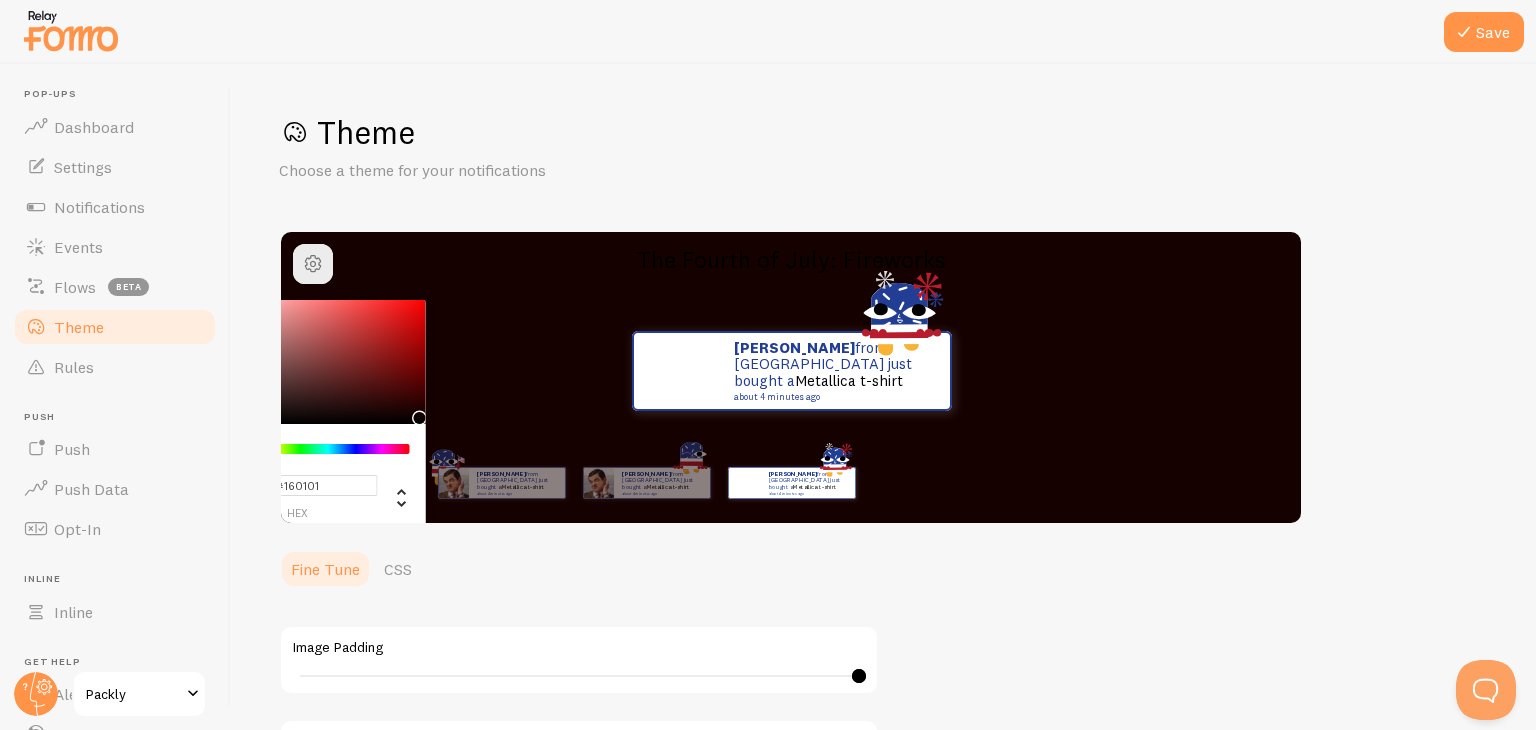 drag, startPoint x: 371, startPoint y: 428, endPoint x: 345, endPoint y: 441, distance: 29.068884 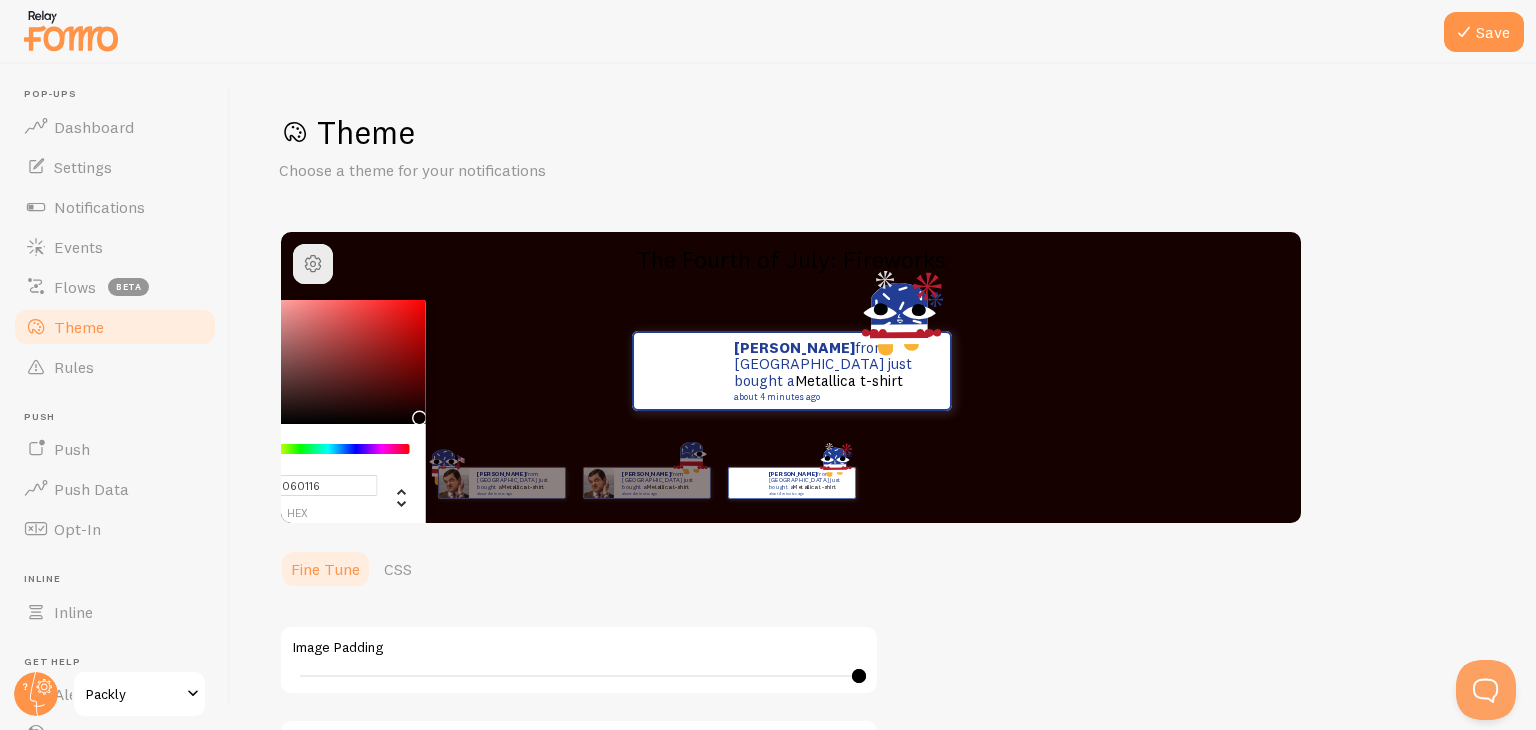 click at bounding box center (328, 449) 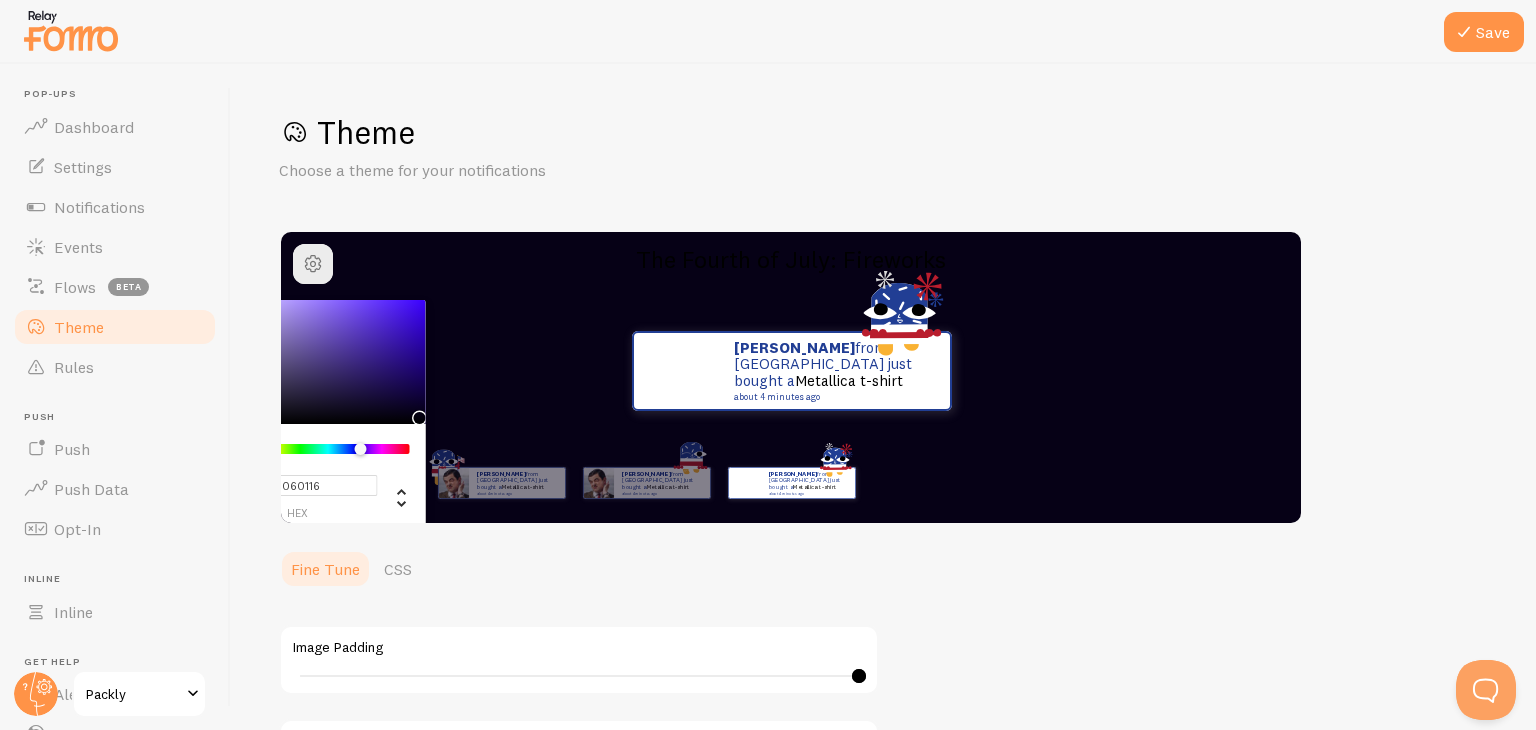 click at bounding box center [361, 449] 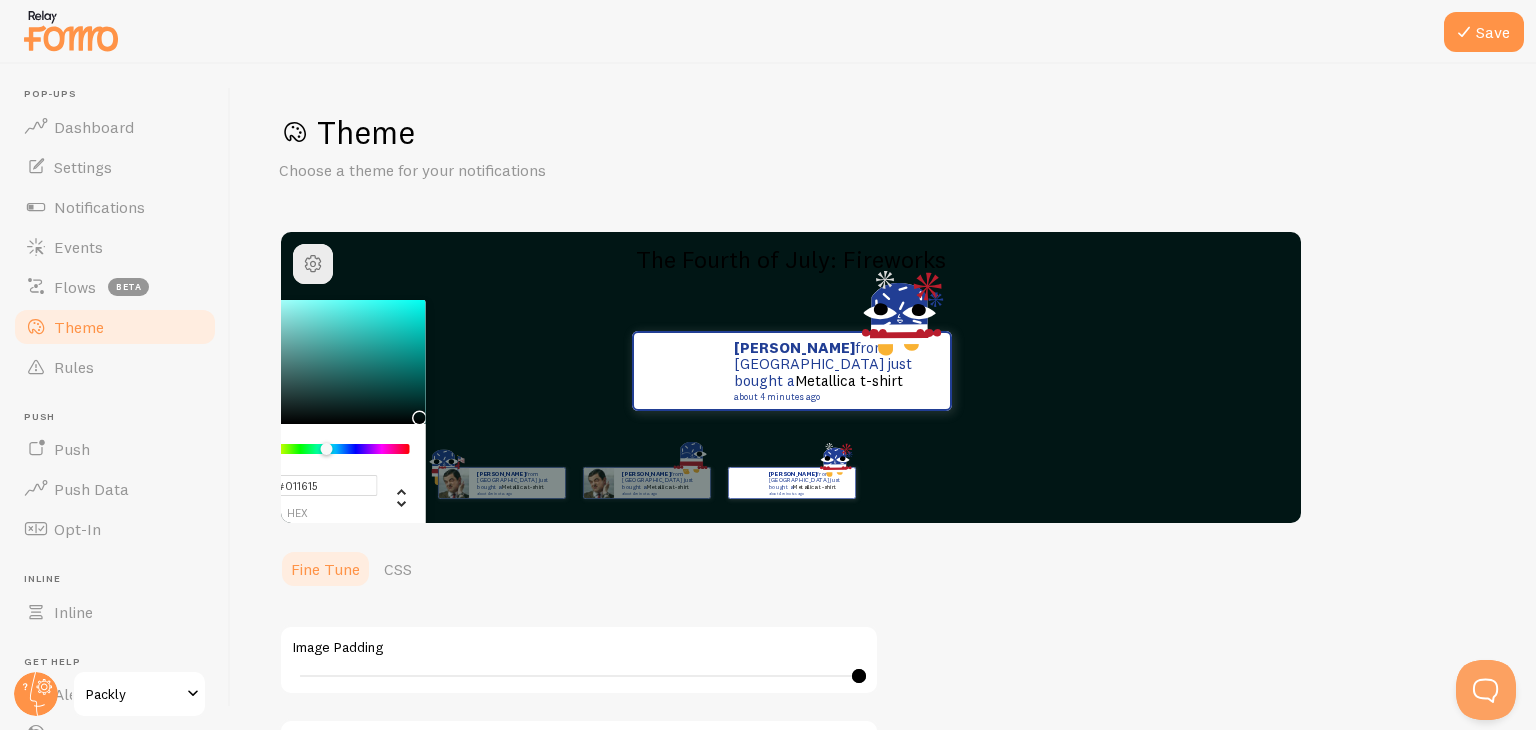 click at bounding box center (328, 449) 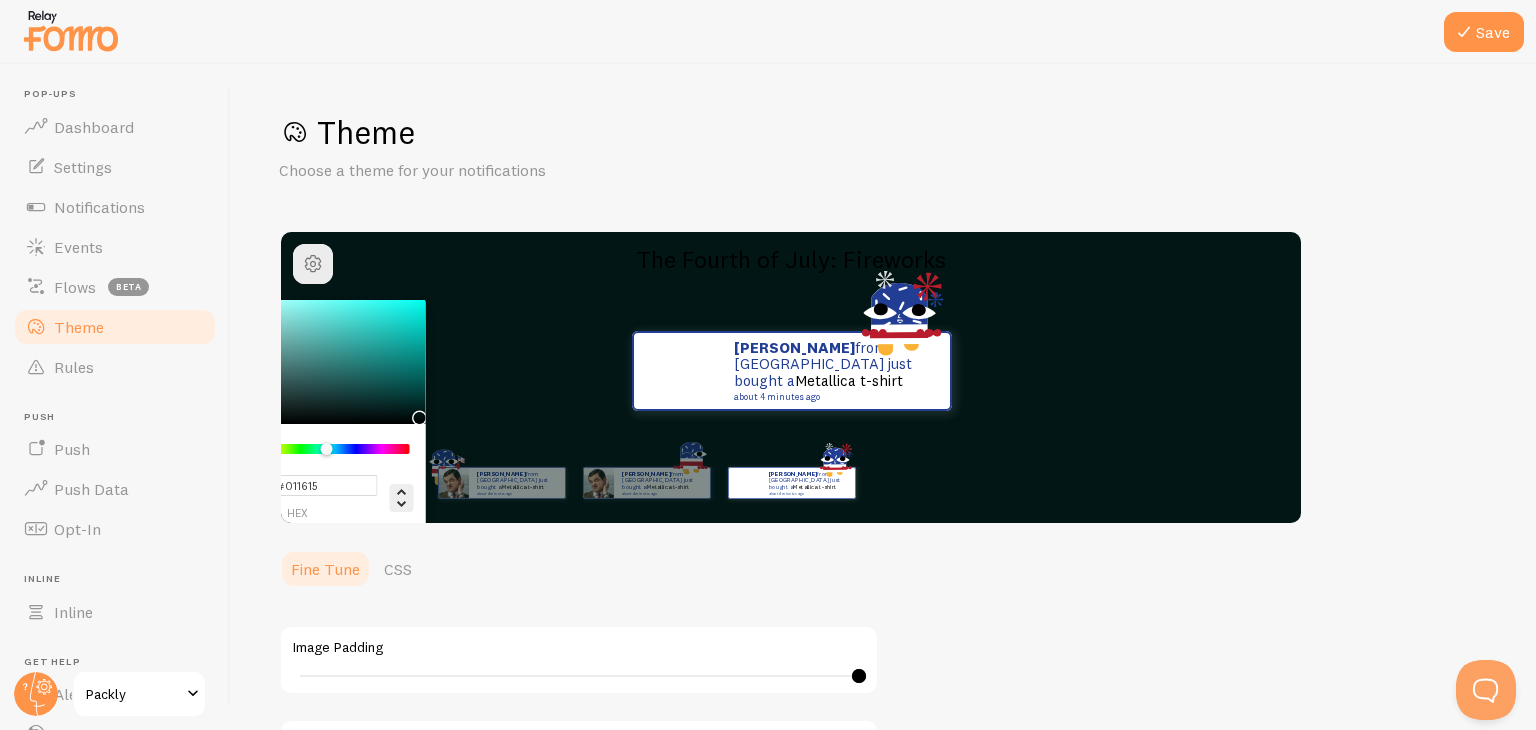 click 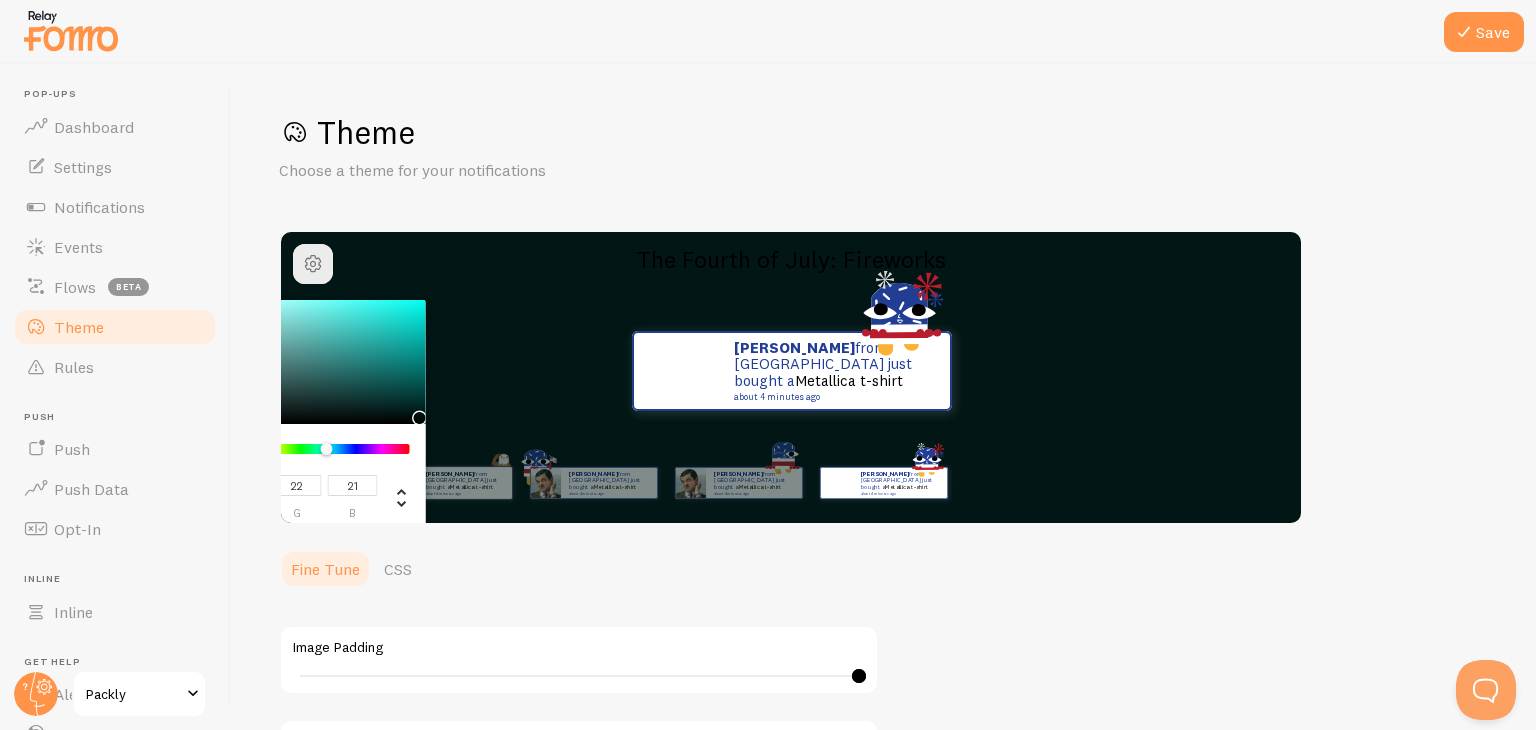 click on "#011615   hex       1   r     22   g     21   b       177   h     91%   s     4%   l
The Fourth of July: Fireworks
[PERSON_NAME]  from [GEOGRAPHIC_DATA] just bought a  Metallica t-shirt   about 4 minutes ago [PERSON_NAME]  from [GEOGRAPHIC_DATA] just bought a  Metallica t-shirt   about 4 minutes ago [PERSON_NAME]  from [GEOGRAPHIC_DATA] just bought a  Metallica t-shirt   about 4 minutes ago [PERSON_NAME]  from [GEOGRAPHIC_DATA] just bought a  Metallica t-shirt   about 4 minutes ago [PERSON_NAME]  from [GEOGRAPHIC_DATA] just bought a  Metallica t-shirt   about 4 minutes ago [PERSON_NAME]  from [GEOGRAPHIC_DATA] just bought a  Metallica t-shirt   about 4 minutes ago [PERSON_NAME]  from [GEOGRAPHIC_DATA] just bought a  Metallica t-shirt   about 4 minutes ago [PERSON_NAME]  from [GEOGRAPHIC_DATA] just bought a  Metallica t-shirt   about 4 minutes ago [PERSON_NAME]  from [GEOGRAPHIC_DATA] just bought a  Metallica t-shirt   about 4 minutes ago [PERSON_NAME]  from [GEOGRAPHIC_DATA] just bought a  Metallica t-shirt   about 4 minutes ago [PERSON_NAME]  from [GEOGRAPHIC_DATA] just bought a  Metallica t-shirt   about 4 minutes ago [PERSON_NAME]  from [GEOGRAPHIC_DATA] just bought a    Matteo" at bounding box center (791, 377) 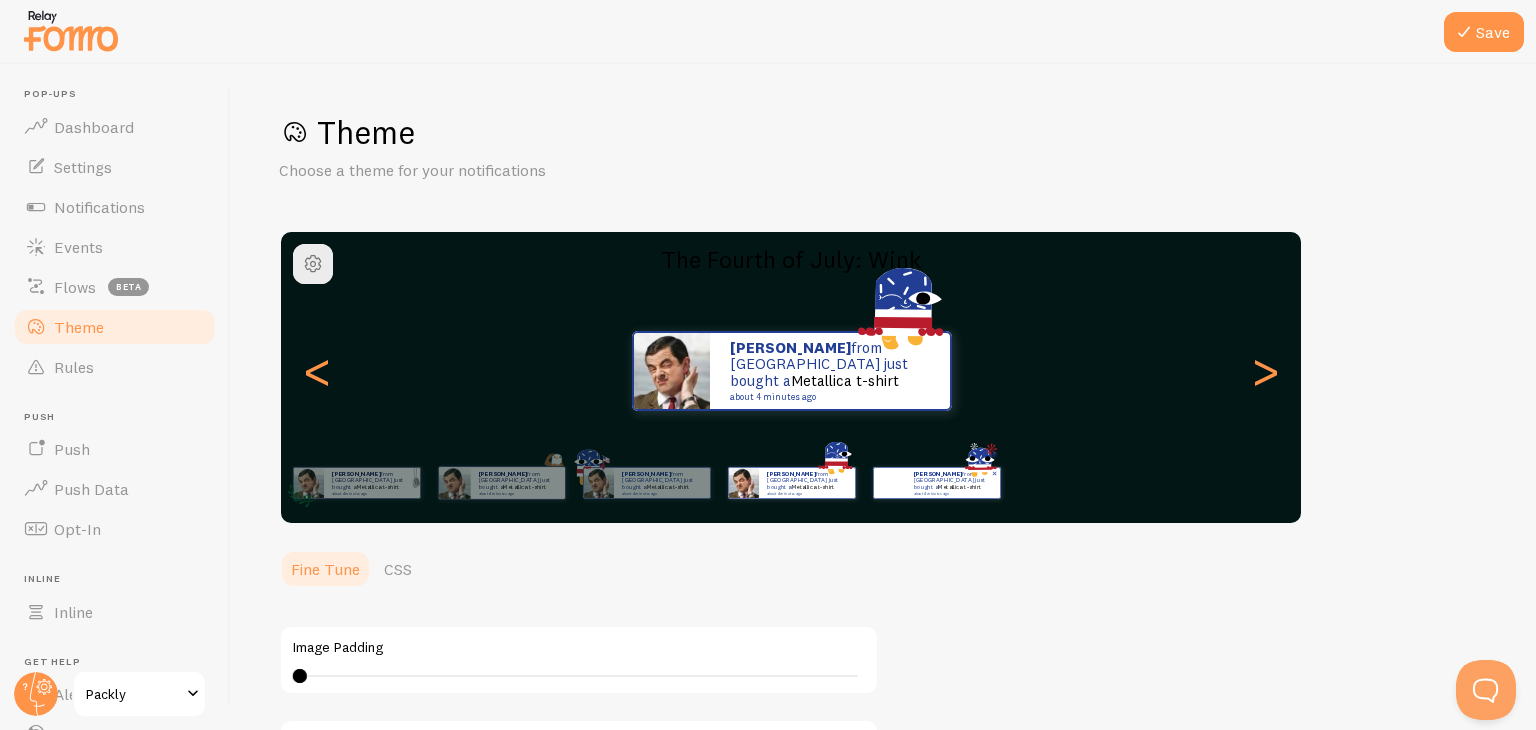 click on "about 4 minutes ago" at bounding box center (951, 493) 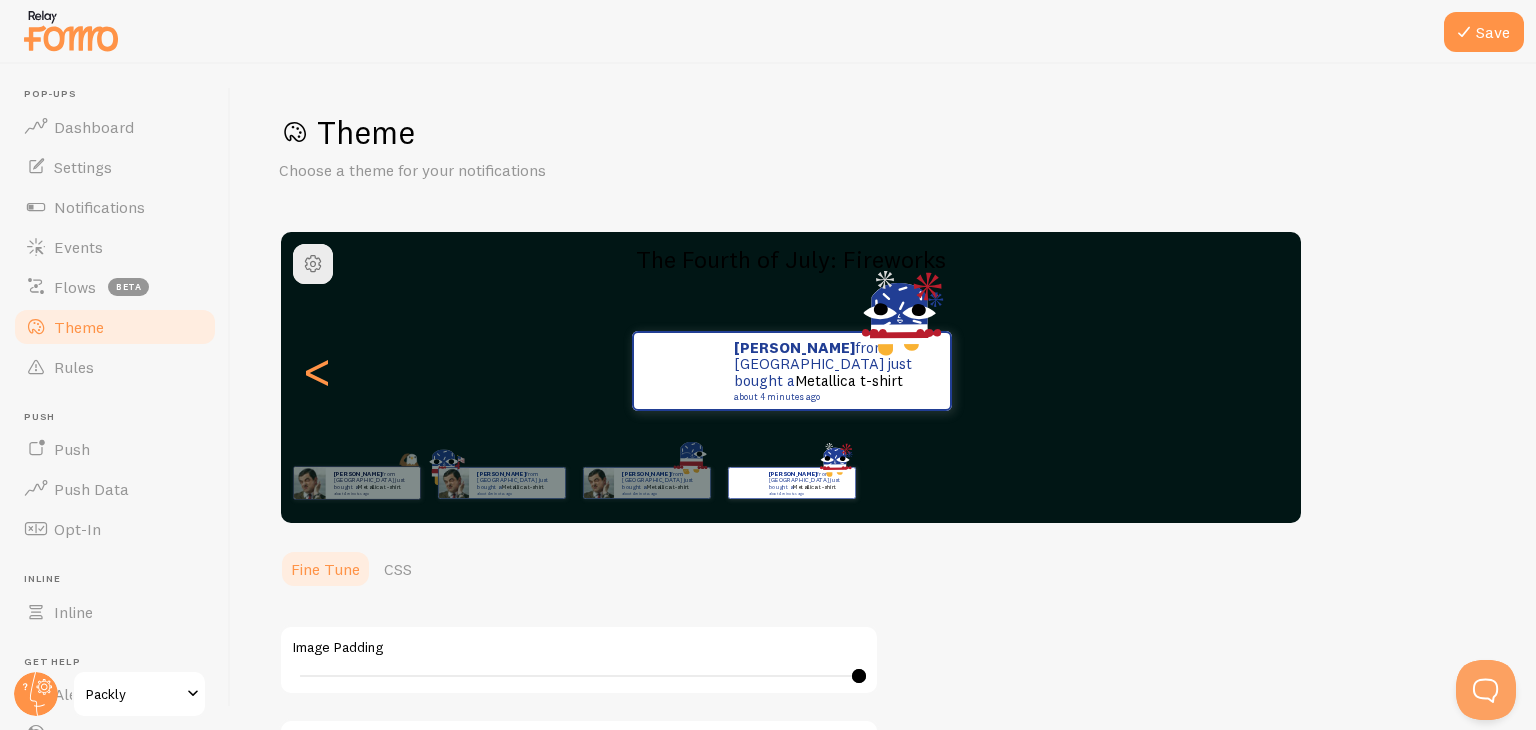 click at bounding box center [313, 264] 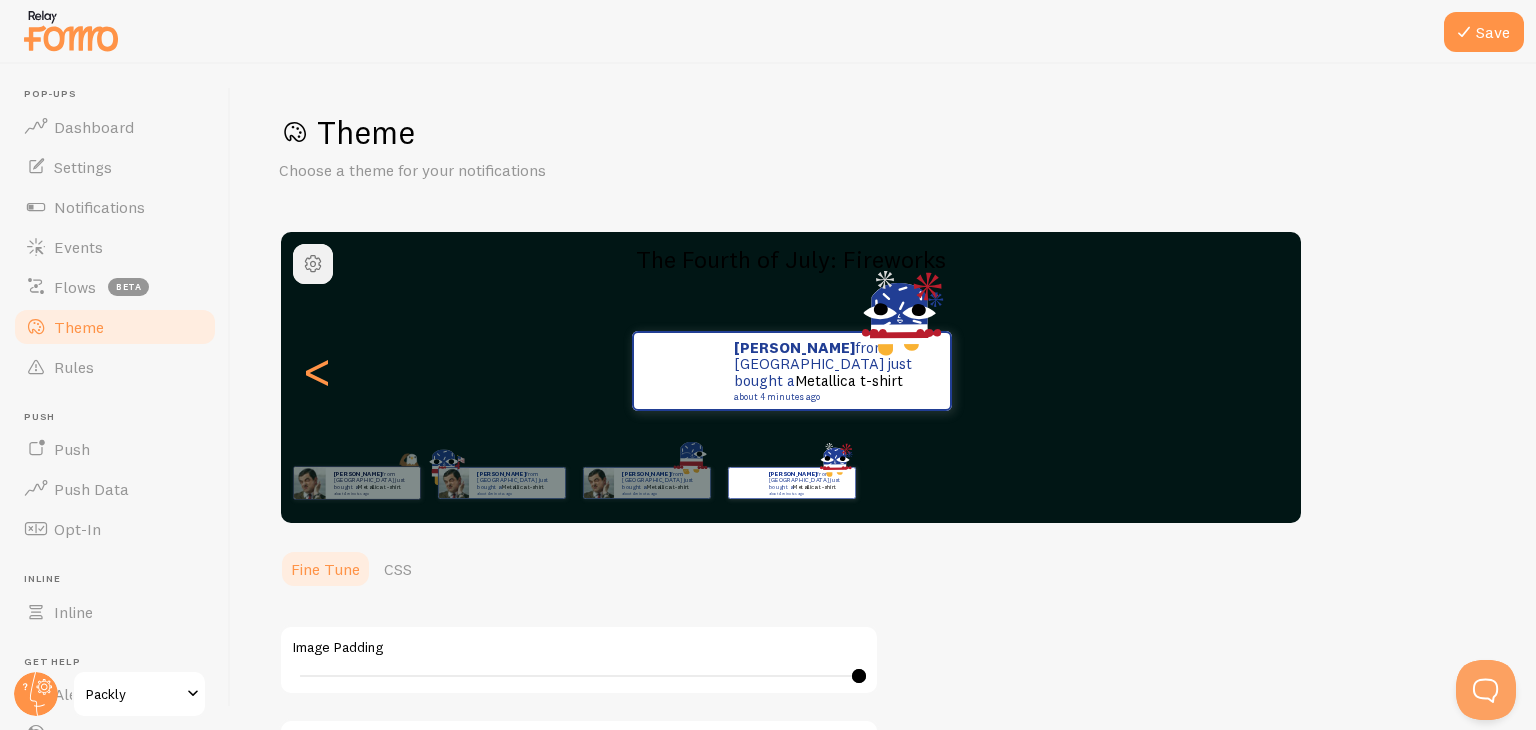 click at bounding box center (313, 264) 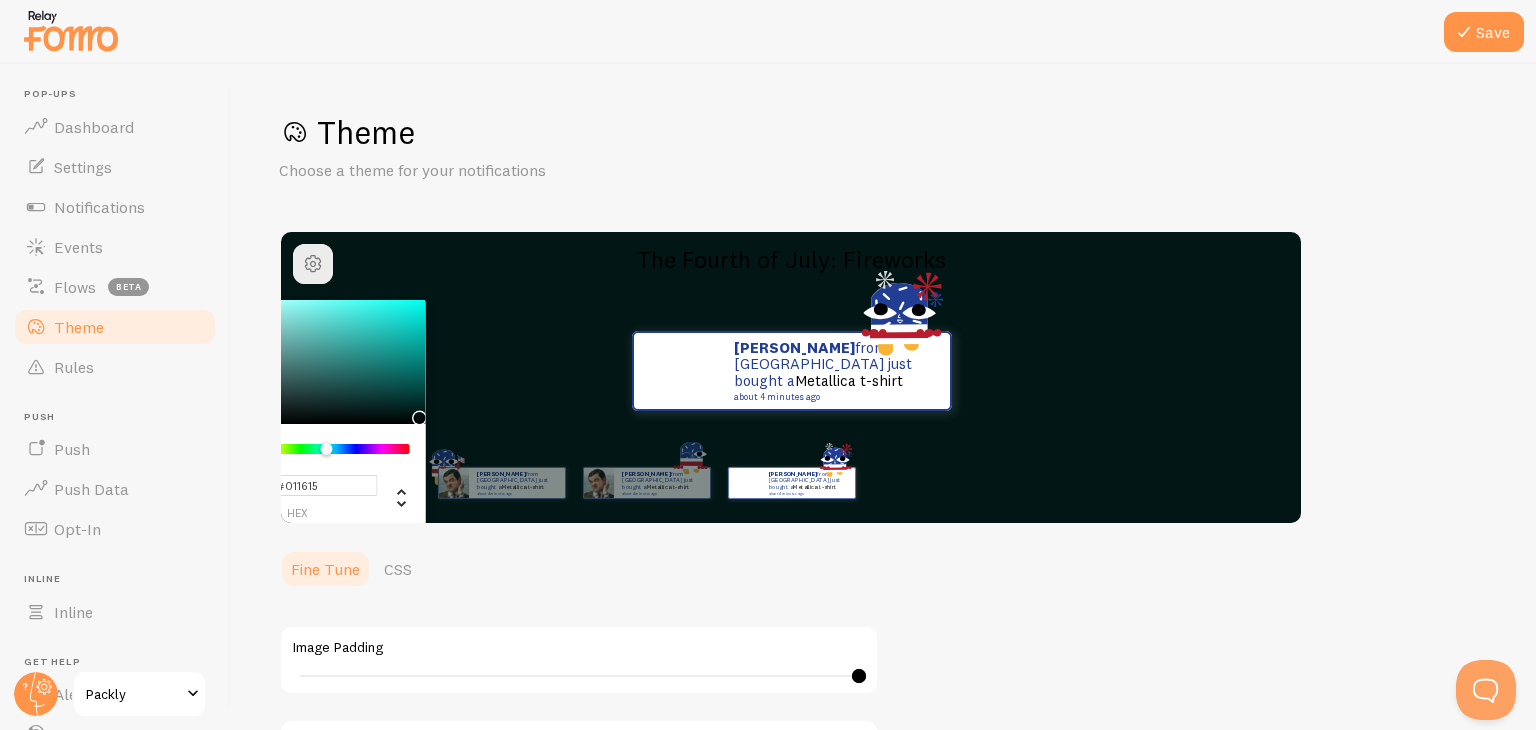 click at bounding box center (313, 362) 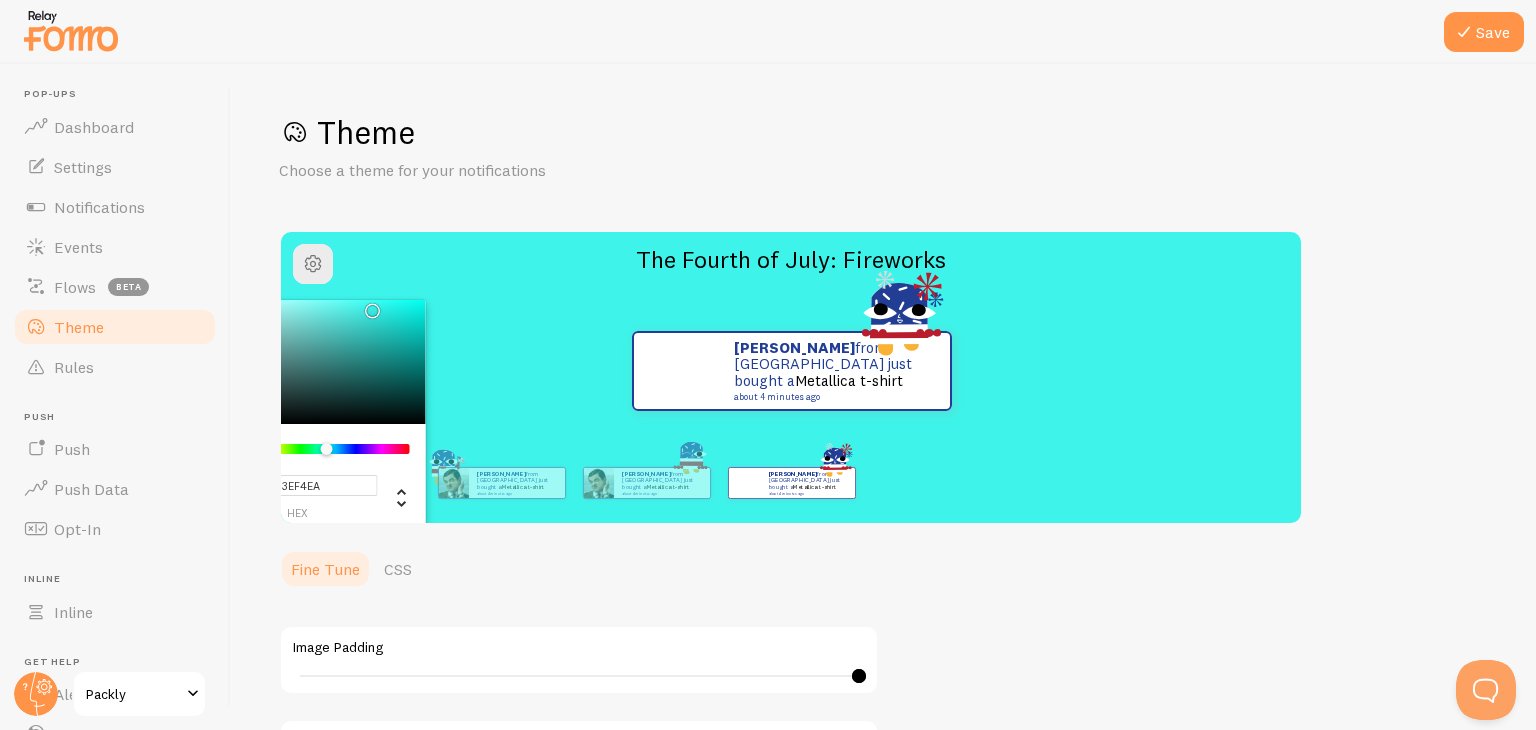 click at bounding box center [313, 362] 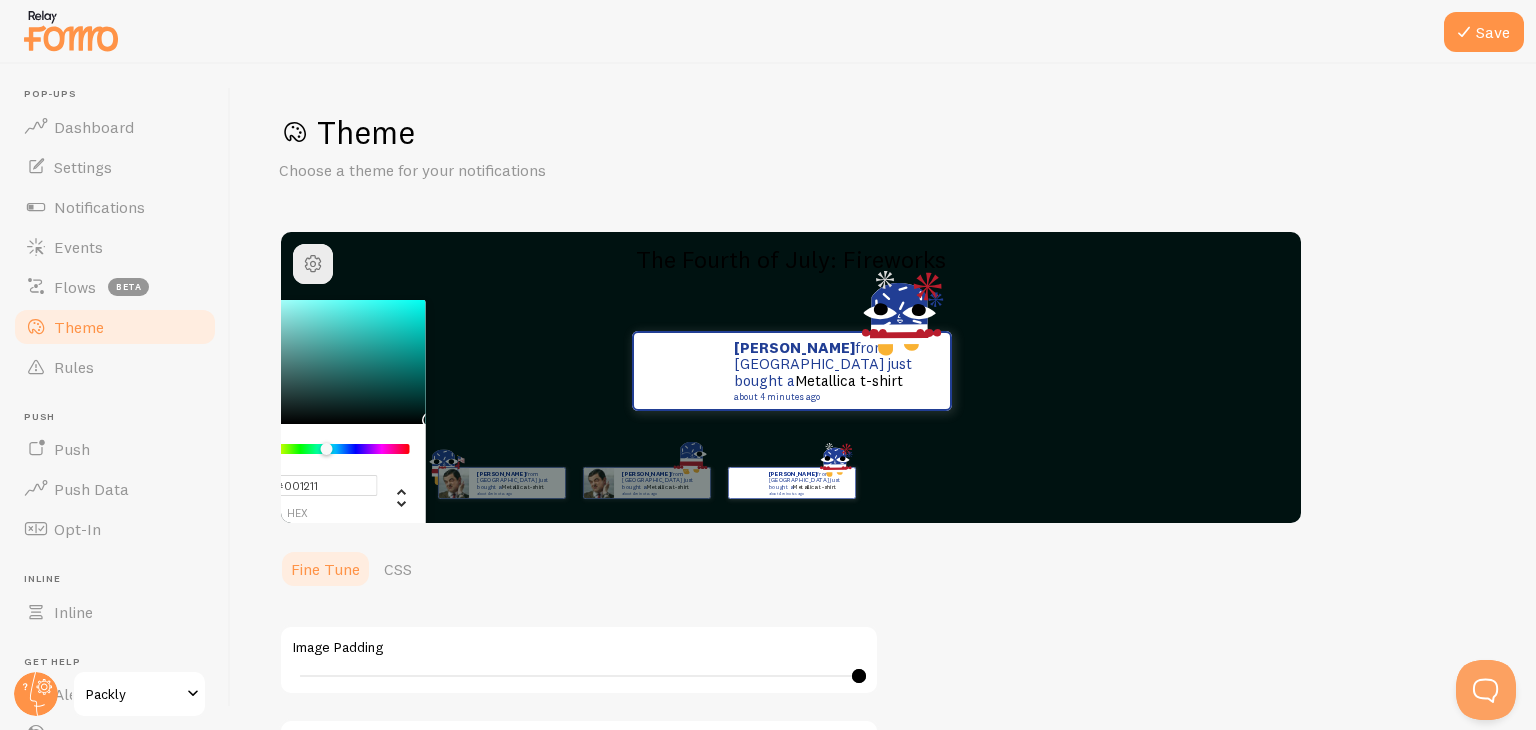 click on "The Fourth of July: Fireworks" at bounding box center (791, 259) 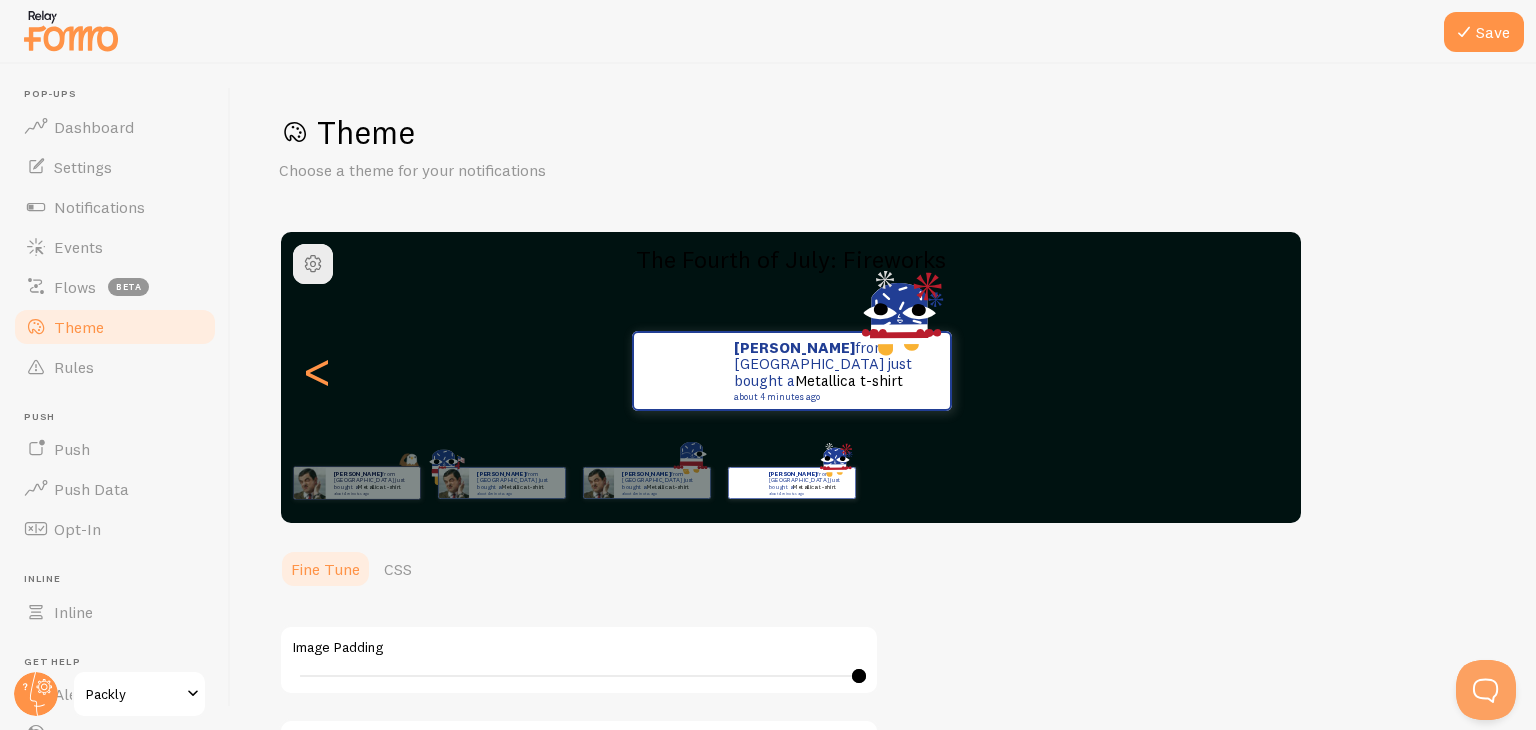 click on "The Fourth of July: Fireworks" at bounding box center [791, 259] 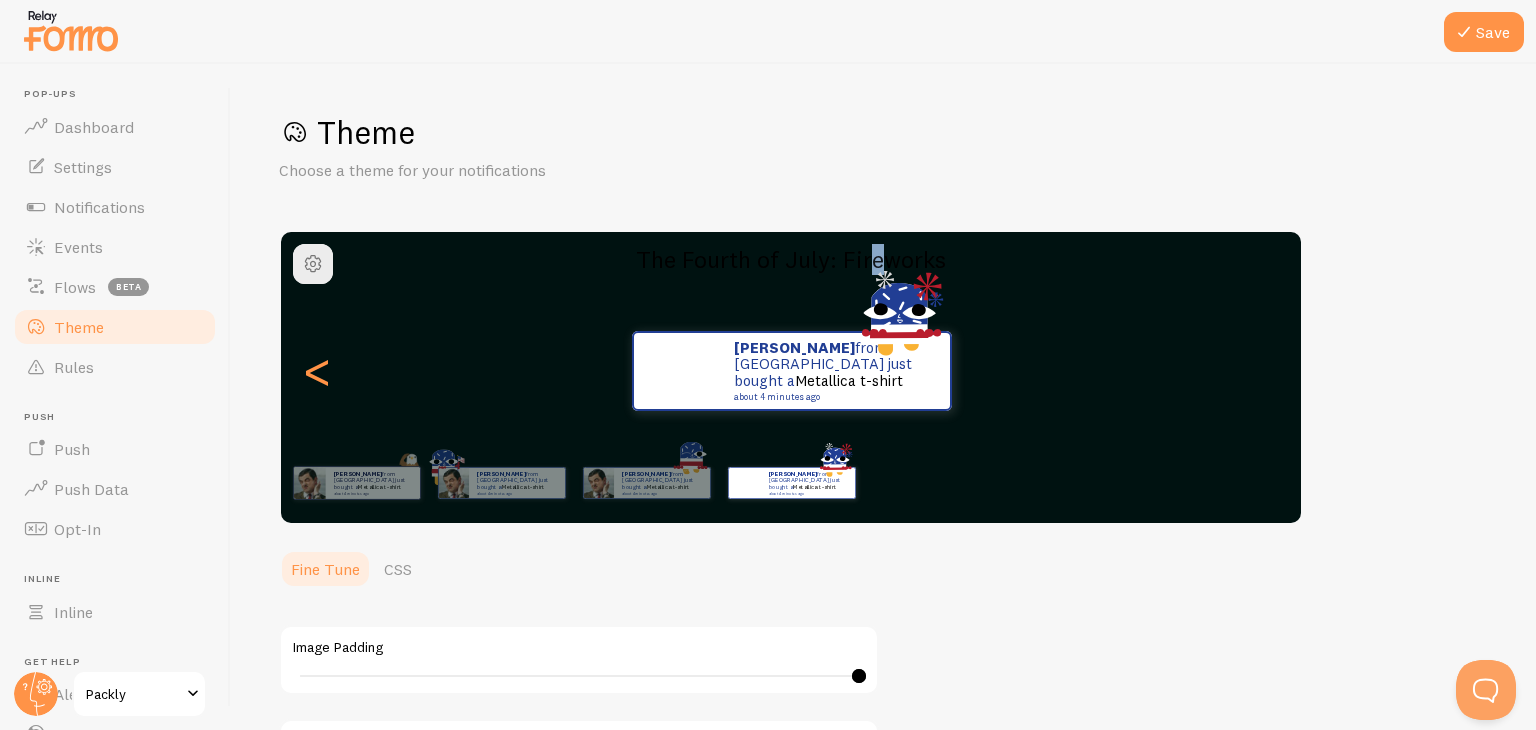 click on "The Fourth of July: Fireworks" at bounding box center [791, 259] 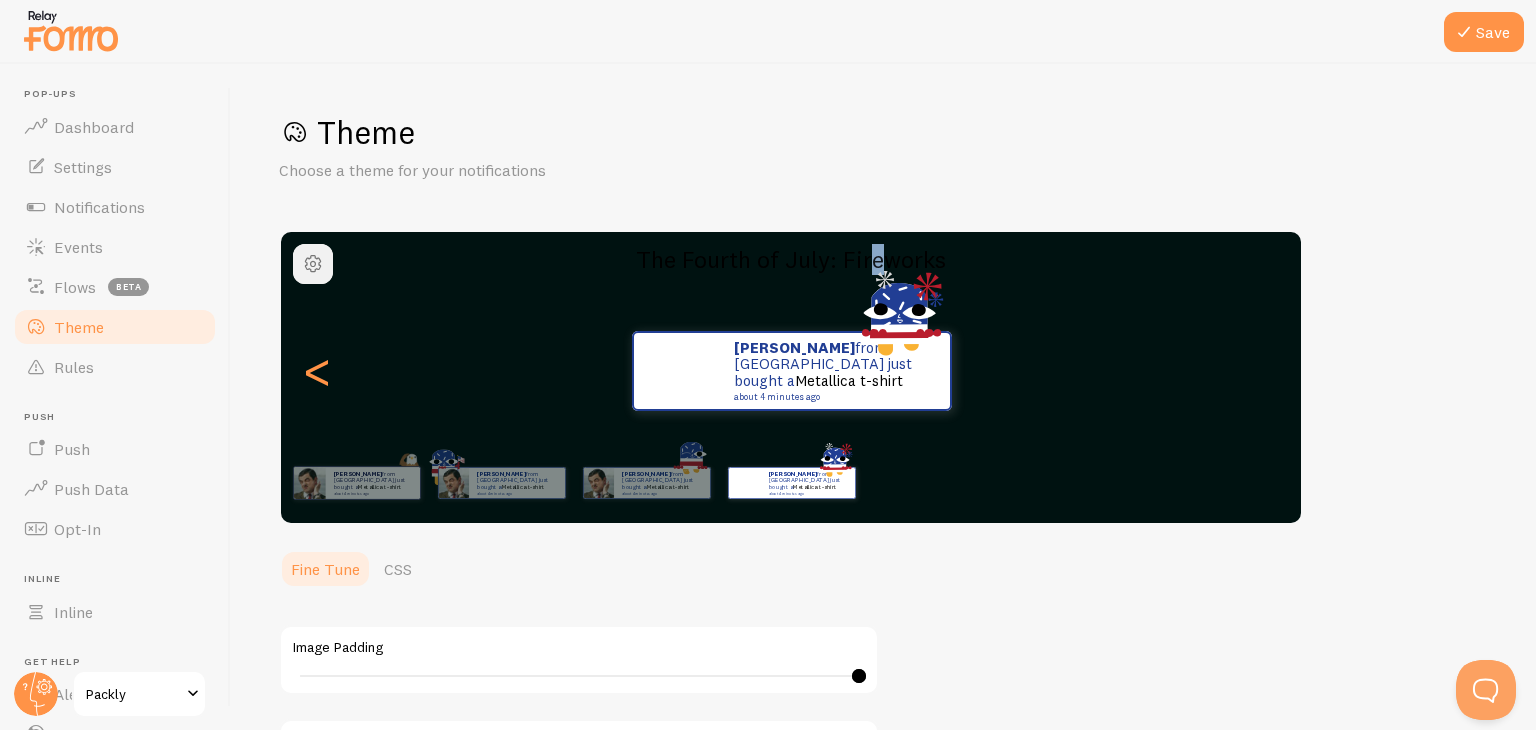 click at bounding box center (313, 264) 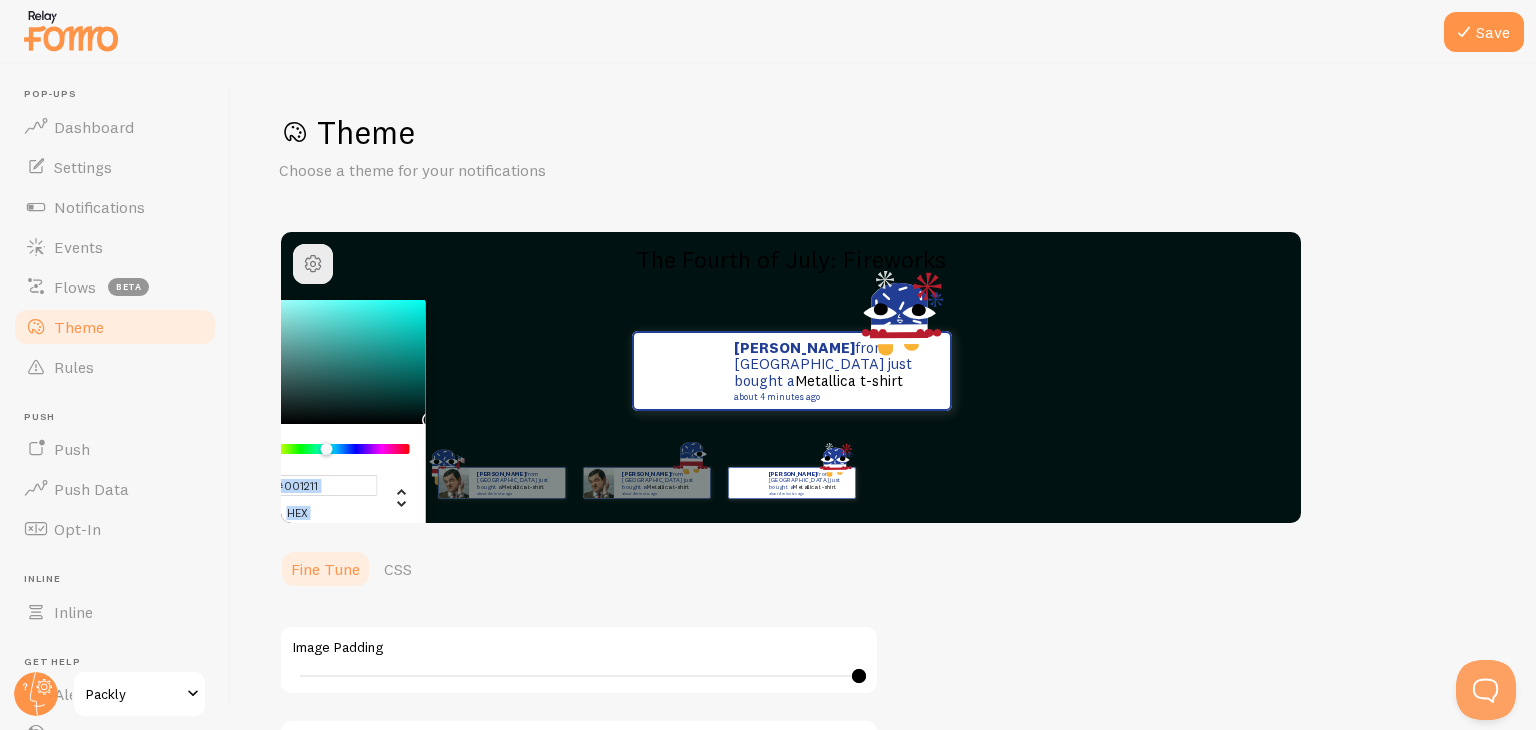 drag, startPoint x: 373, startPoint y: 469, endPoint x: 420, endPoint y: 471, distance: 47.042534 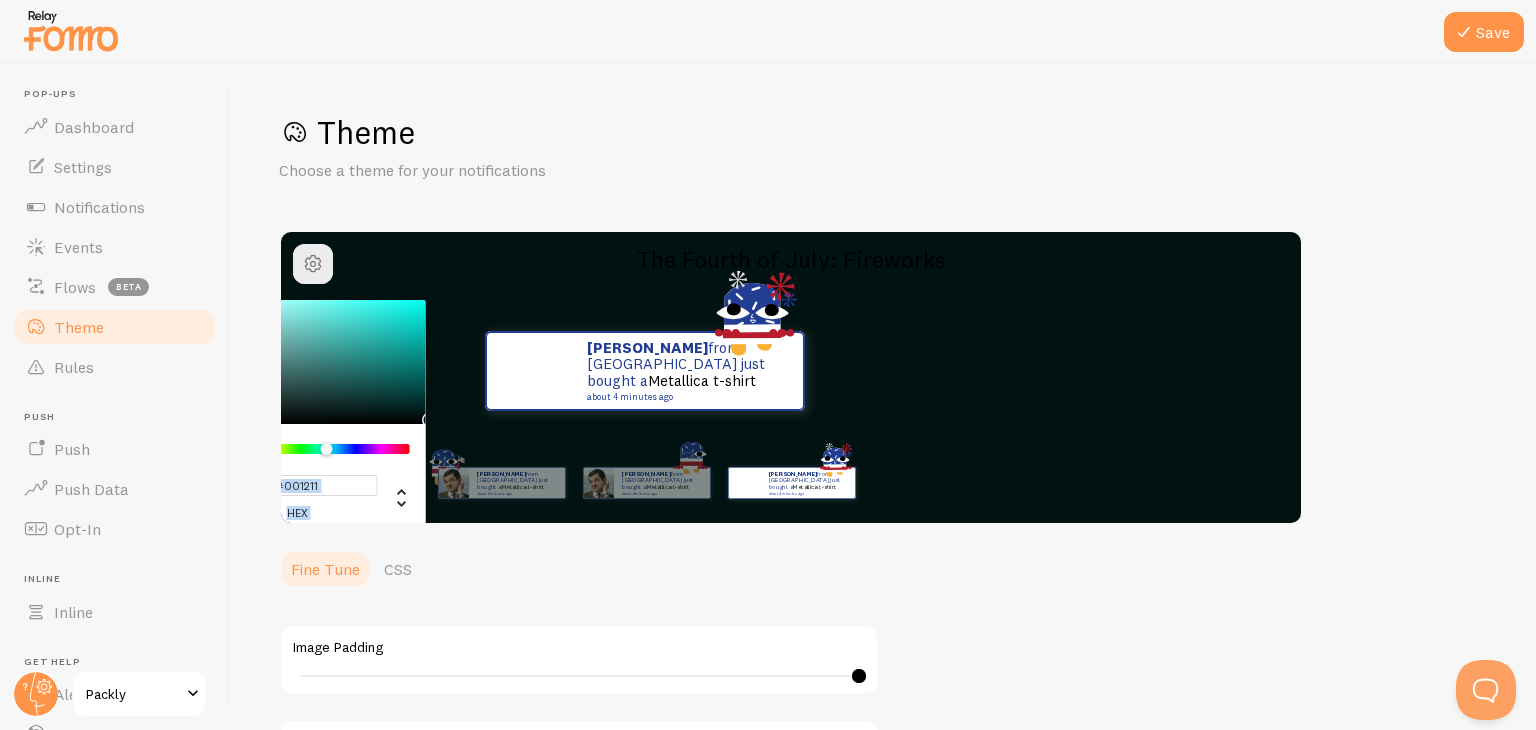 click on "Pop-ups
Dashboard
Settings
Notifications
Events
Flows
beta
Theme
Rules
[GEOGRAPHIC_DATA]
[GEOGRAPHIC_DATA]
Push Data
Opt-In
Inline
Inline
Get Help
Alerts
Learn
Support
Packly
Save
Theme
Choose a theme for your notifications                   #001211   hex       0   r     18   g     17   b       177   h     100%   s     3%   l             Matteo  from [GEOGRAPHIC_DATA] just bought a    [PERSON_NAME]" at bounding box center [768, 397] 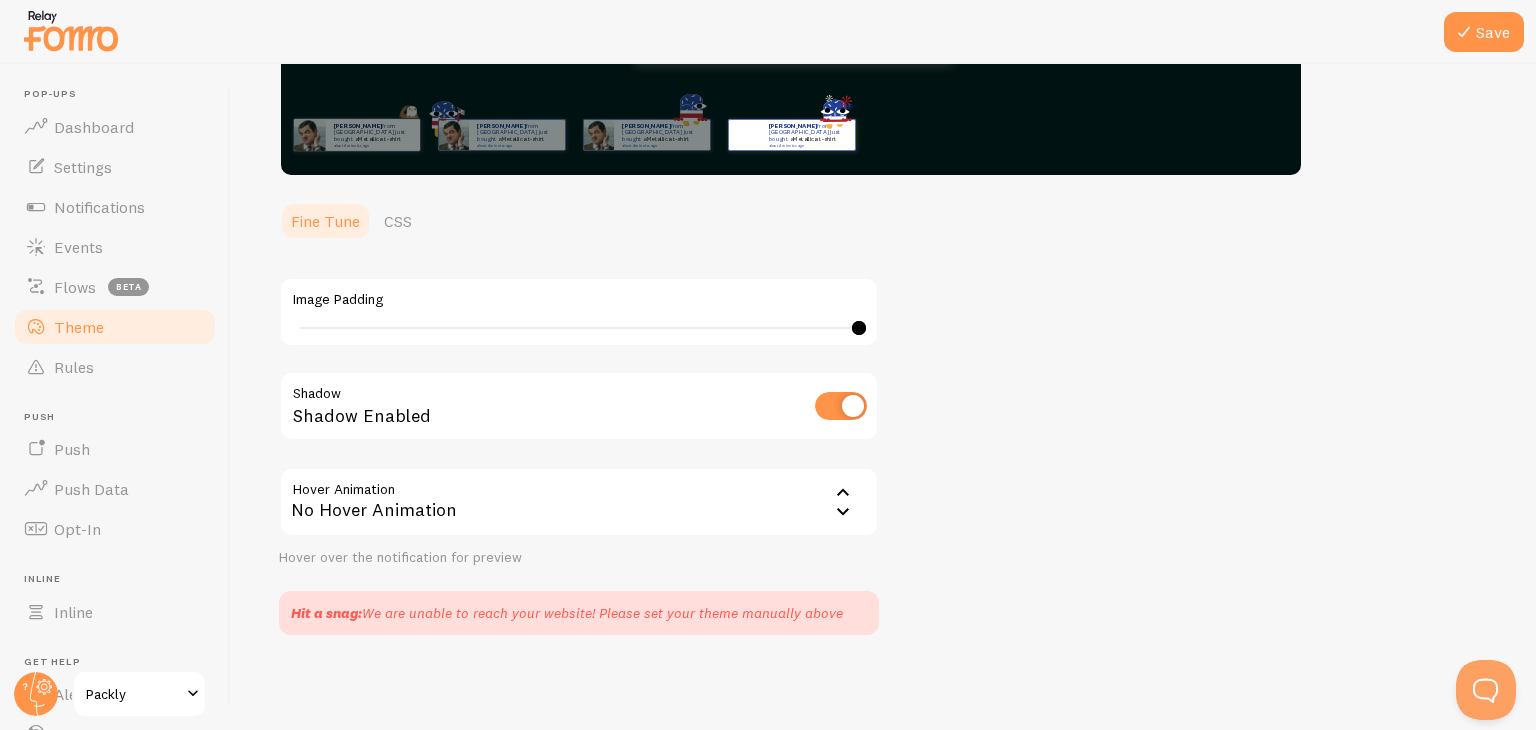 scroll, scrollTop: 0, scrollLeft: 0, axis: both 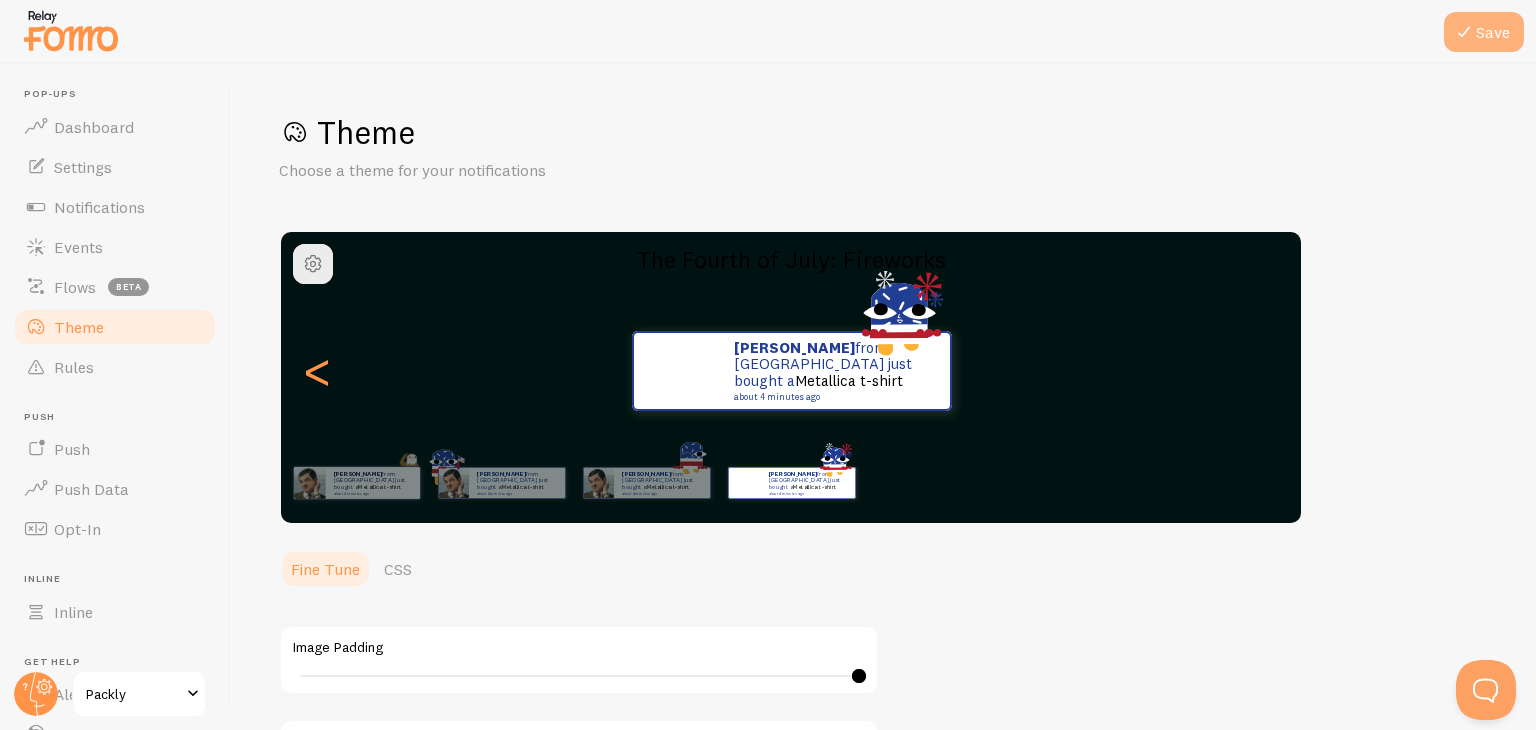 click on "Save" at bounding box center (1484, 32) 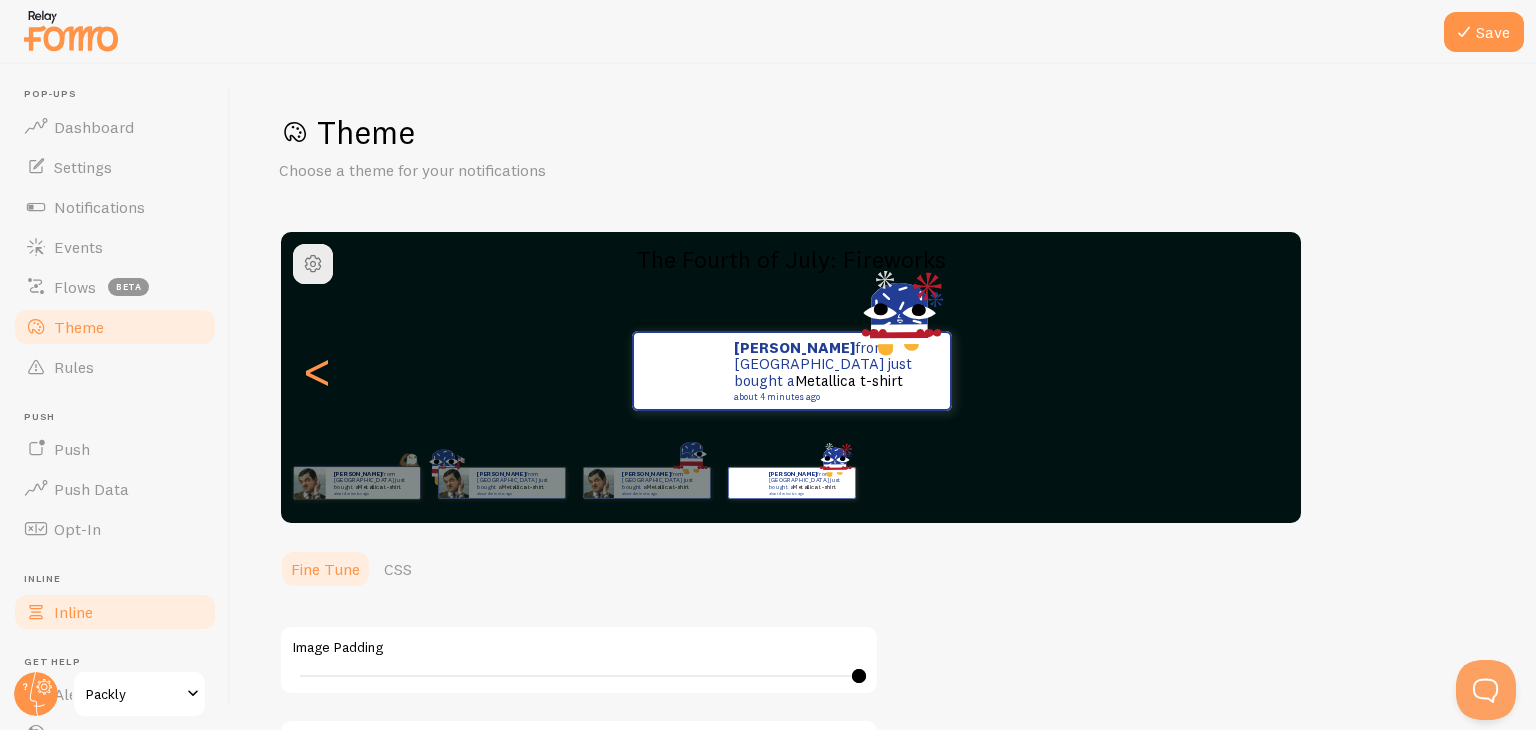 click on "Inline" at bounding box center [115, 612] 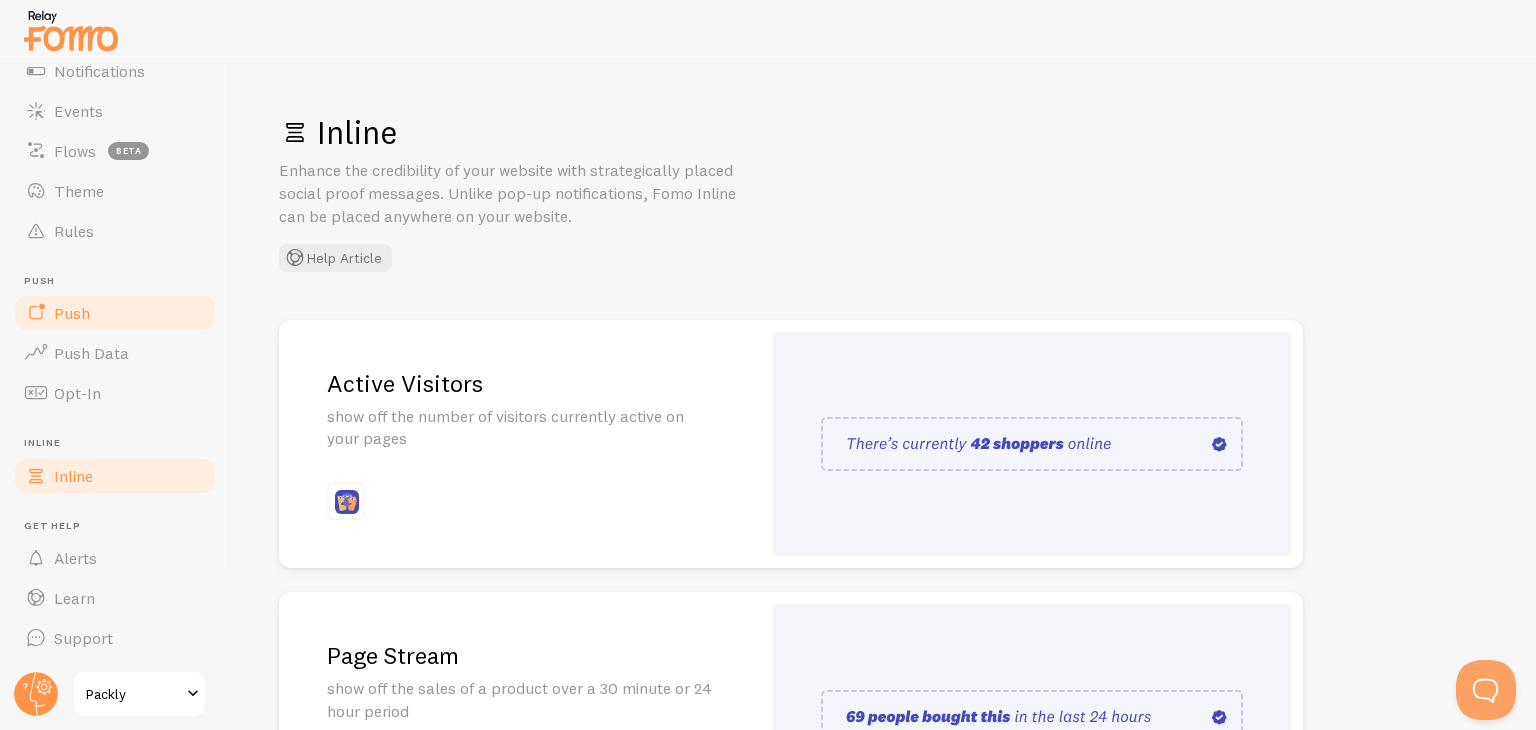 scroll, scrollTop: 0, scrollLeft: 0, axis: both 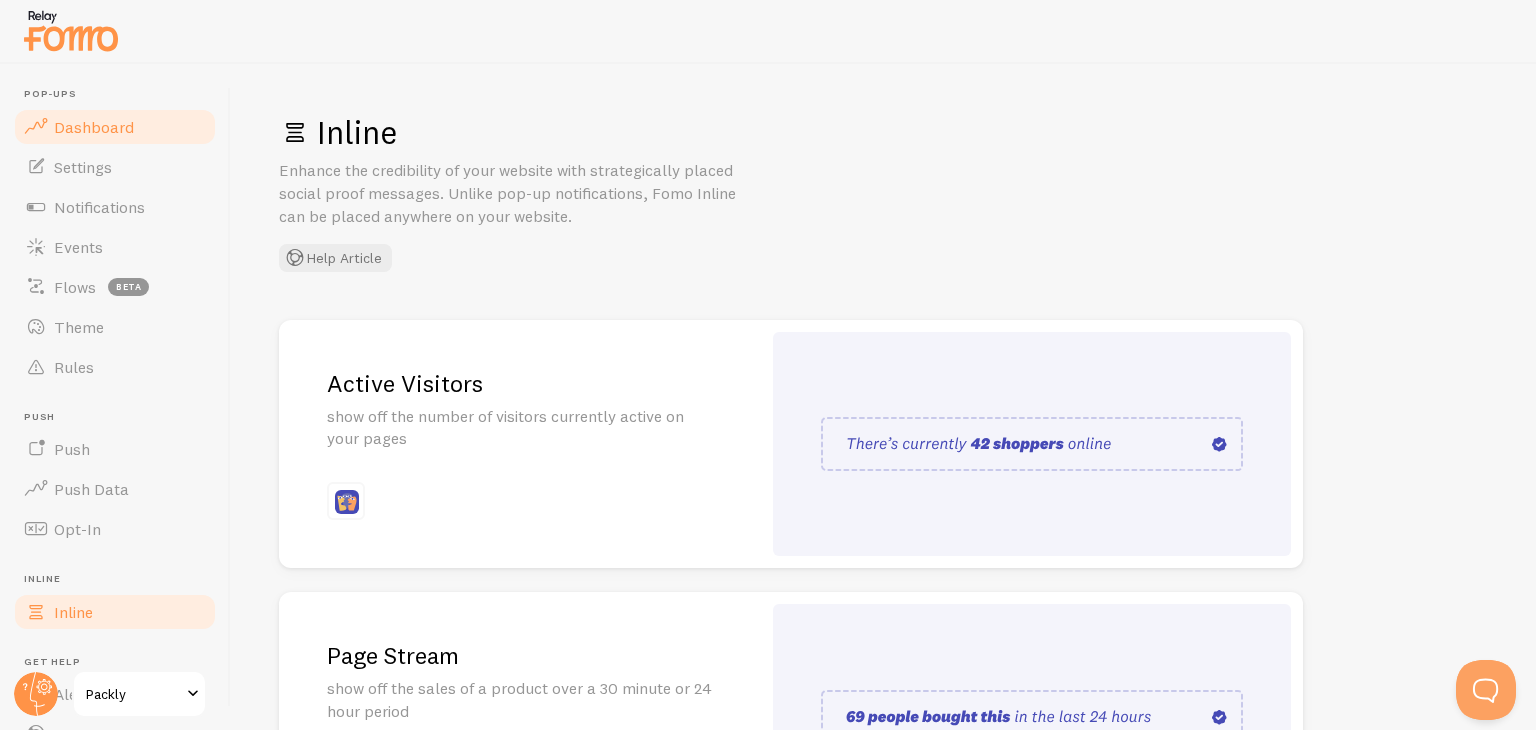 click on "Dashboard" at bounding box center (115, 127) 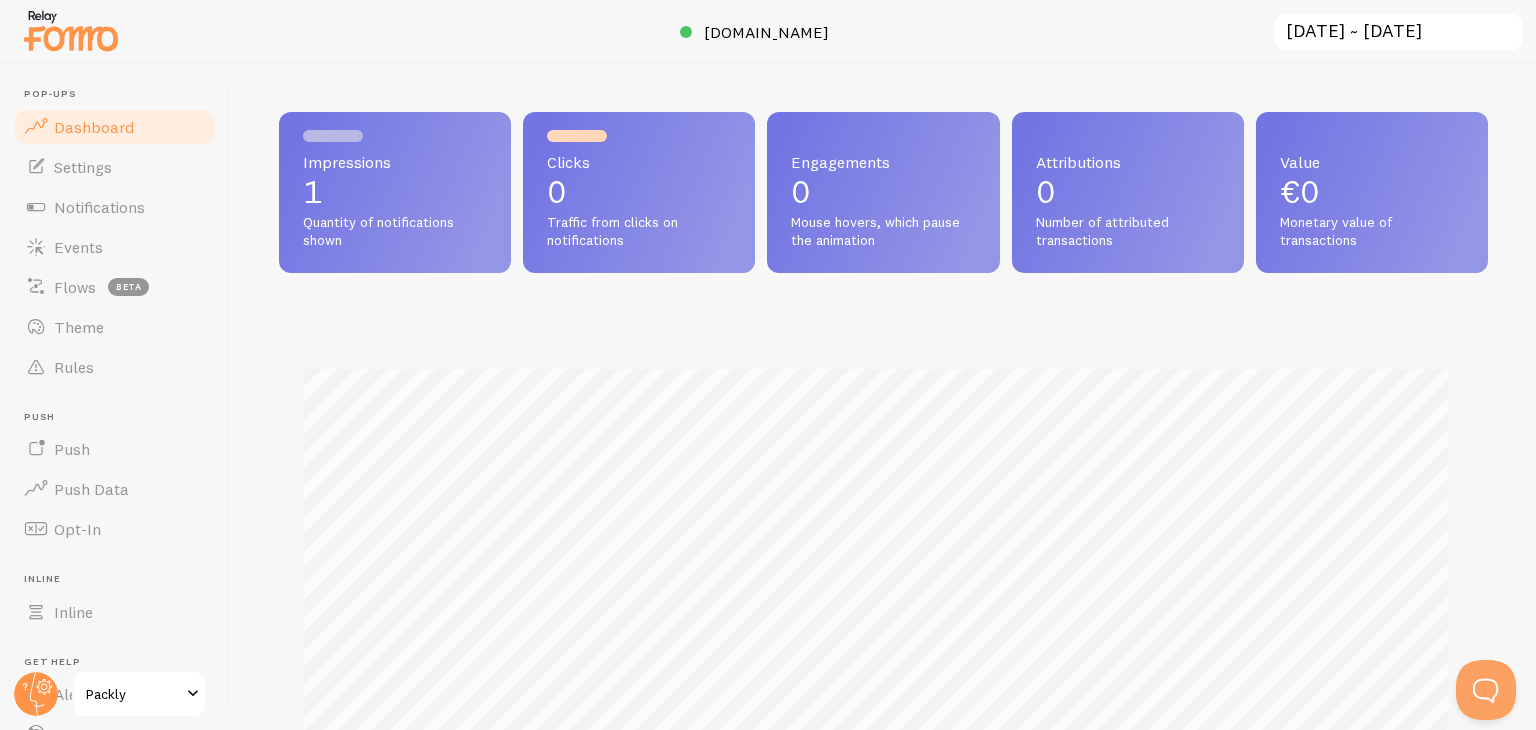 scroll, scrollTop: 0, scrollLeft: 0, axis: both 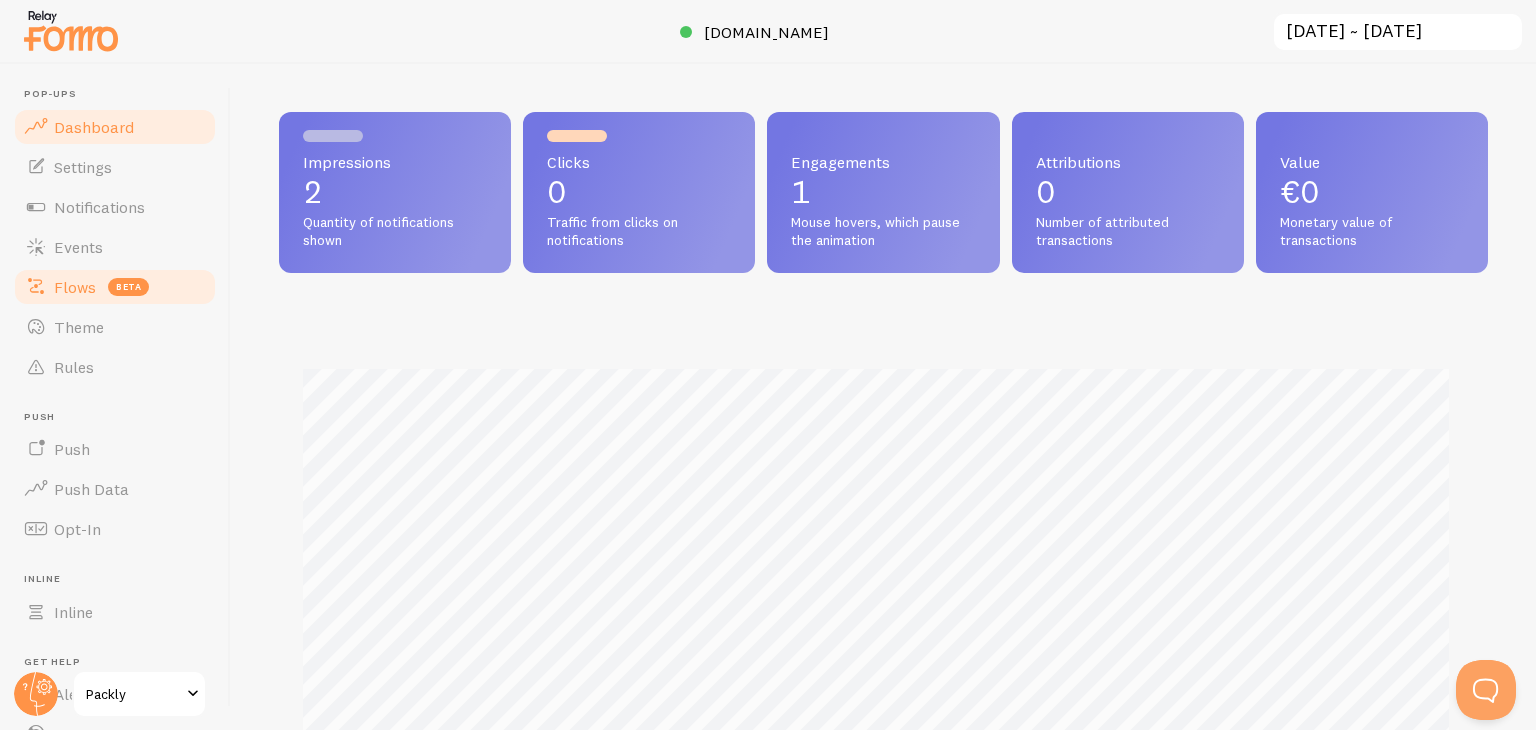 click on "beta" at bounding box center (128, 287) 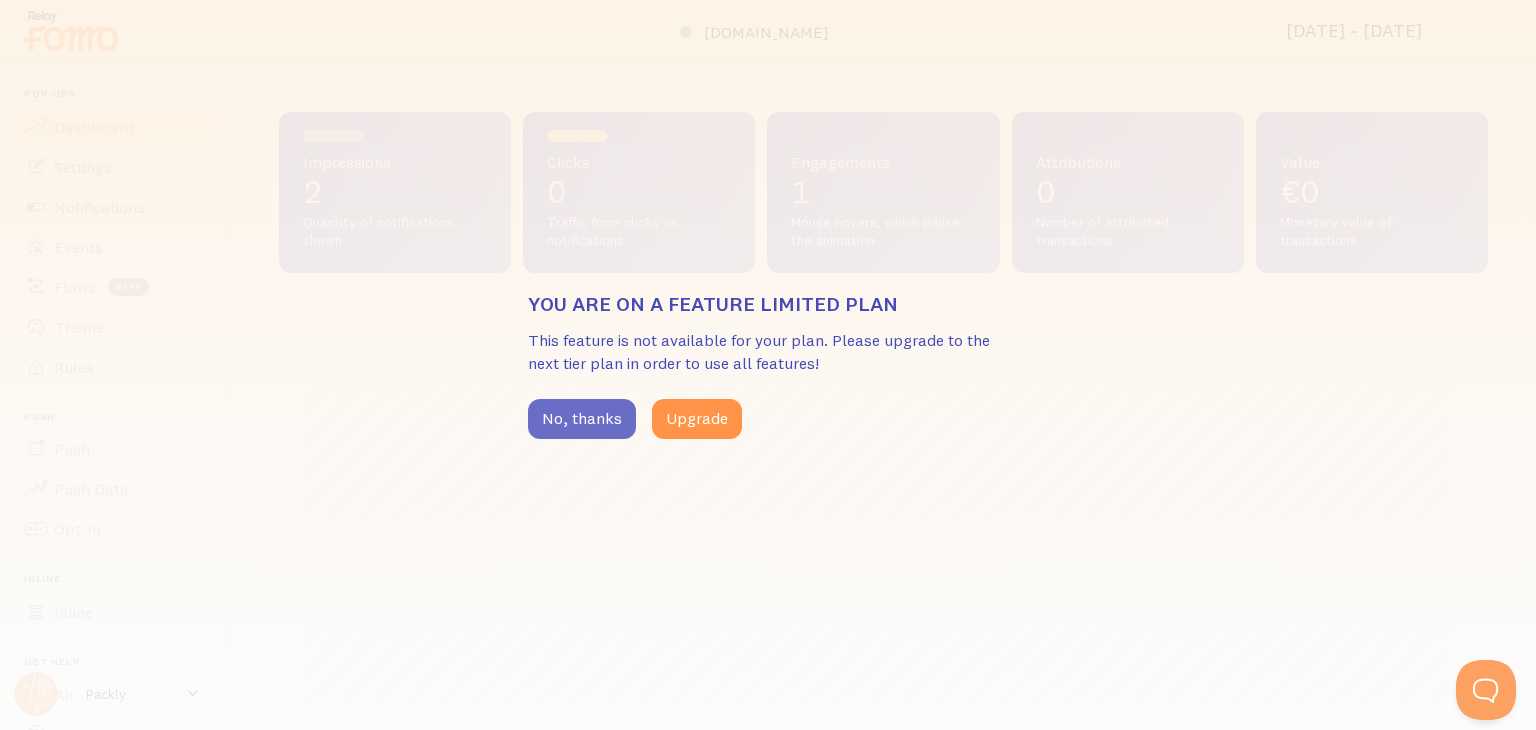 click on "No, thanks" at bounding box center (582, 419) 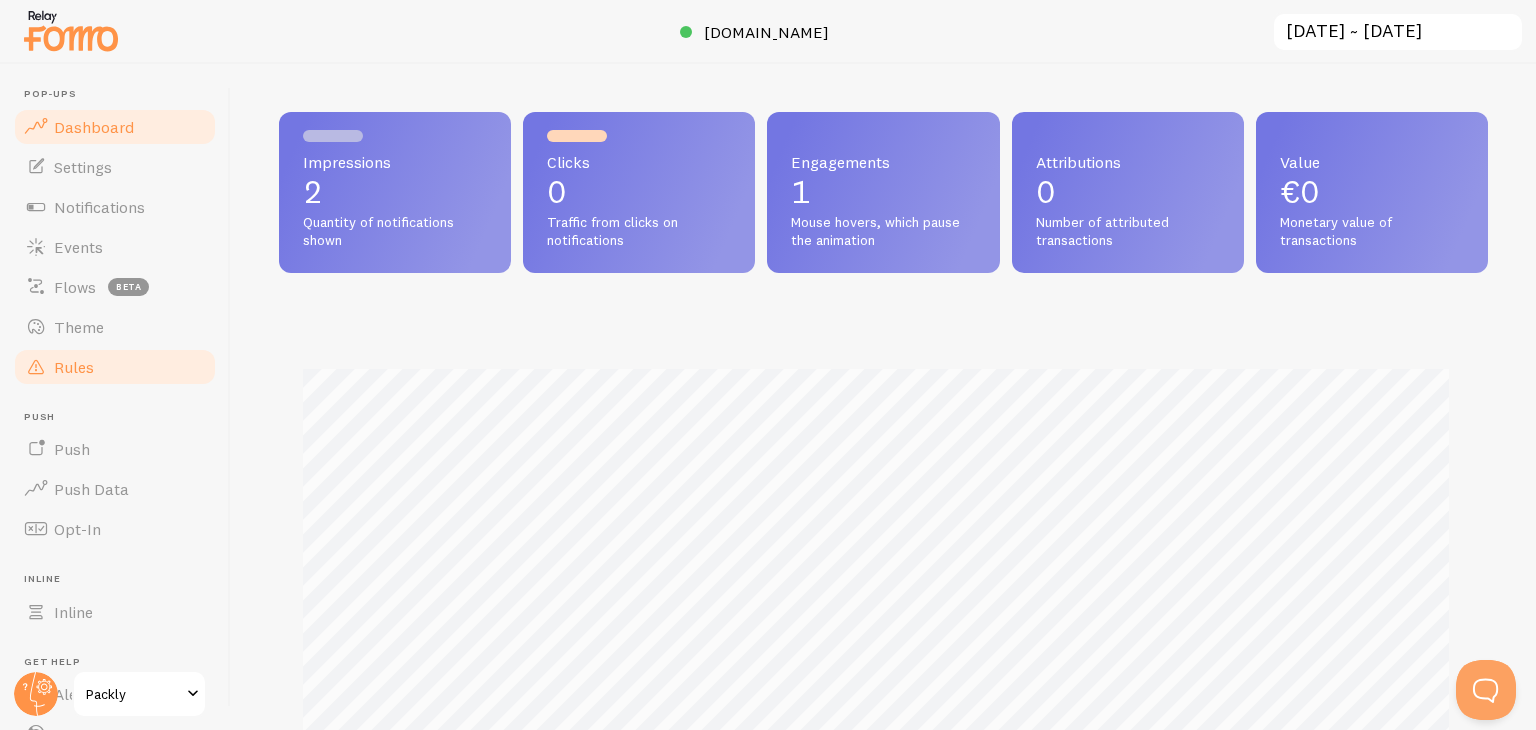 click on "Rules" at bounding box center [74, 367] 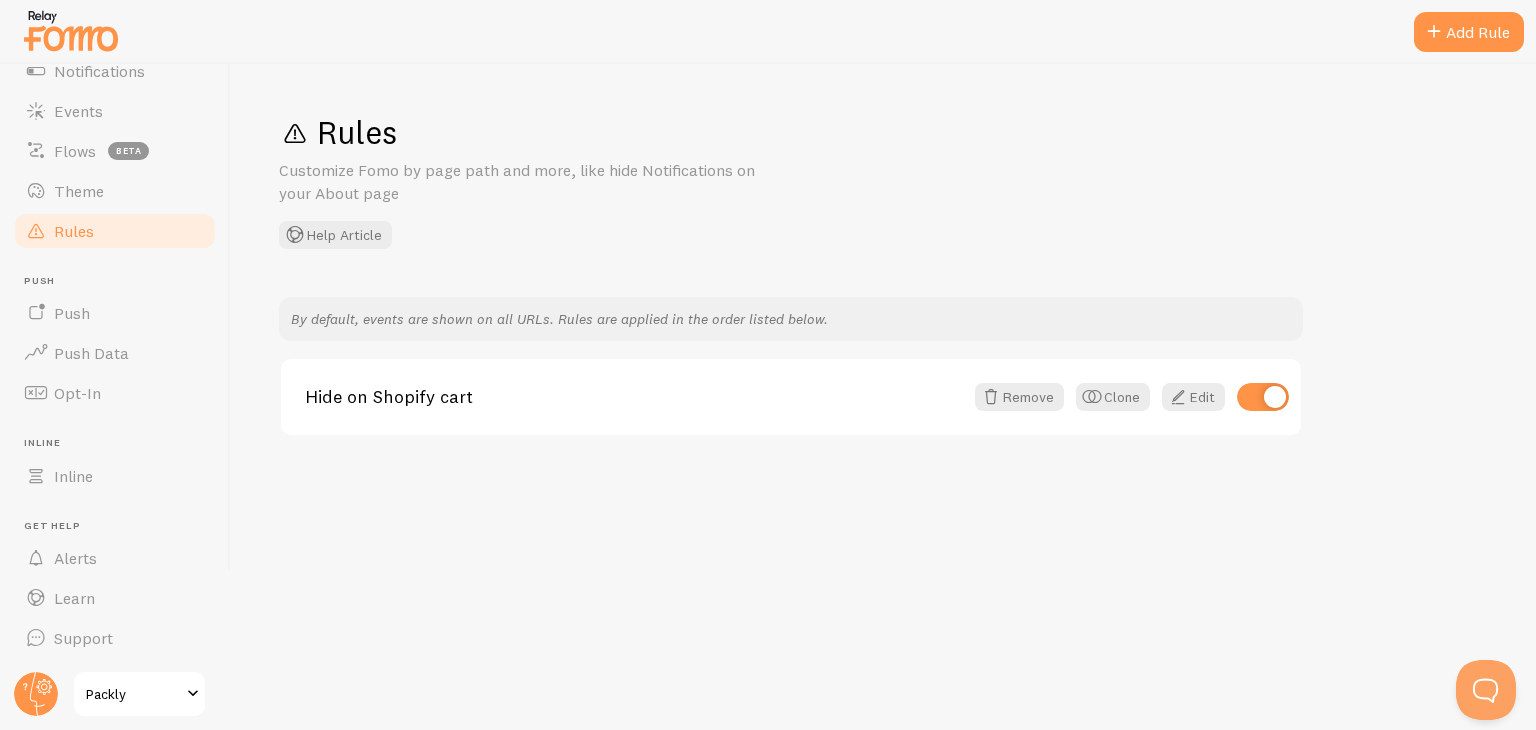 scroll, scrollTop: 136, scrollLeft: 0, axis: vertical 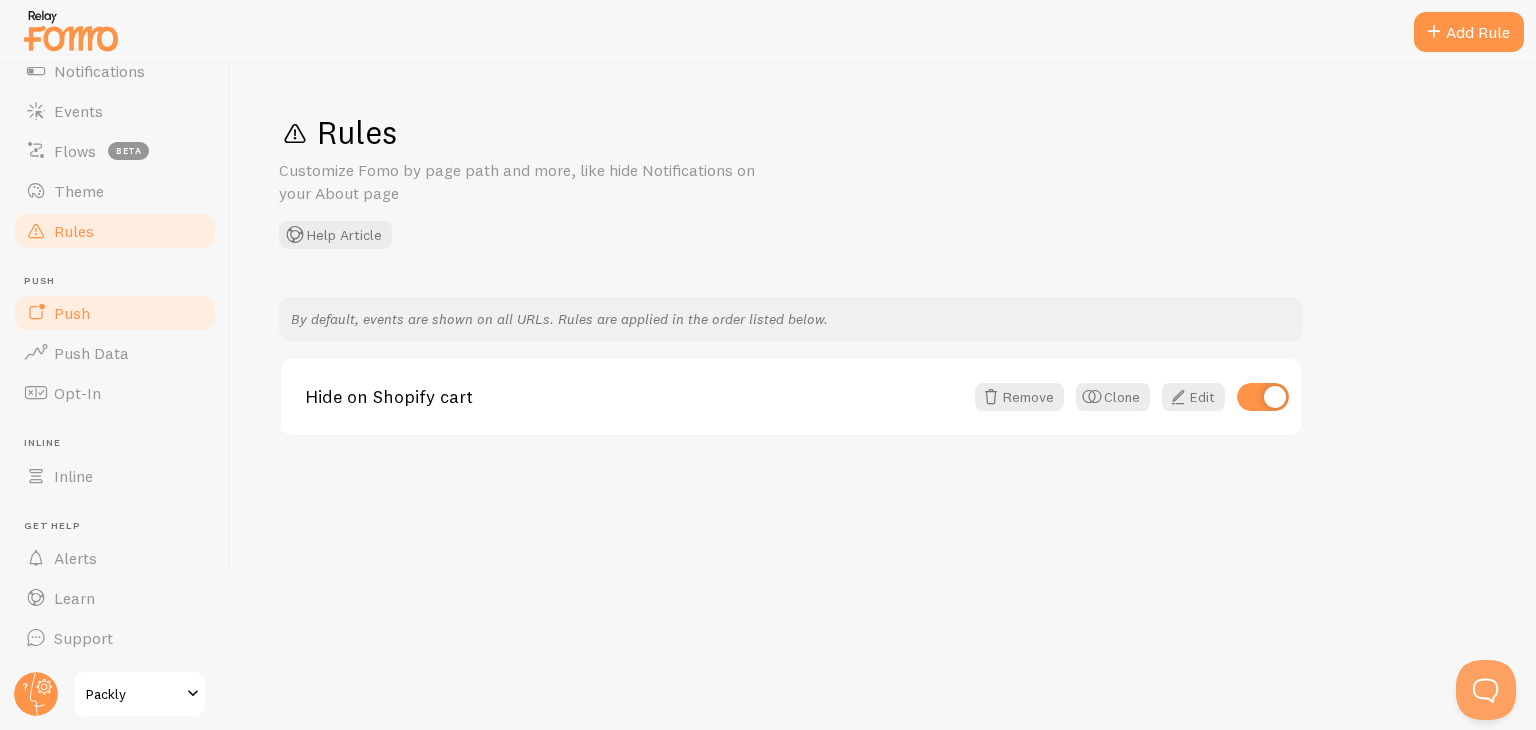 click on "Push" at bounding box center (115, 313) 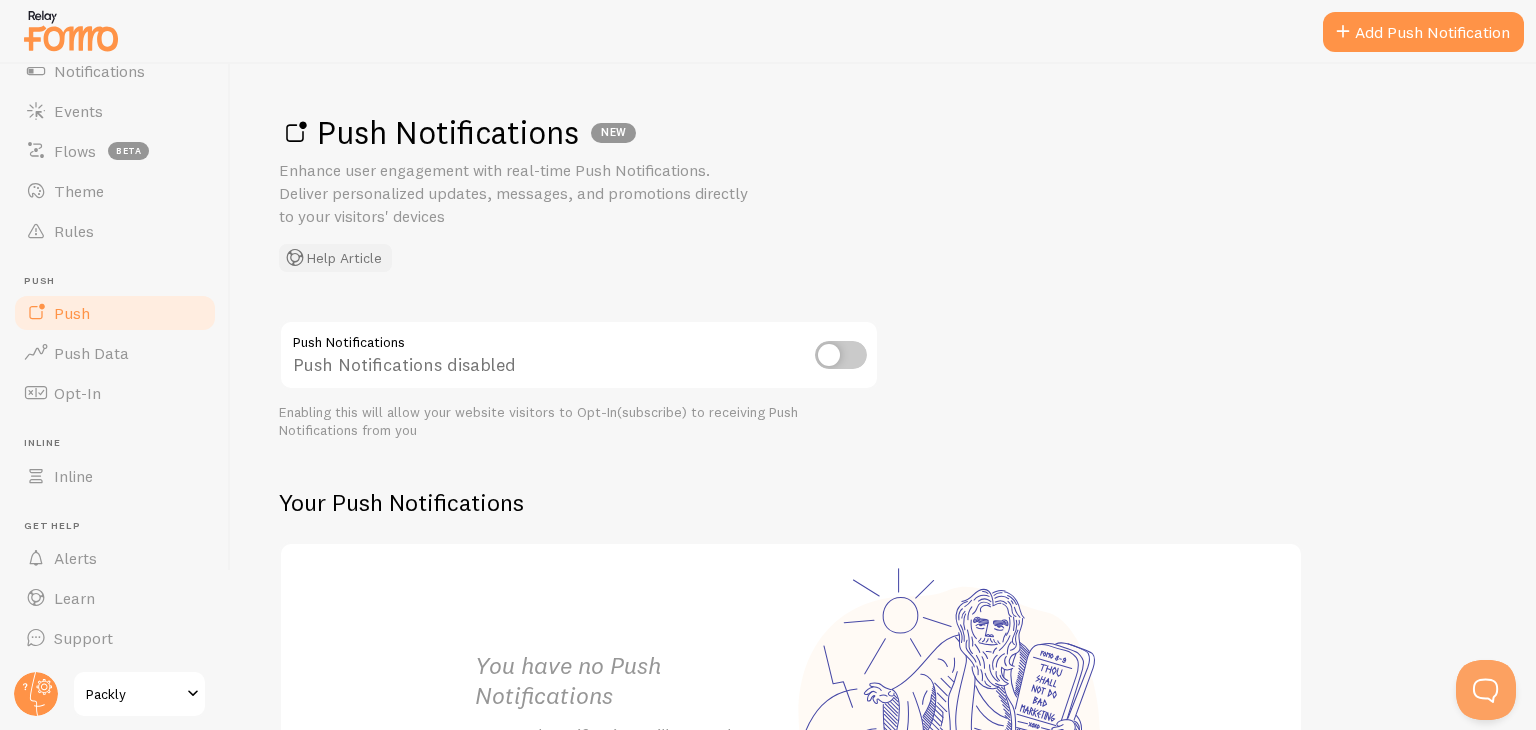 click on "Help Article" at bounding box center [335, 258] 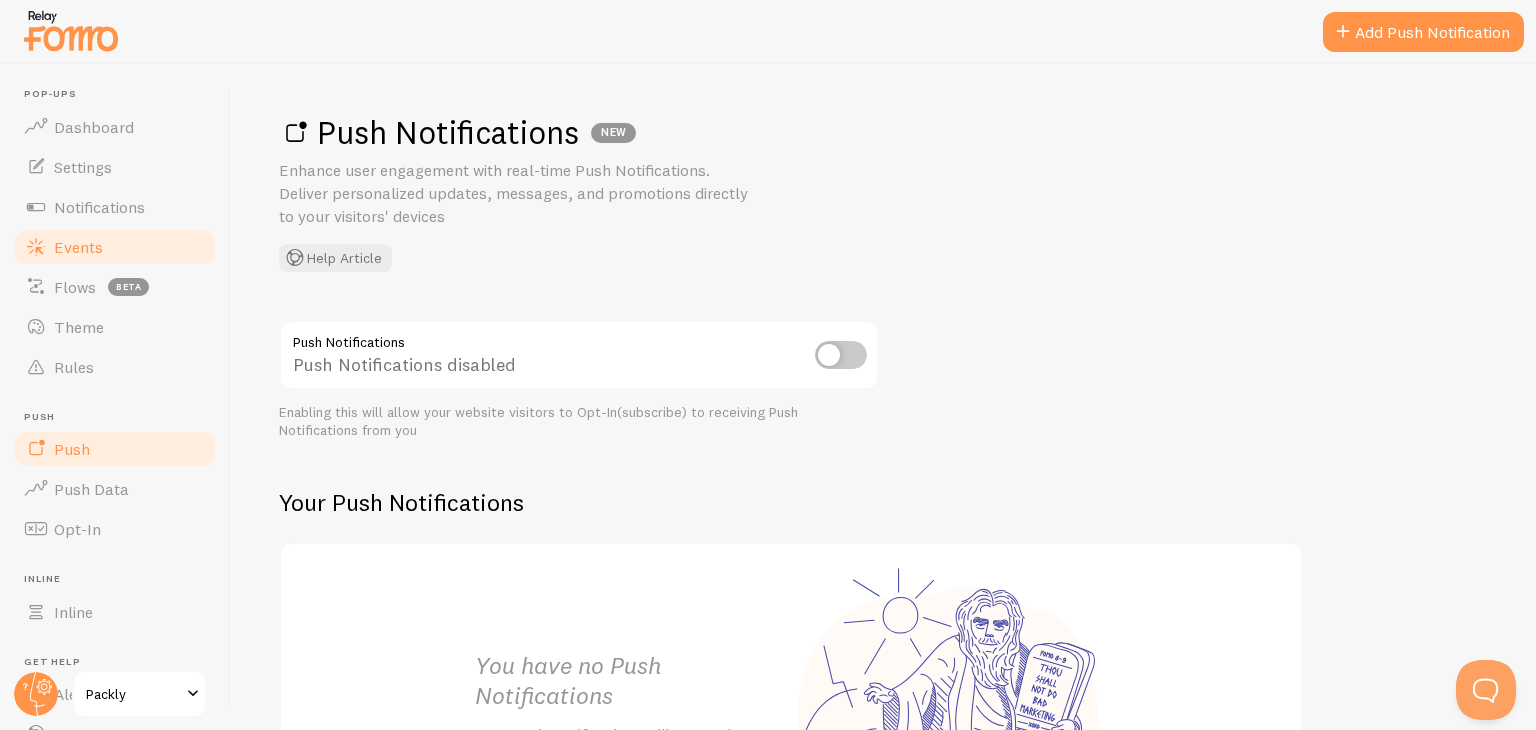 scroll, scrollTop: 136, scrollLeft: 0, axis: vertical 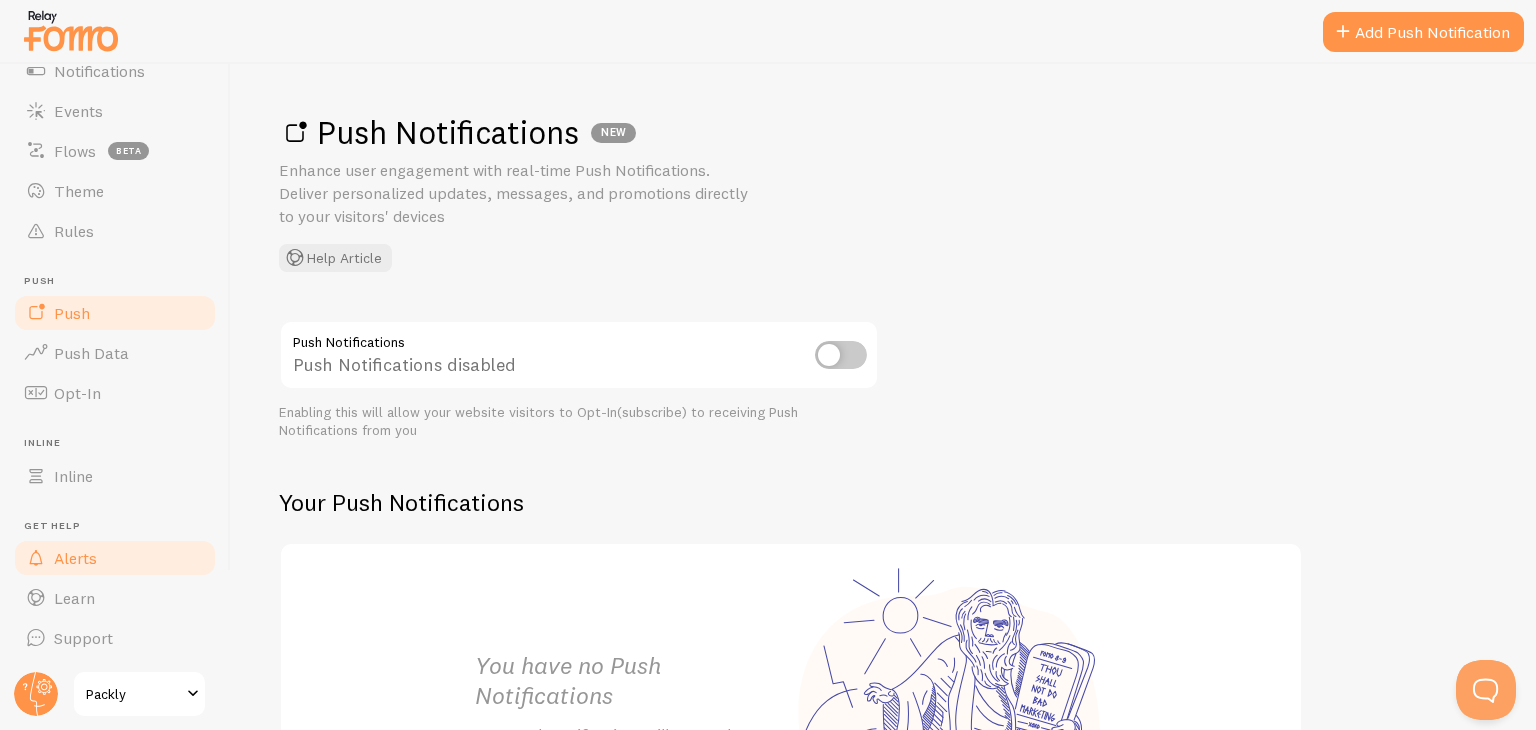 click on "Alerts" at bounding box center [115, 558] 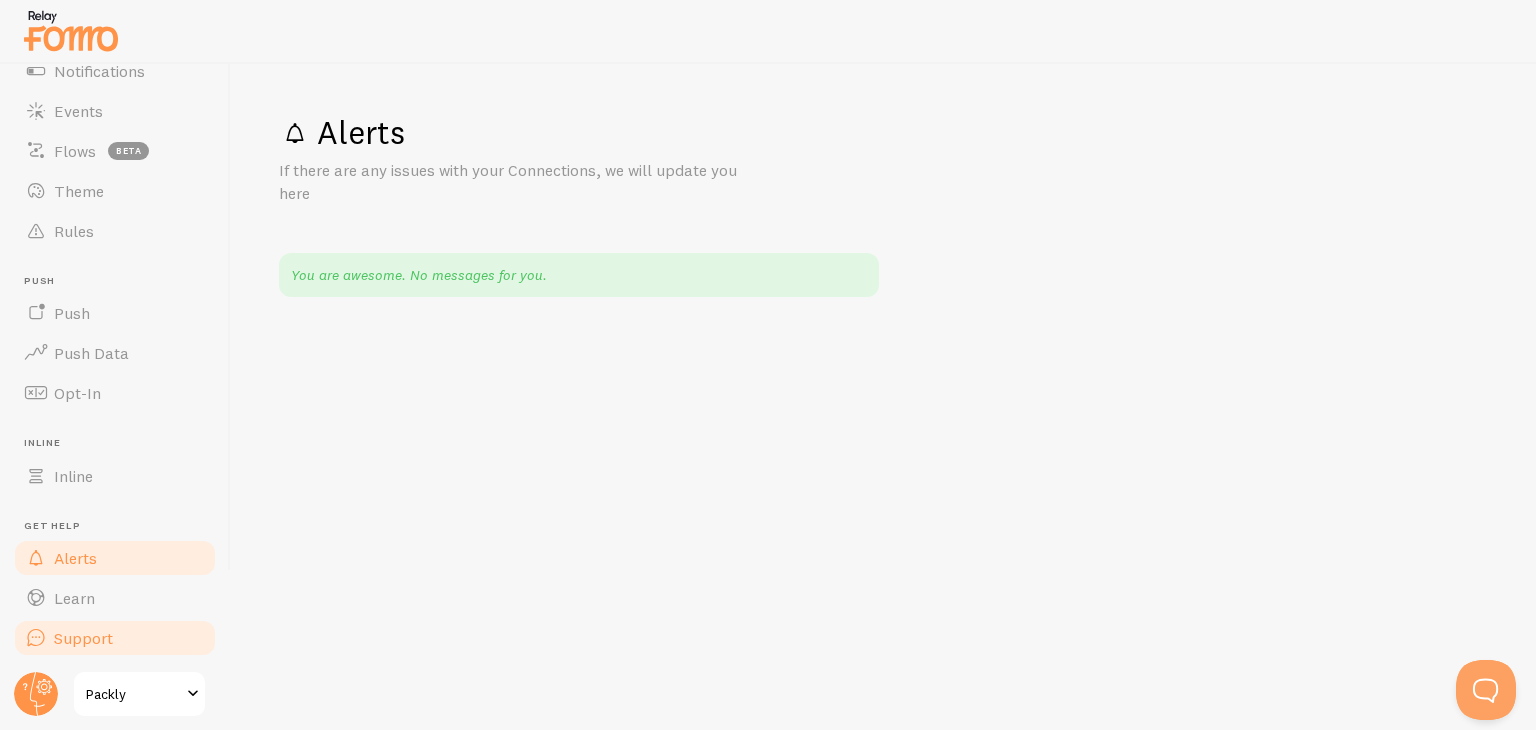 click on "Support" at bounding box center (83, 638) 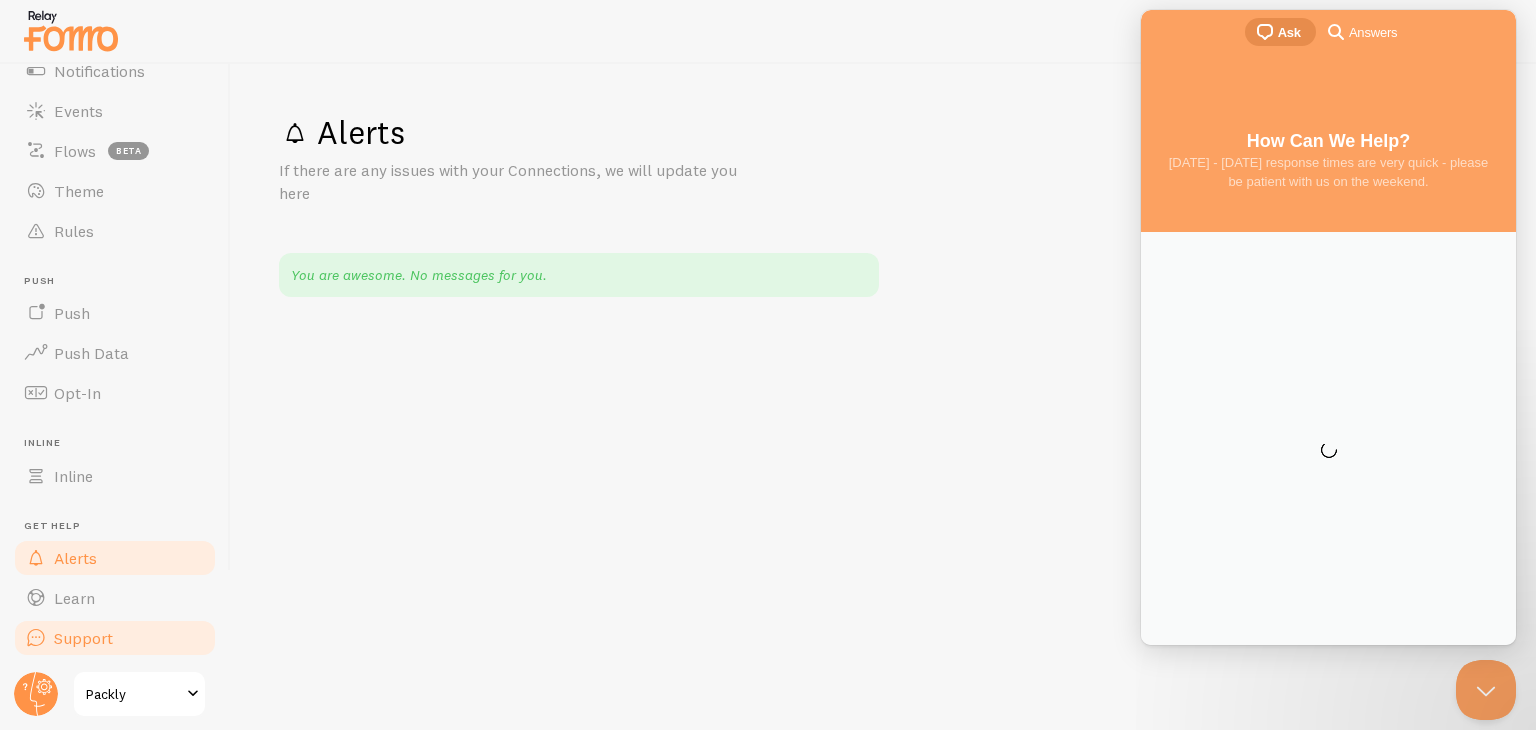 scroll, scrollTop: 0, scrollLeft: 0, axis: both 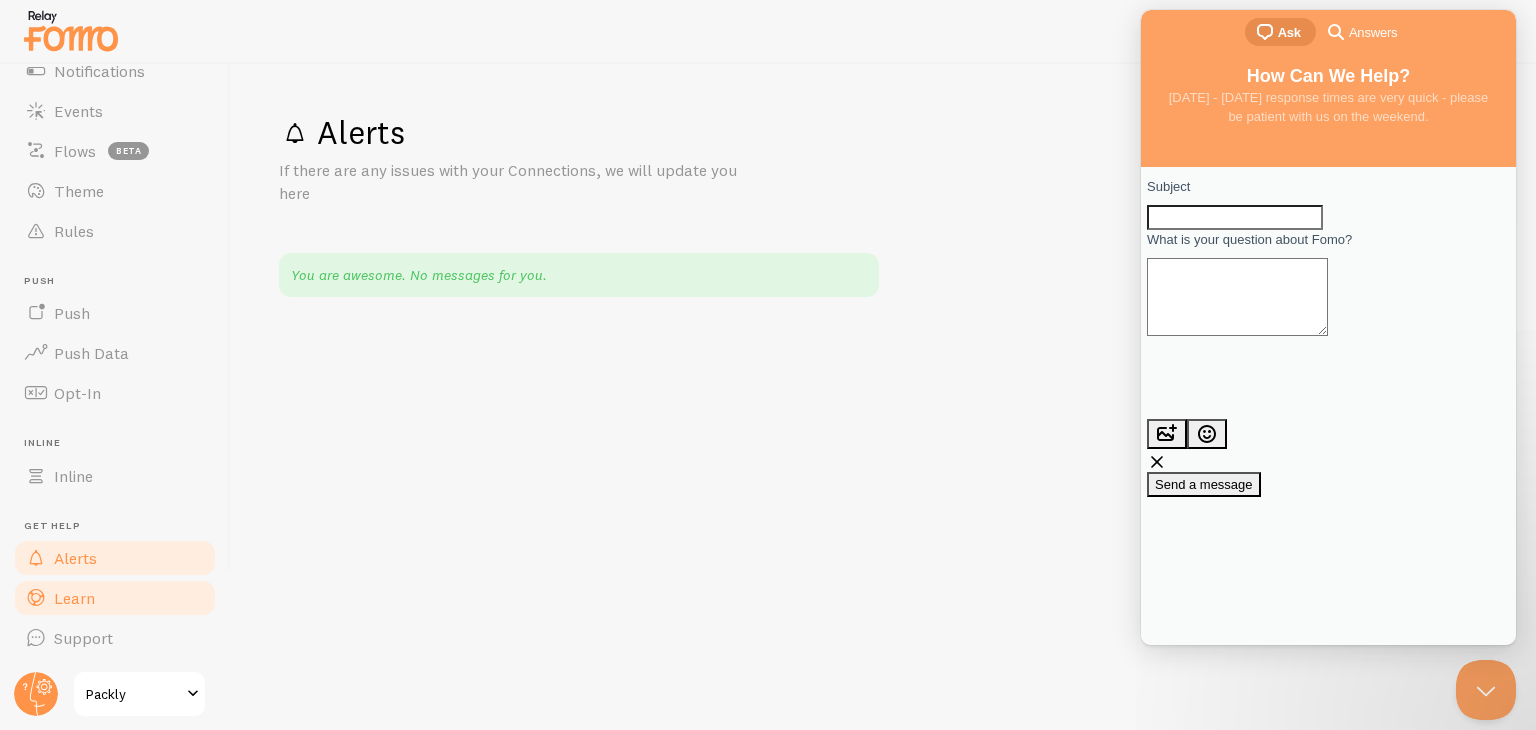 click on "Learn" at bounding box center [115, 598] 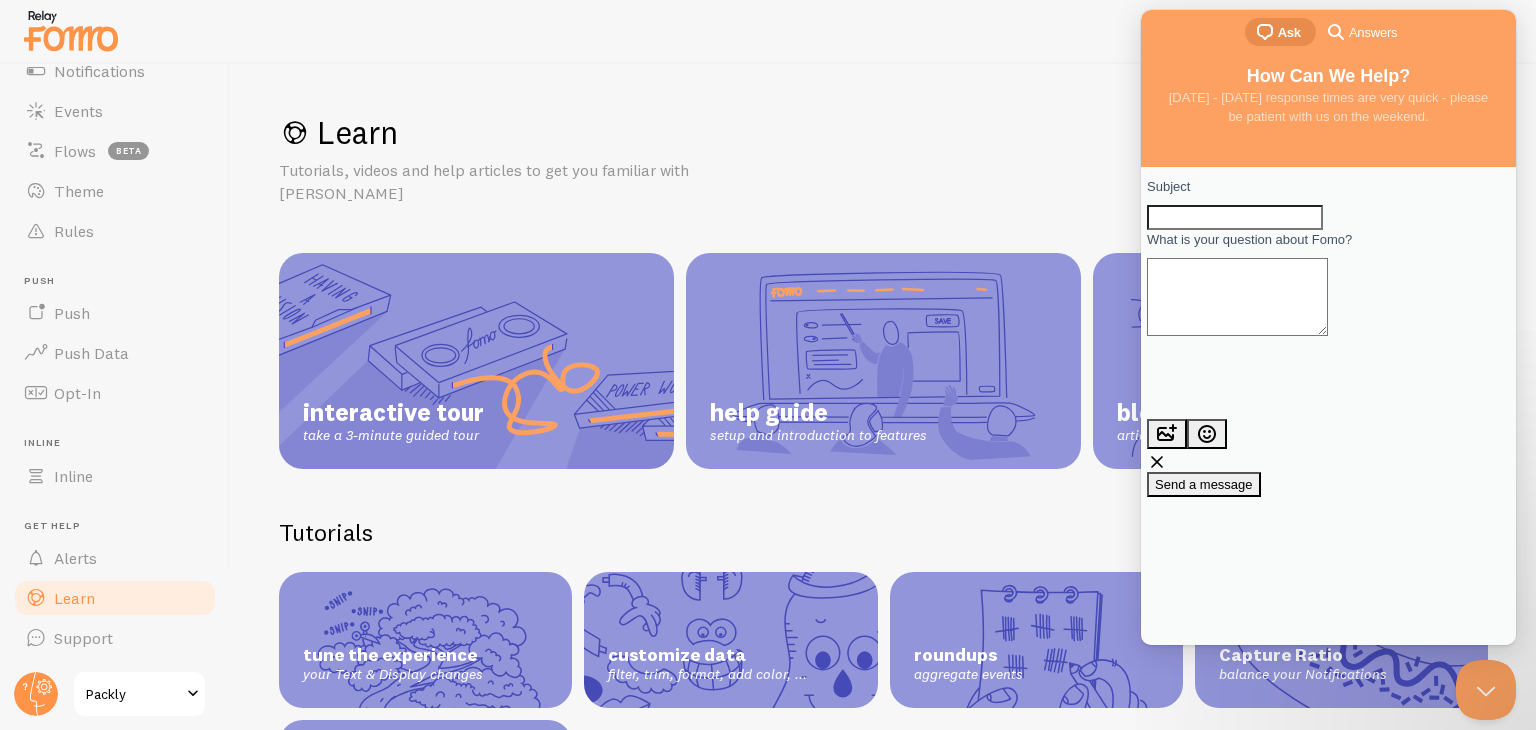 click on "interactive tour
take a 3-minute guided tour" at bounding box center [476, 361] 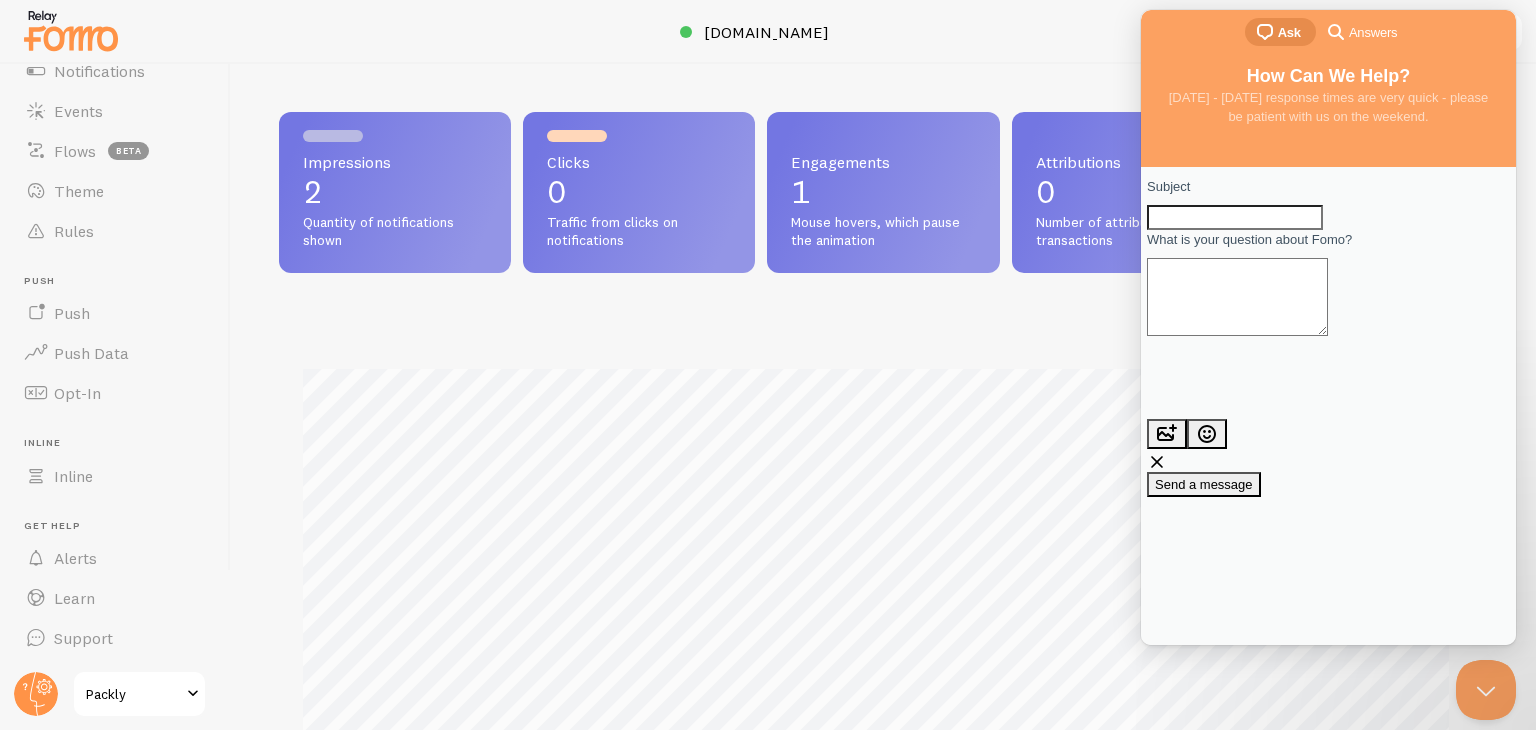 scroll, scrollTop: 999474, scrollLeft: 998805, axis: both 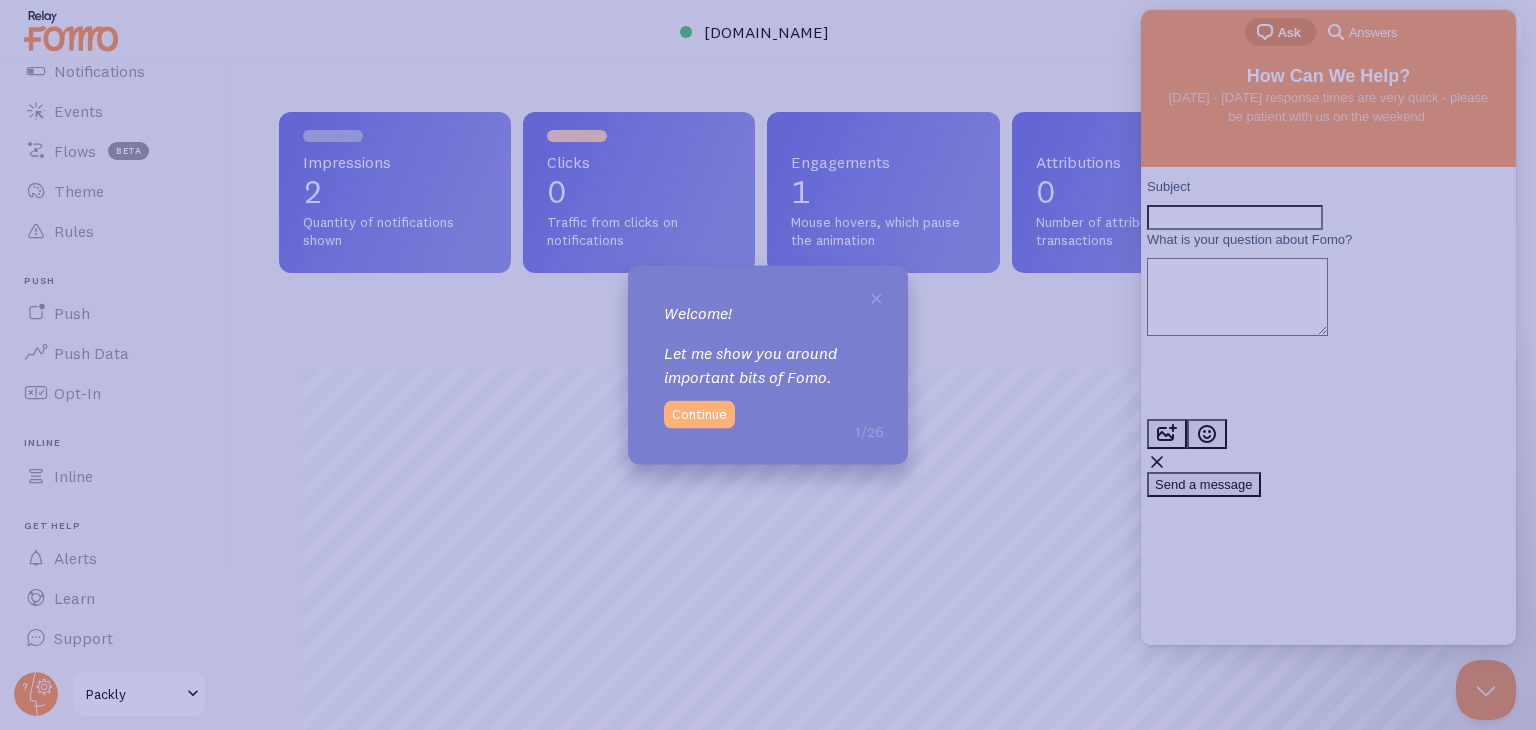 click on "Continue" at bounding box center (699, 414) 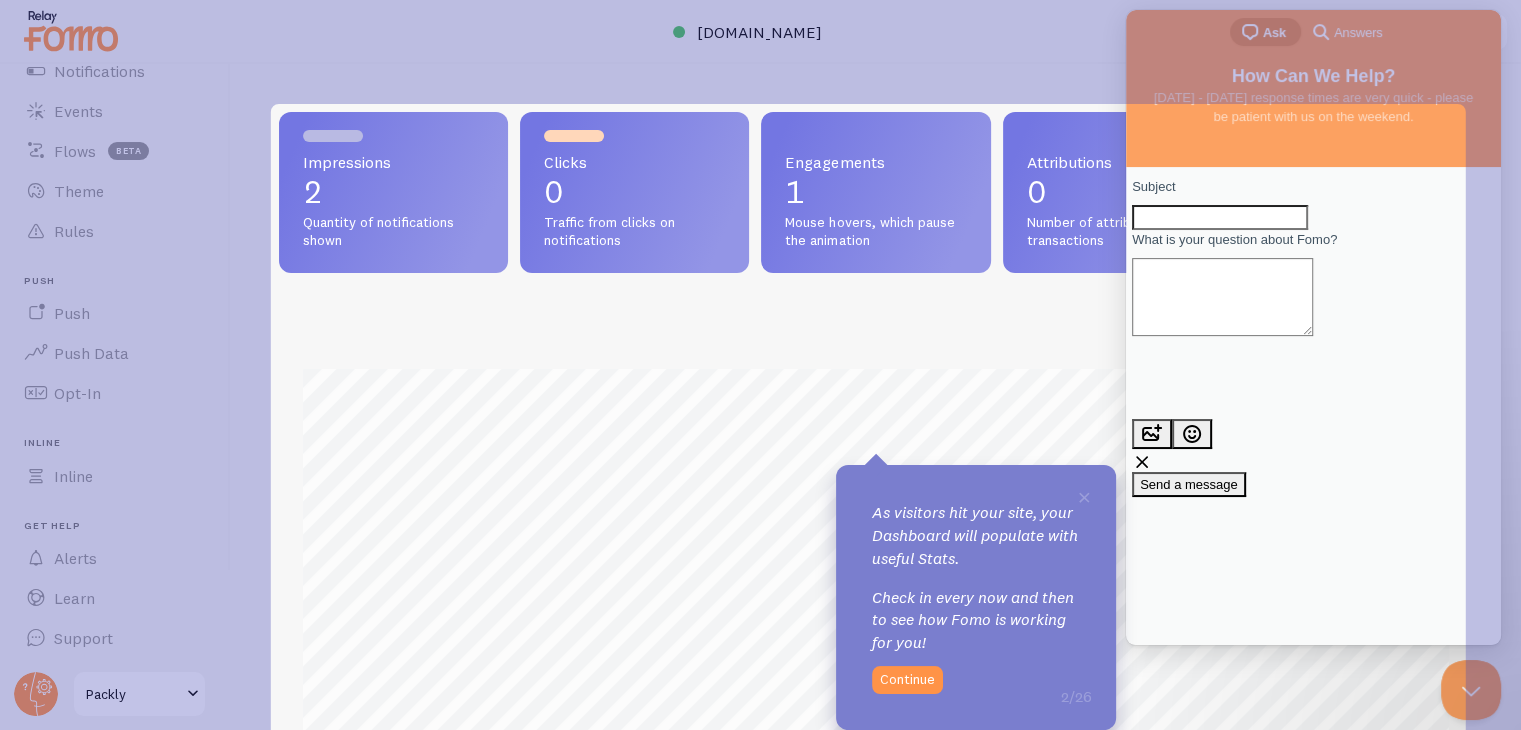 scroll, scrollTop: 525, scrollLeft: 1178, axis: both 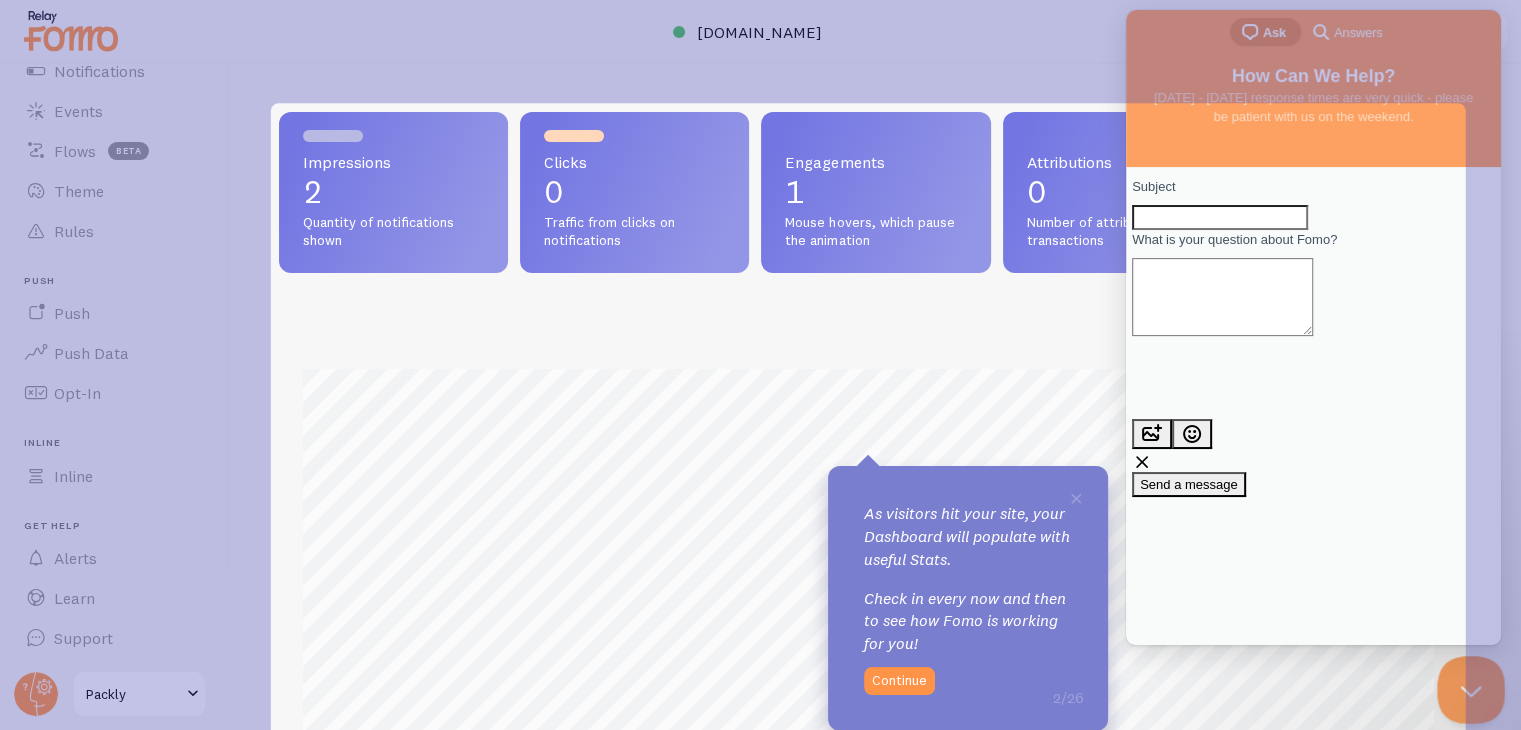 click at bounding box center (1467, 686) 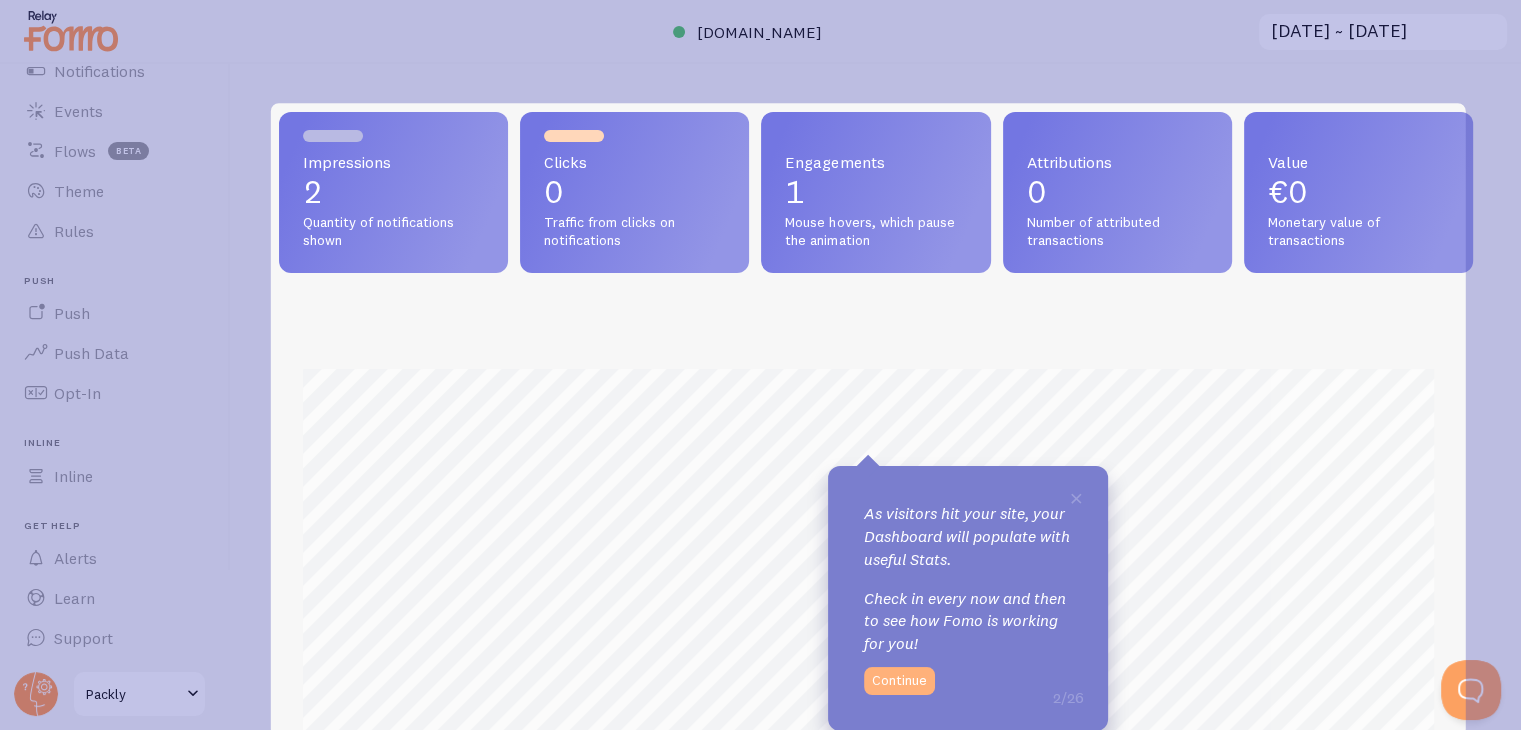 click on "Continue" at bounding box center (899, 681) 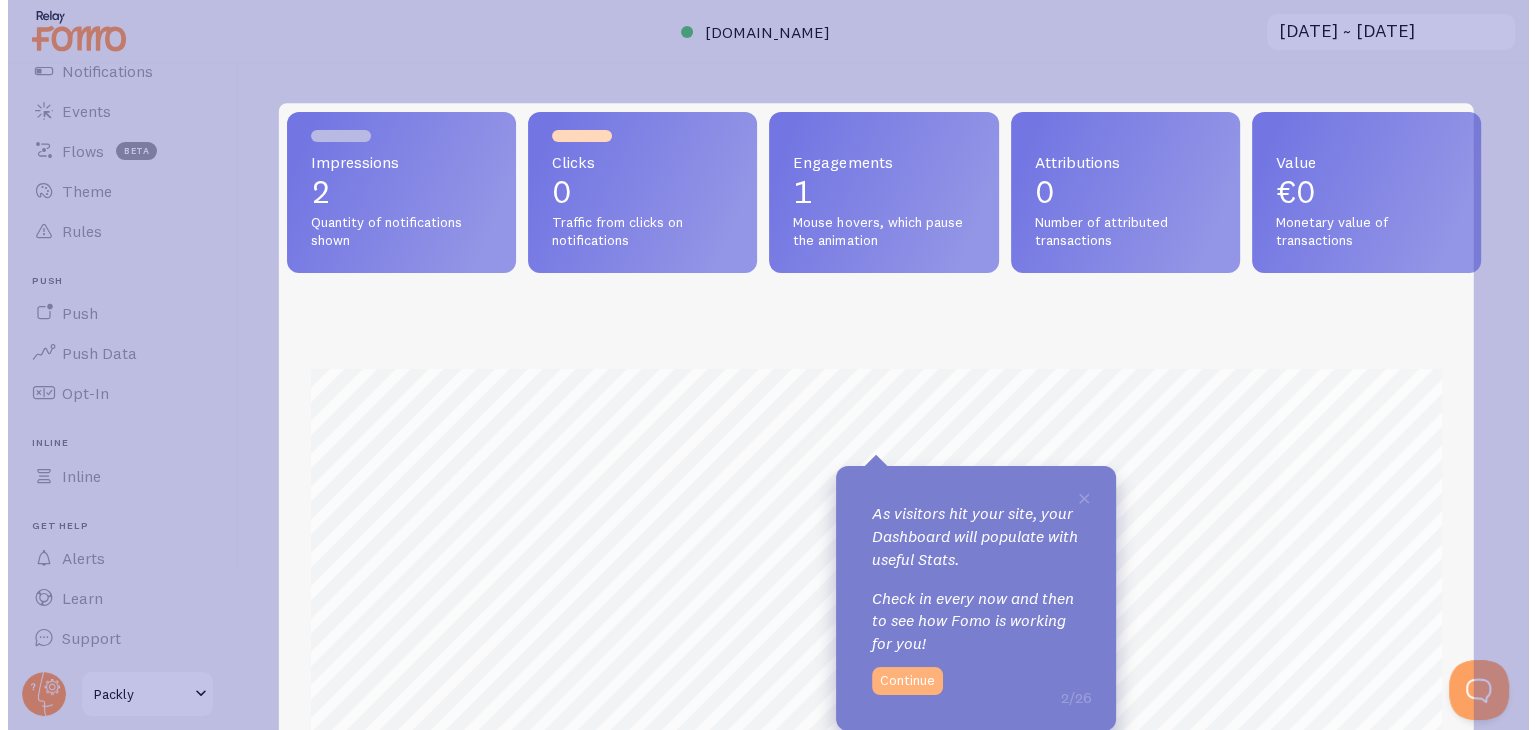scroll, scrollTop: 0, scrollLeft: 0, axis: both 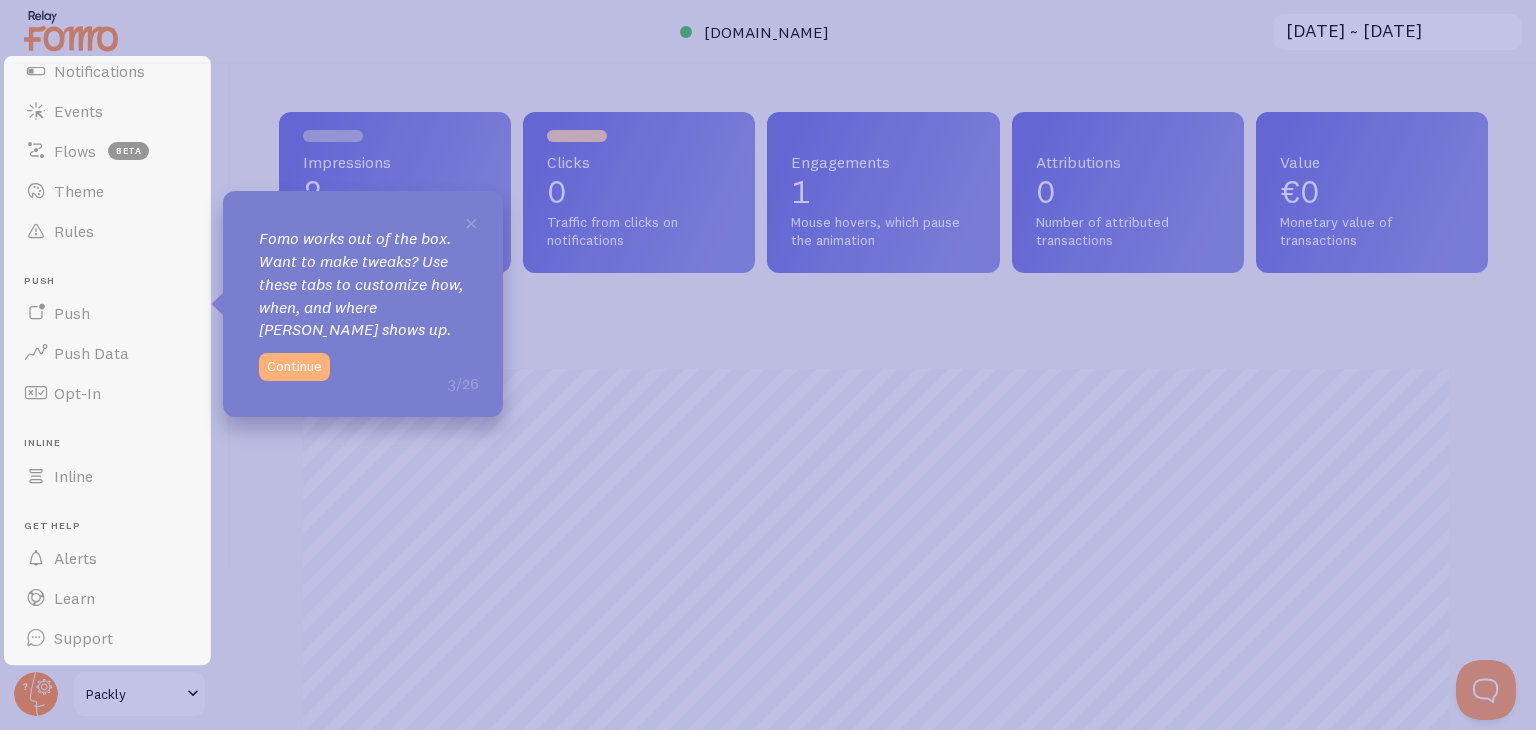 click on "Continue" at bounding box center (294, 367) 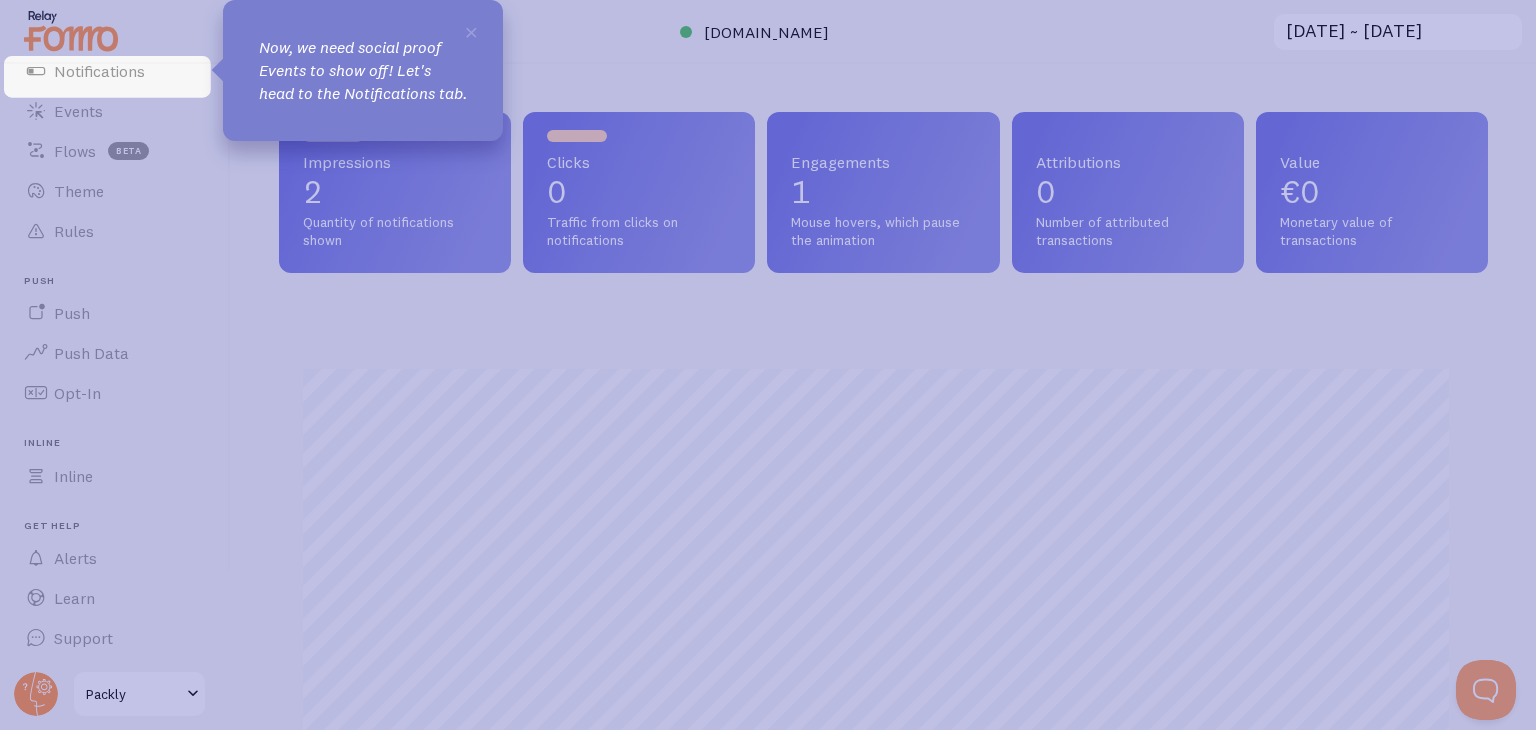 click at bounding box center [768, 32] 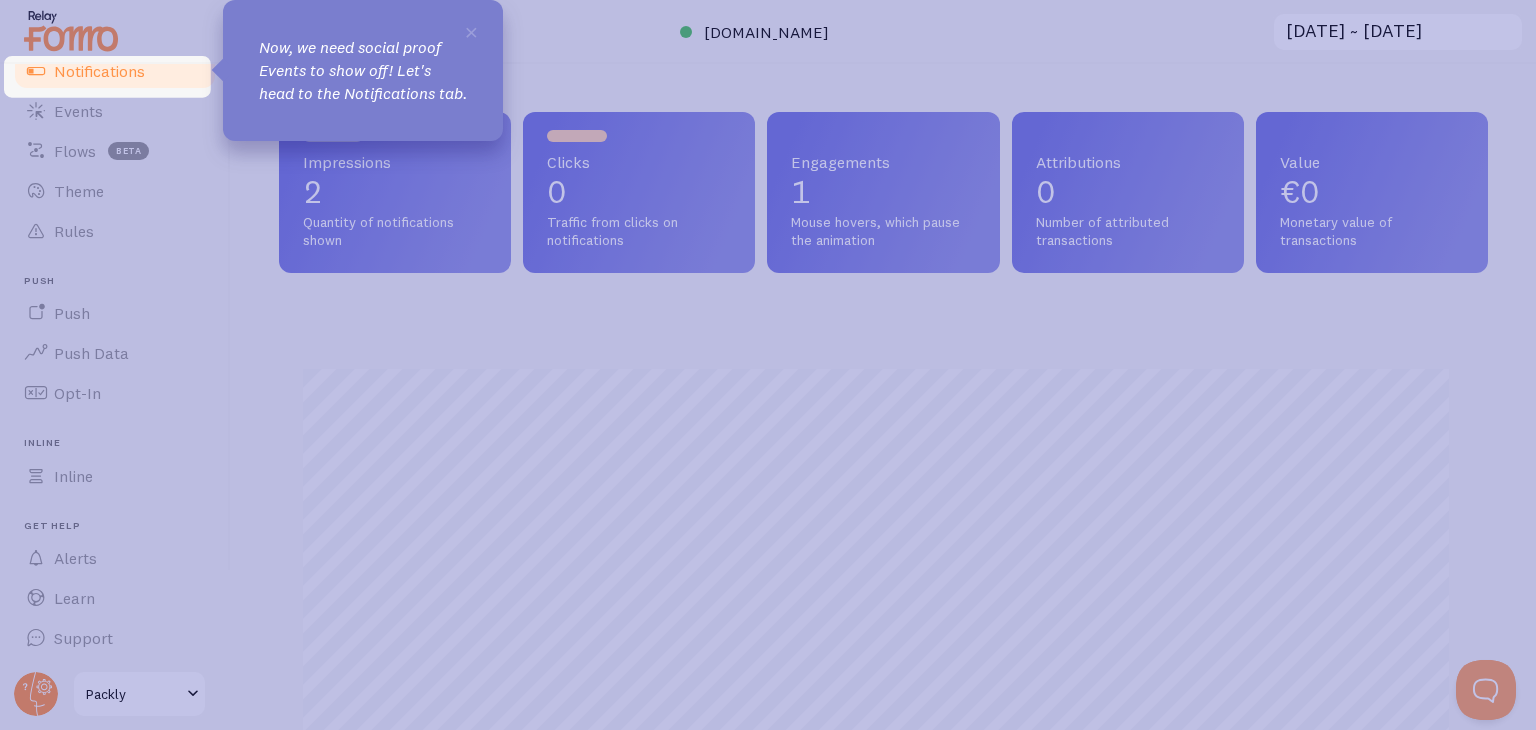 click on "Notifications" at bounding box center [115, 71] 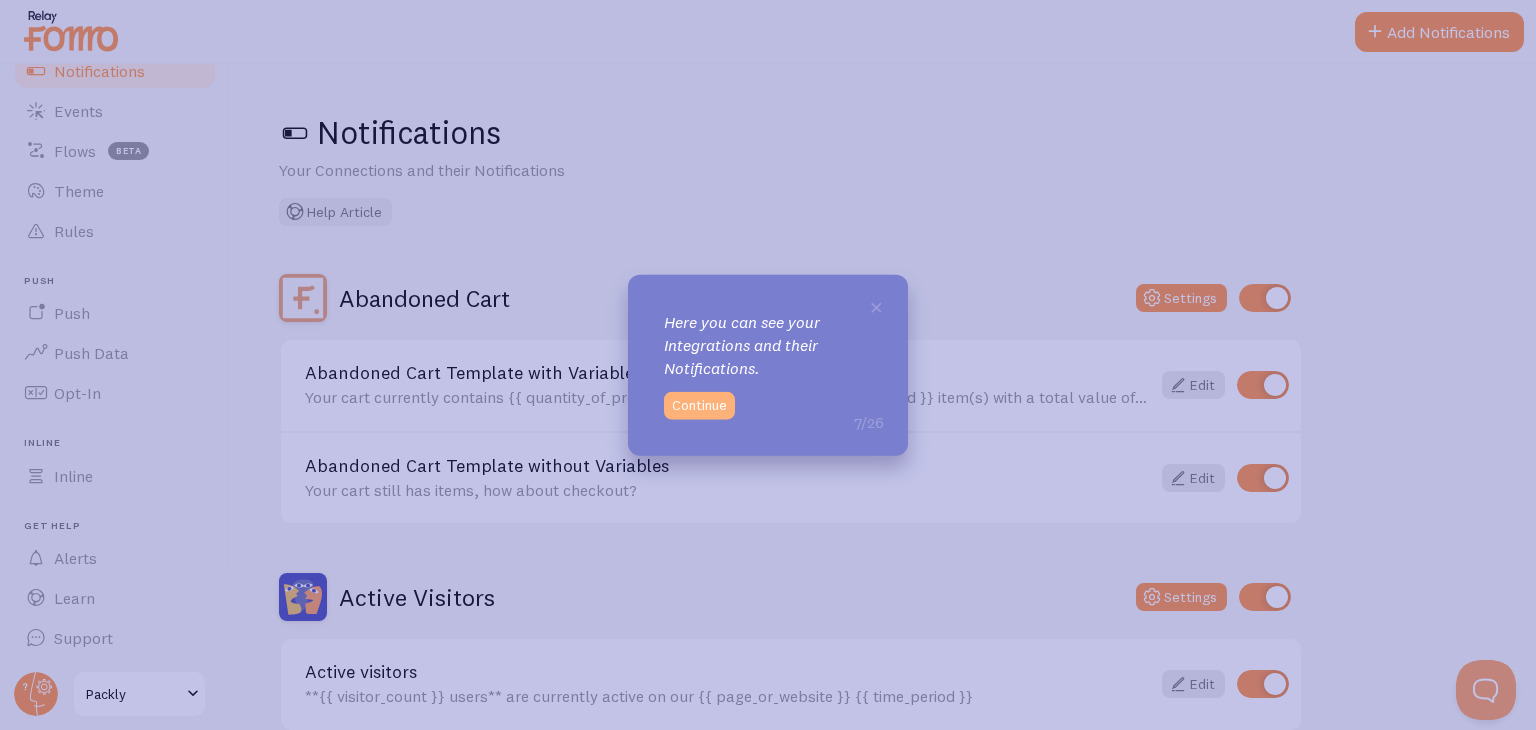 click on "Continue" at bounding box center (699, 405) 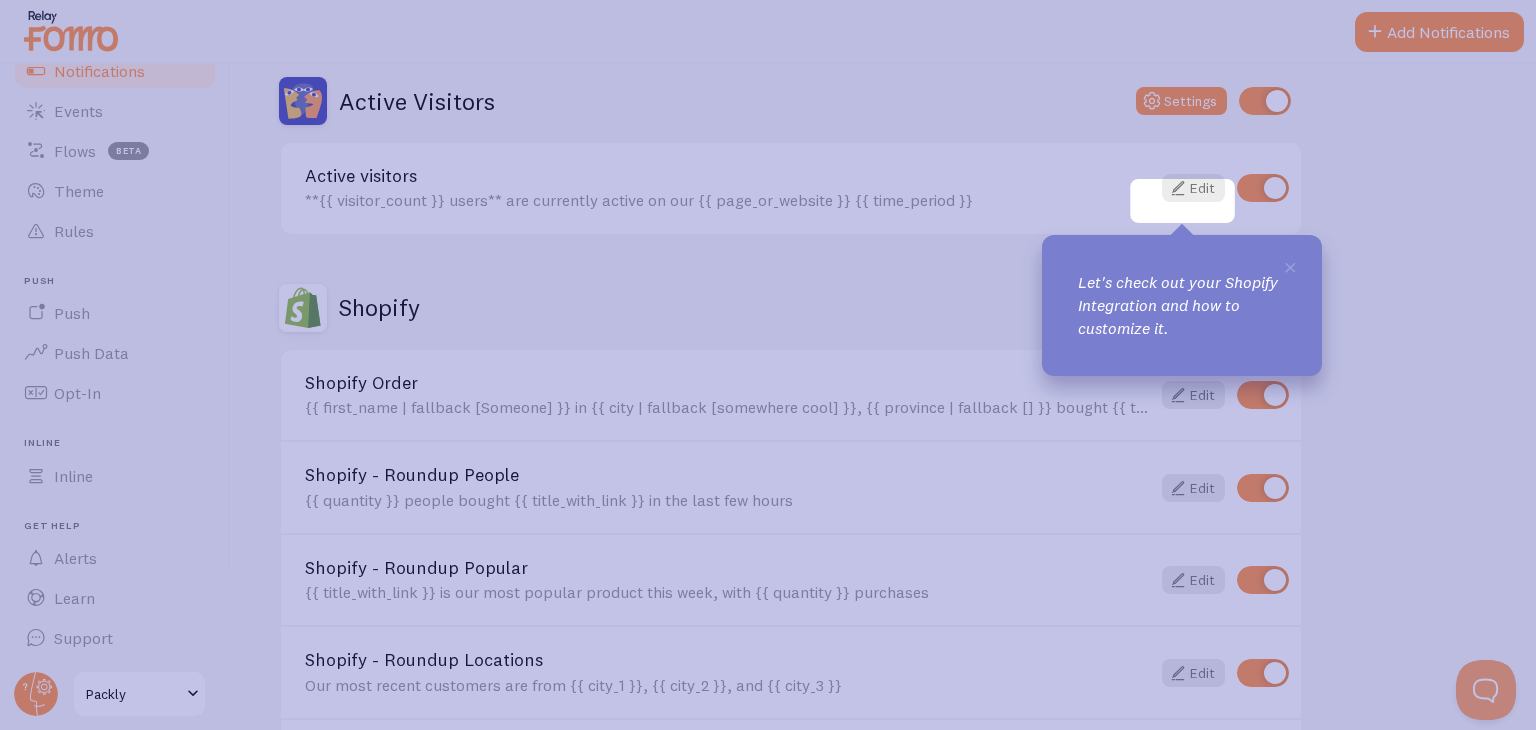 scroll, scrollTop: 652, scrollLeft: 0, axis: vertical 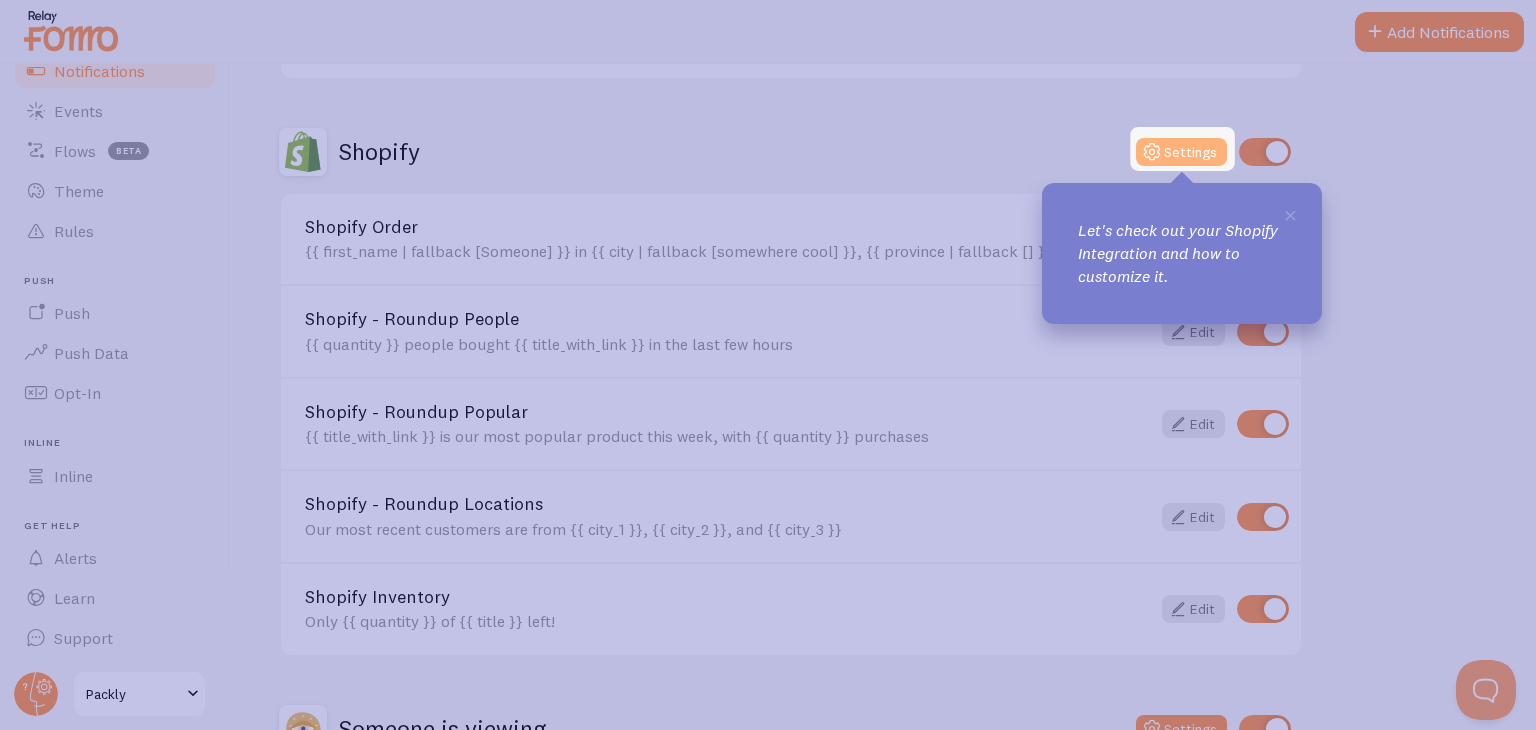 click on "Settings" at bounding box center (1181, 152) 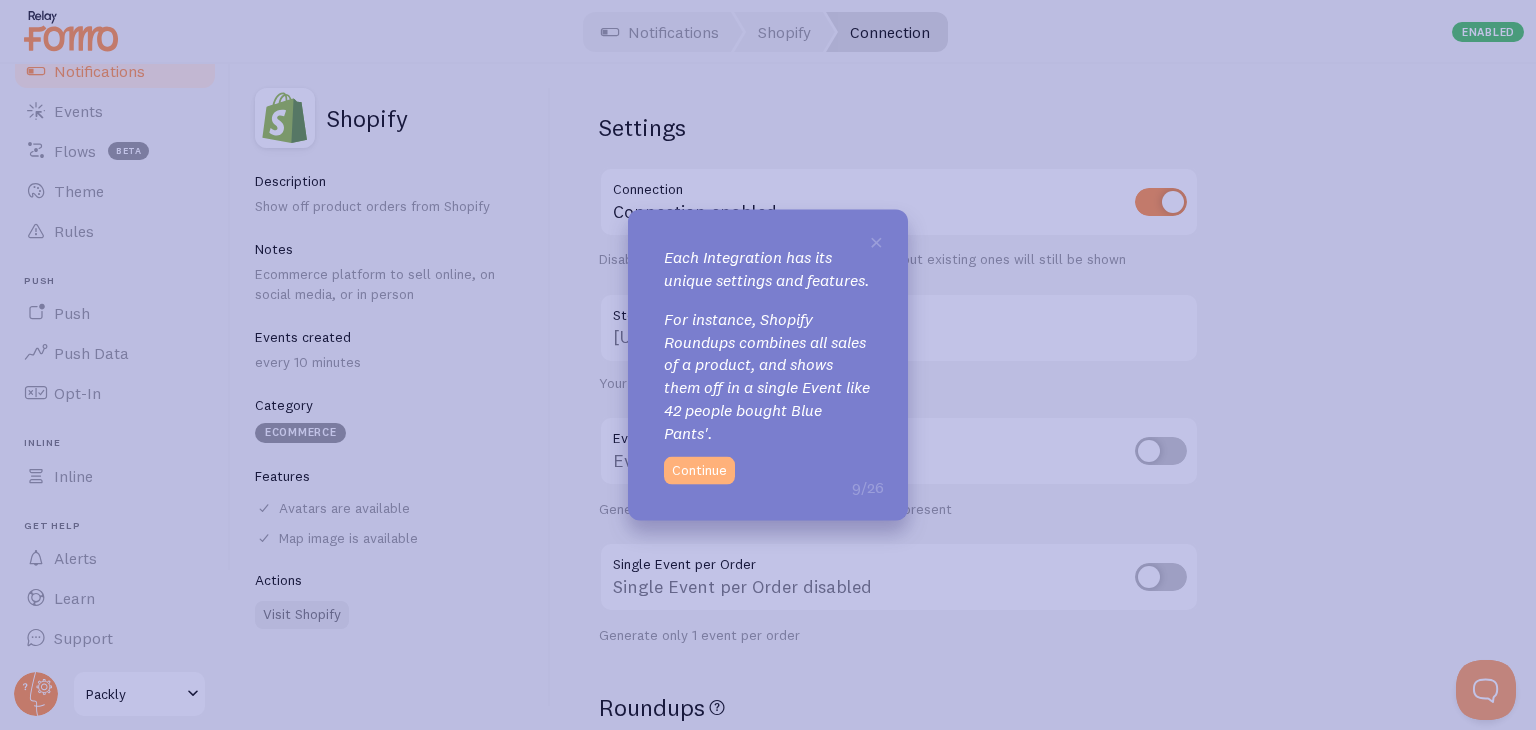 click on "Continue" at bounding box center [699, 470] 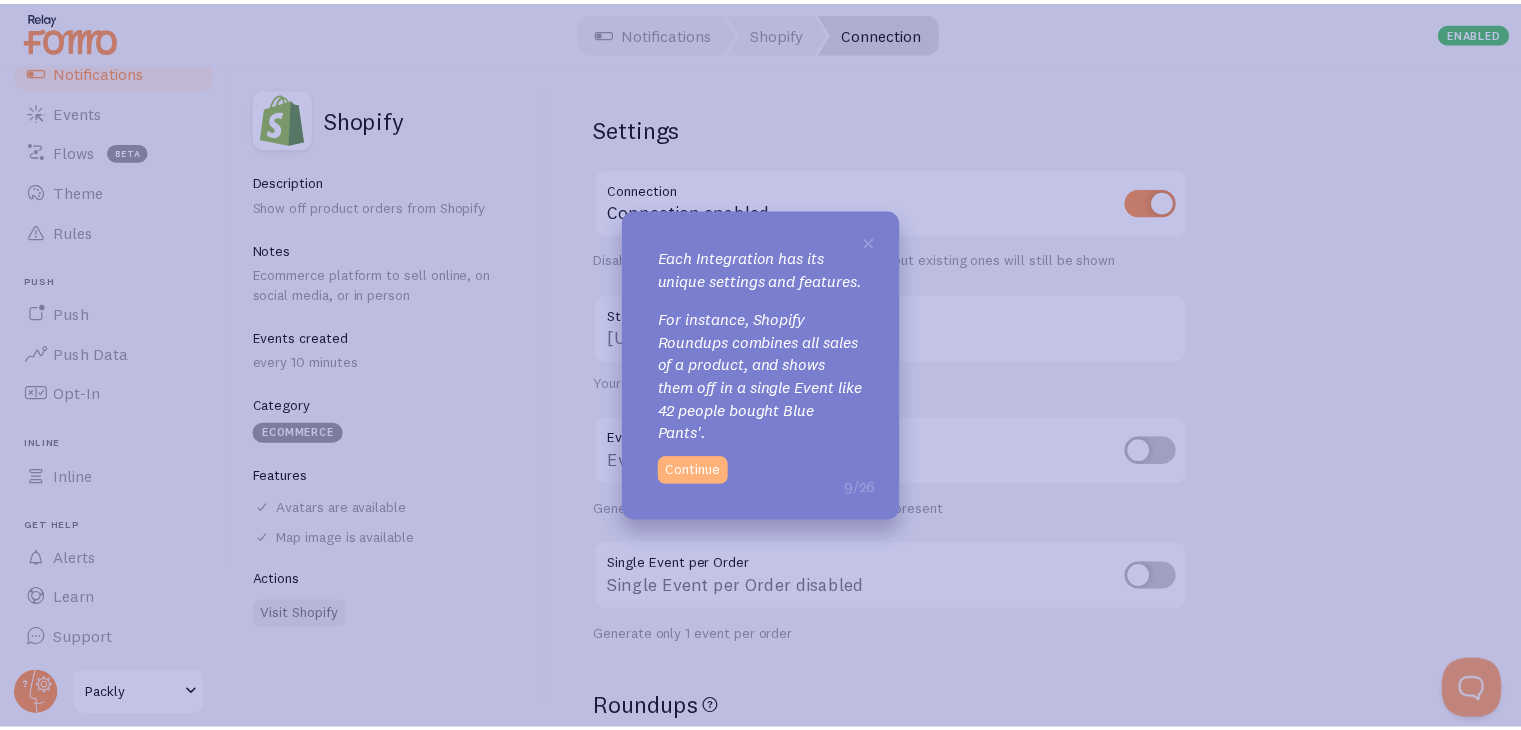 scroll, scrollTop: 10, scrollLeft: 0, axis: vertical 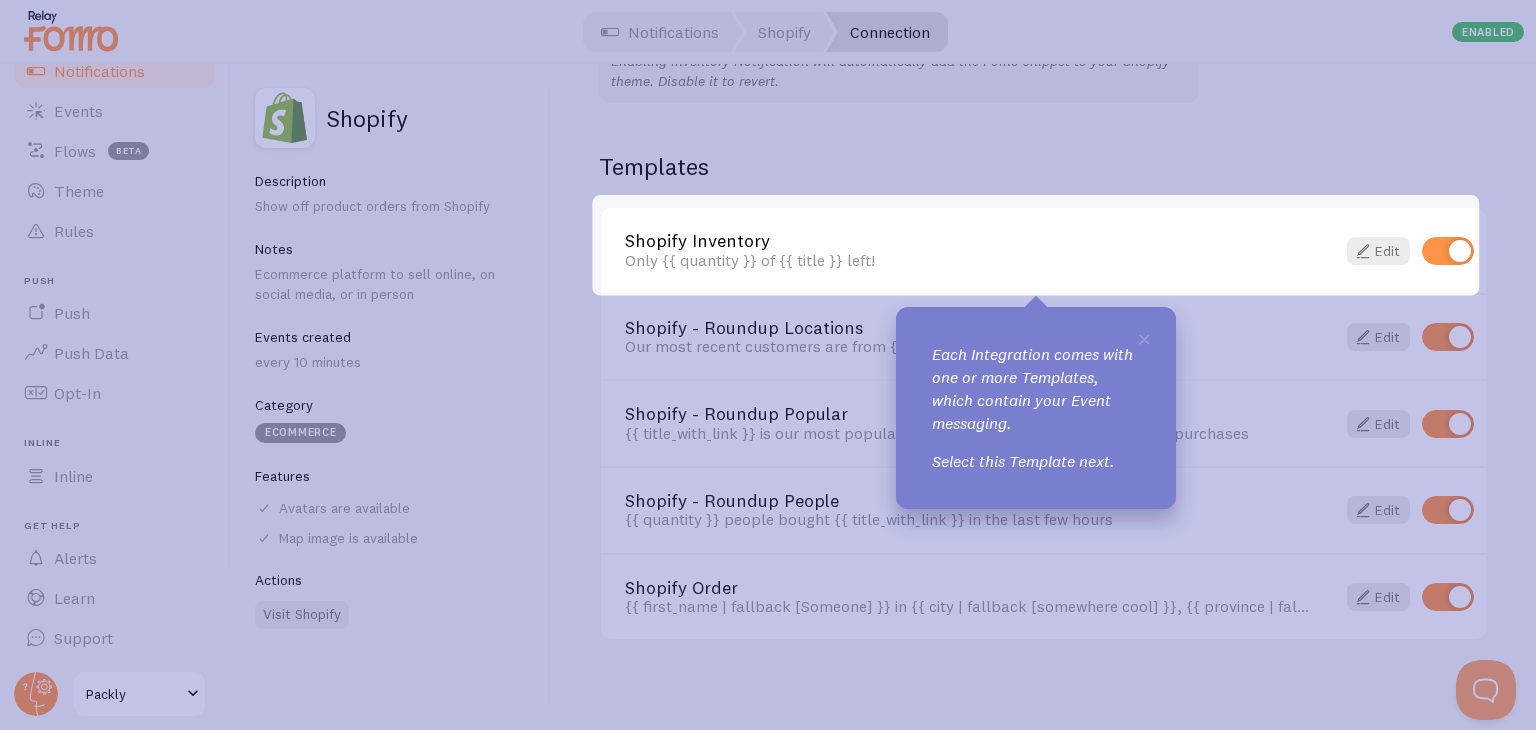 click on "Only {{ quantity }} of {{ title }} left!" at bounding box center (968, 260) 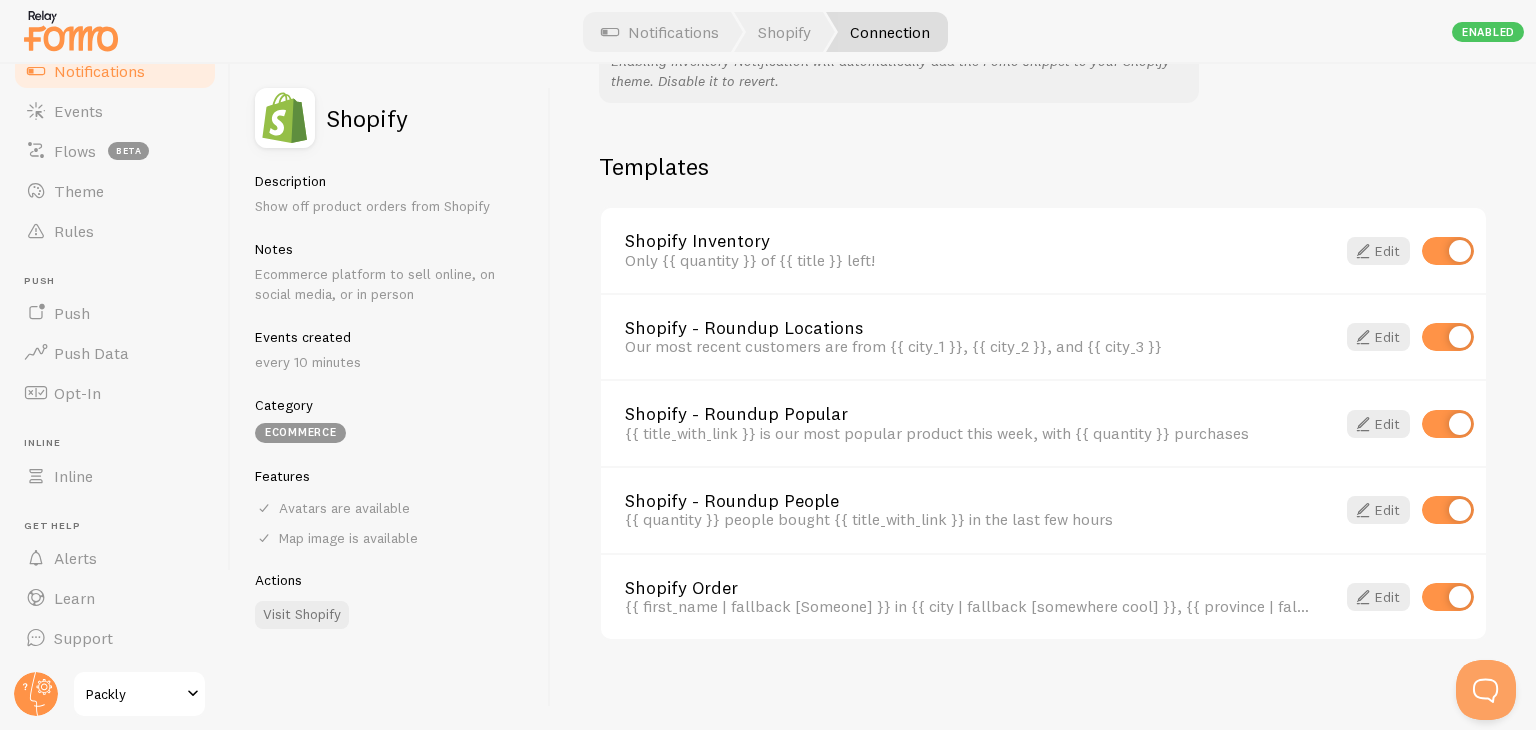 click on "Only {{ quantity }} of {{ title }} left!" at bounding box center [968, 260] 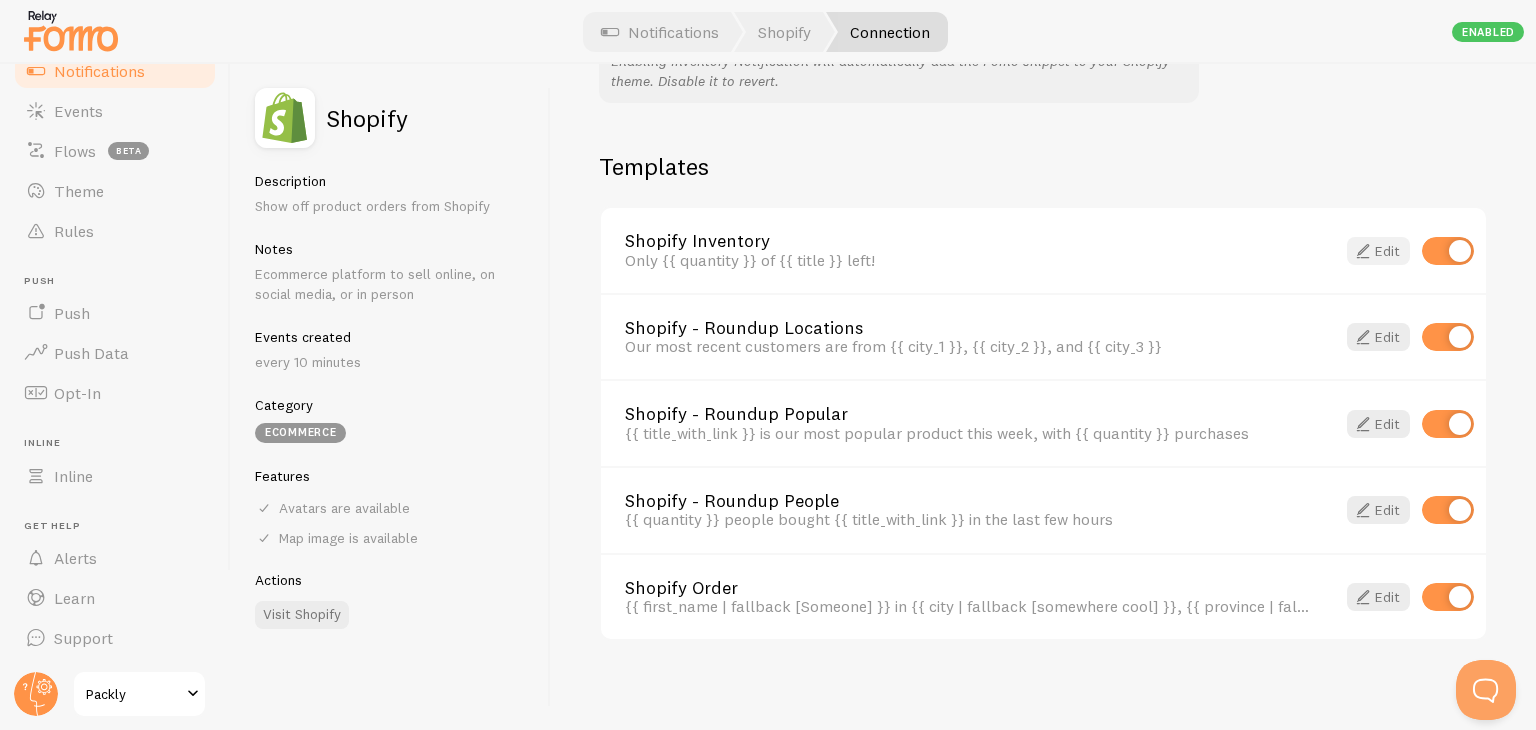 click on "Edit" at bounding box center (1378, 251) 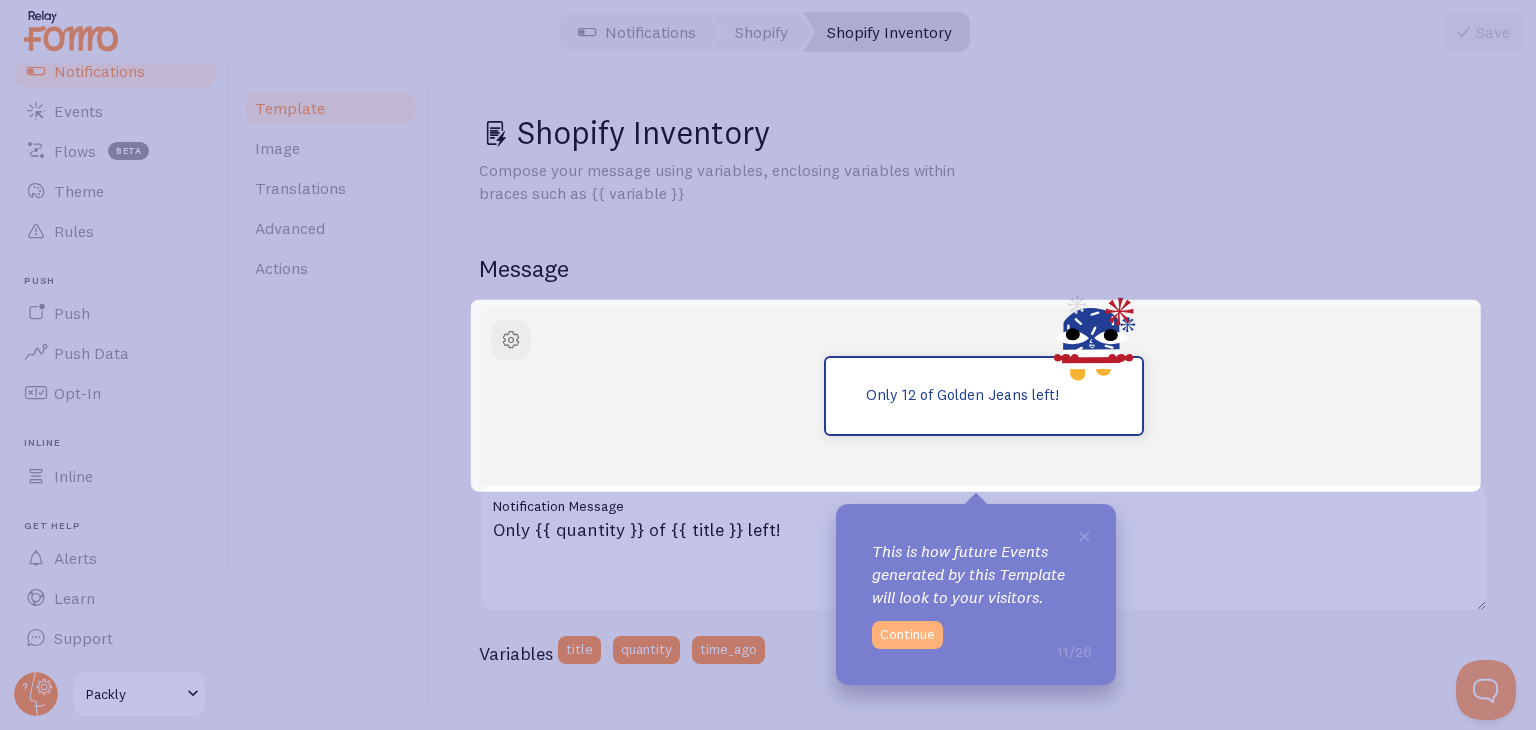 click on "Continue" at bounding box center (907, 635) 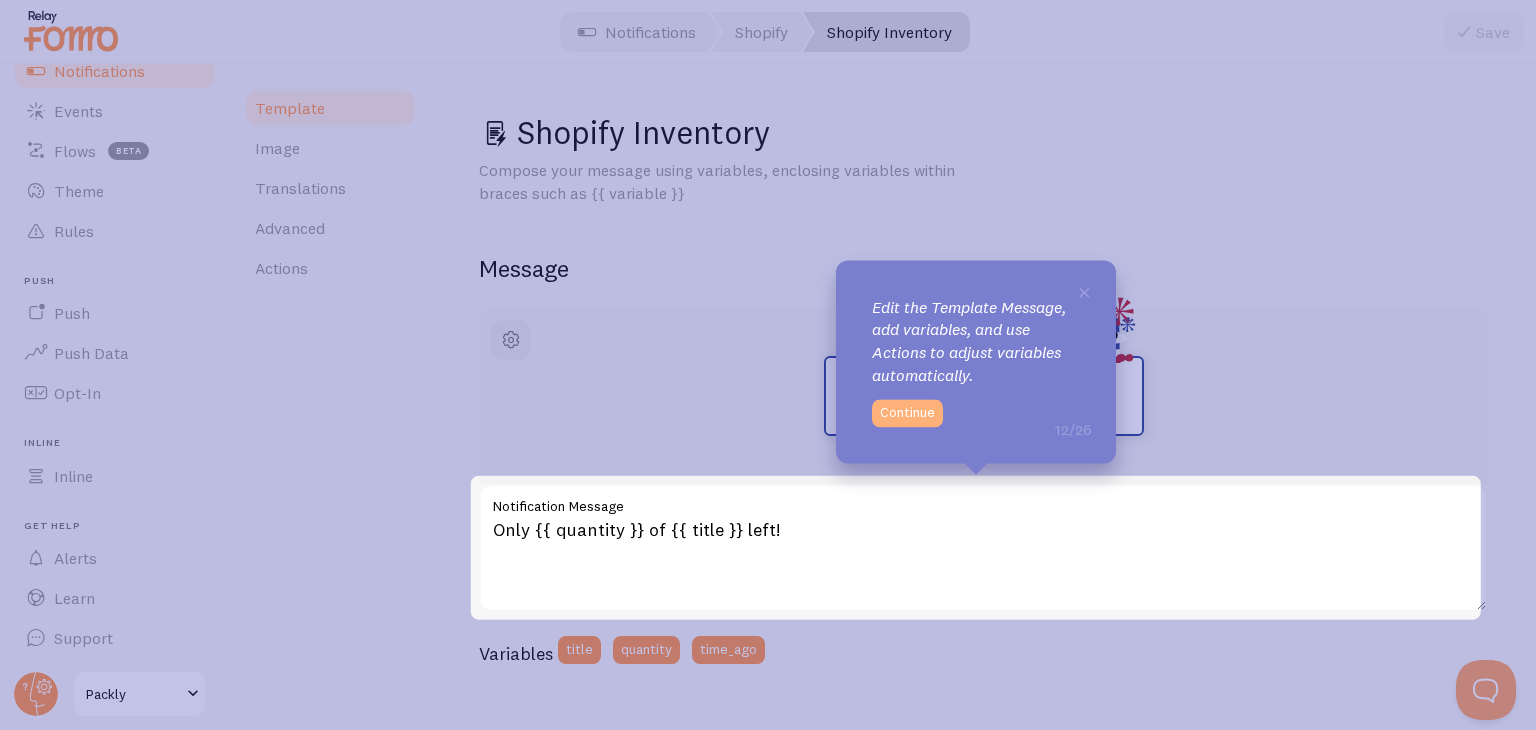 click on "Continue" at bounding box center (907, 413) 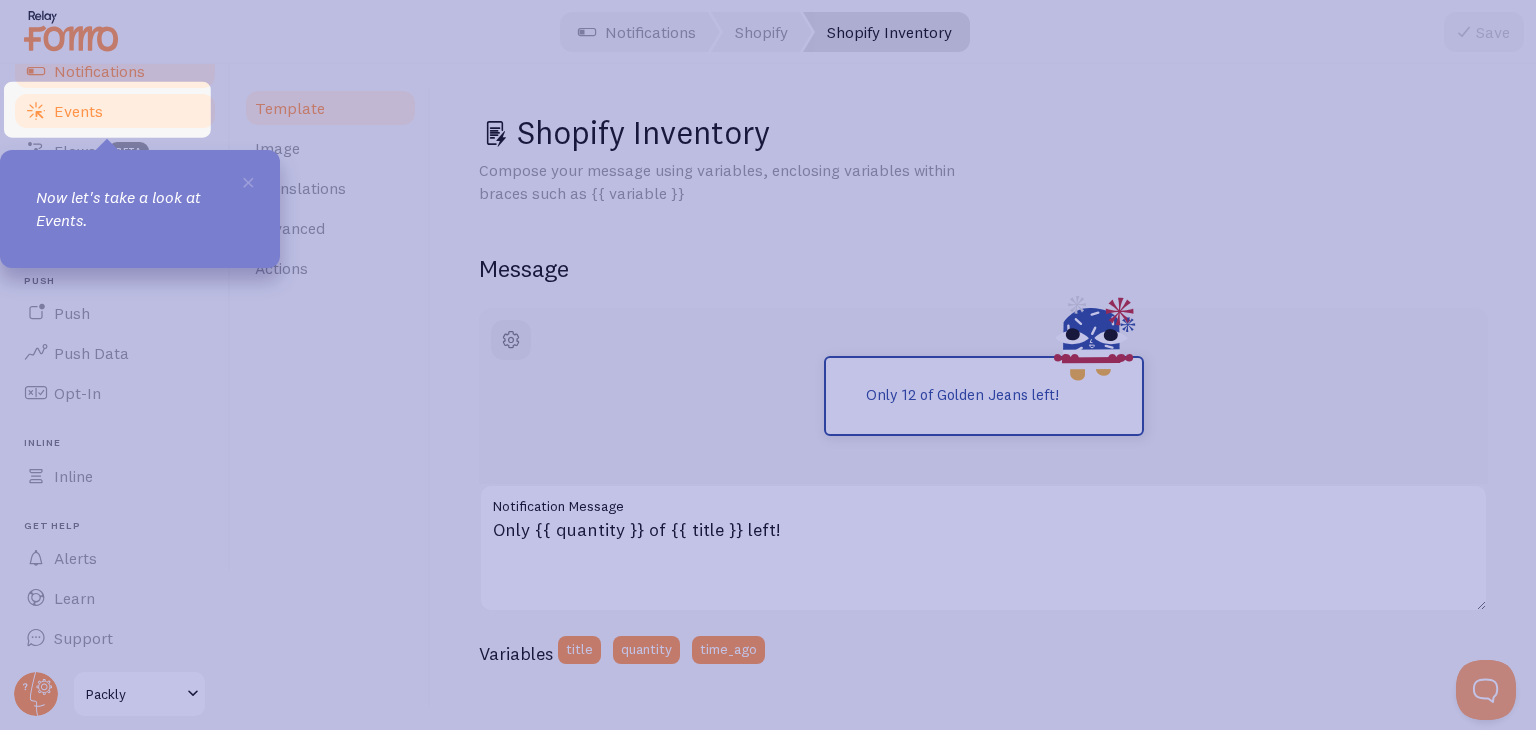 click on "Events" at bounding box center [115, 111] 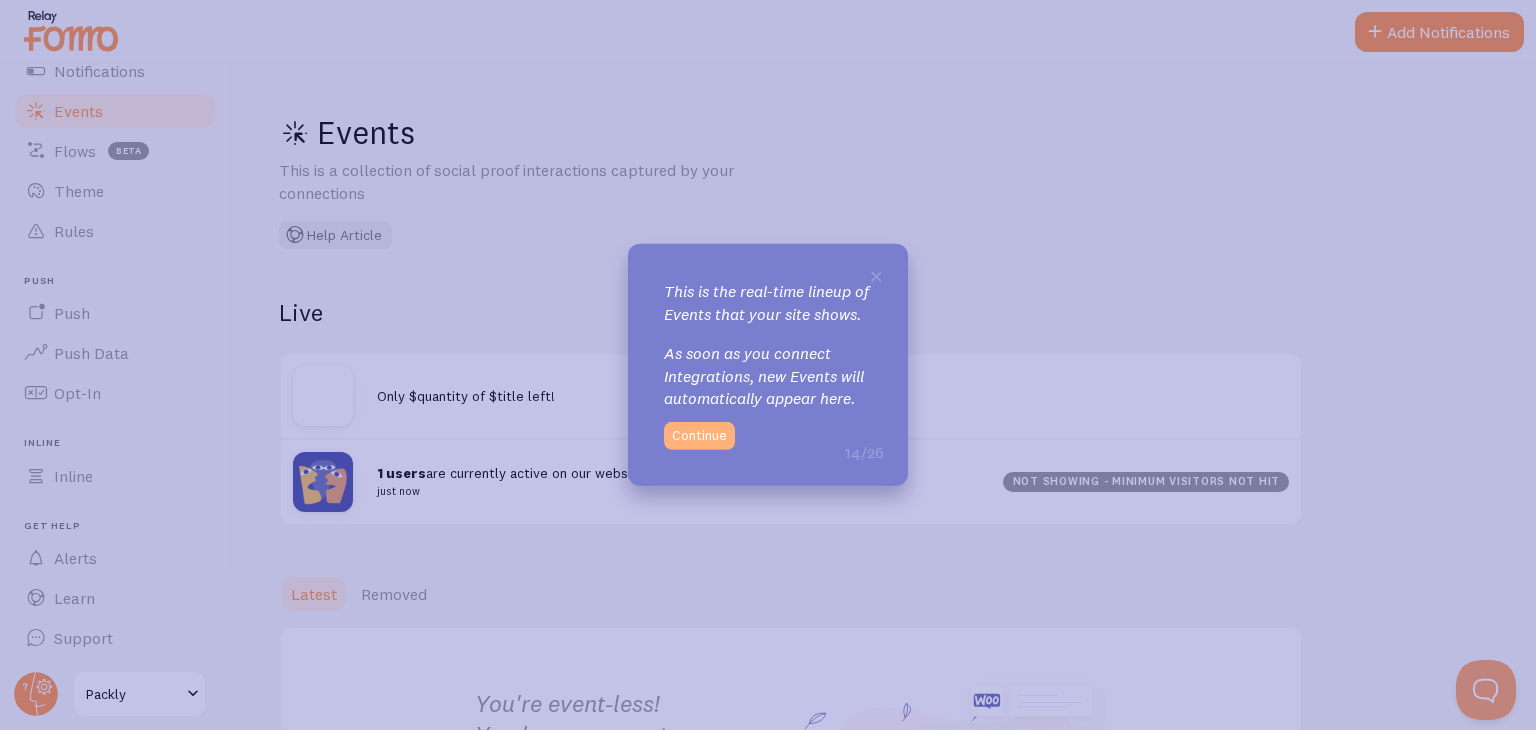 click on "Continue" at bounding box center [699, 436] 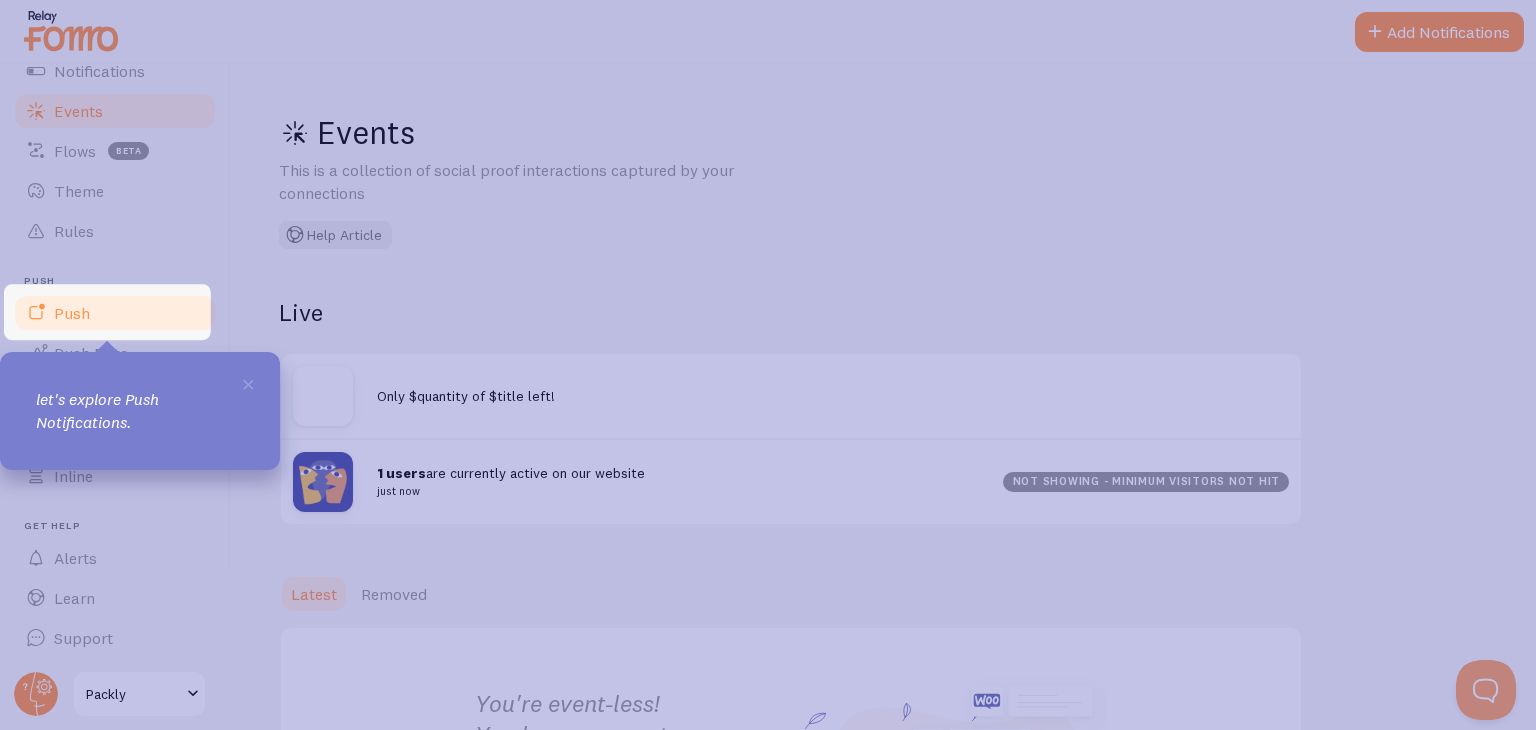 click on "Push" at bounding box center [115, 313] 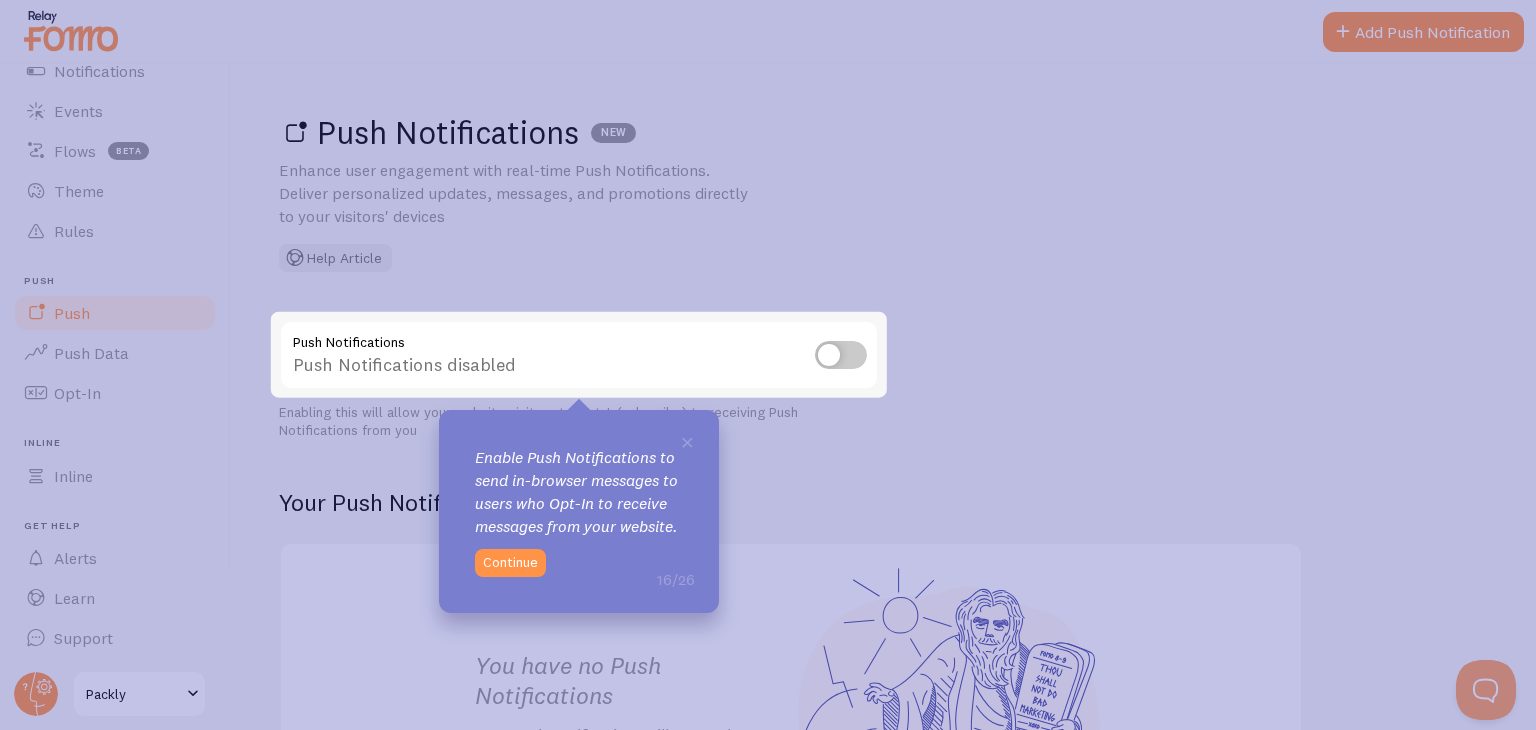 click at bounding box center [841, 355] 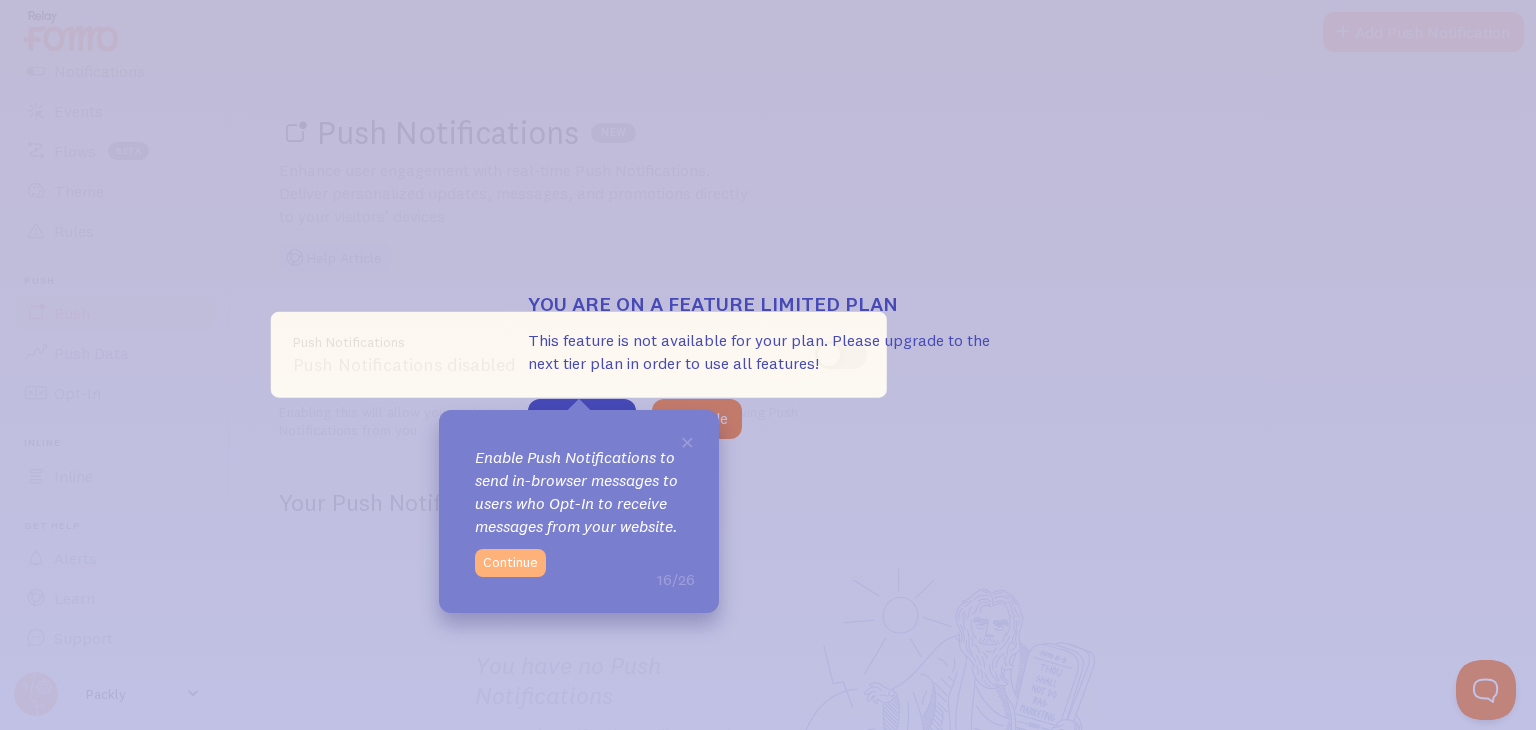 click on "Continue" at bounding box center (510, 563) 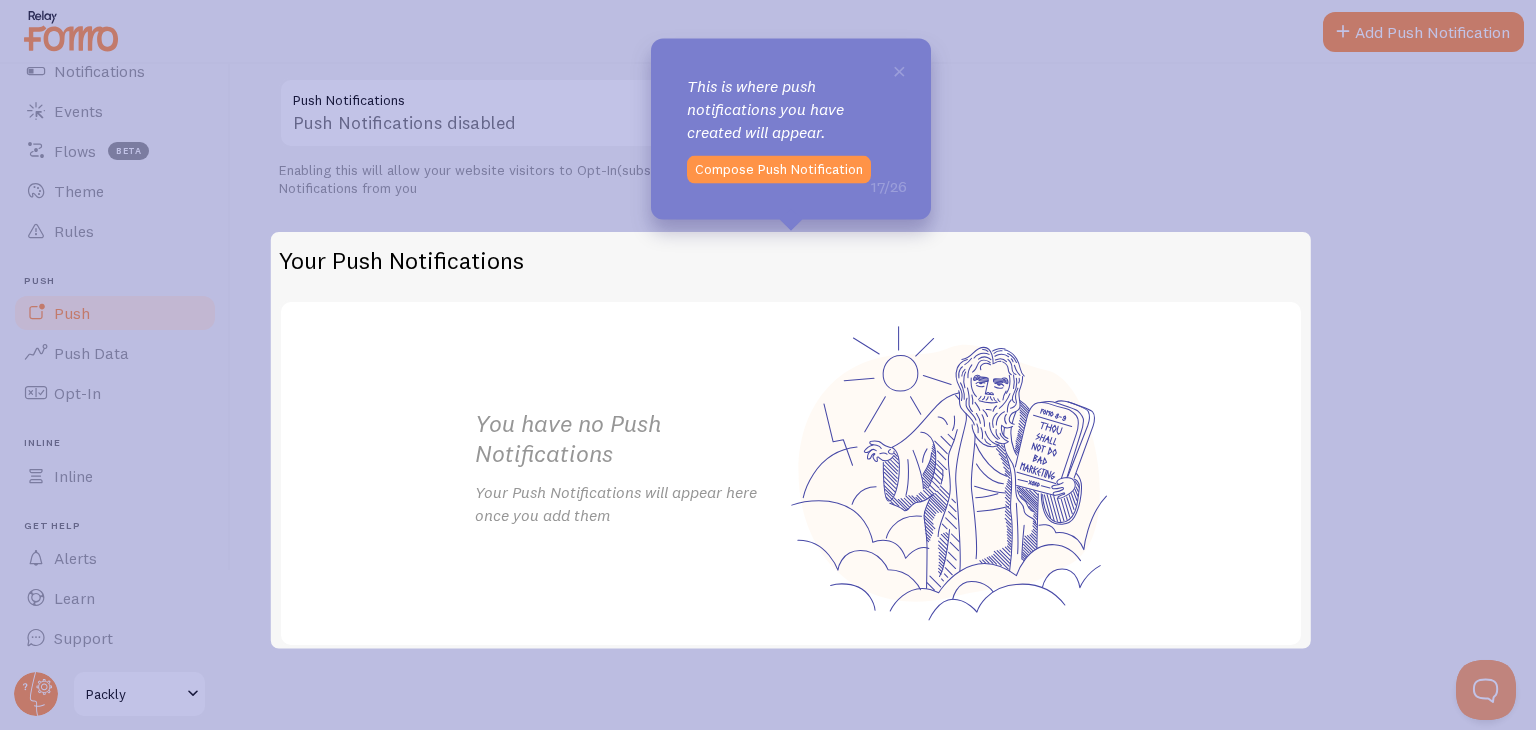scroll, scrollTop: 253, scrollLeft: 0, axis: vertical 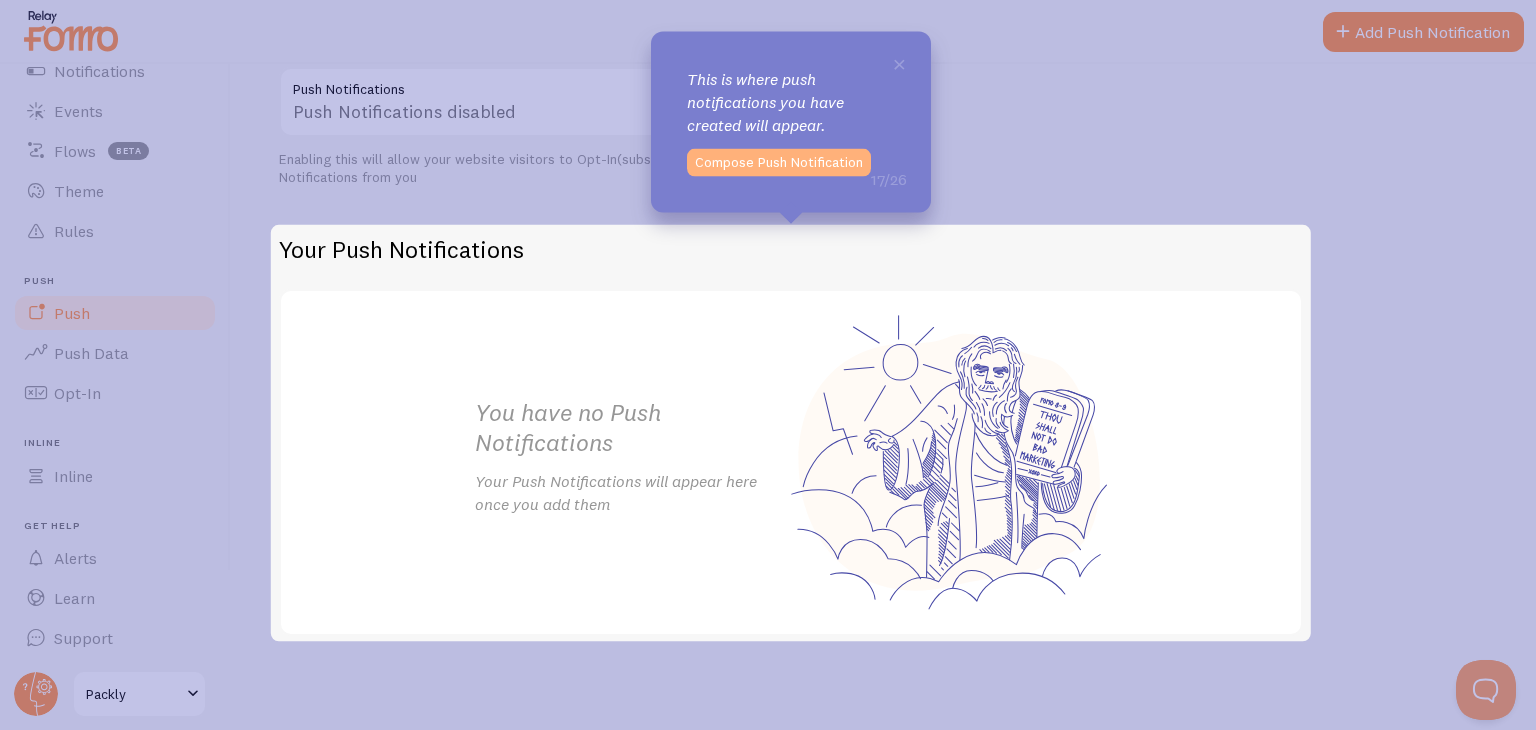 click on "Compose Push Notification" at bounding box center [779, 163] 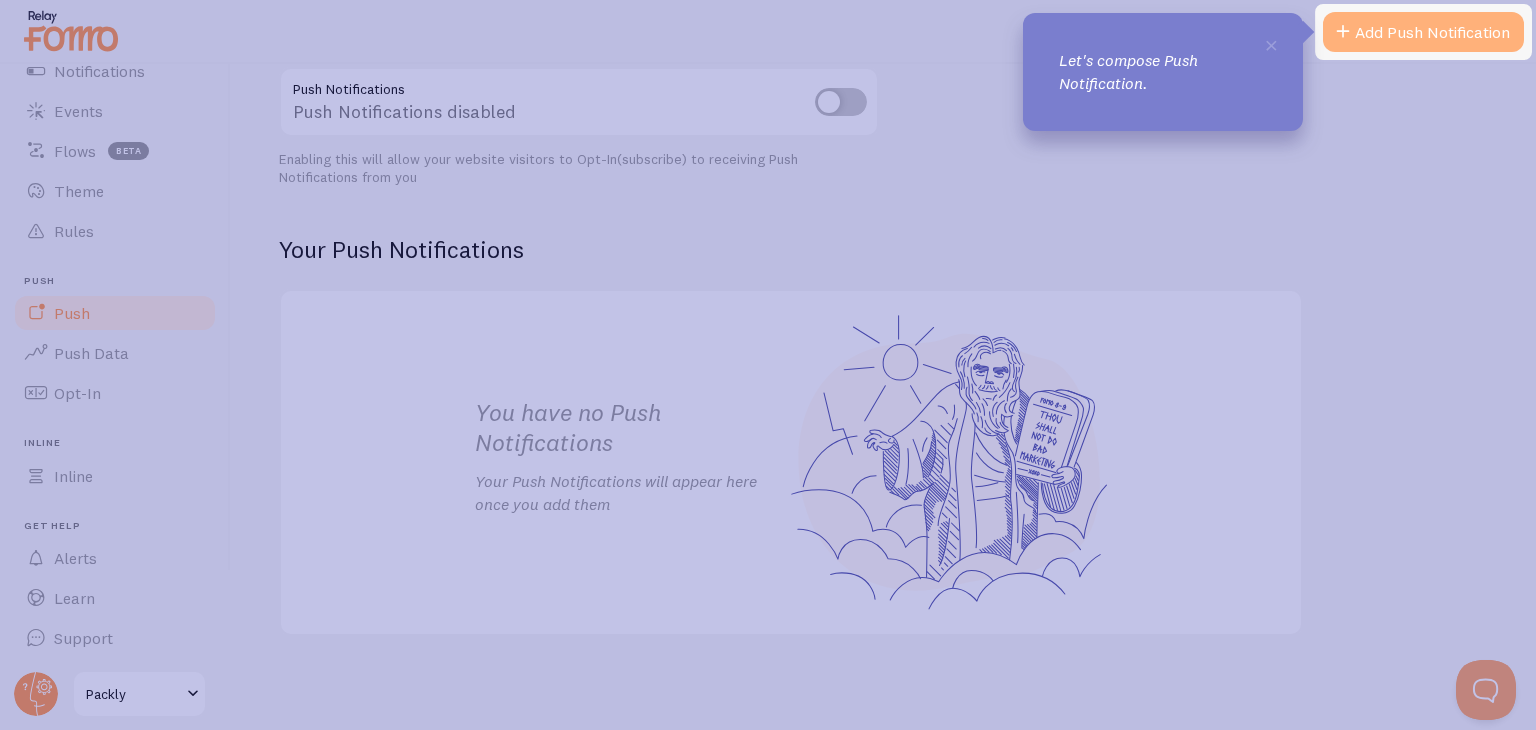 click on "Add Push Notification" at bounding box center (1423, 32) 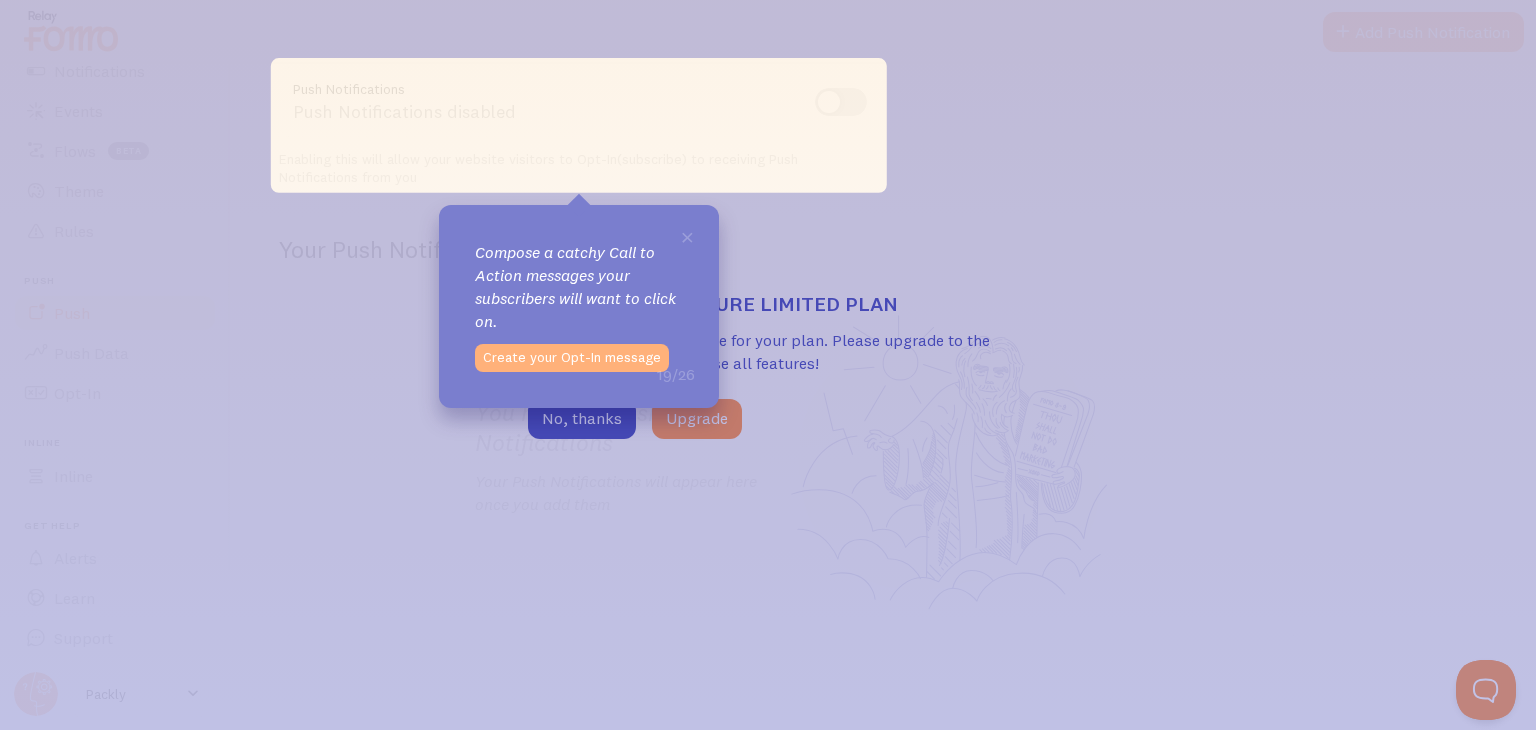 click on "Create your Opt-In message" at bounding box center (572, 358) 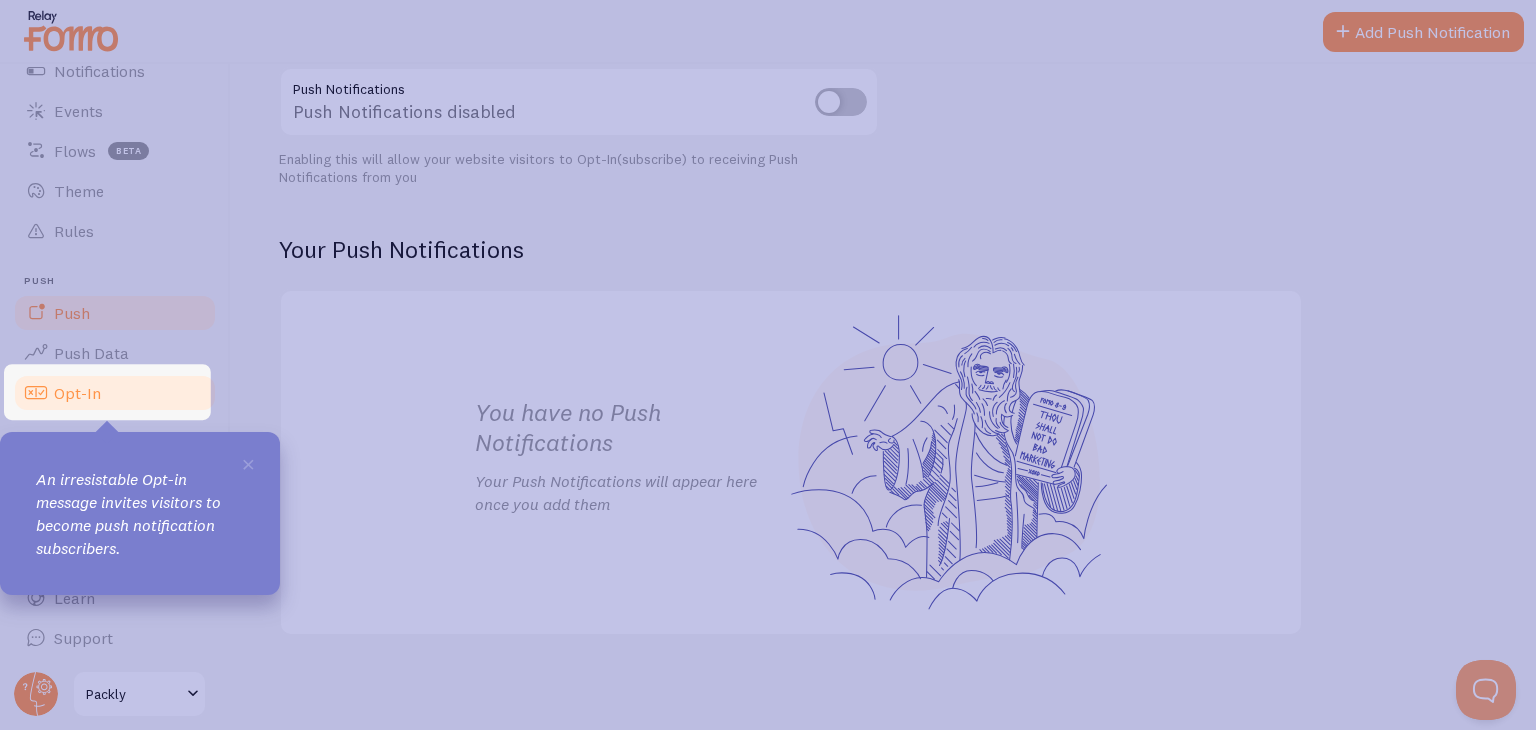 click on "Opt-In" at bounding box center [115, 393] 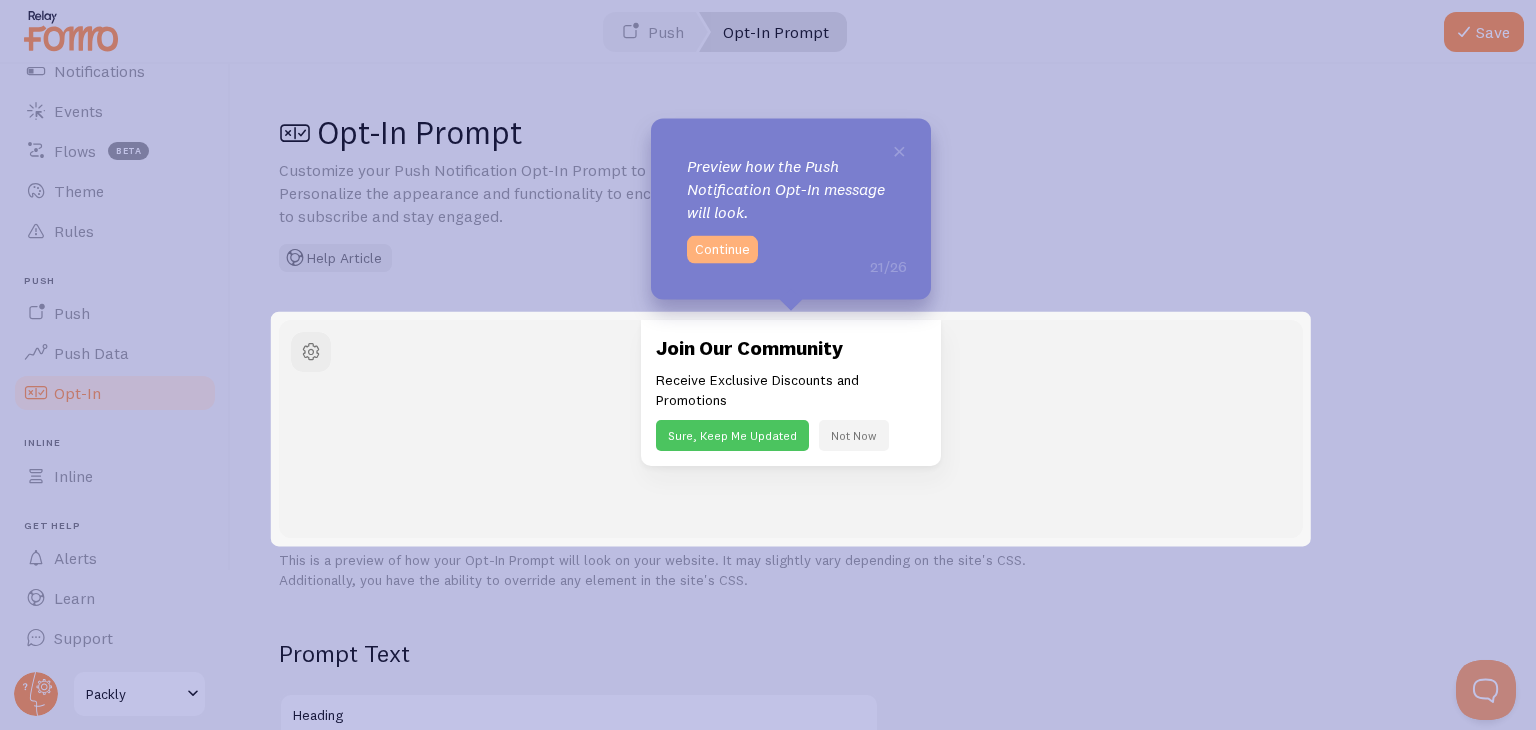 click on "Continue" at bounding box center [722, 250] 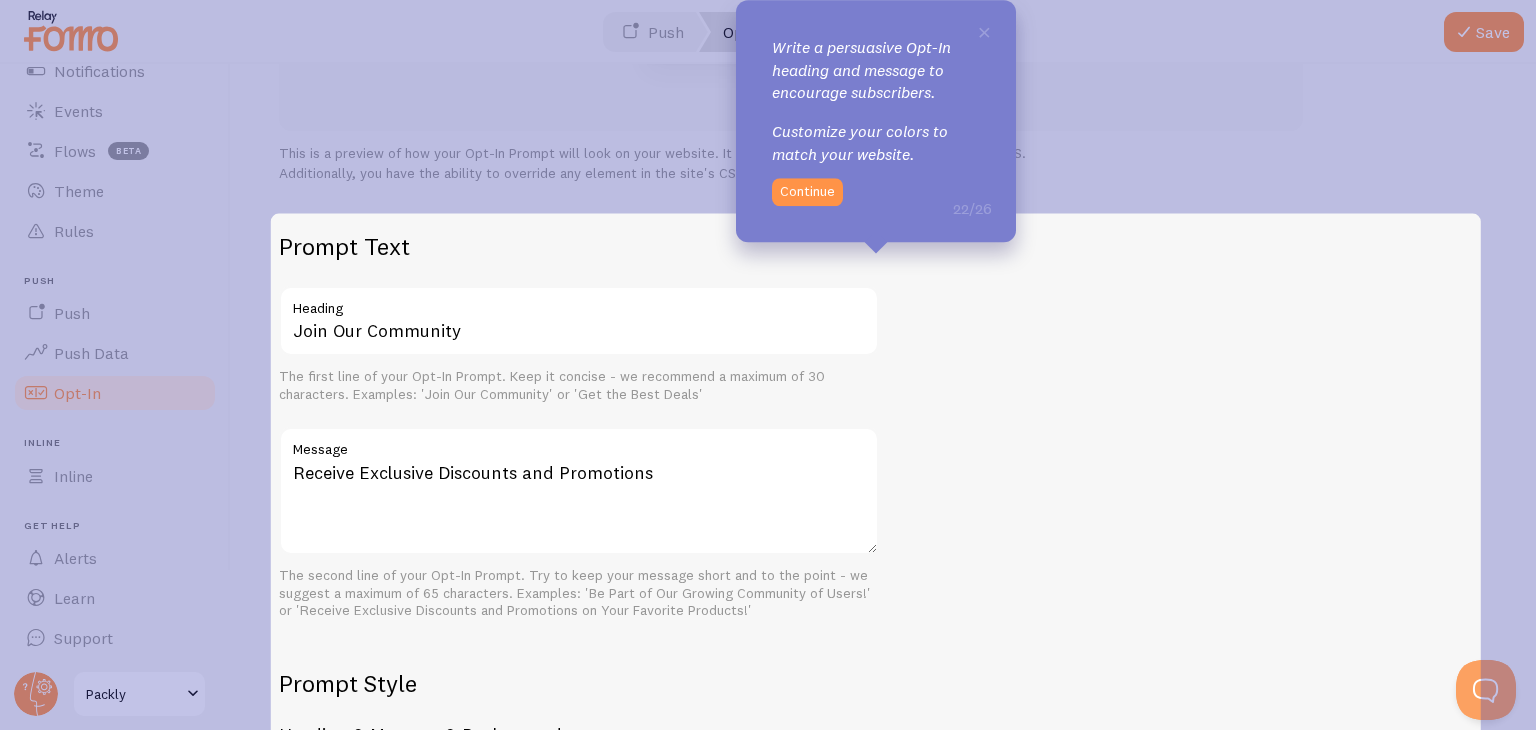 scroll, scrollTop: 404, scrollLeft: 0, axis: vertical 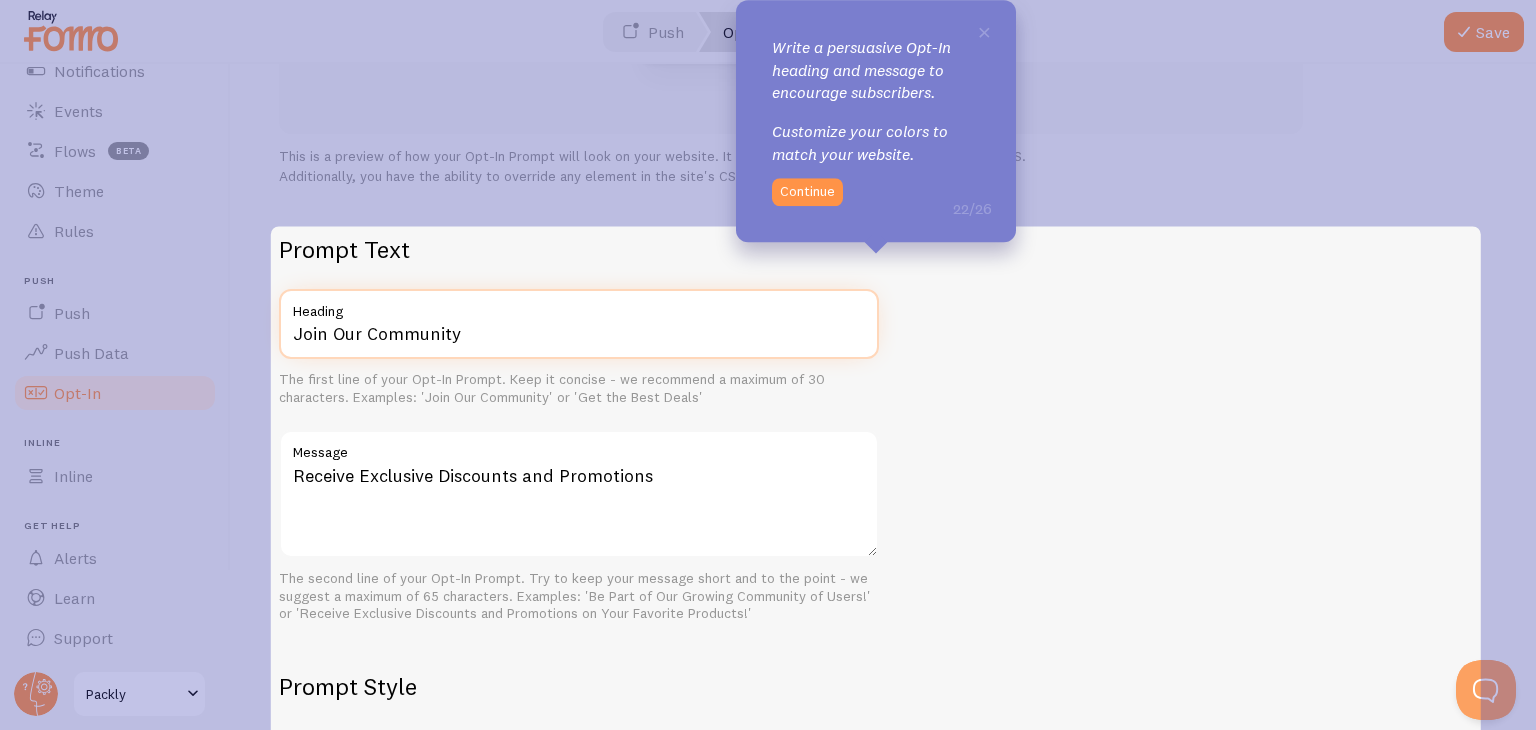 click on "Join Our Community" at bounding box center (579, 324) 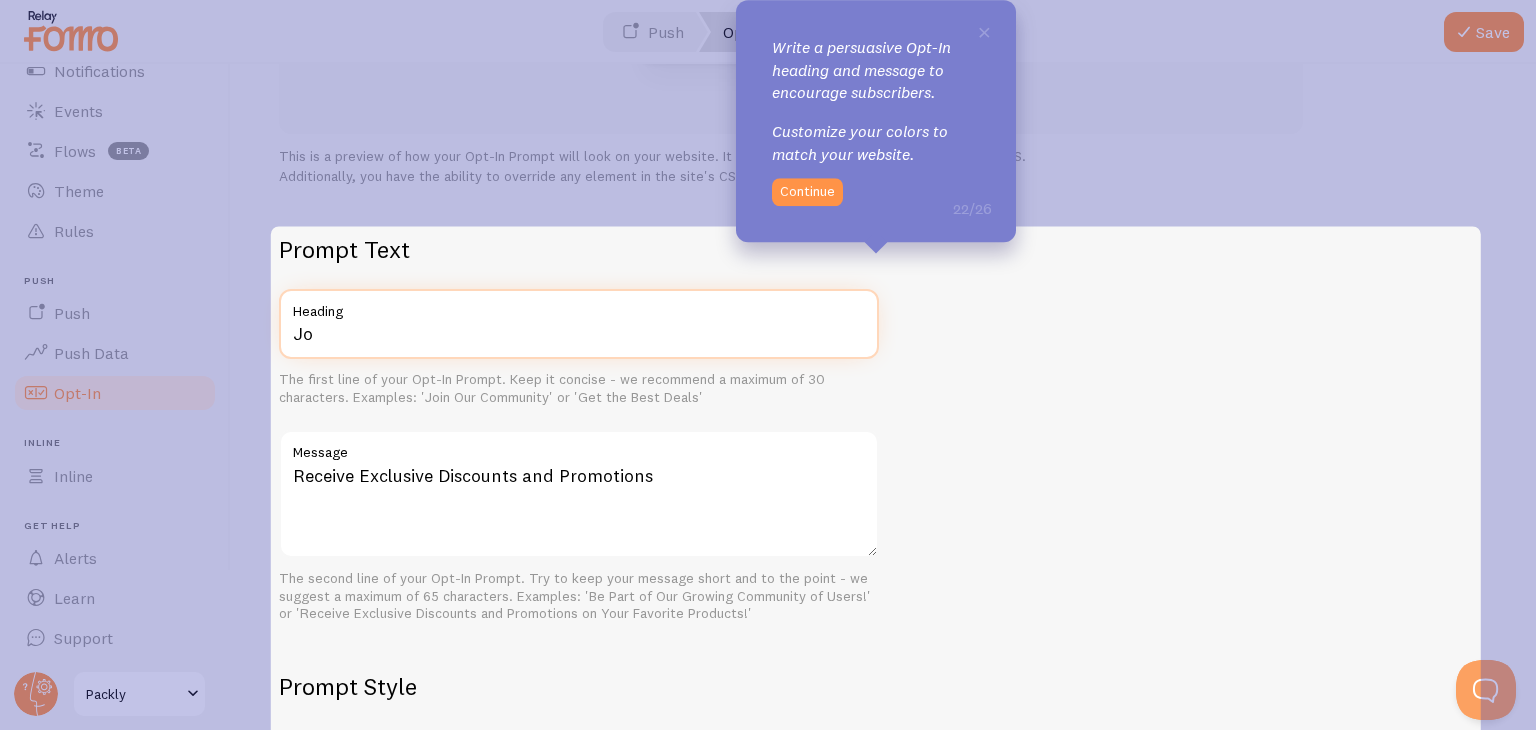 type on "J" 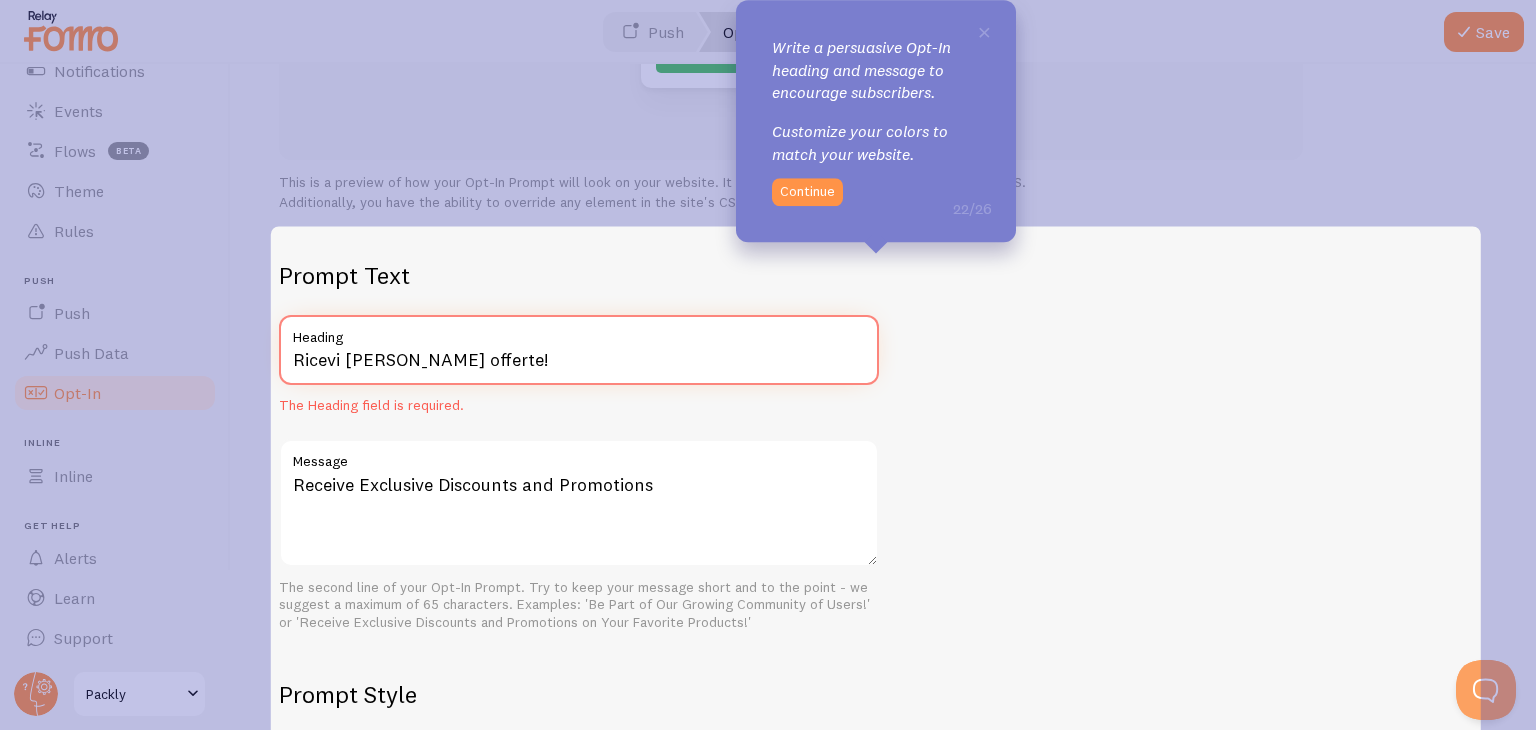 type on "Ricevi le migliori offerte!" 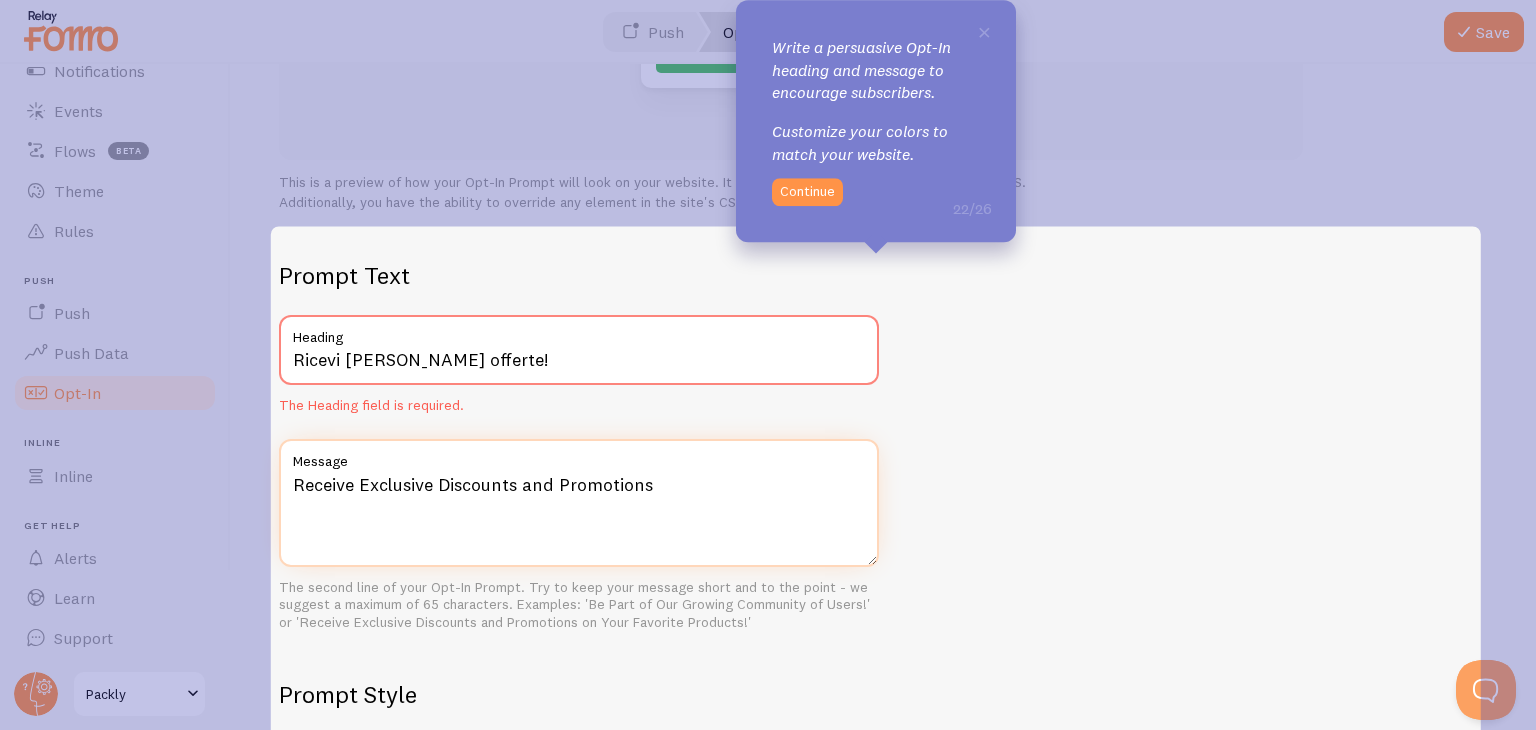 click on "Receive Exclusive Discounts and Promotions   Message     The second line of your Opt-In Prompt. Try to keep your message short and to the point - we suggest a maximum of 65 characters. Examples: 'Be Part of Our Growing Community of Users!' or 'Receive Exclusive Discounts and Promotions on Your Favorite Products!'" at bounding box center [579, 535] 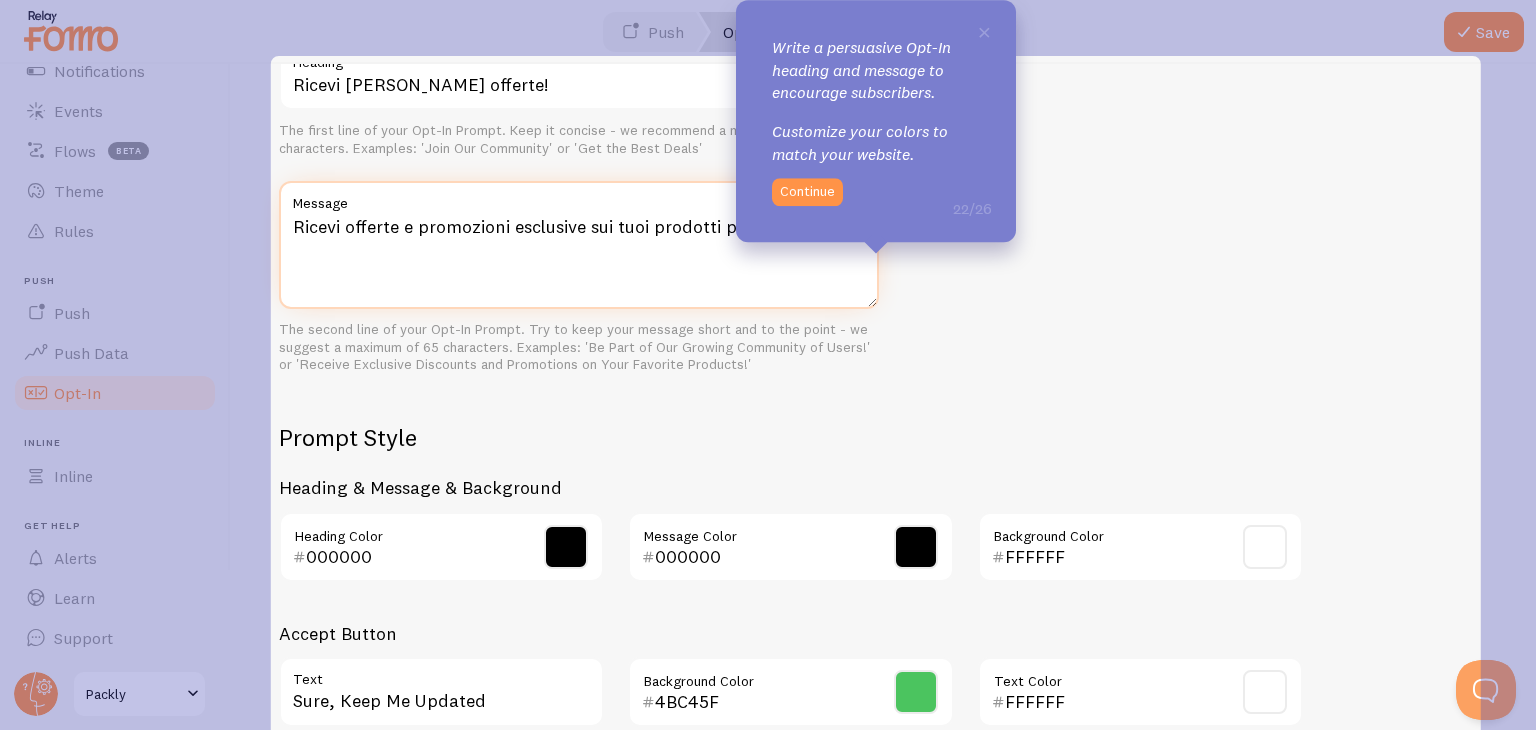 type on "Ricevi offerte e promozioni esclusive sui tuoi prodotti preferiti" 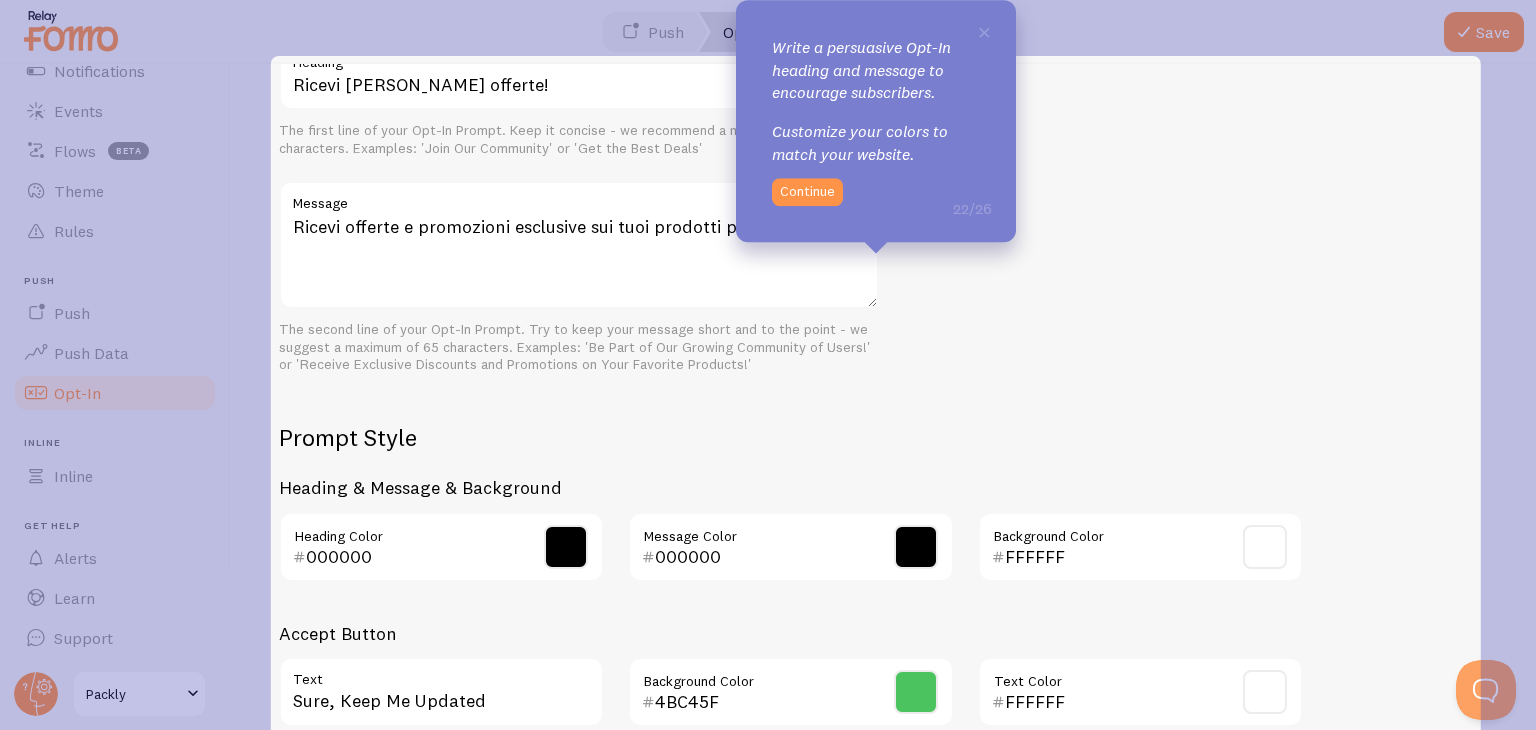 scroll, scrollTop: 819, scrollLeft: 0, axis: vertical 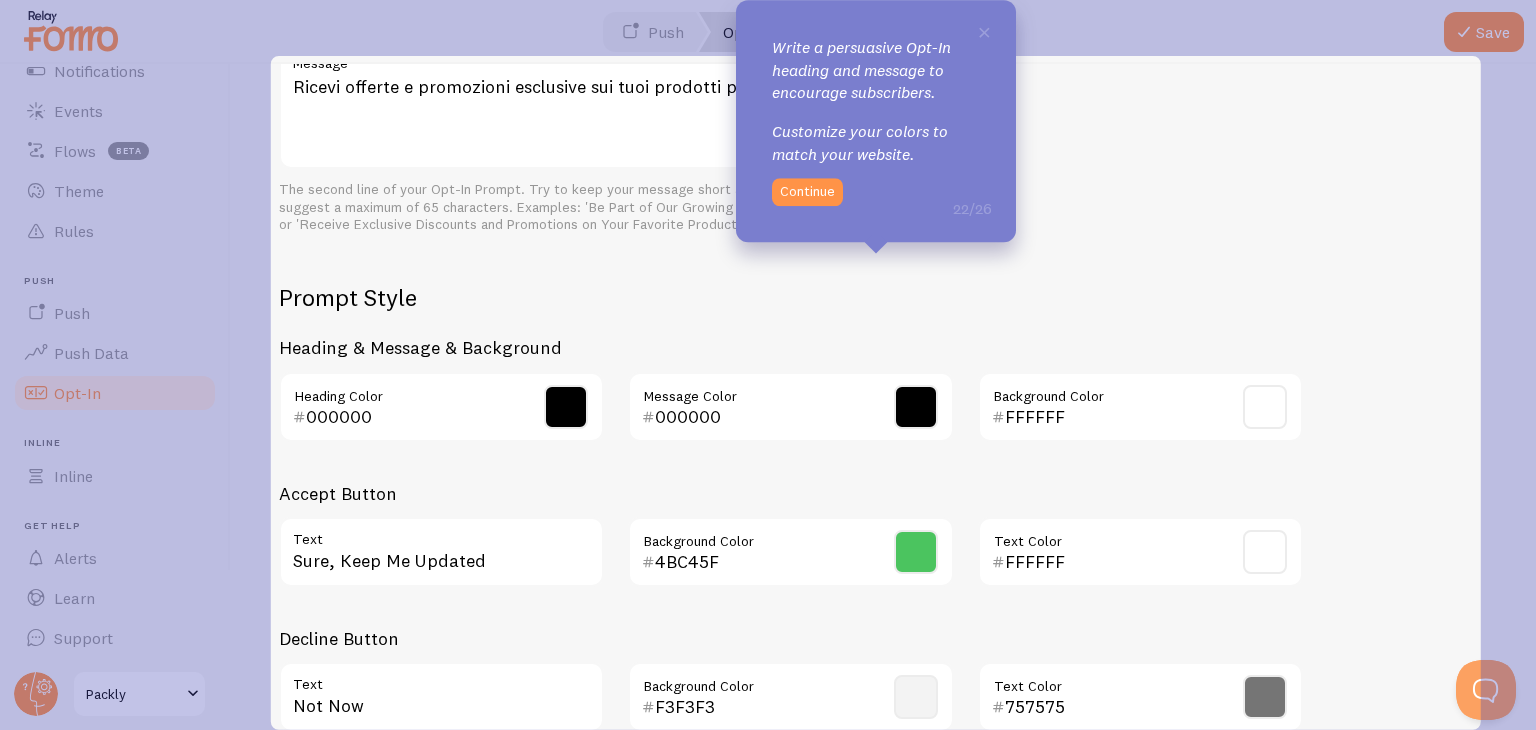 click on "Prompt Style   Heading & Message & Background   000000       Heading Color   000000       Message Color   FFFFFF       Background Color   Accept Button     Sure, Keep Me Updated   Text         4BC45F       Background Color   FFFFFF       Text Color   Decline Button     Not Now   Text         F3F3F3       Background Color   757575       Text Color" at bounding box center [791, 515] 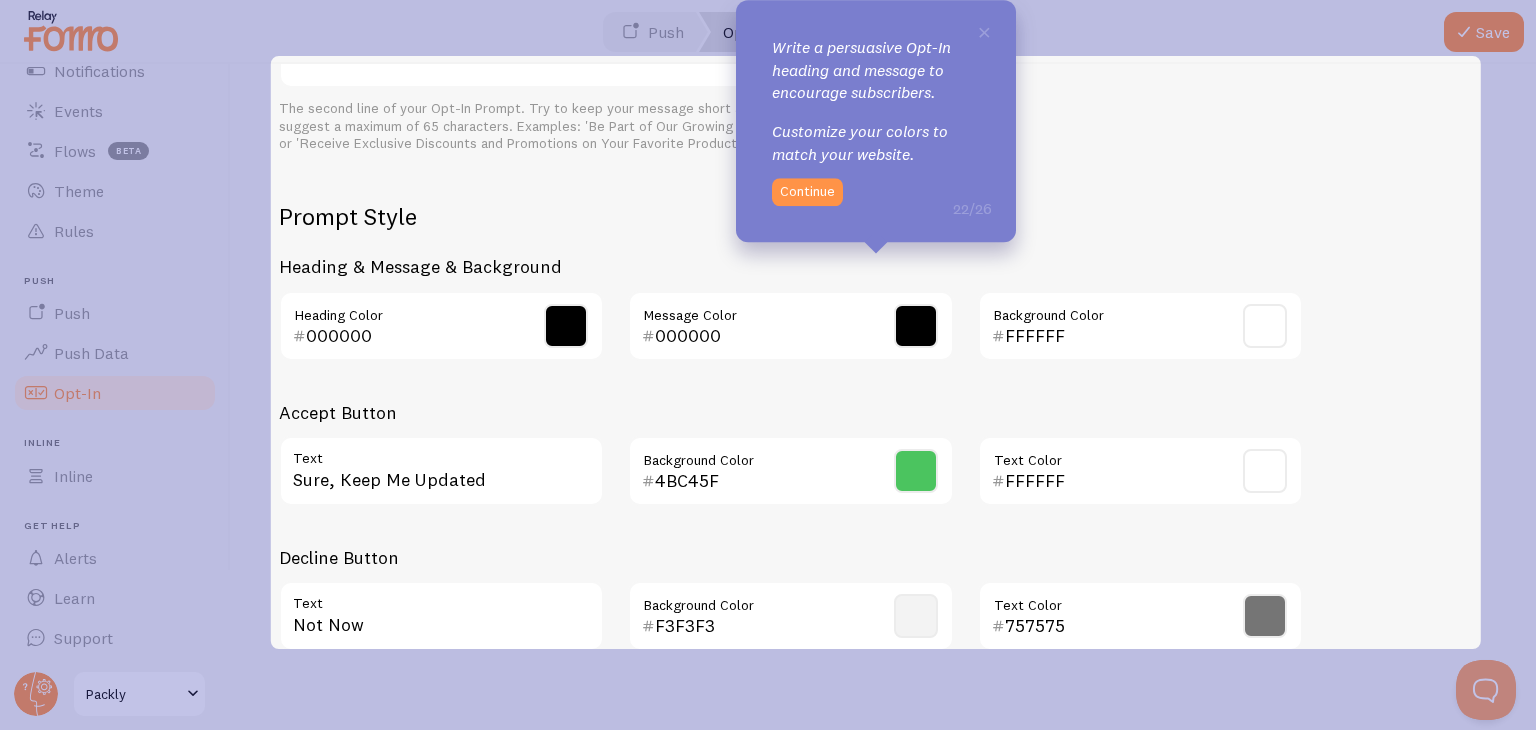 scroll, scrollTop: 907, scrollLeft: 0, axis: vertical 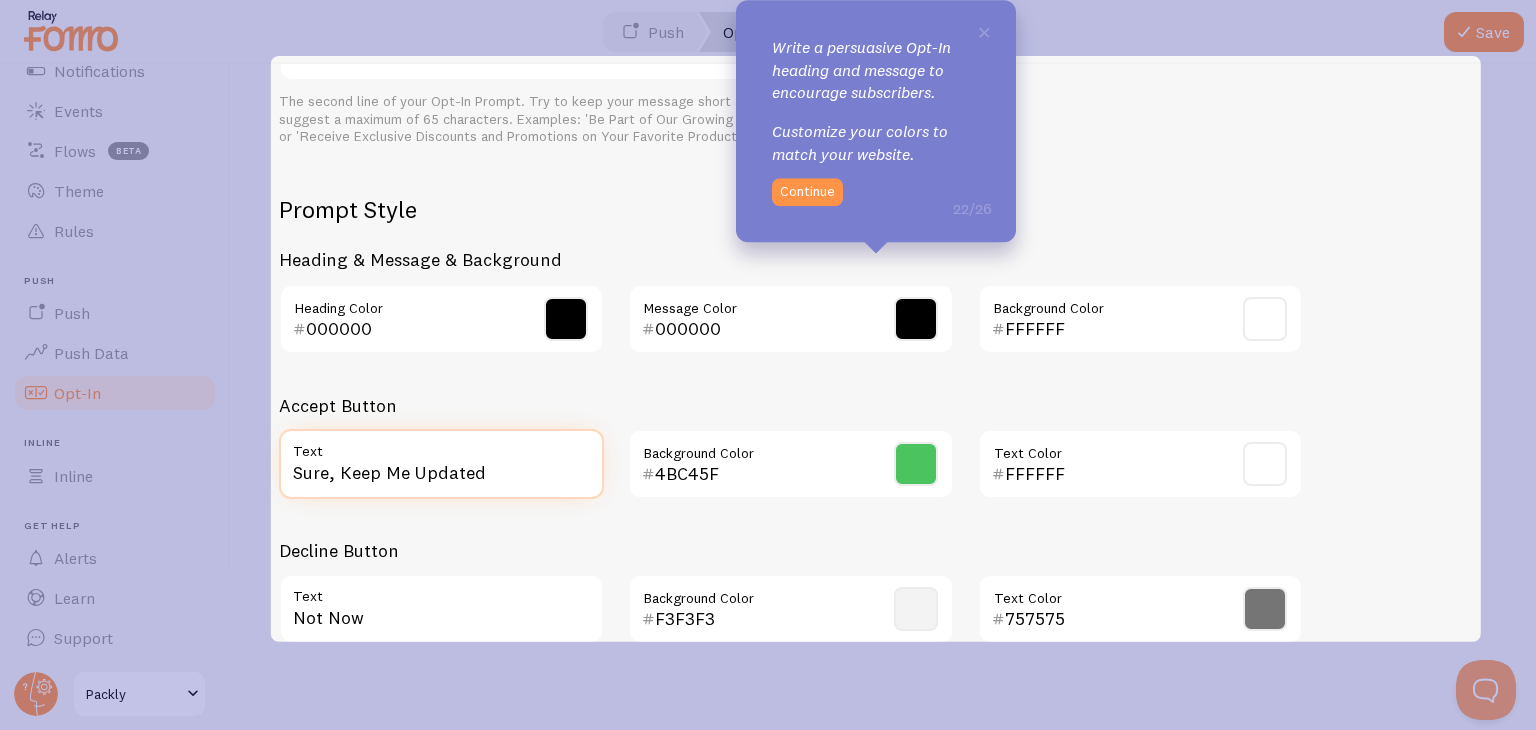 click on "Sure, Keep Me Updated" at bounding box center [441, 464] 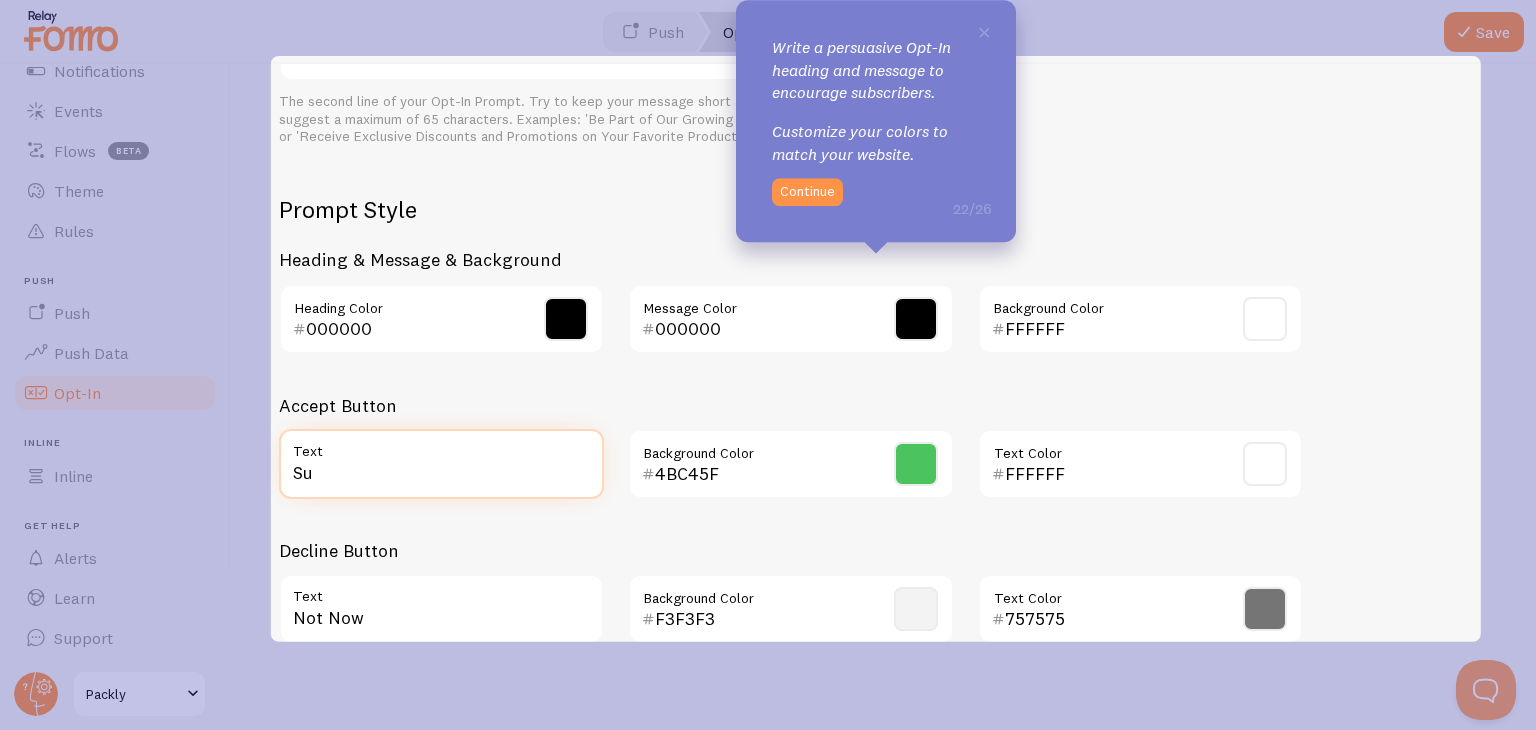 type on "S" 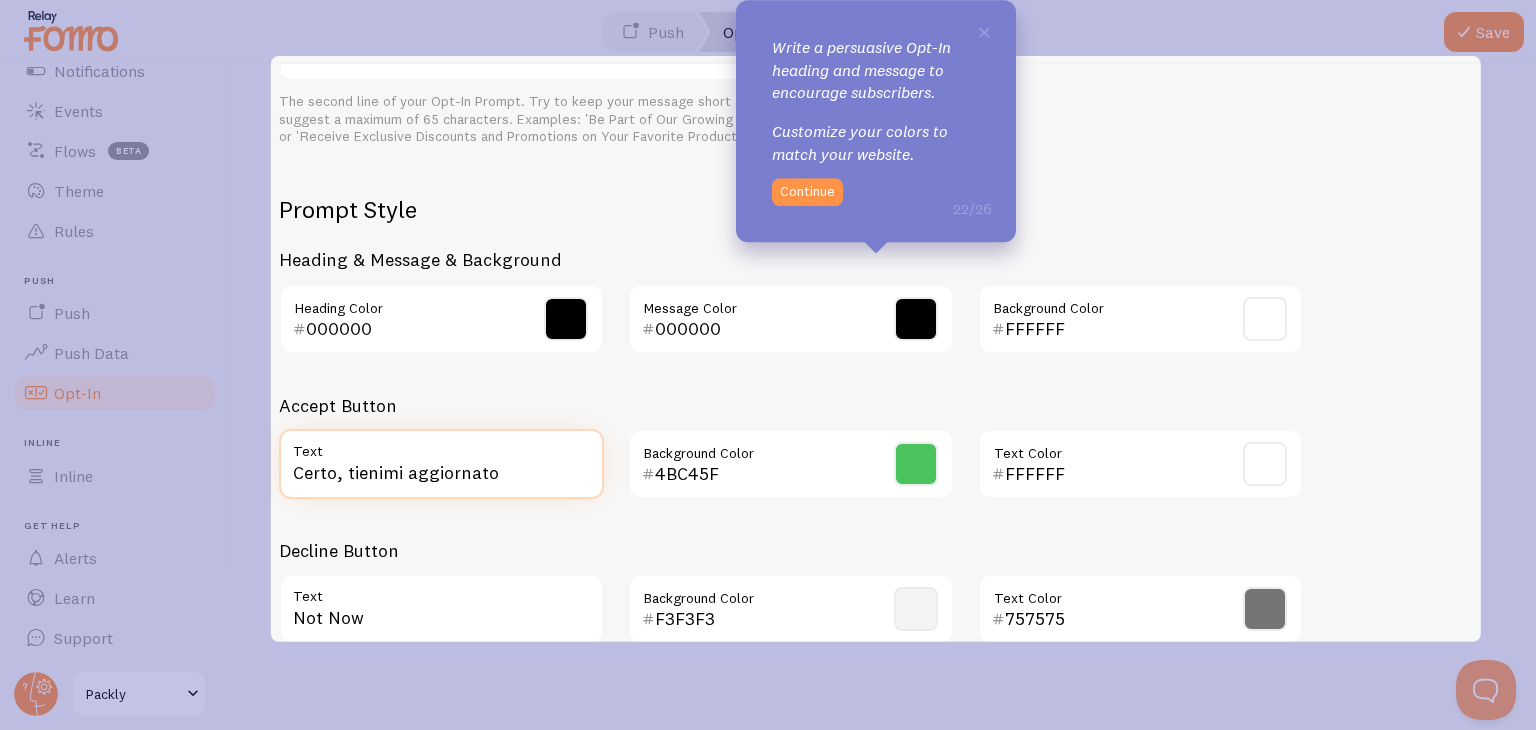 type on "Certo, tienimi aggiornato" 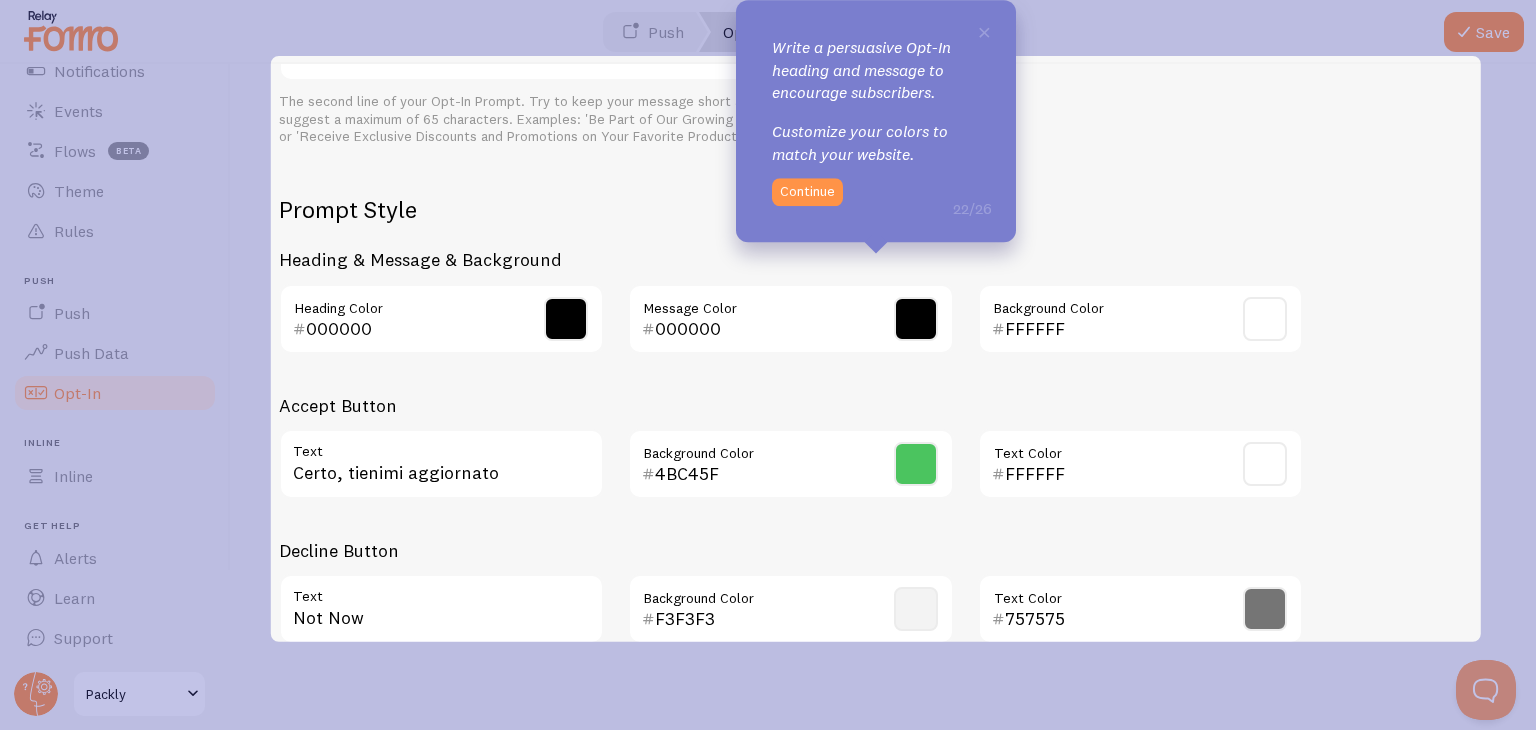 click on "Prompt Style   Heading & Message & Background   000000       Heading Color   000000       Message Color   FFFFFF       Background Color   Accept Button     Certo, tienimi aggiornato   Text         4BC45F       Background Color   FFFFFF       Text Color   Decline Button     Not Now   Text         F3F3F3       Background Color   757575       Text Color" at bounding box center (791, 427) 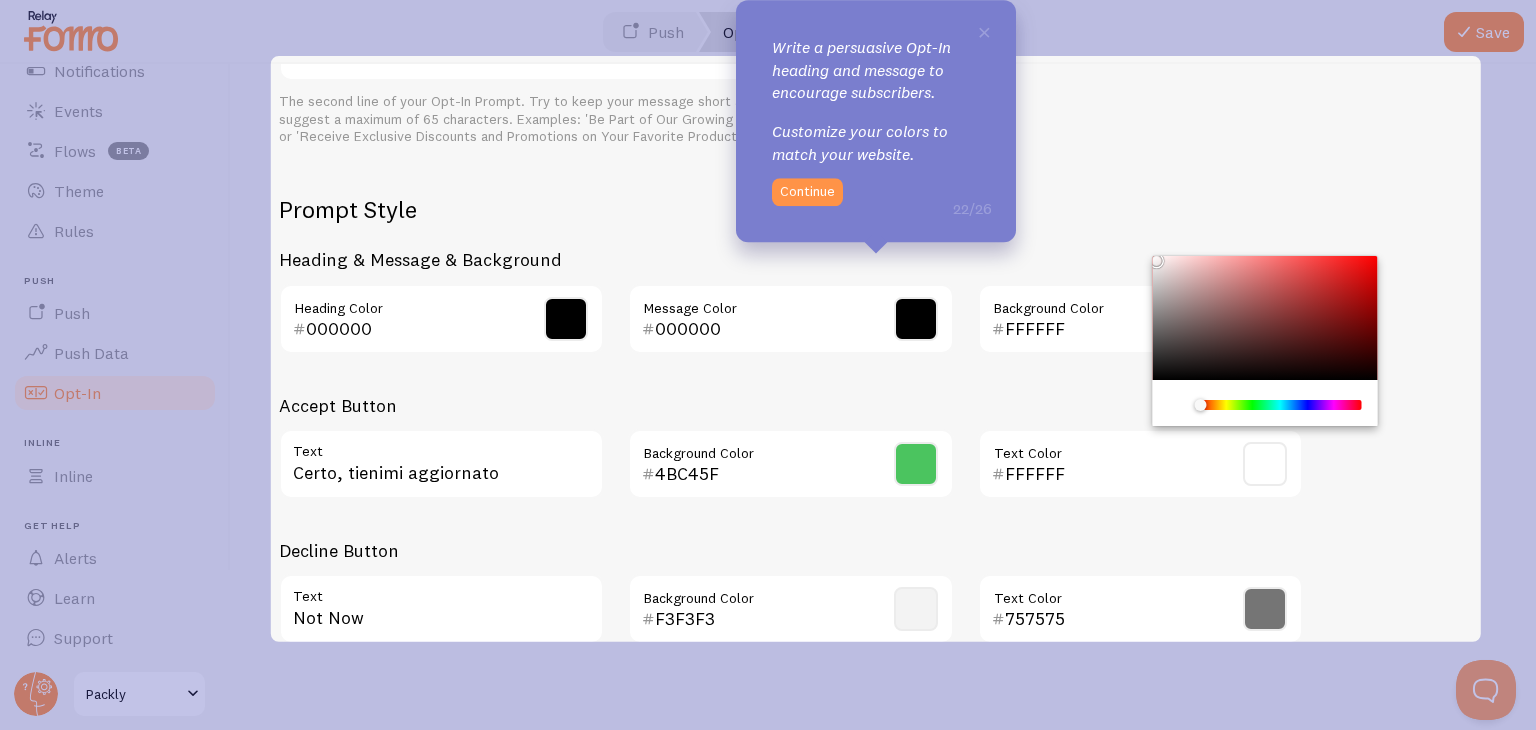 click at bounding box center (1264, 318) 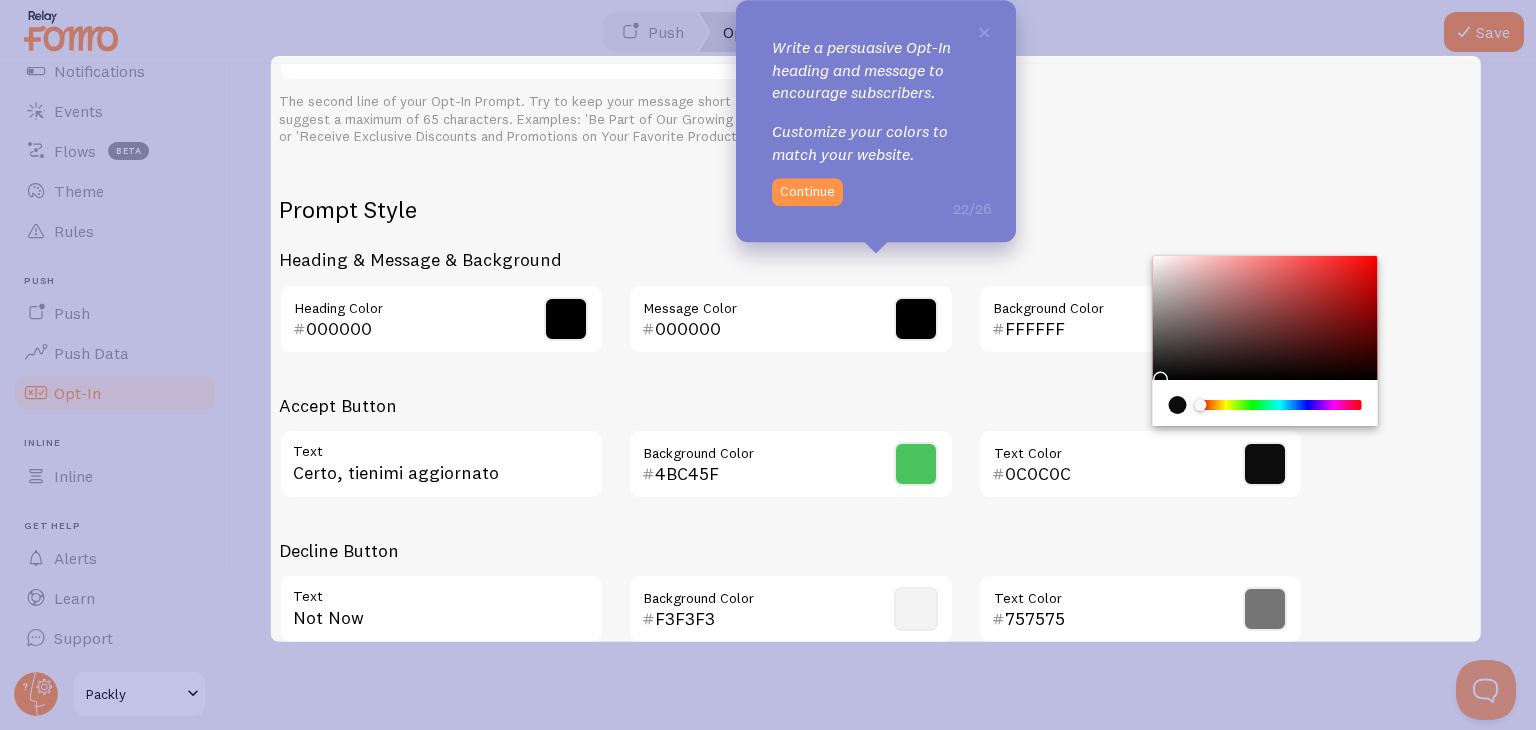 click on "Prompt Style   Heading & Message & Background   000000       Heading Color   000000       Message Color   FFFFFF       Background Color   Accept Button     Certo, tienimi aggiornato   Text         4BC45F       Background Color   0C0C0C                     Text Color   Decline Button     Not Now   Text         F3F3F3       Background Color   757575       Text Color" at bounding box center [791, 427] 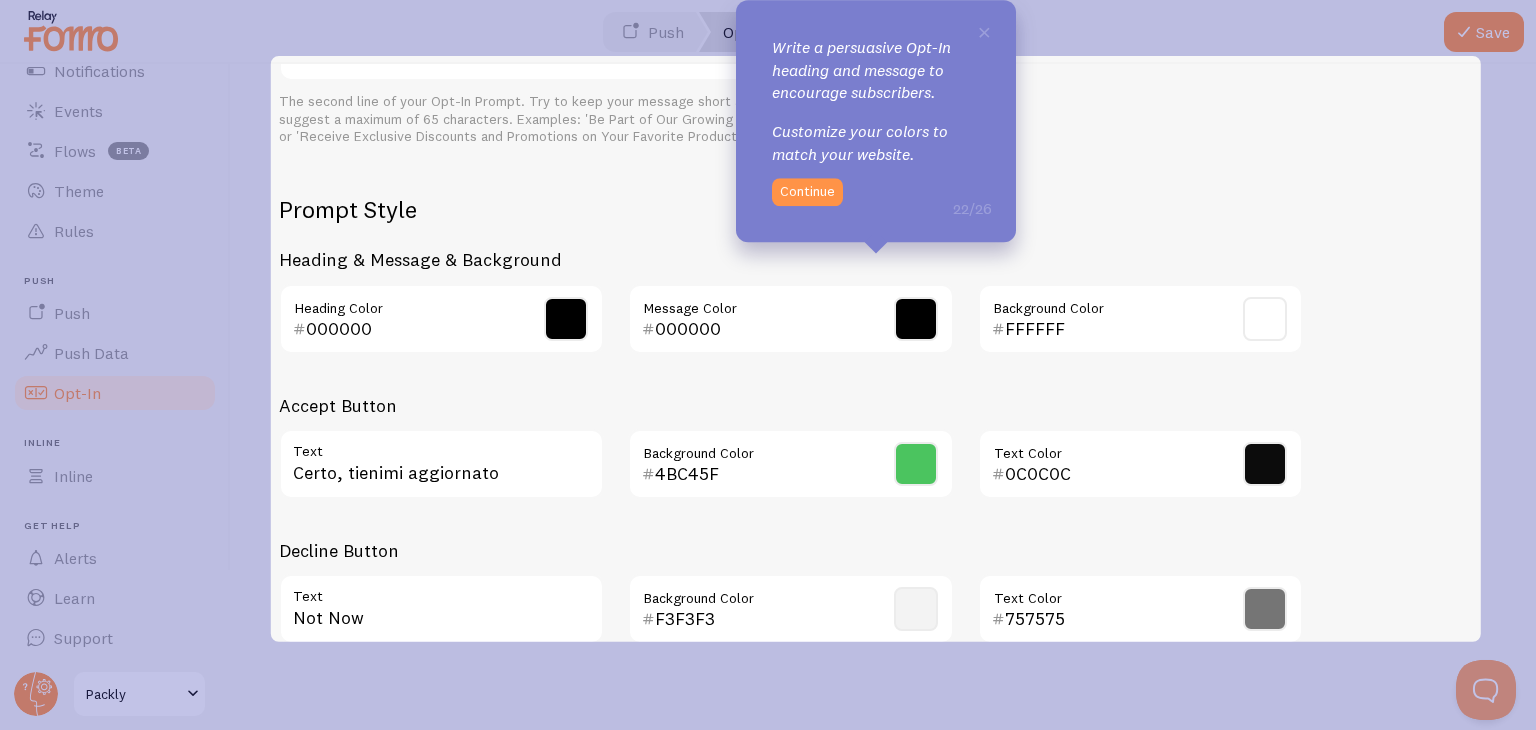 click on "Text" at bounding box center (441, 591) 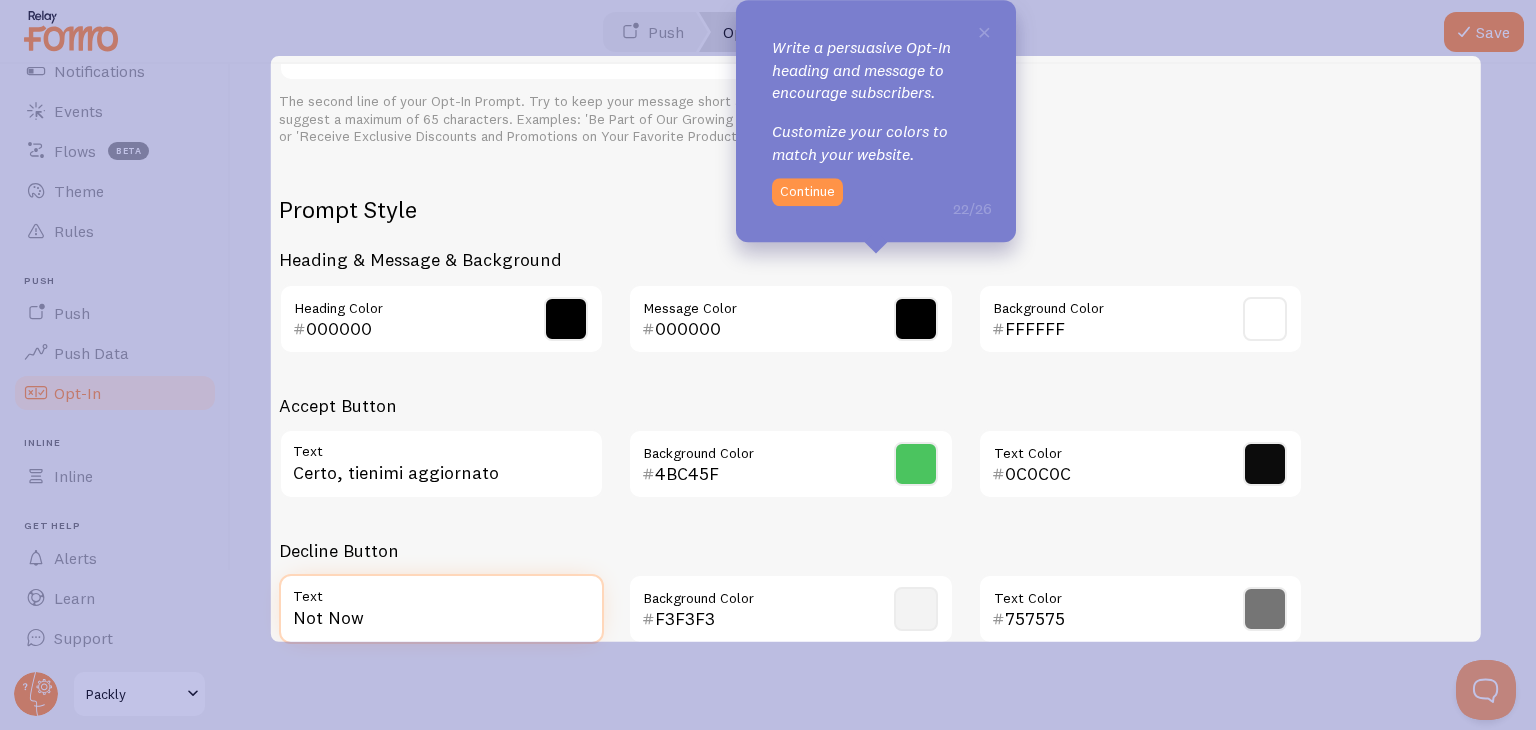 click on "Not Now" at bounding box center [441, 609] 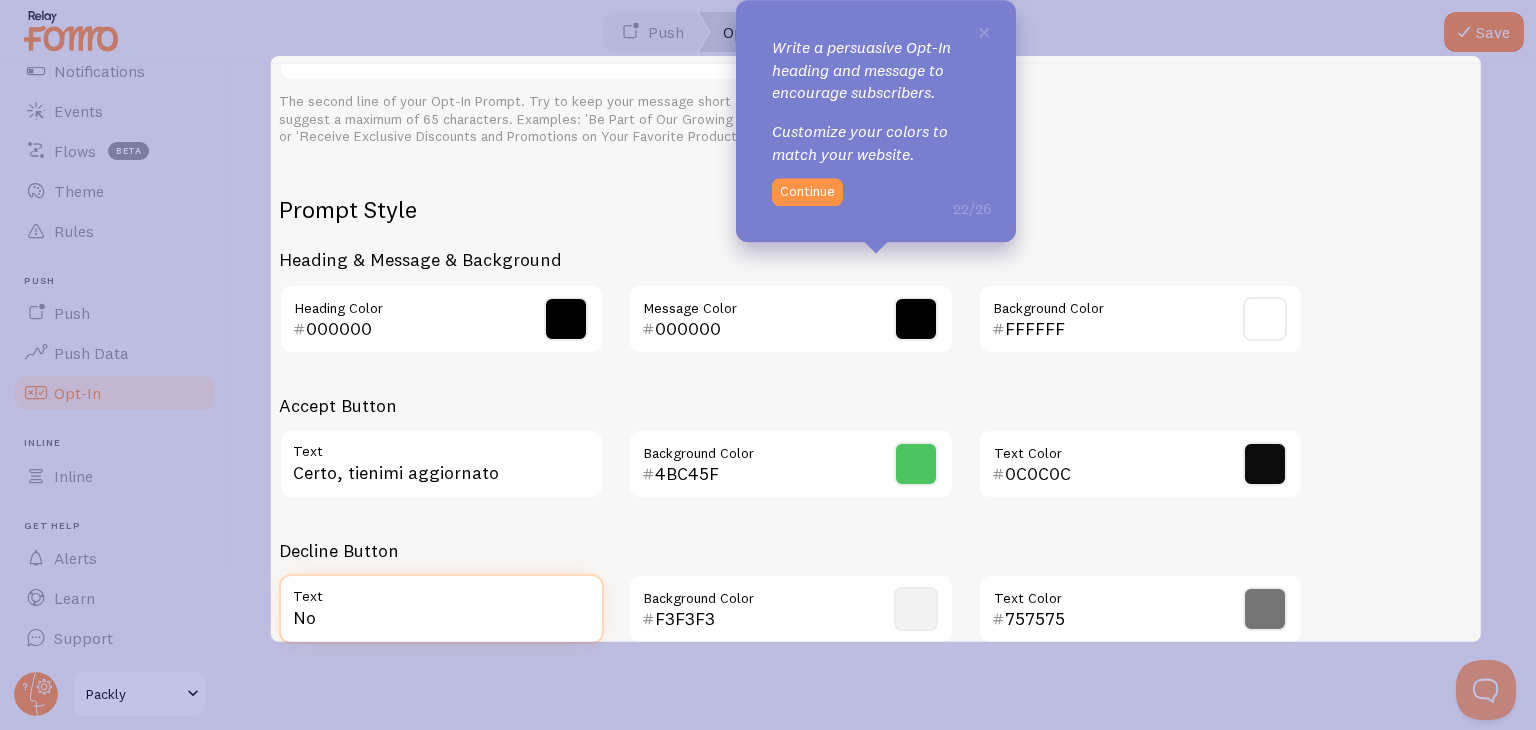 type on "N" 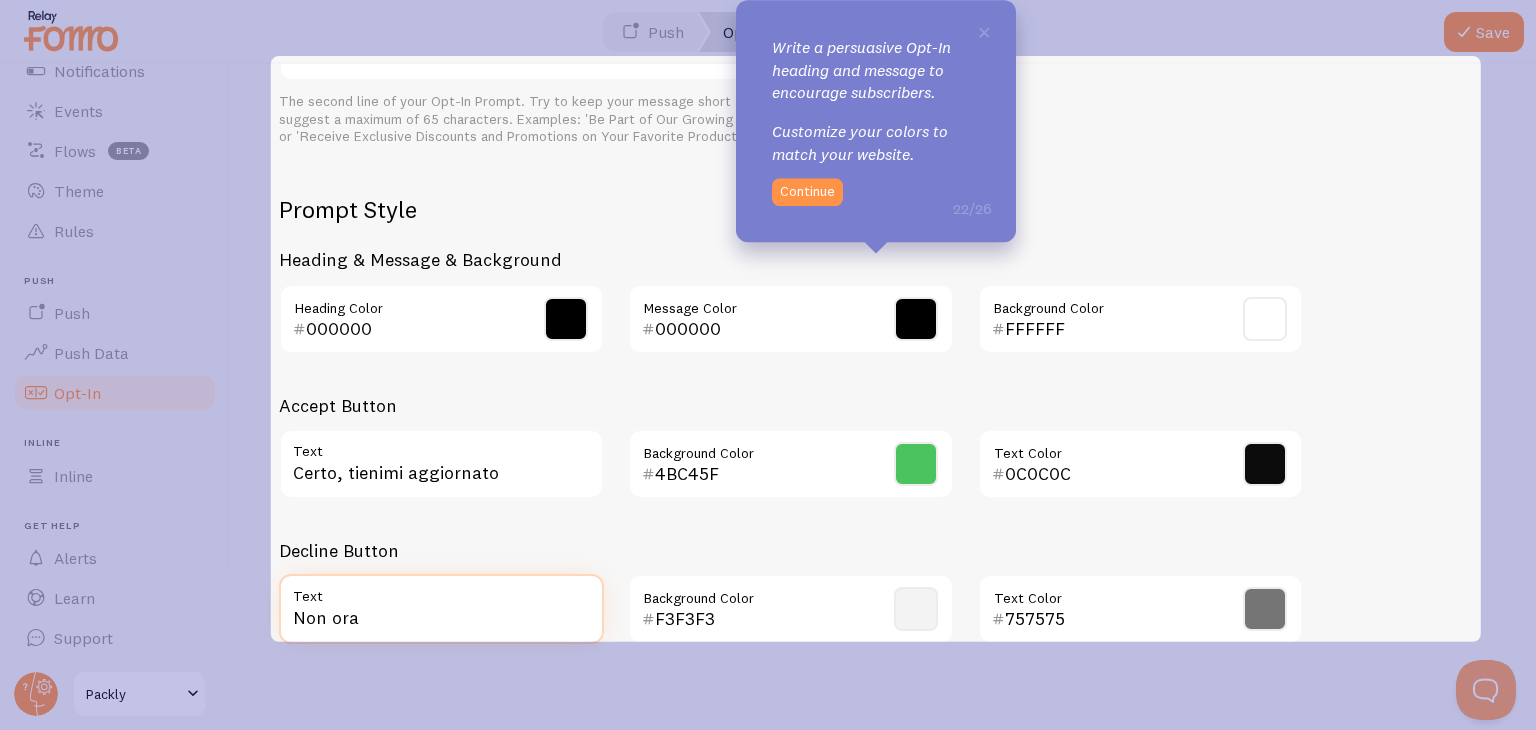 type on "Non ora" 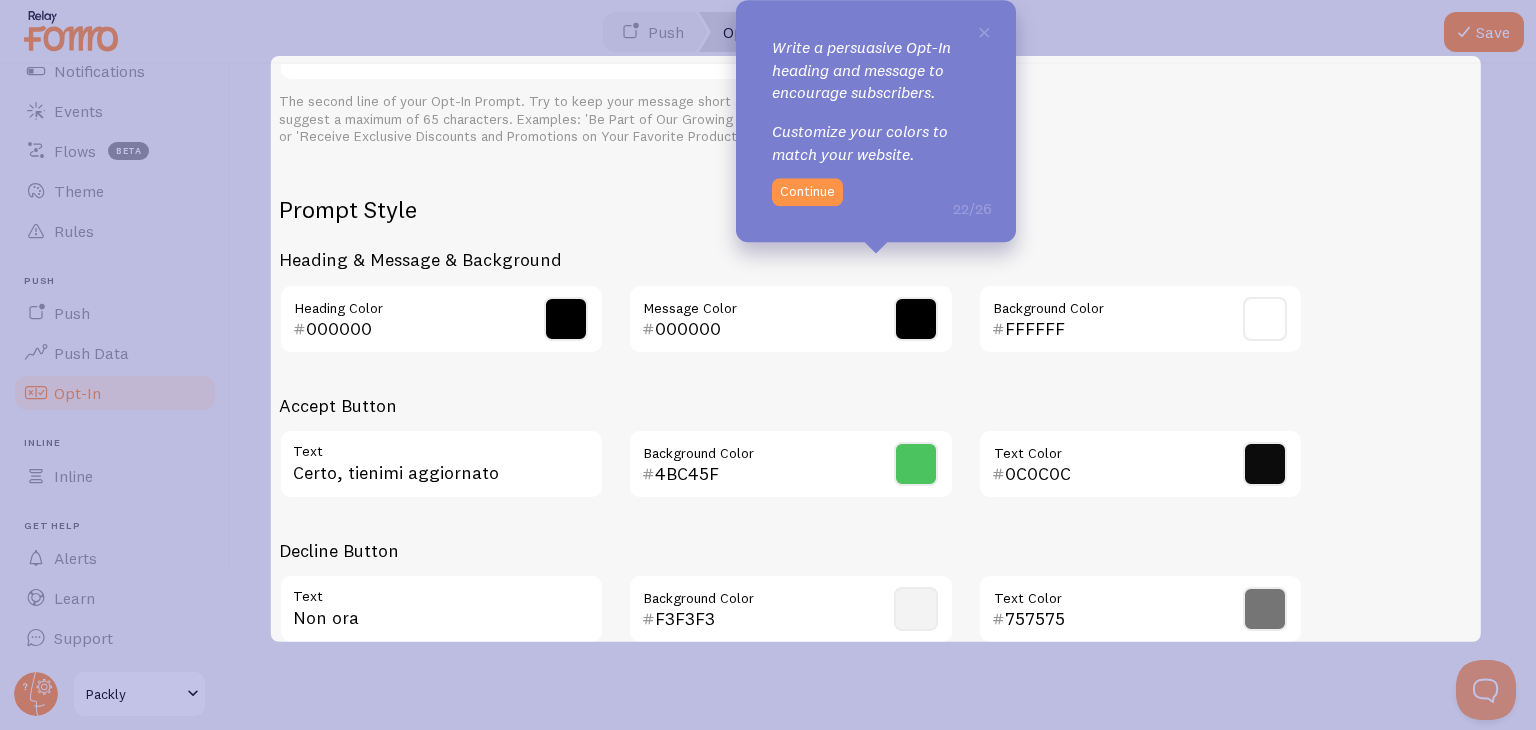click on "Decline Button" at bounding box center [791, 550] 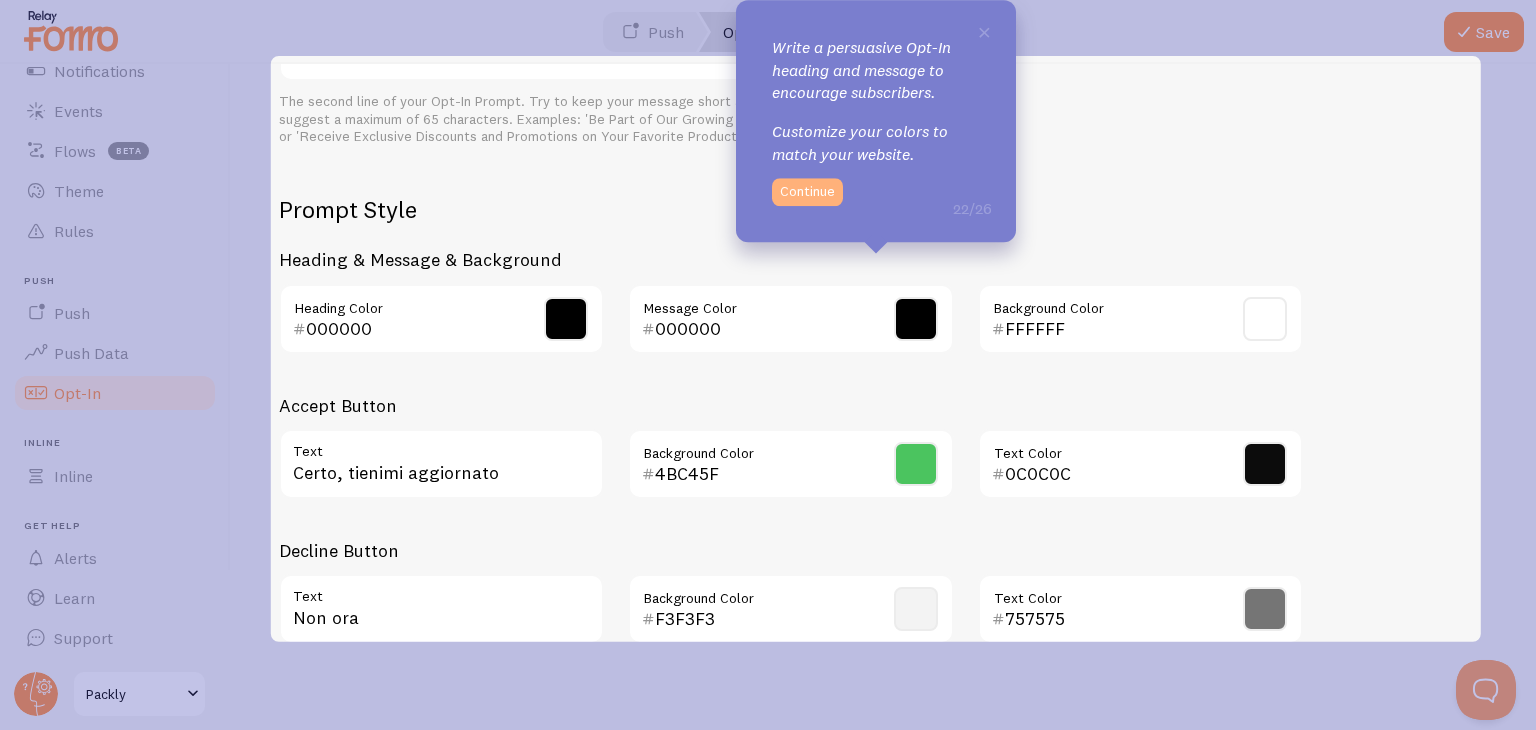 click on "Continue" at bounding box center (807, 192) 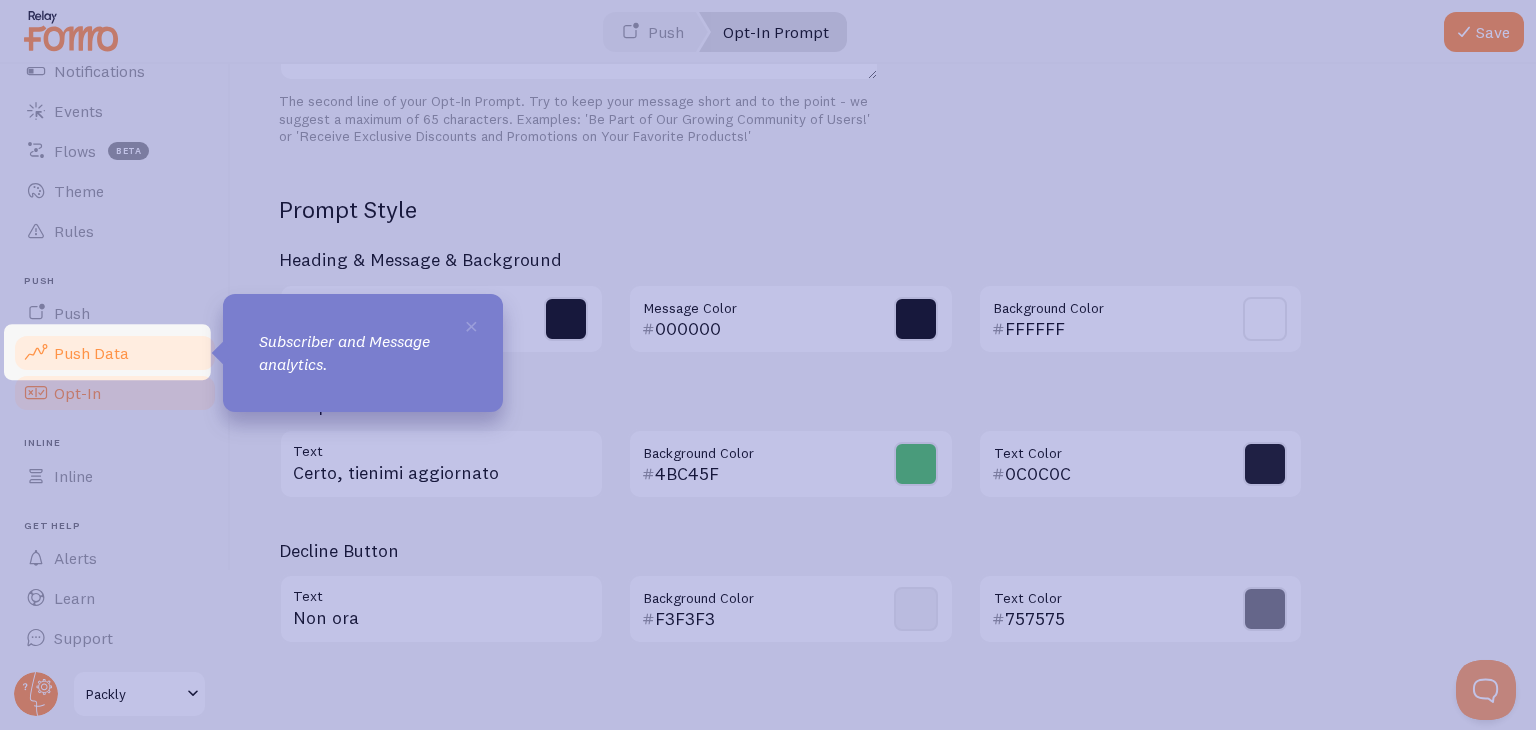 click on "Push Data" at bounding box center (91, 353) 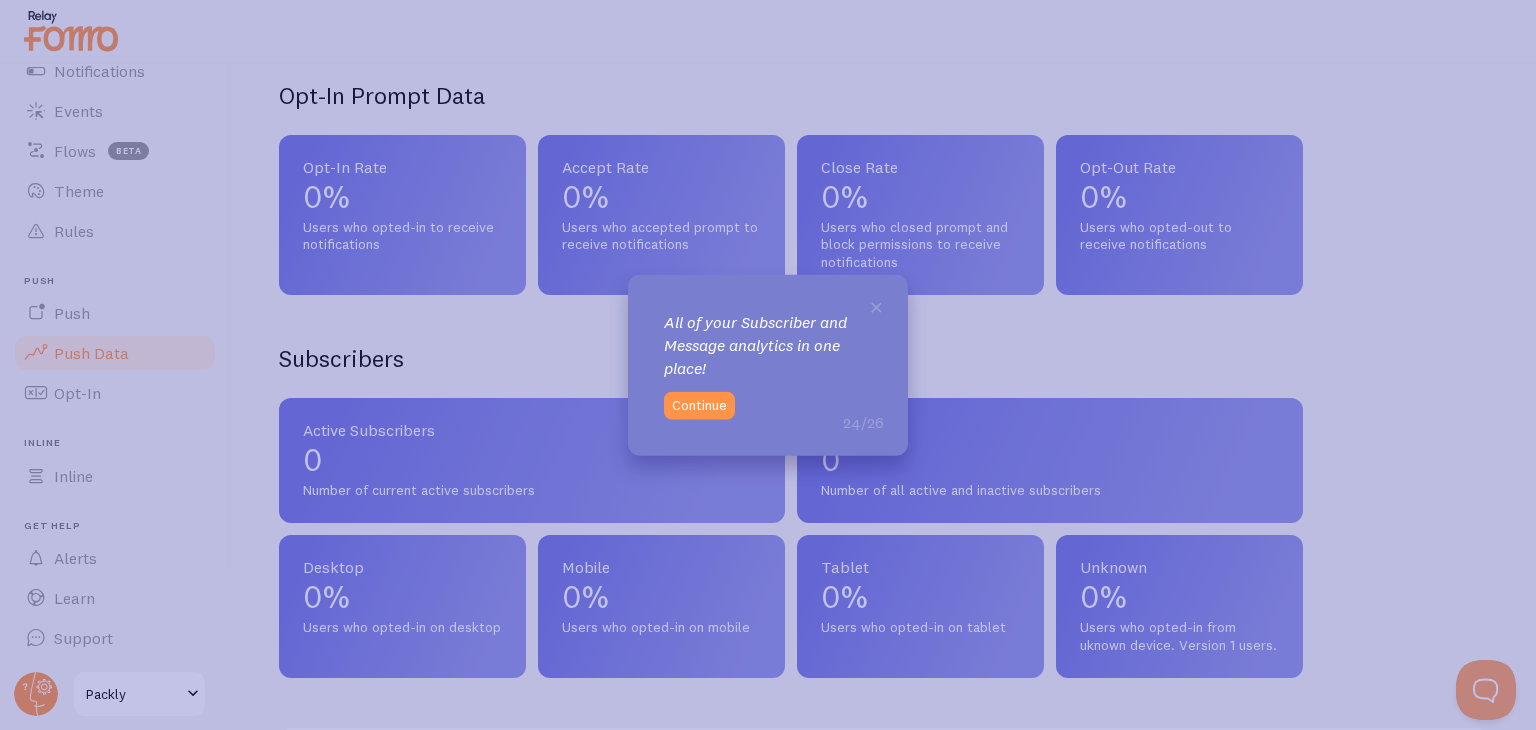 scroll, scrollTop: 977, scrollLeft: 0, axis: vertical 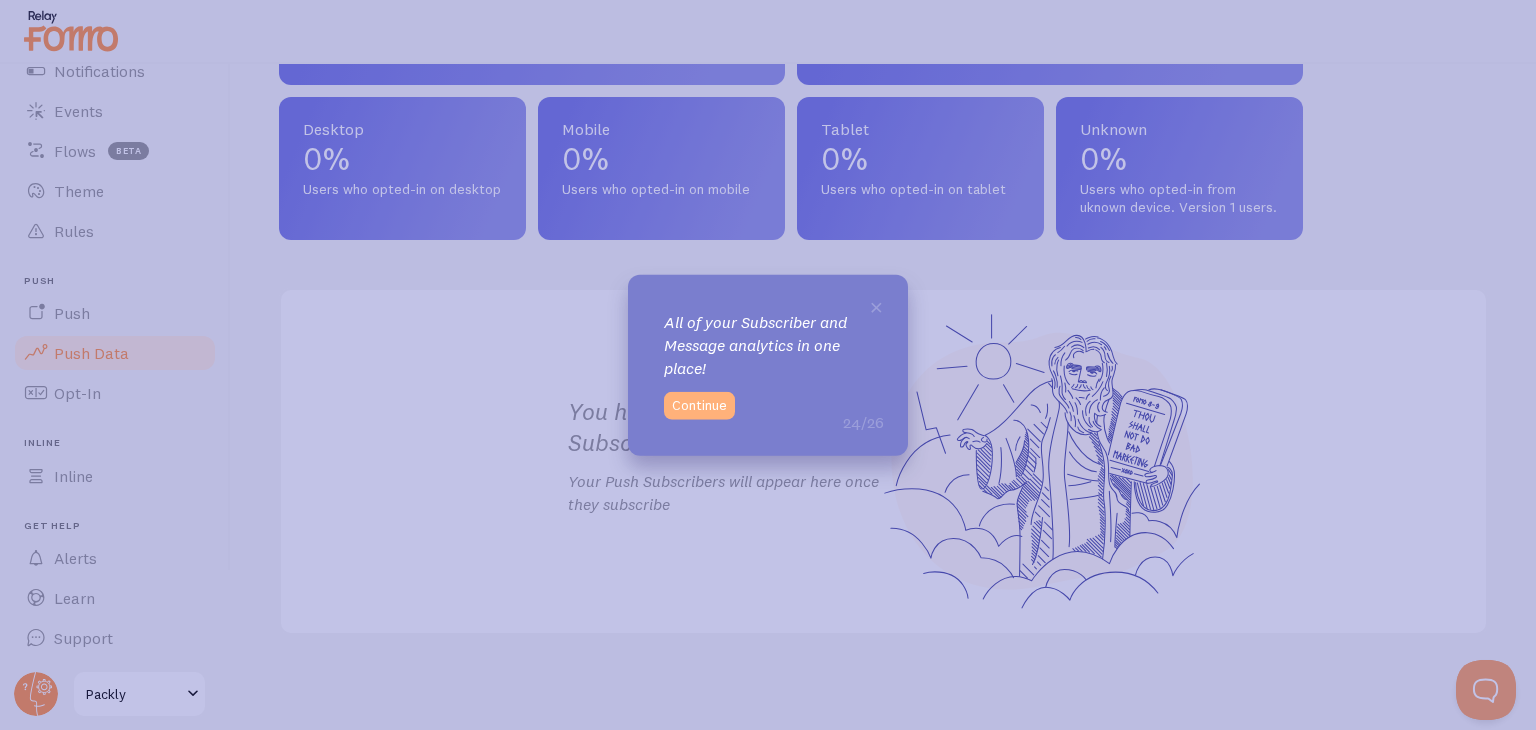 click on "Continue" at bounding box center (699, 405) 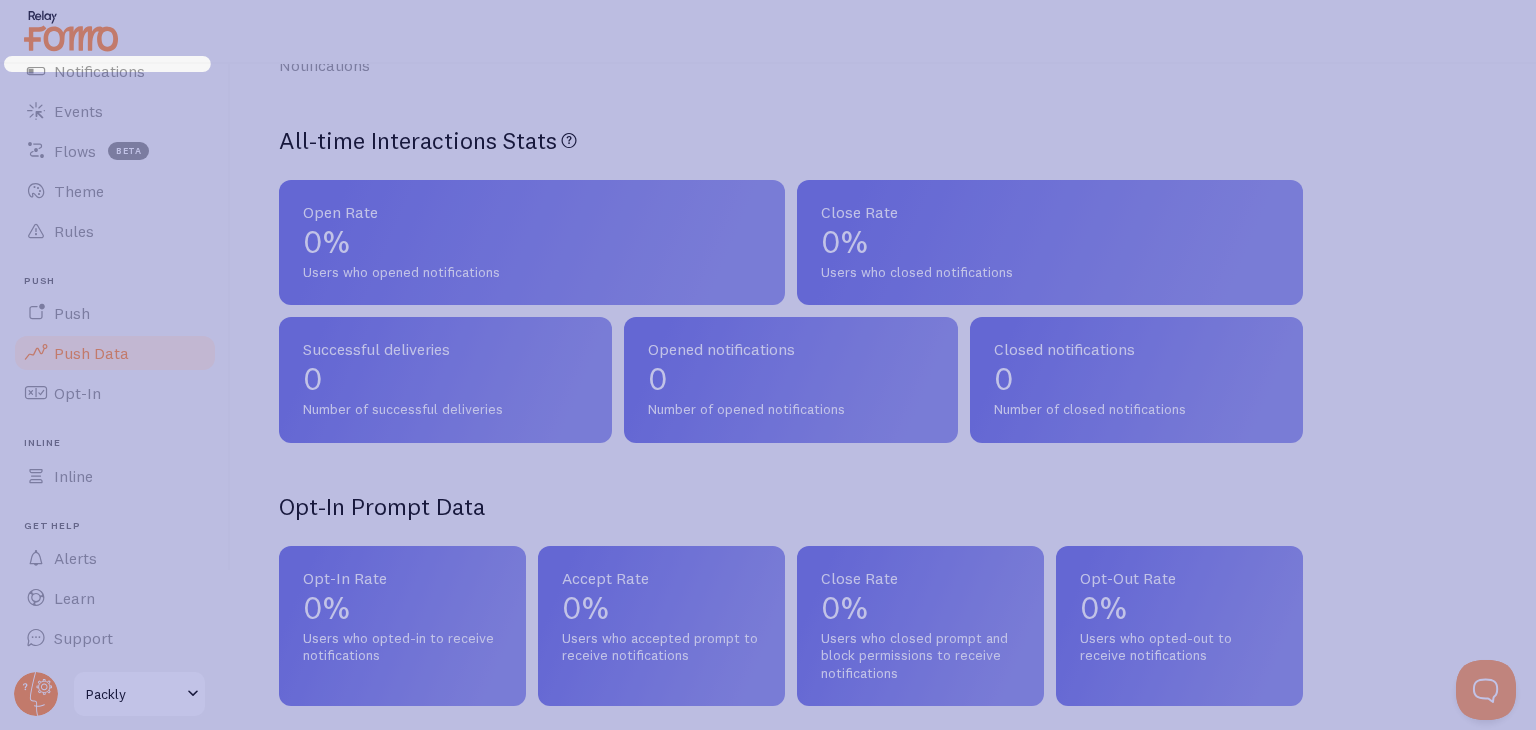 scroll, scrollTop: 0, scrollLeft: 0, axis: both 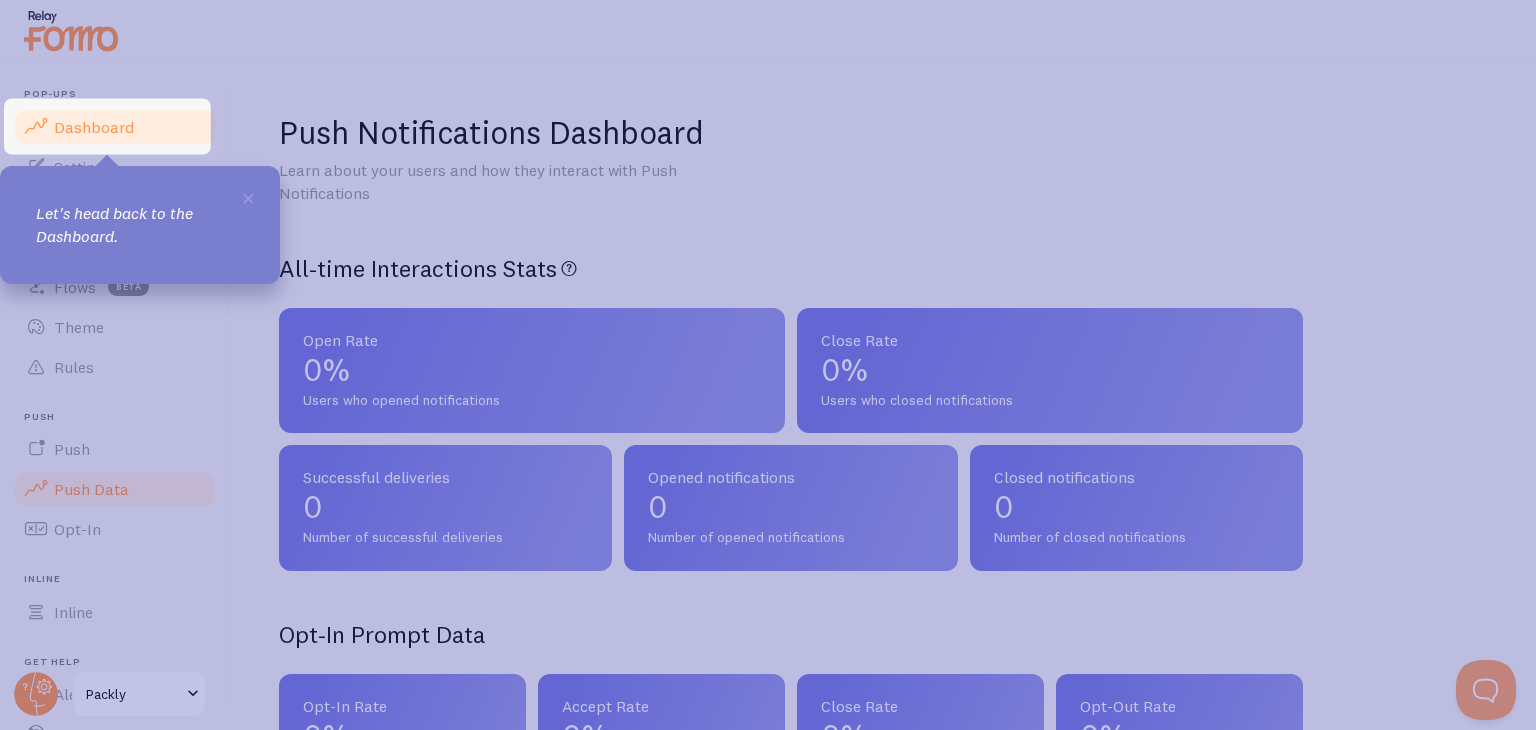 click on "Dashboard" at bounding box center (94, 127) 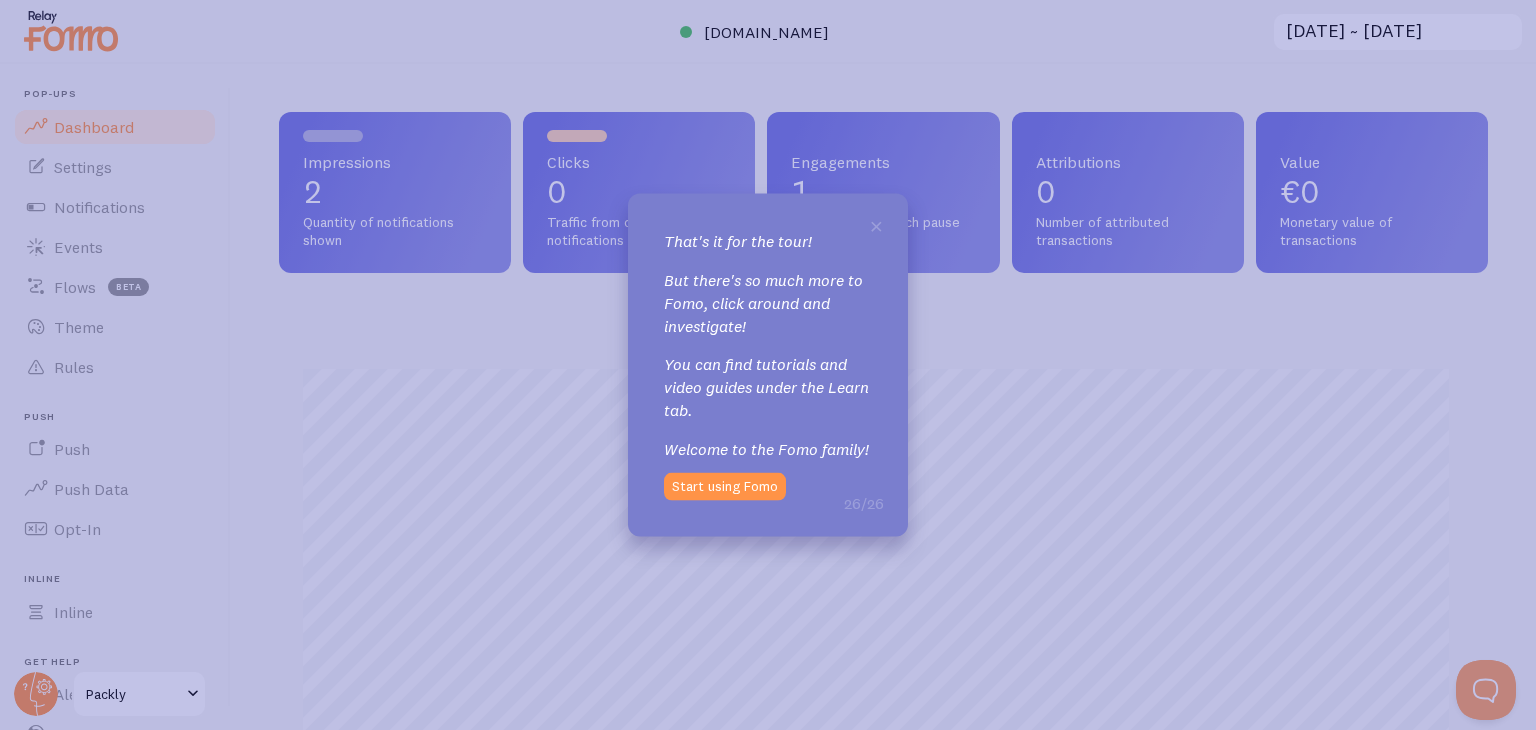 scroll, scrollTop: 999474, scrollLeft: 998805, axis: both 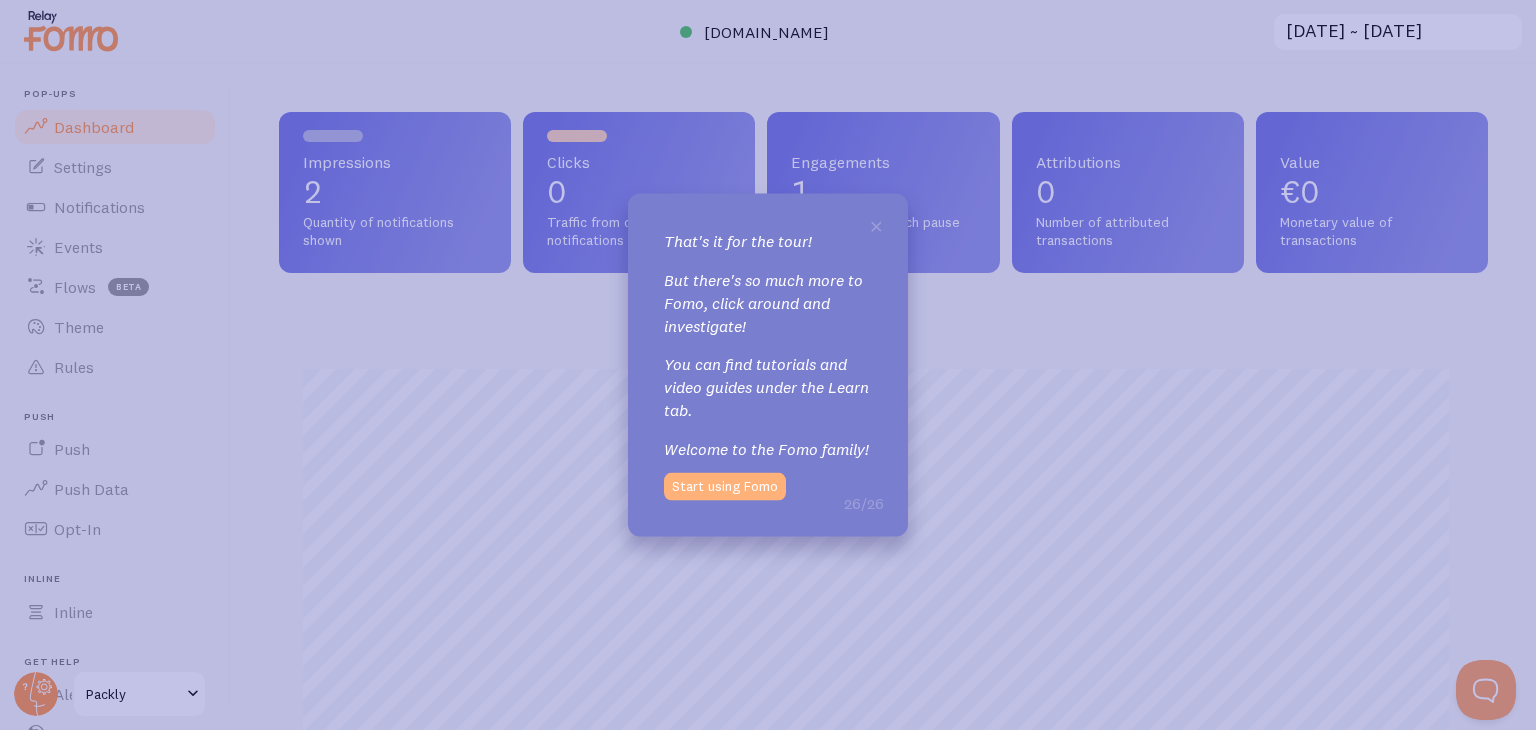 click on "Start using Fomo" at bounding box center (725, 486) 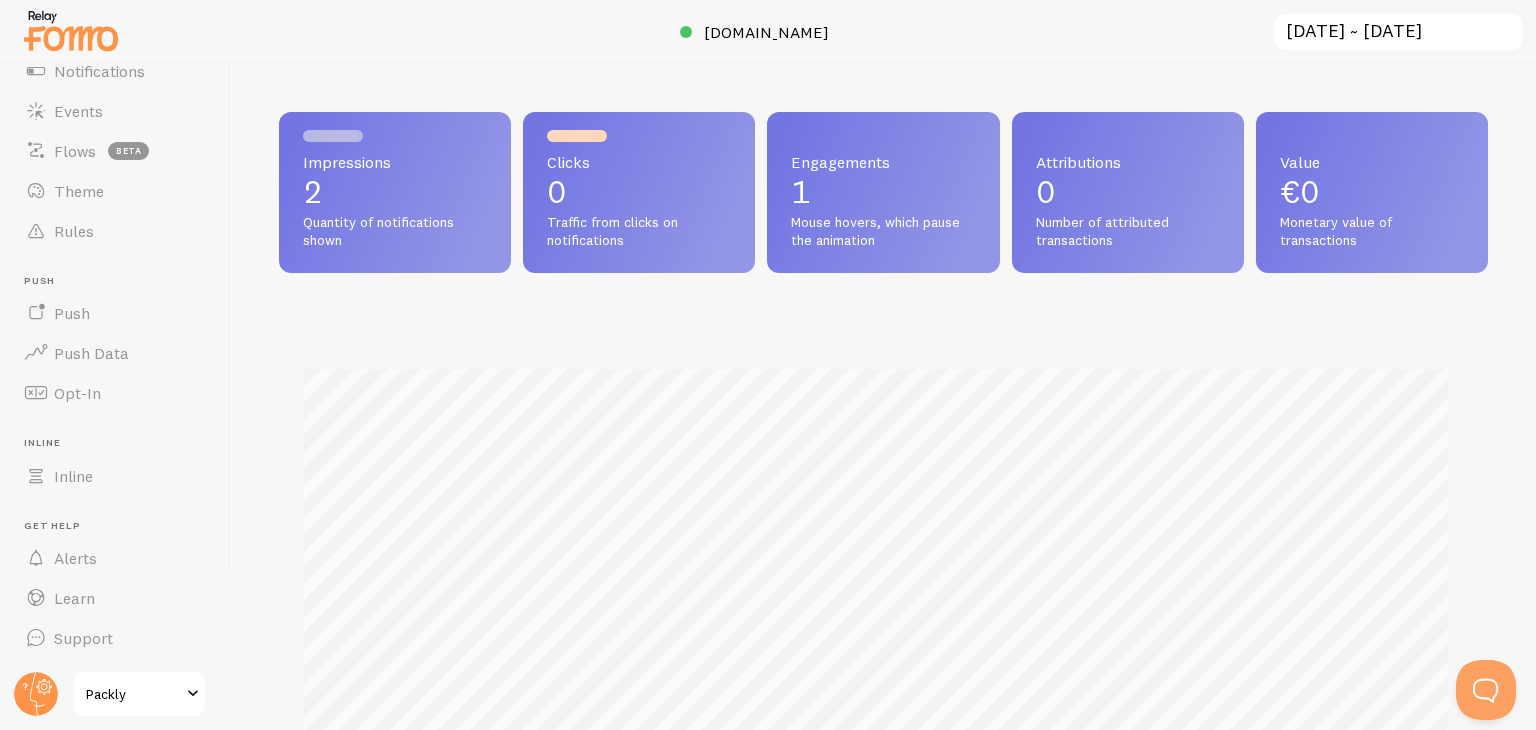 scroll, scrollTop: 136, scrollLeft: 0, axis: vertical 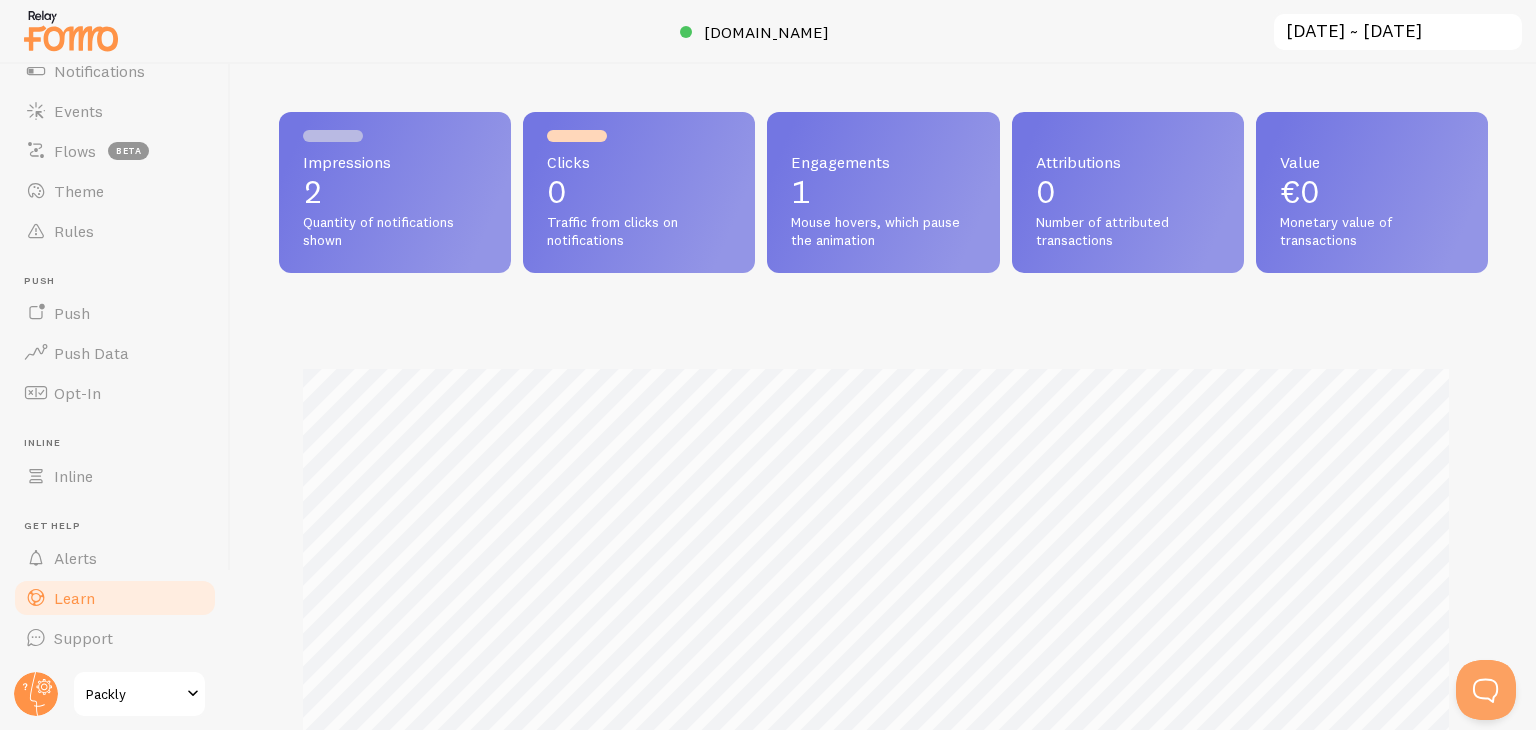 click on "Learn" at bounding box center [74, 598] 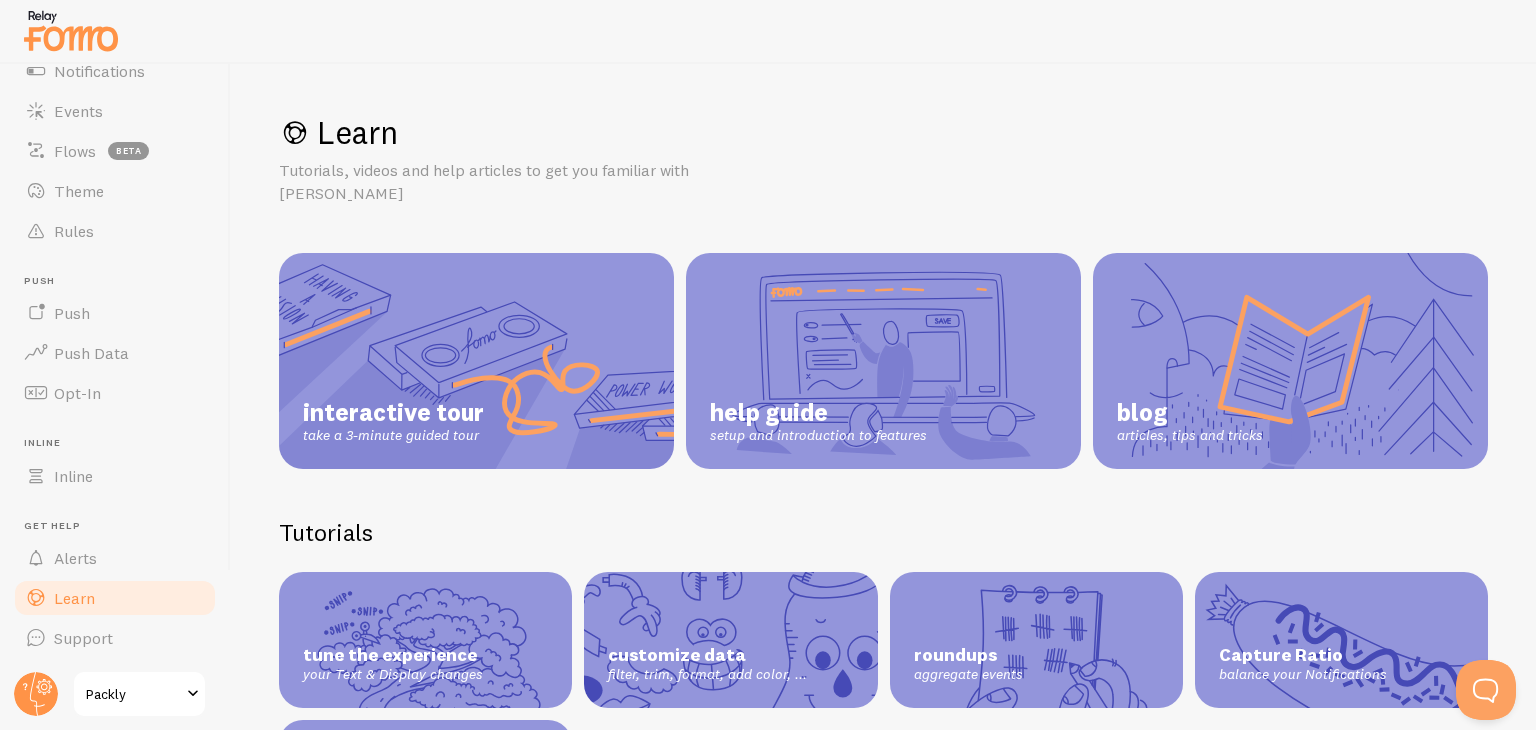 click on "interactive tour
take a 3-minute guided tour" at bounding box center [476, 361] 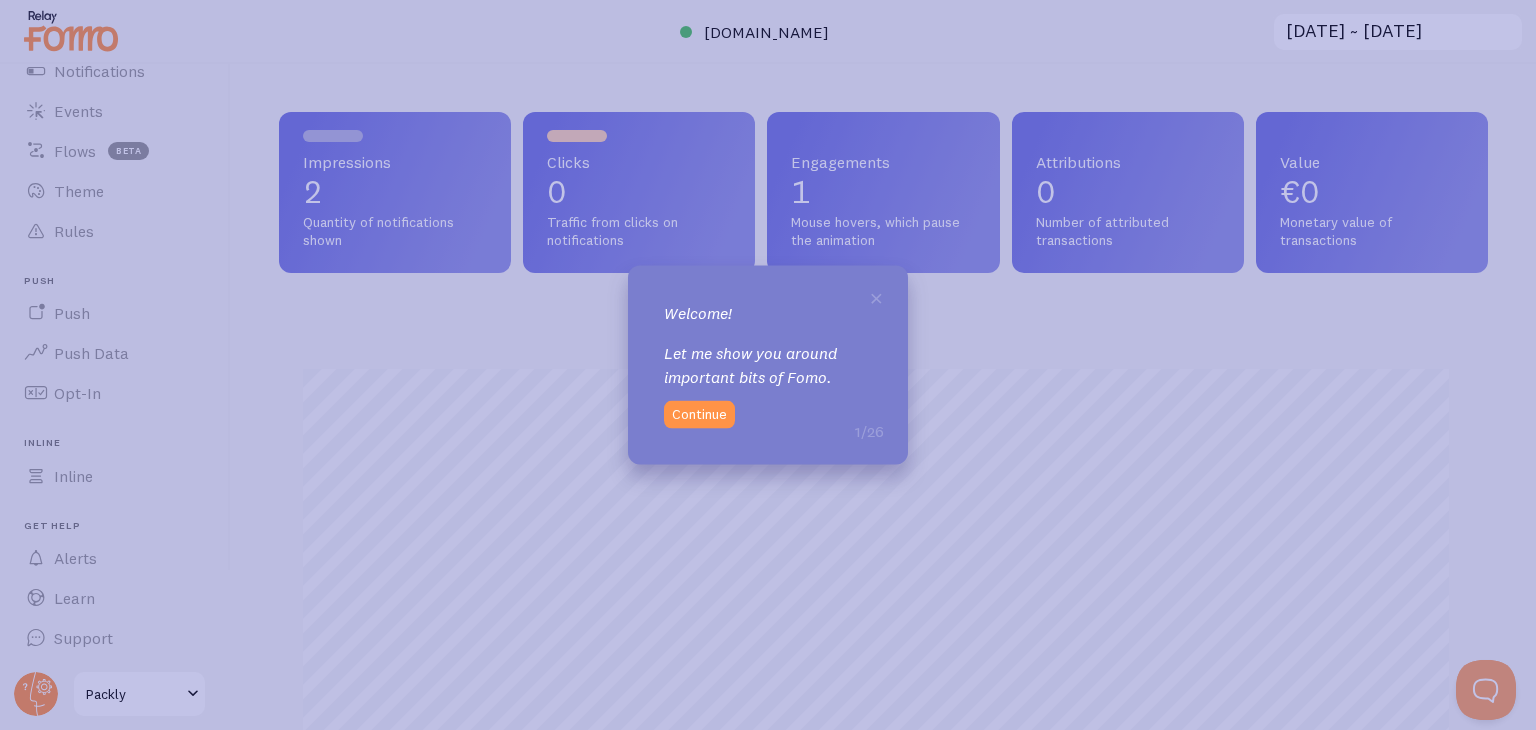 scroll, scrollTop: 999474, scrollLeft: 998805, axis: both 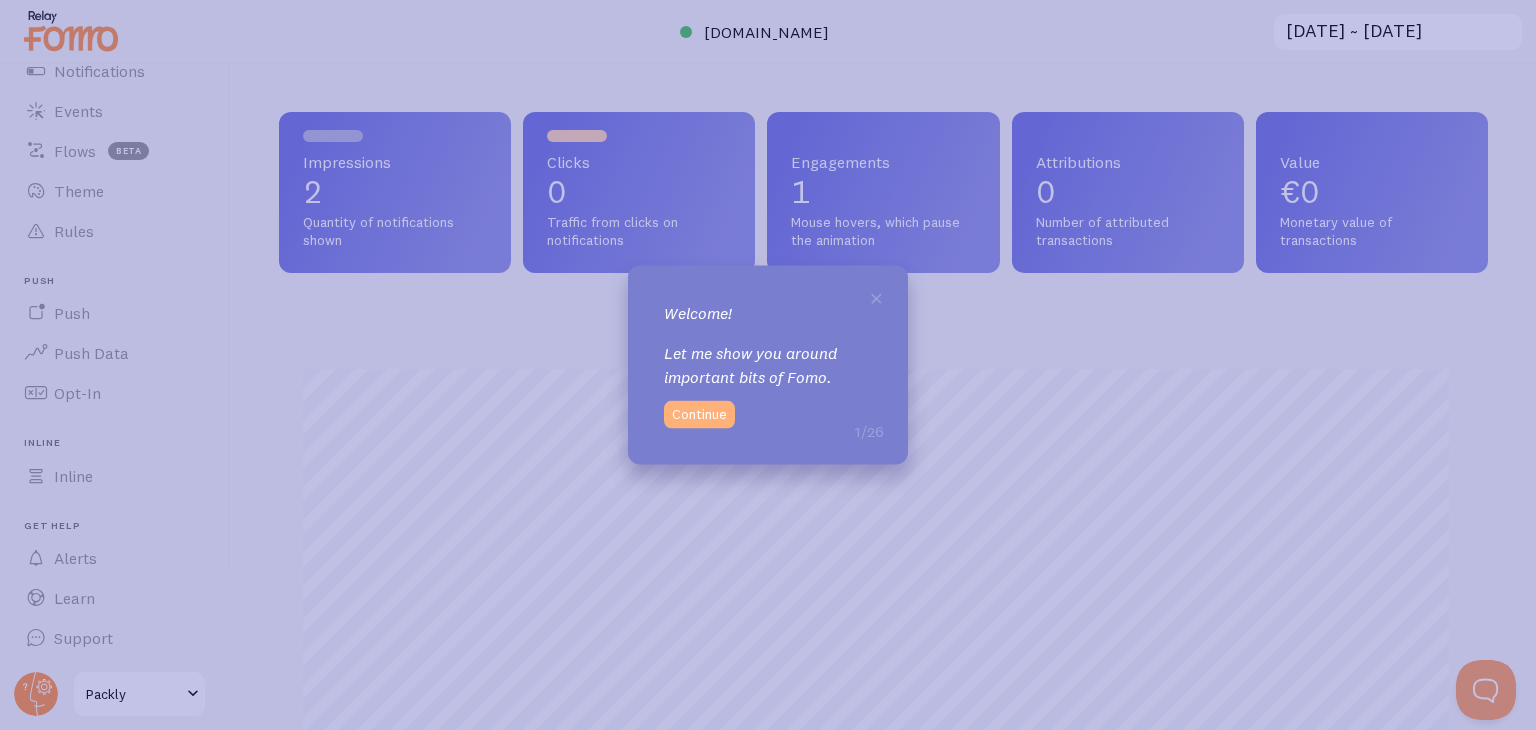 click on "Continue" at bounding box center [699, 414] 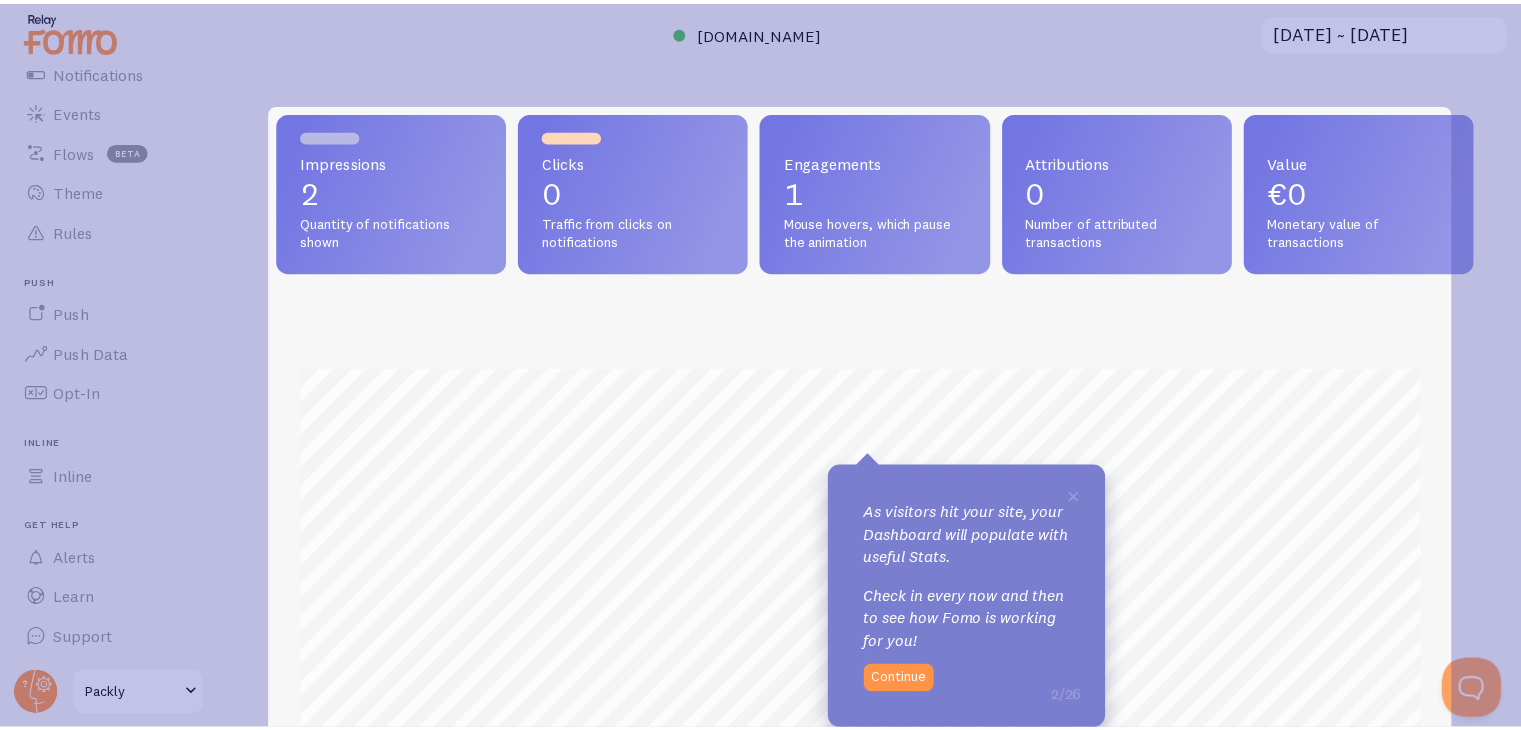 scroll, scrollTop: 525, scrollLeft: 1178, axis: both 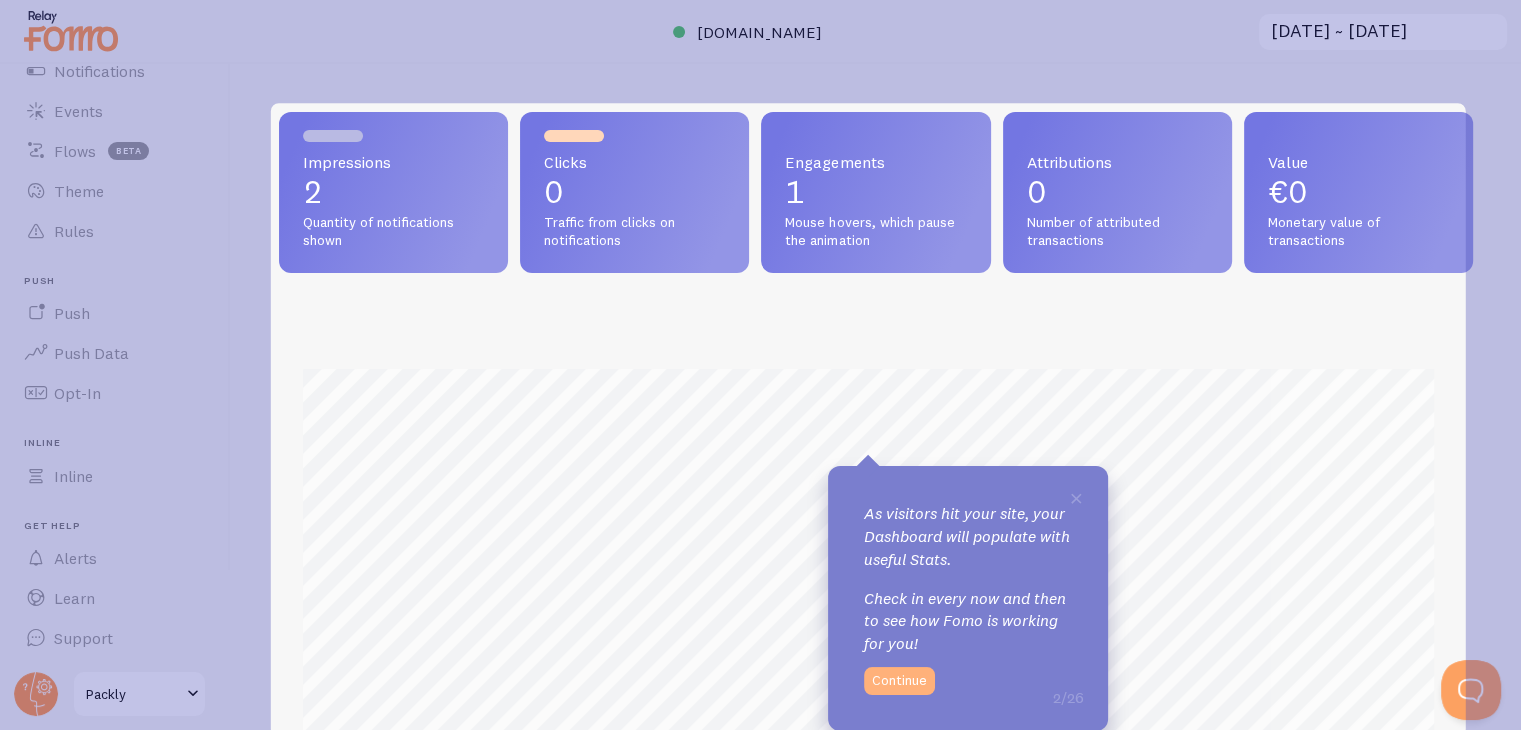 click on "Continue" at bounding box center (899, 681) 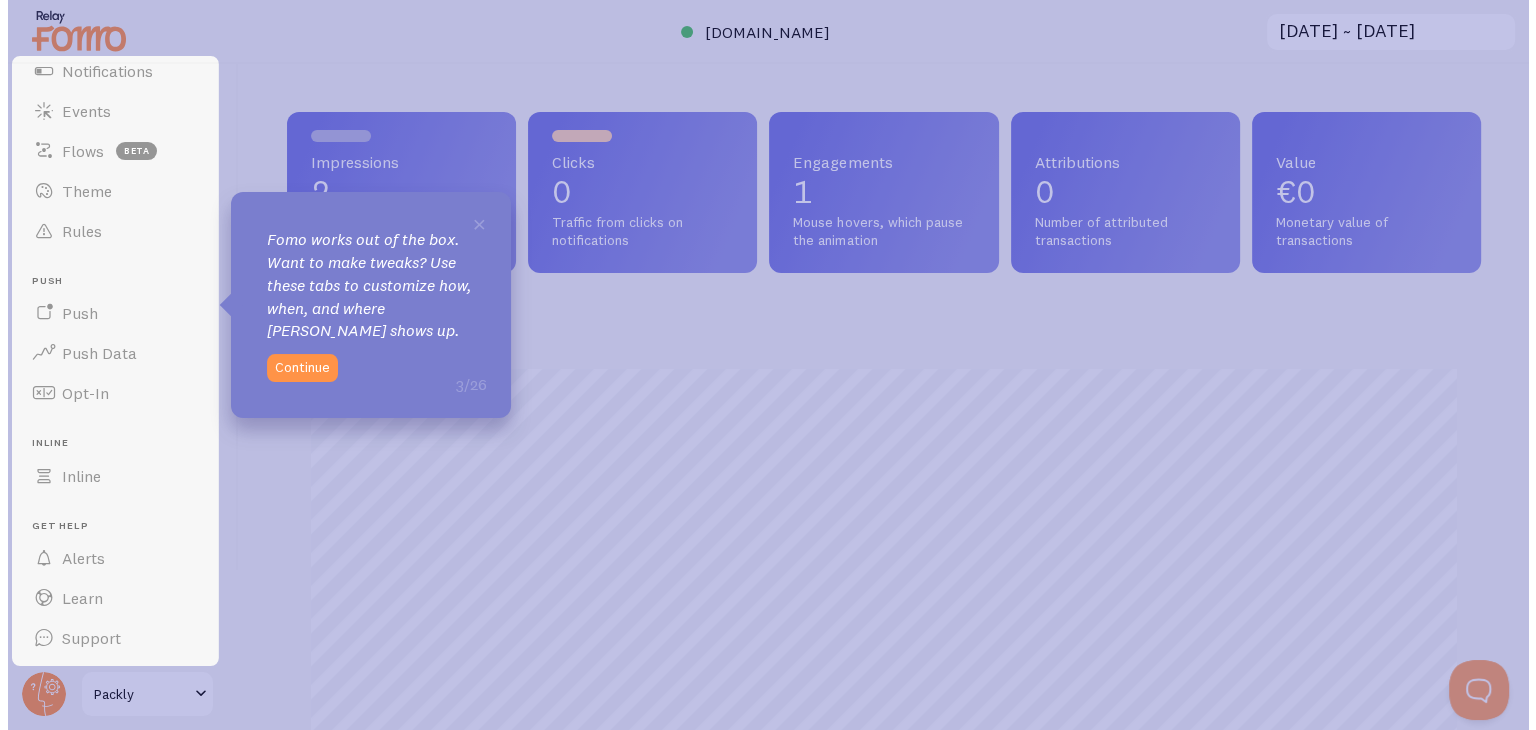 scroll, scrollTop: 0, scrollLeft: 0, axis: both 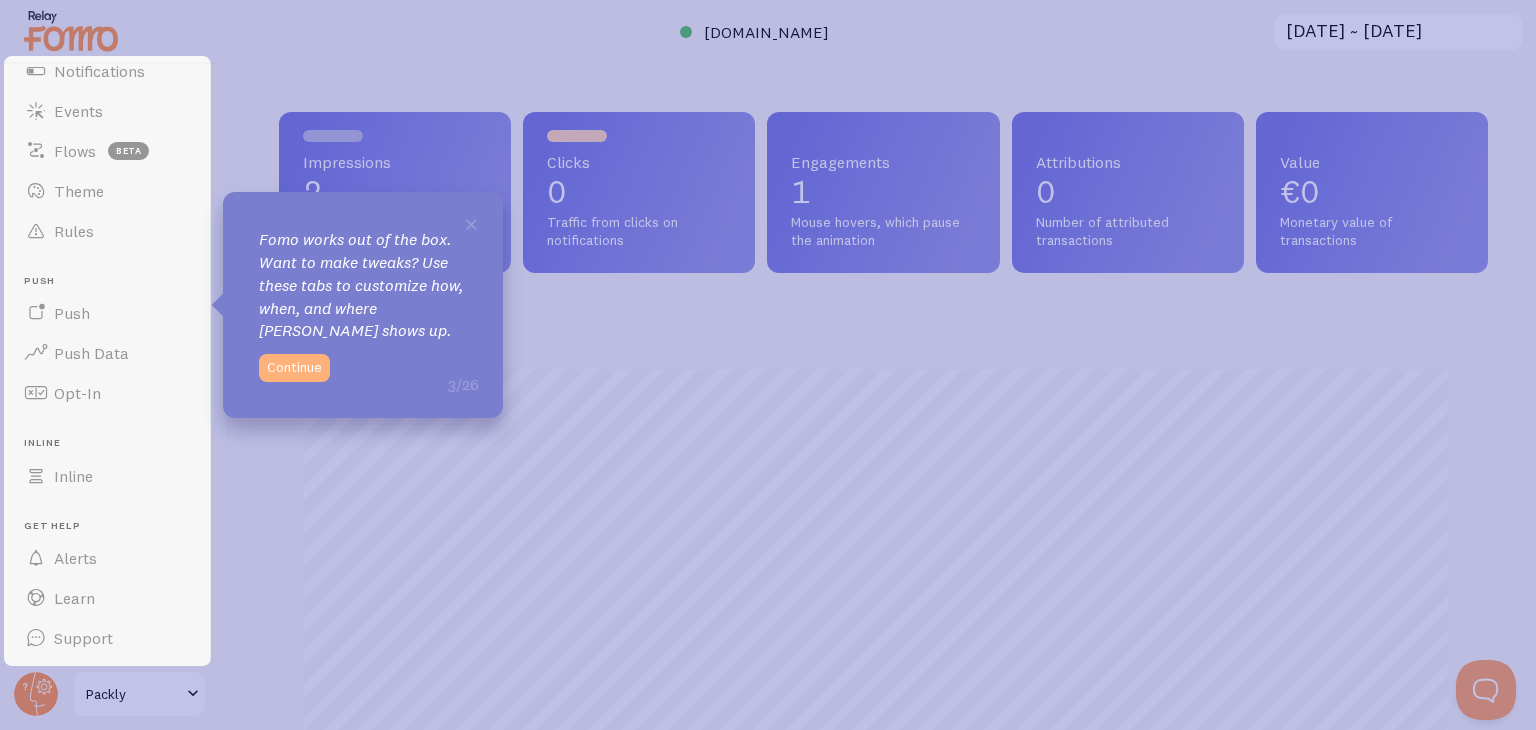 click on "Continue" at bounding box center (294, 368) 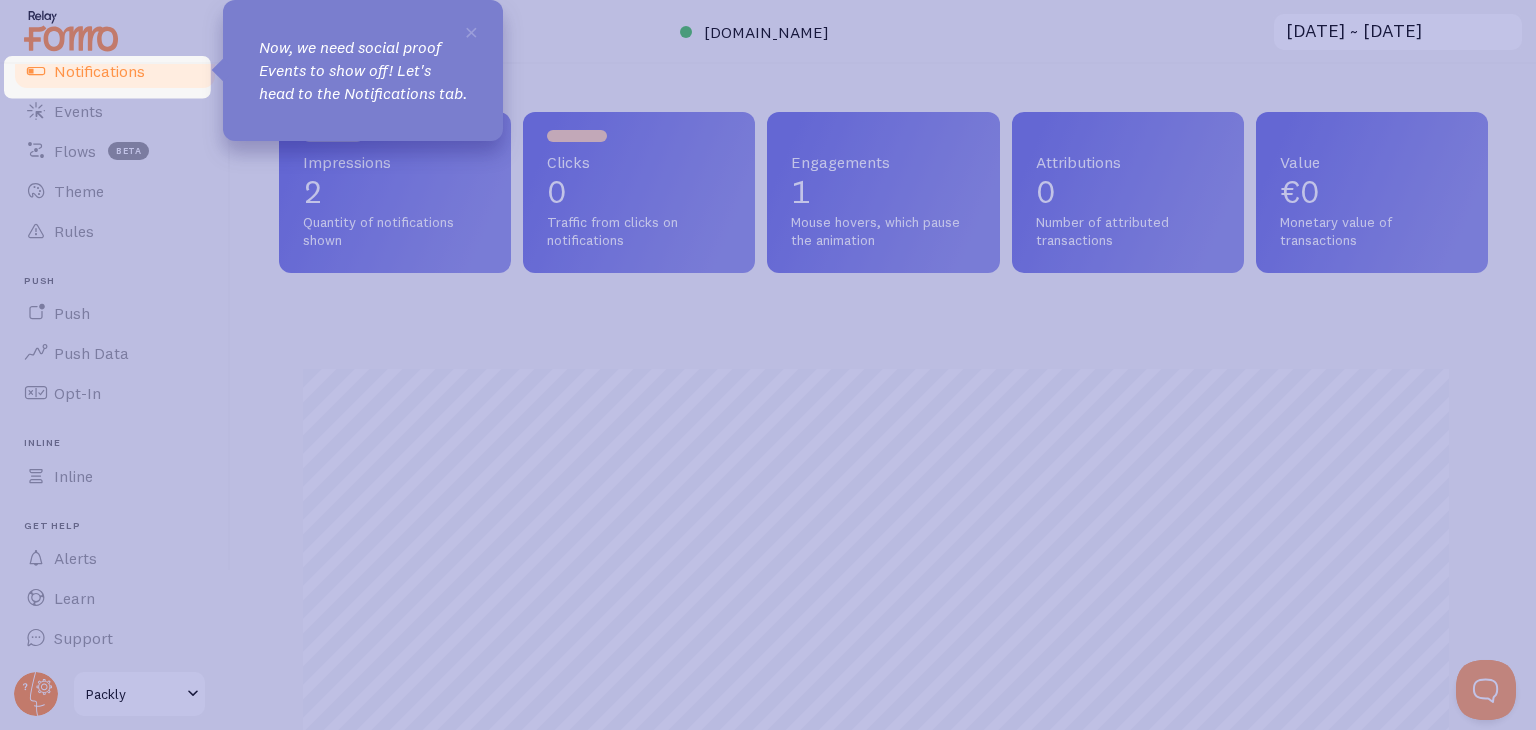 click on "Notifications" at bounding box center (99, 71) 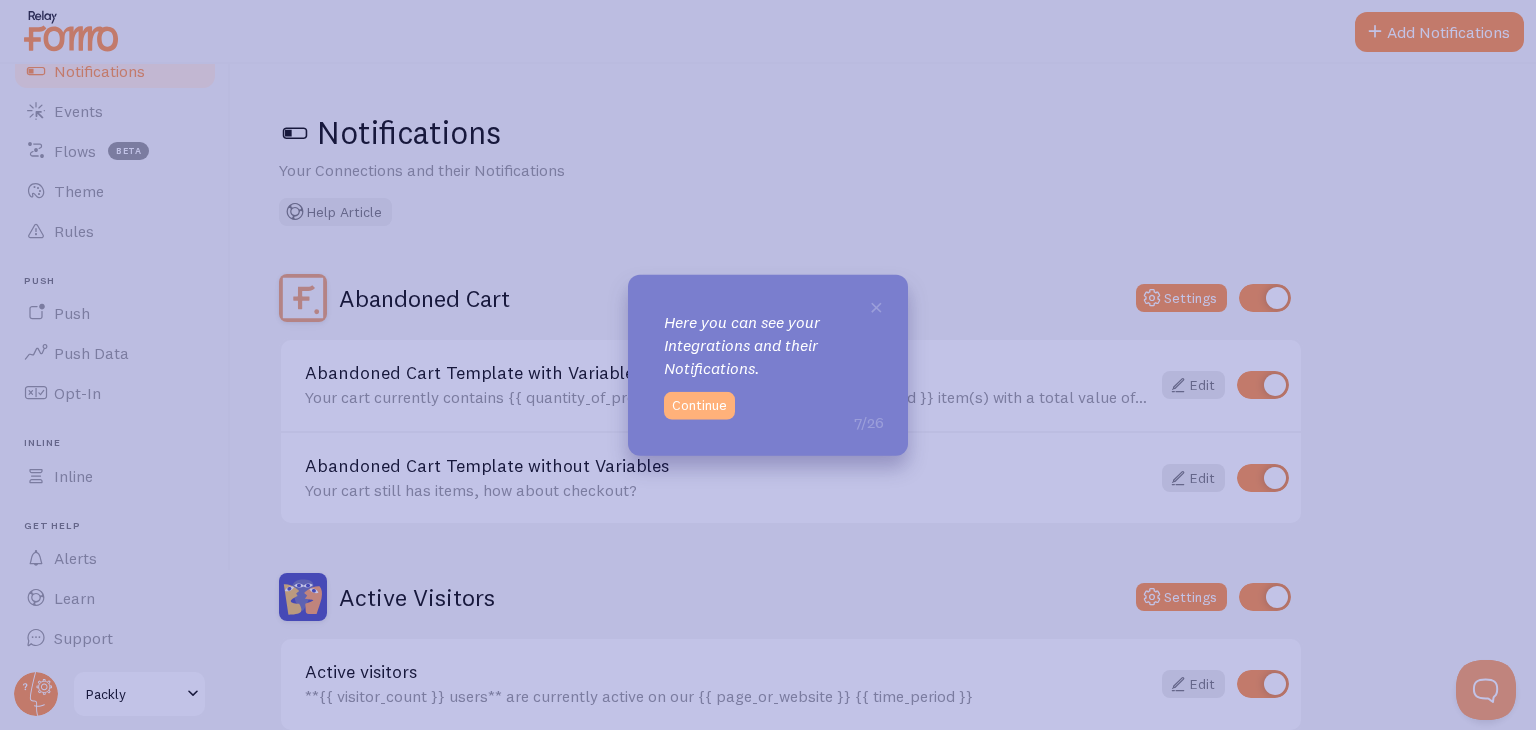 click on "Continue" at bounding box center [699, 405] 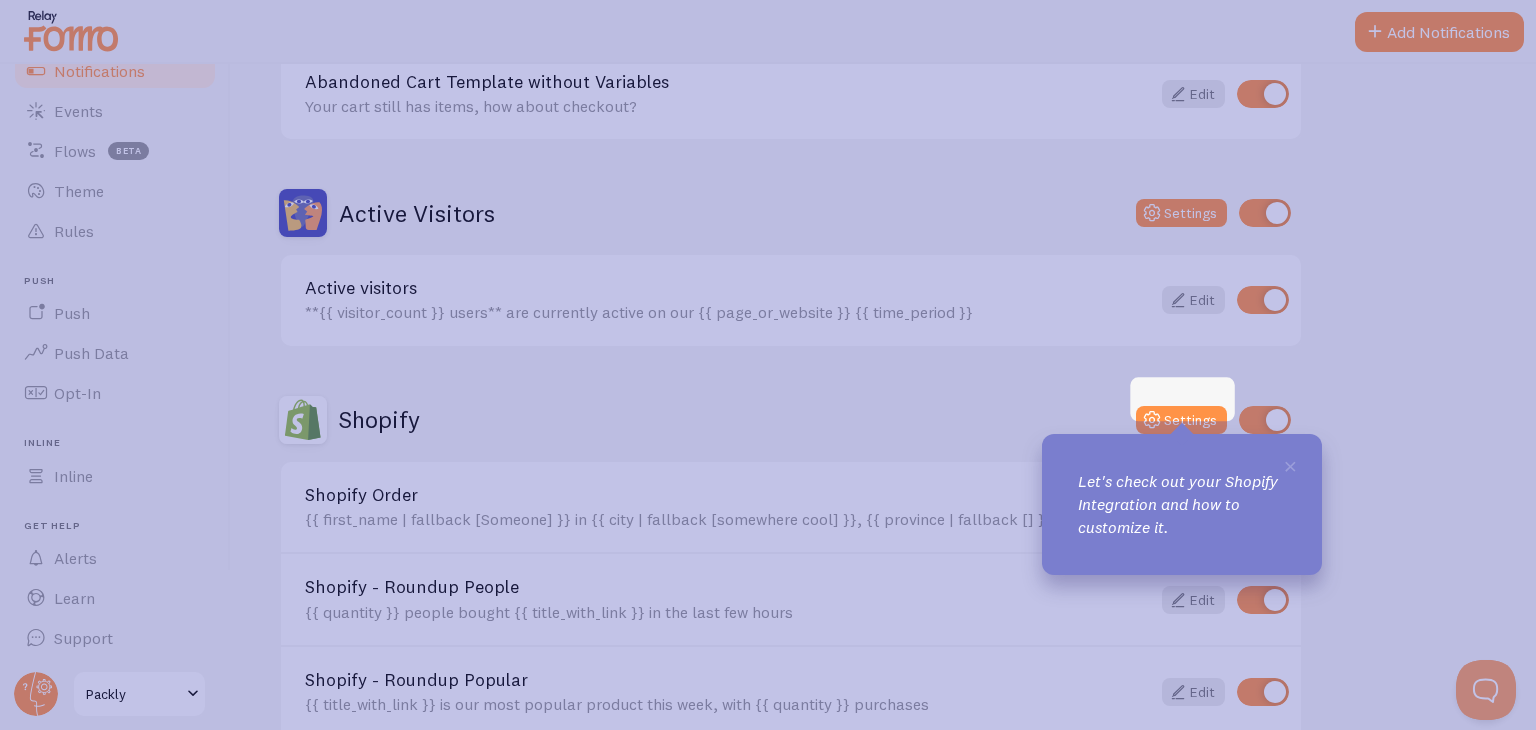 scroll, scrollTop: 468, scrollLeft: 0, axis: vertical 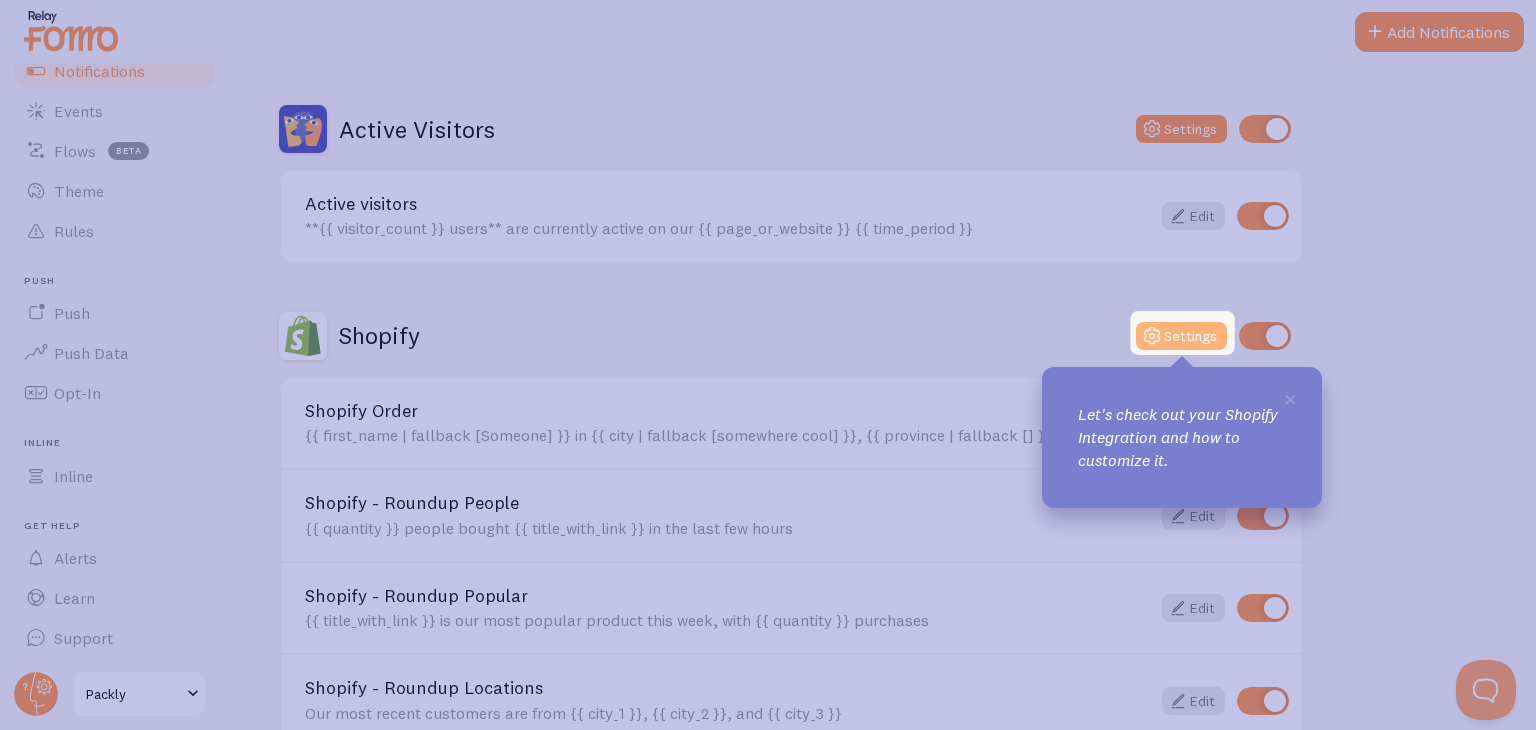 click on "Settings" at bounding box center (1181, 336) 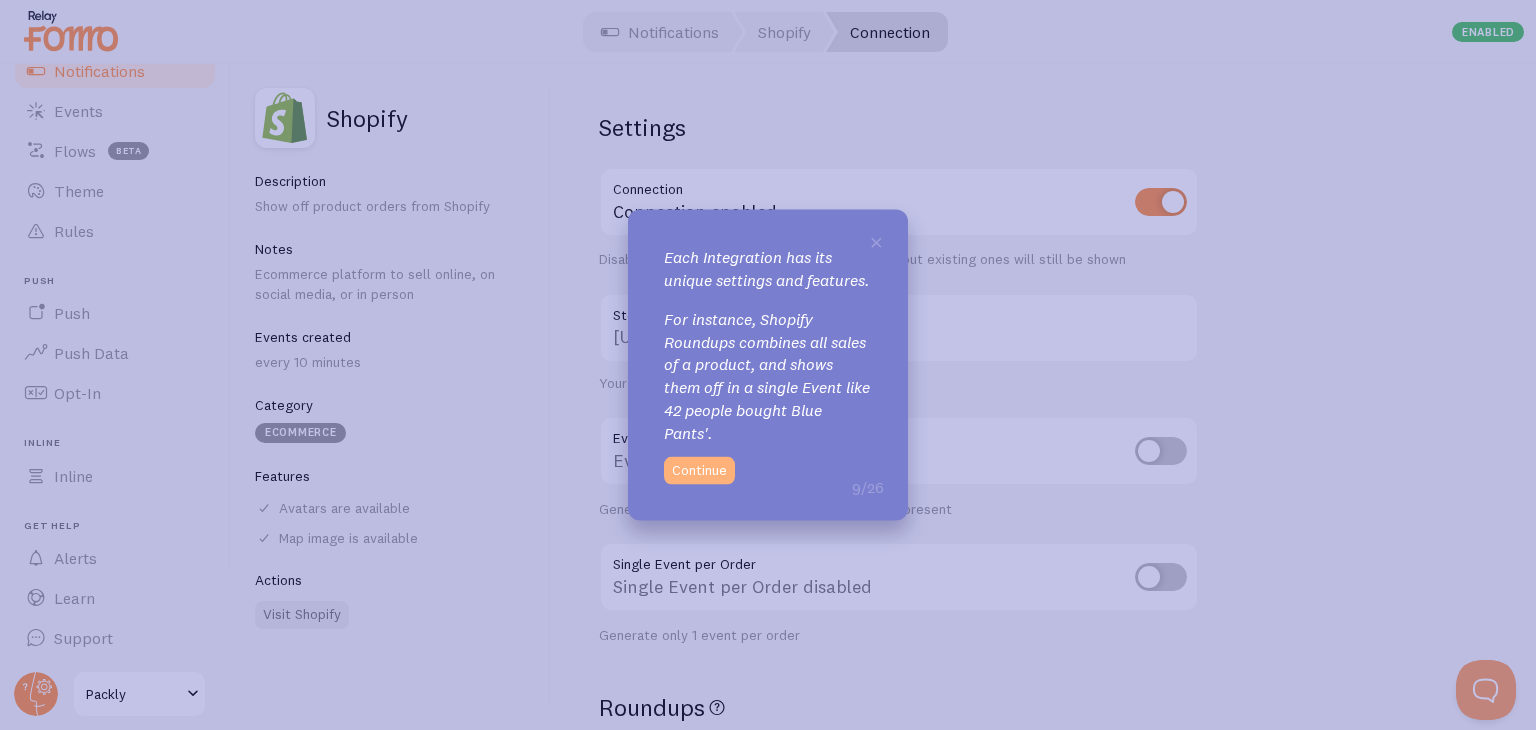 click on "Continue" at bounding box center [699, 470] 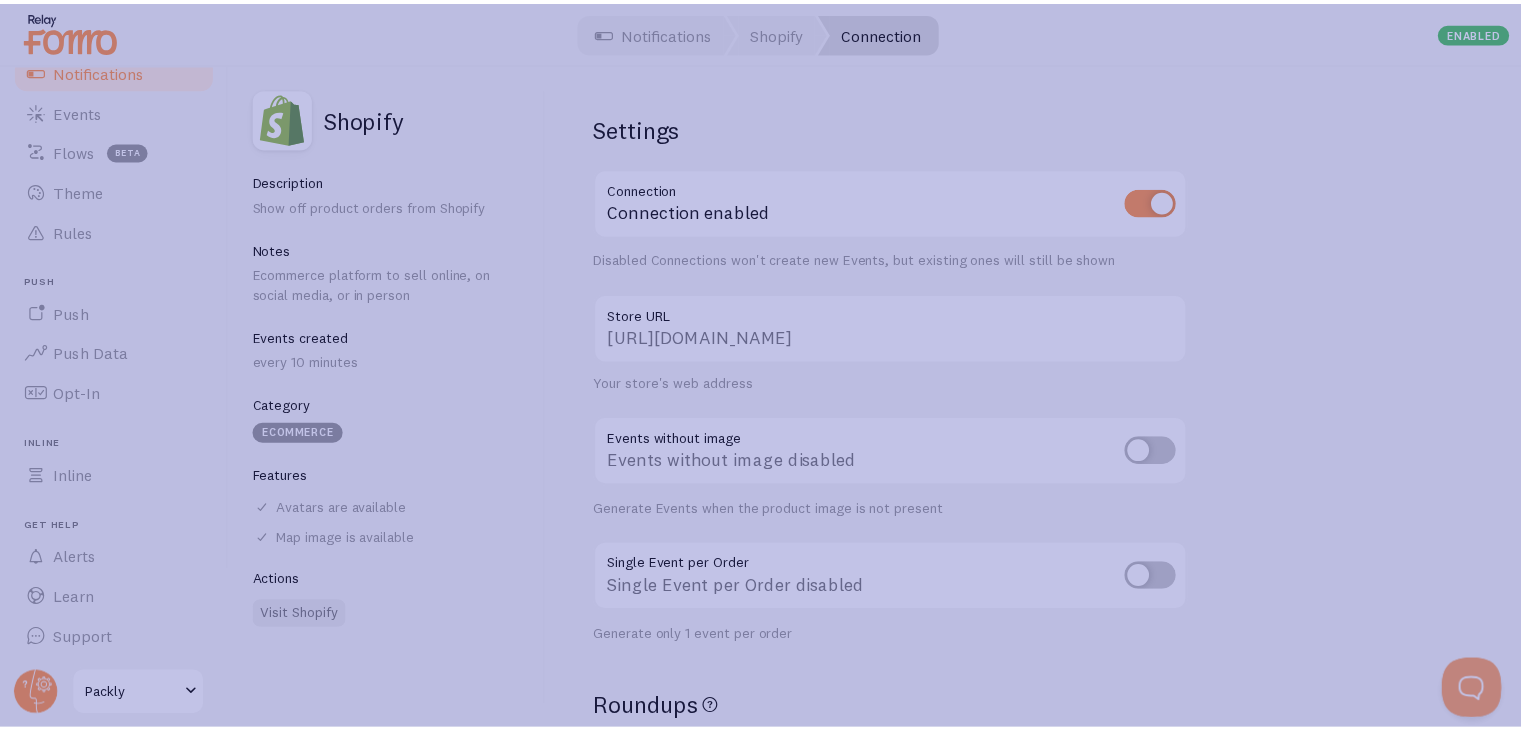 scroll, scrollTop: 10, scrollLeft: 0, axis: vertical 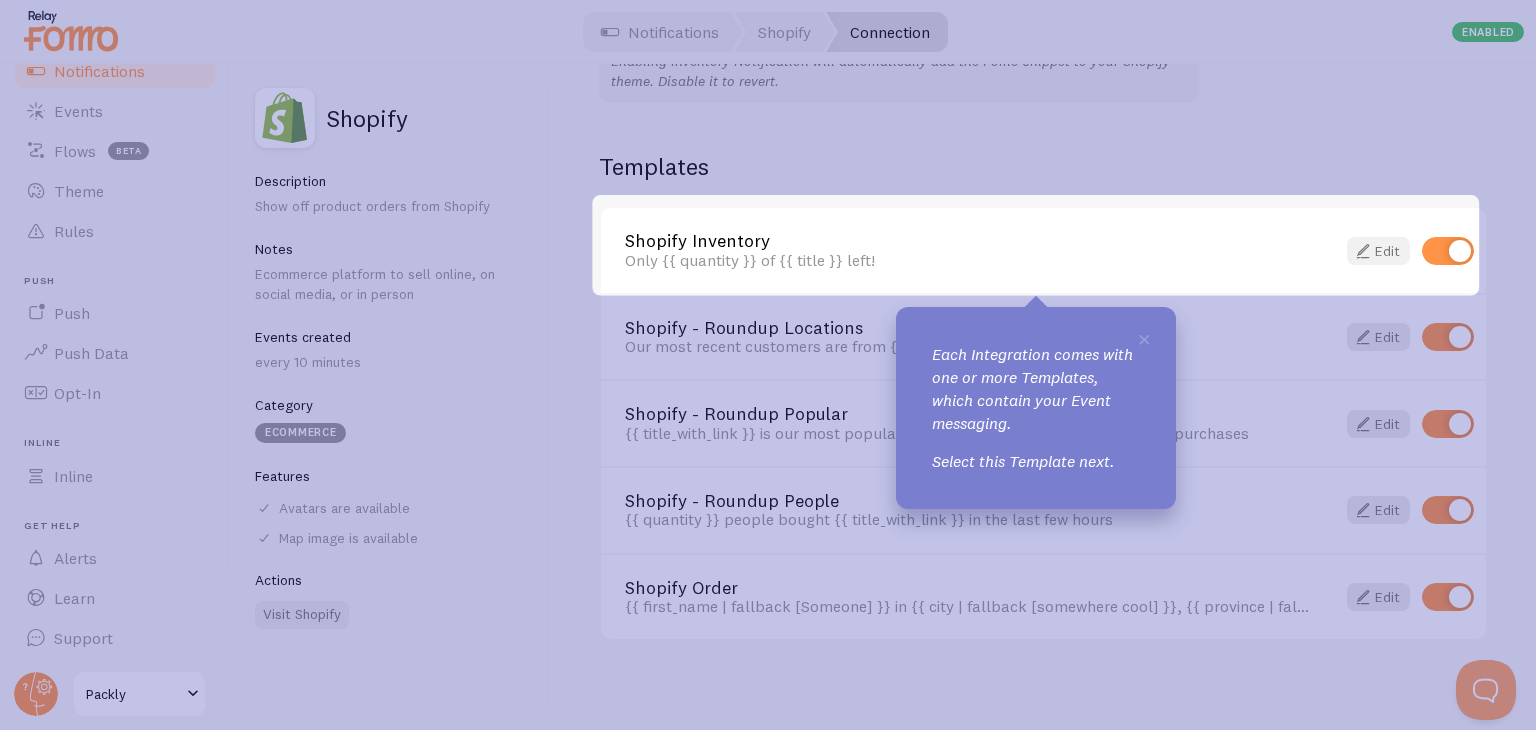 click on "Edit" at bounding box center [1378, 251] 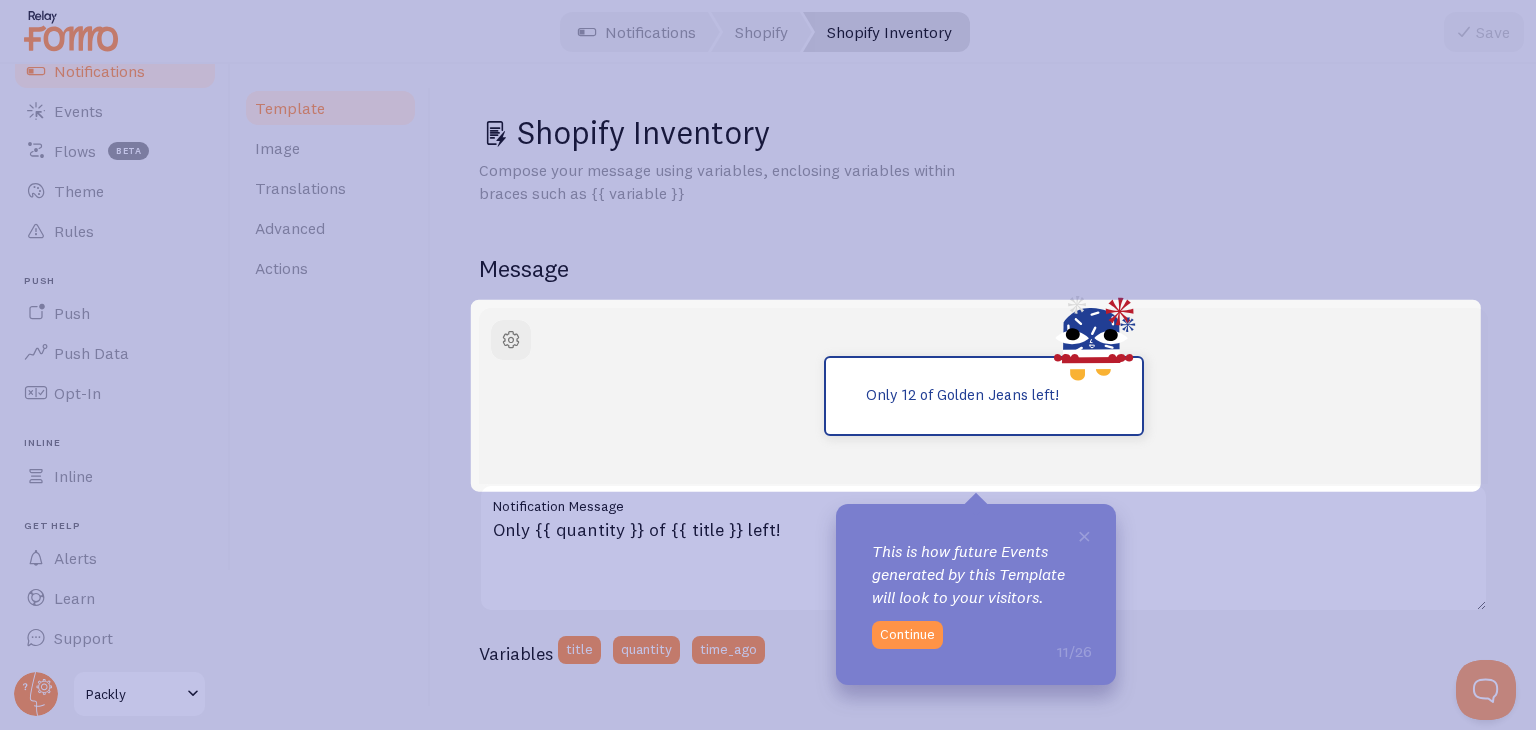 click on "Only 12 of Golden Jeans left!   Only {{ quantity }} of {{ title }} left!   Notification Message         Variables
title
quantity
time_ago" at bounding box center (983, 493) 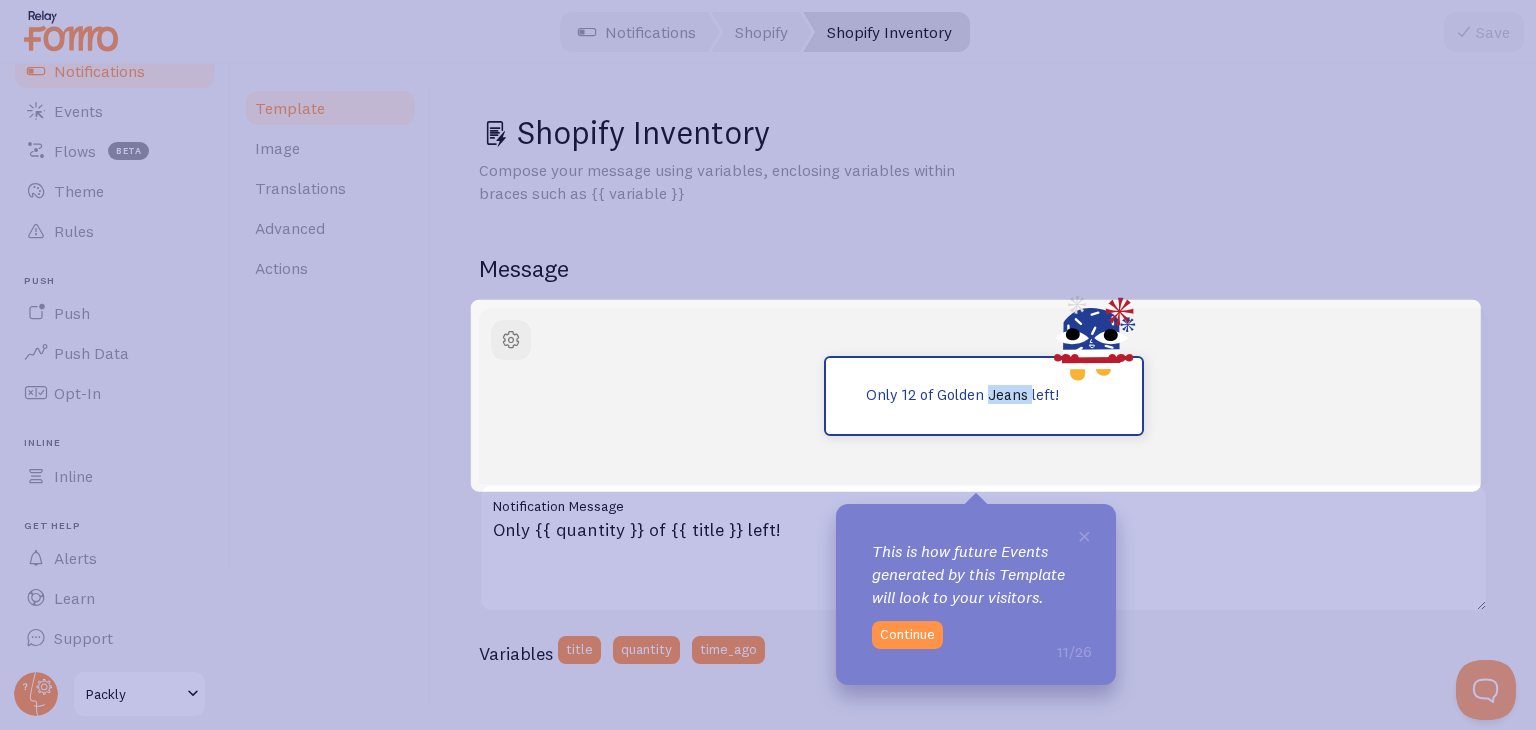 click on "Only 12 of Golden Jeans left!   Only {{ quantity }} of {{ title }} left!   Notification Message         Variables
title
quantity
time_ago" at bounding box center [983, 493] 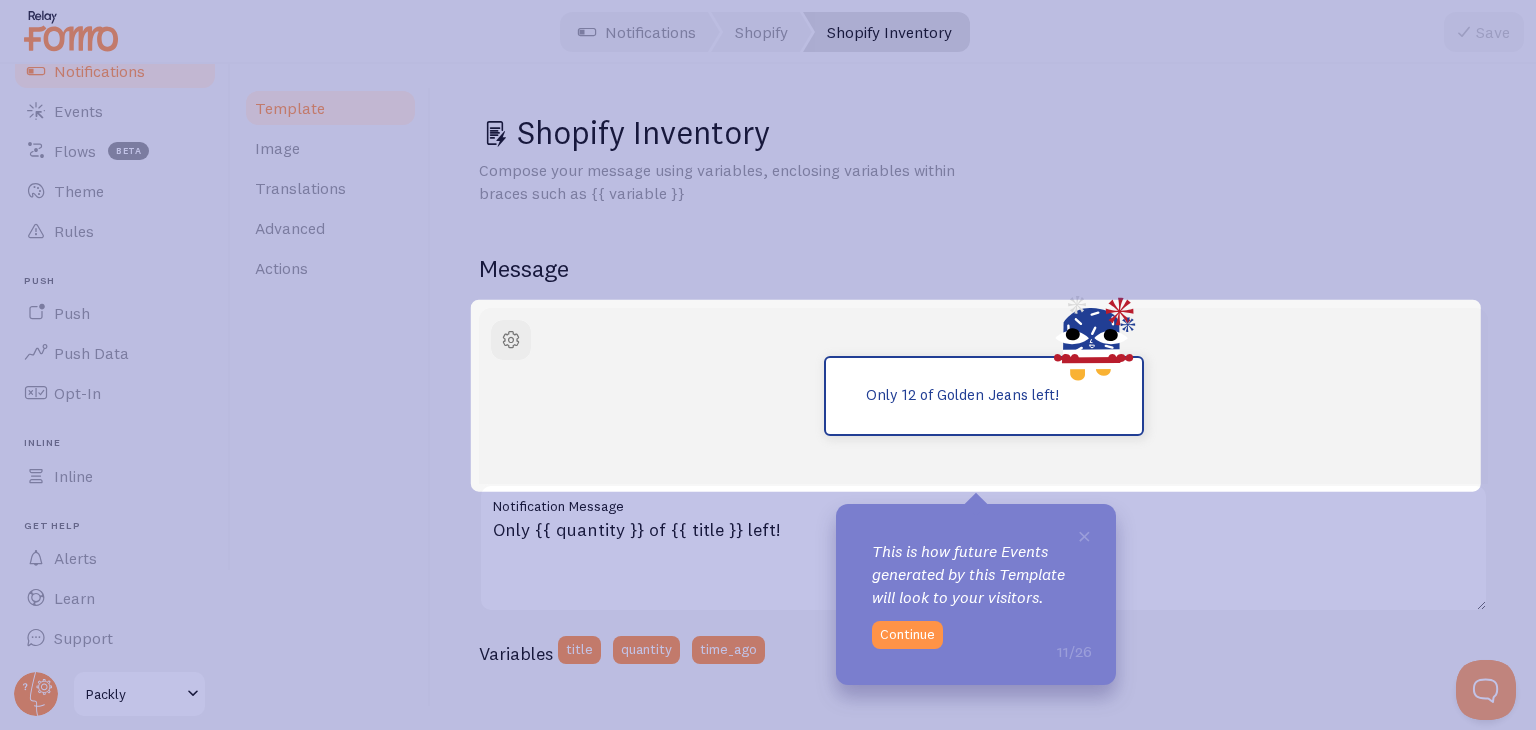 click on "Only 12 of Golden Jeans left!   Only {{ quantity }} of {{ title }} left!   Notification Message         Variables
title
quantity
time_ago" at bounding box center (983, 493) 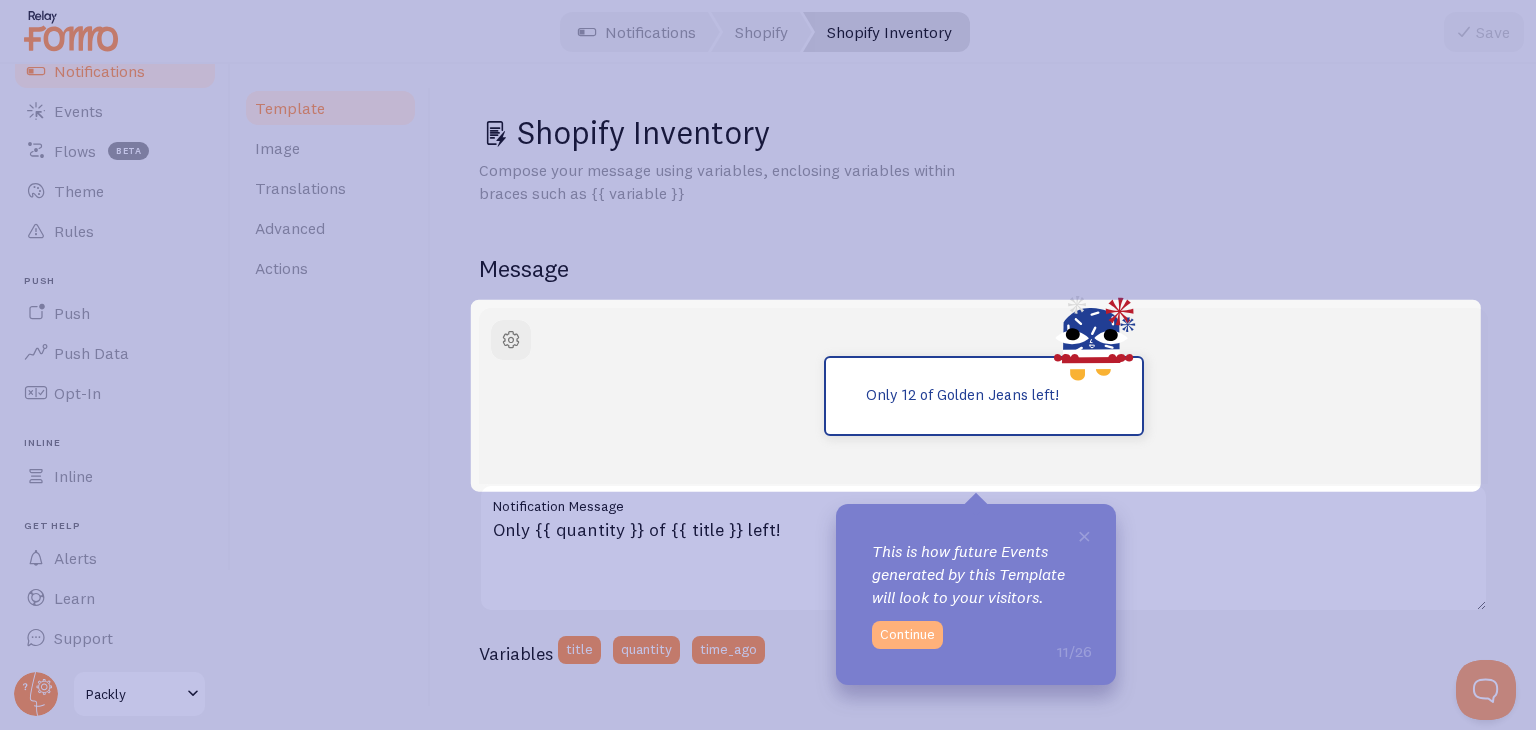 click on "Continue" at bounding box center (907, 635) 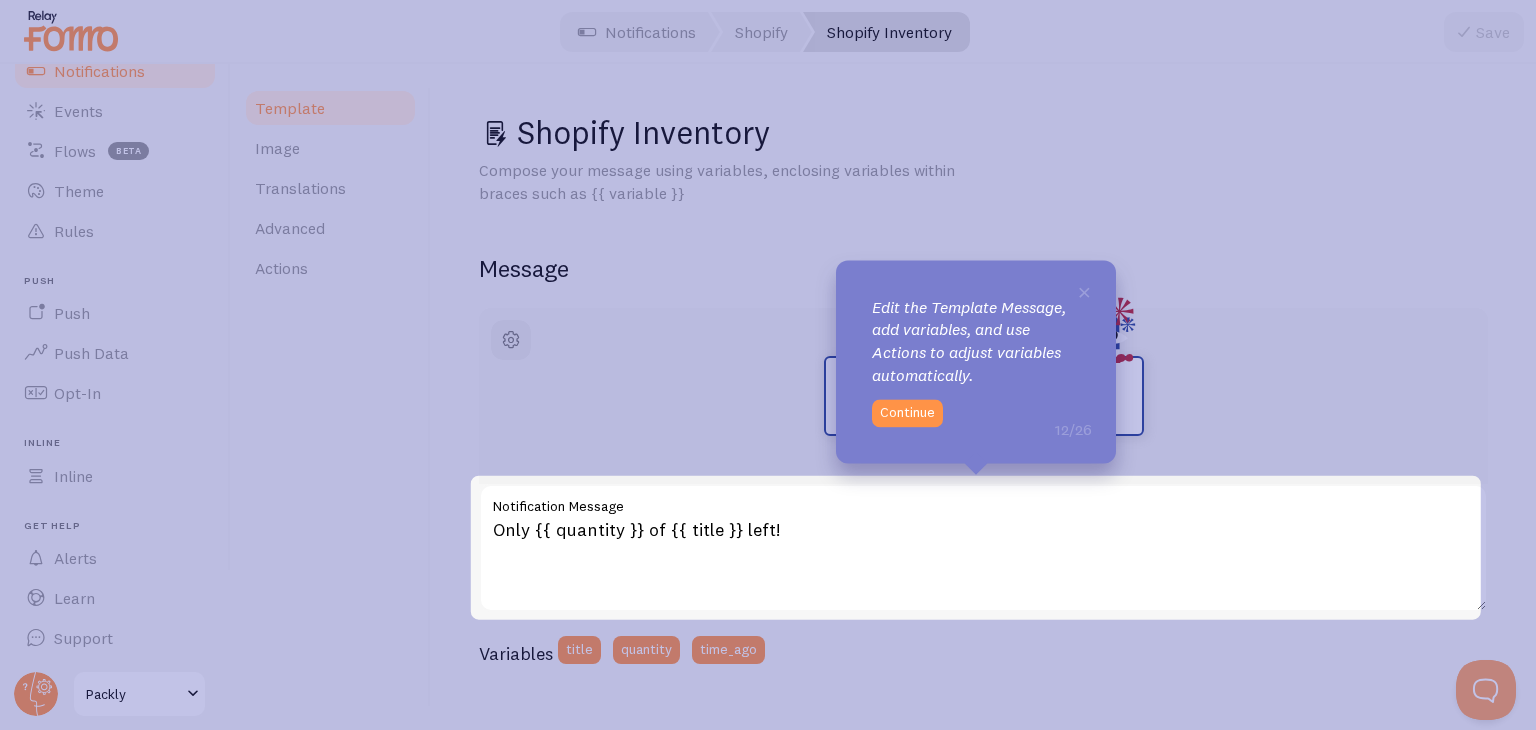 click on "Only {{ quantity }} of {{ title }} left!   Notification Message" at bounding box center (983, 548) 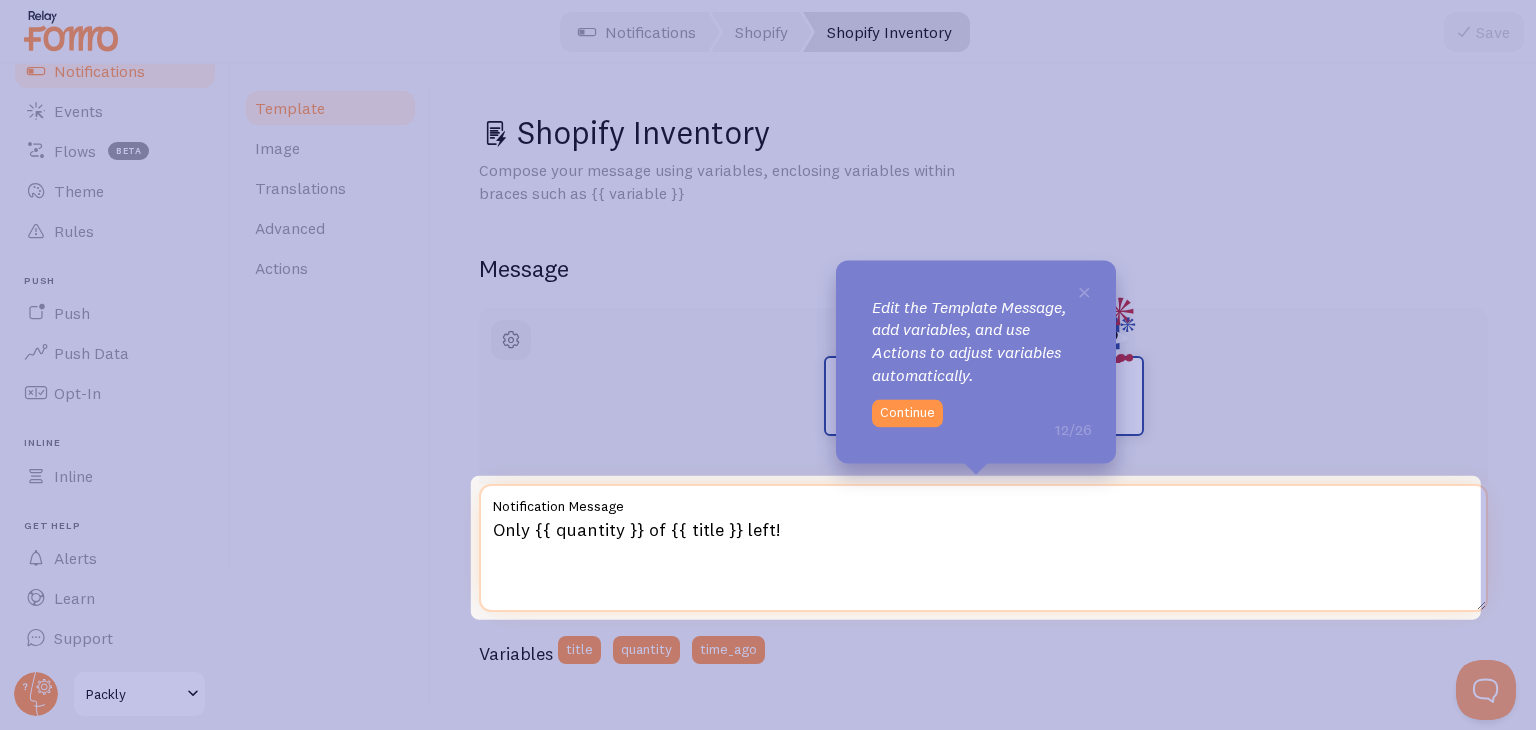 click on "Only {{ quantity }} of {{ title }} left!" at bounding box center [983, 548] 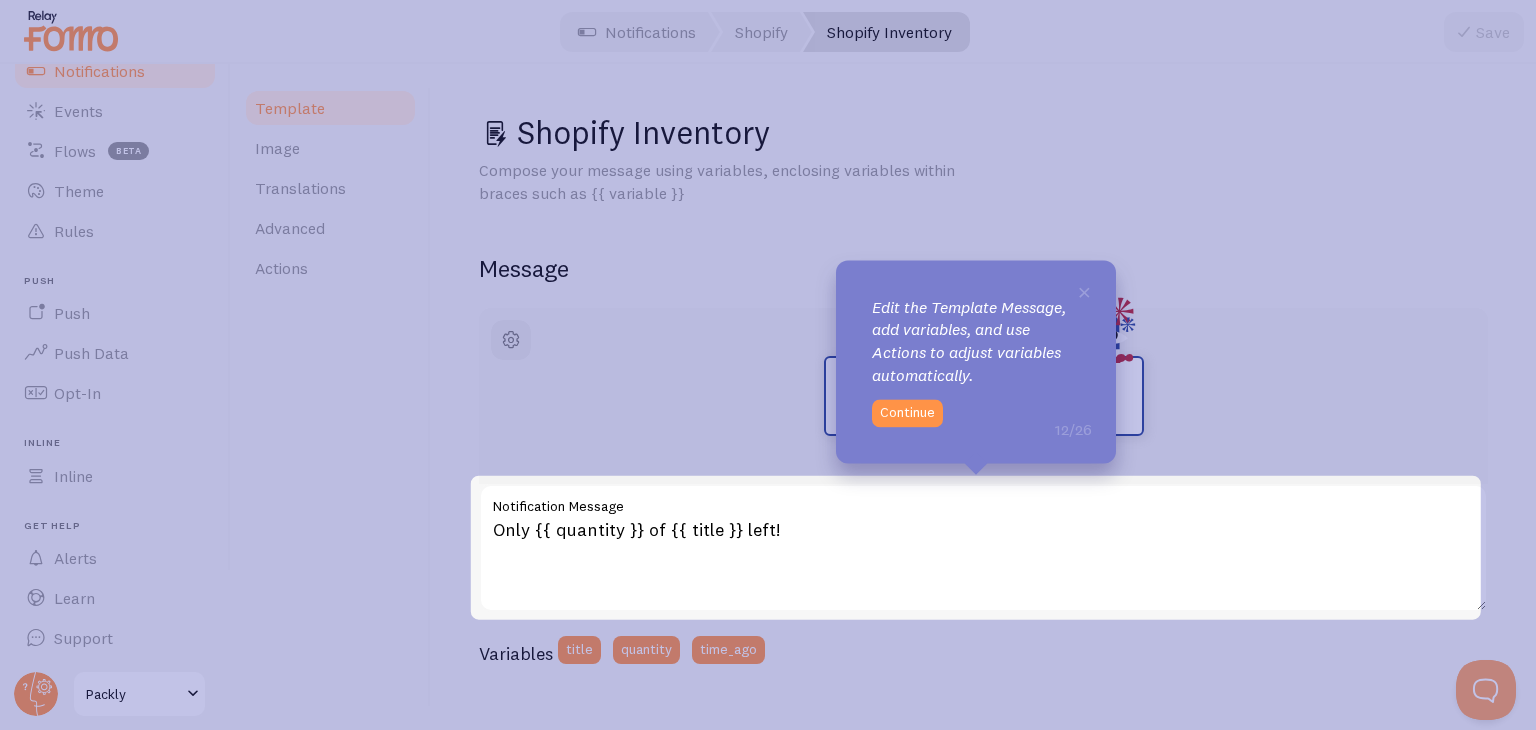click on "Only {{ quantity }} of {{ title }} left!   Notification Message" at bounding box center [983, 548] 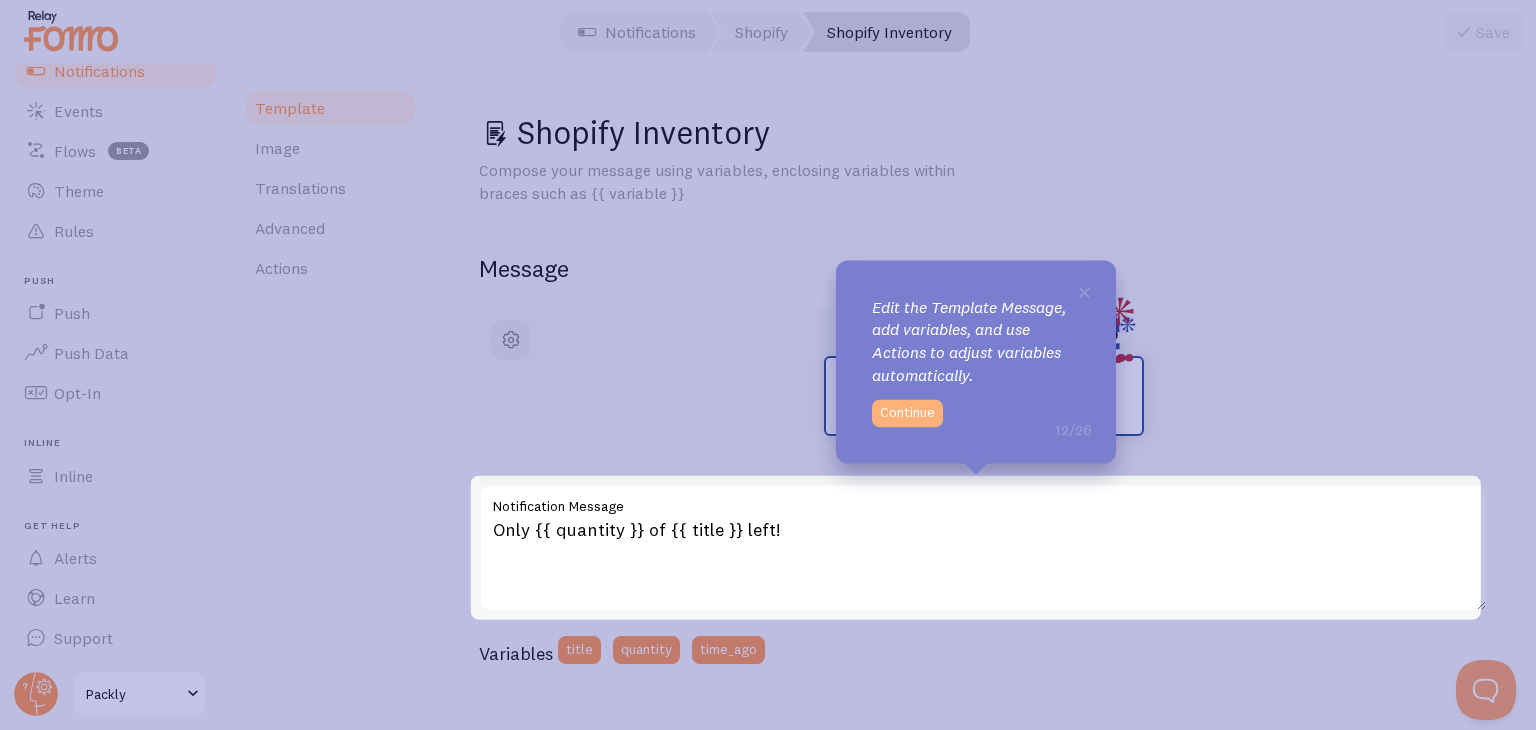 click on "Continue" at bounding box center [907, 413] 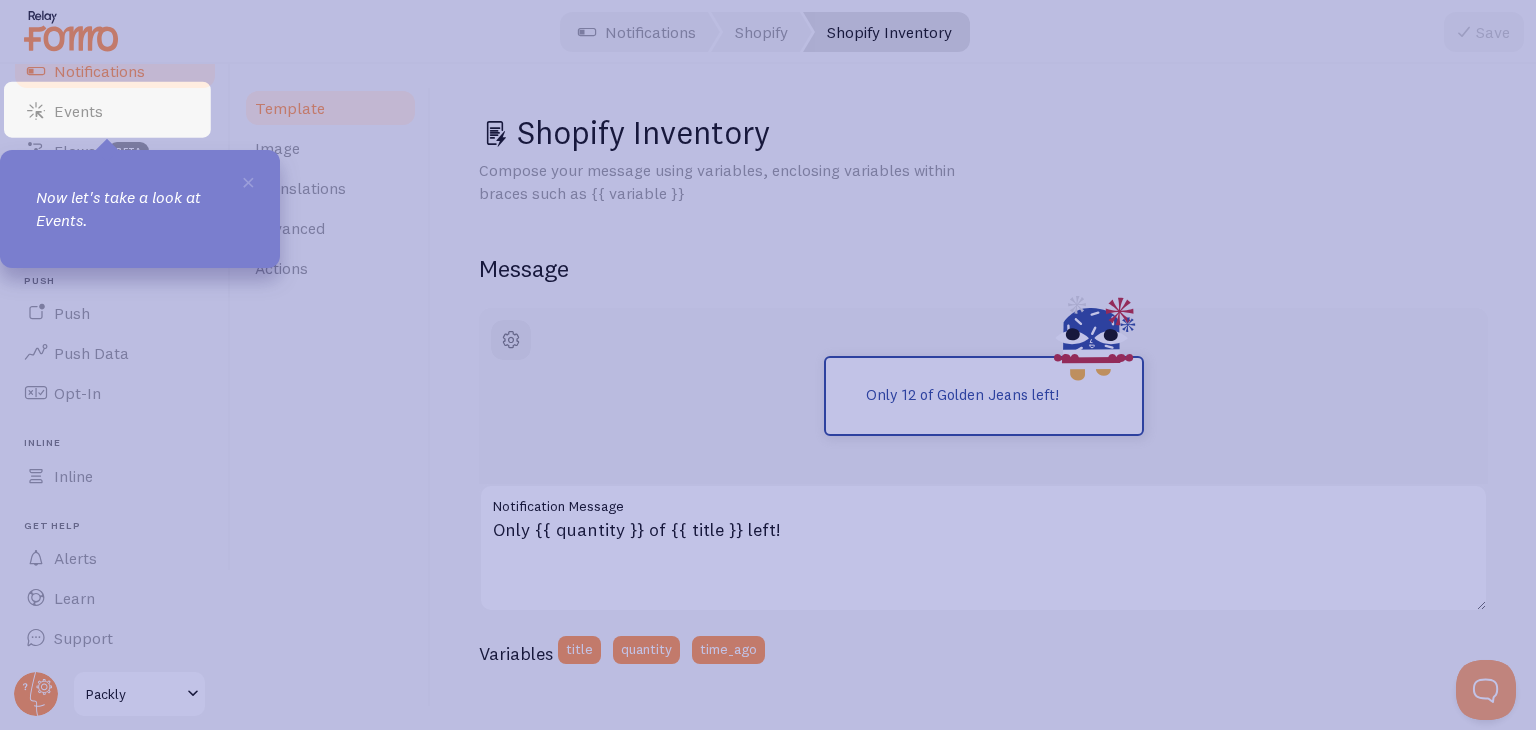 scroll, scrollTop: 136, scrollLeft: 0, axis: vertical 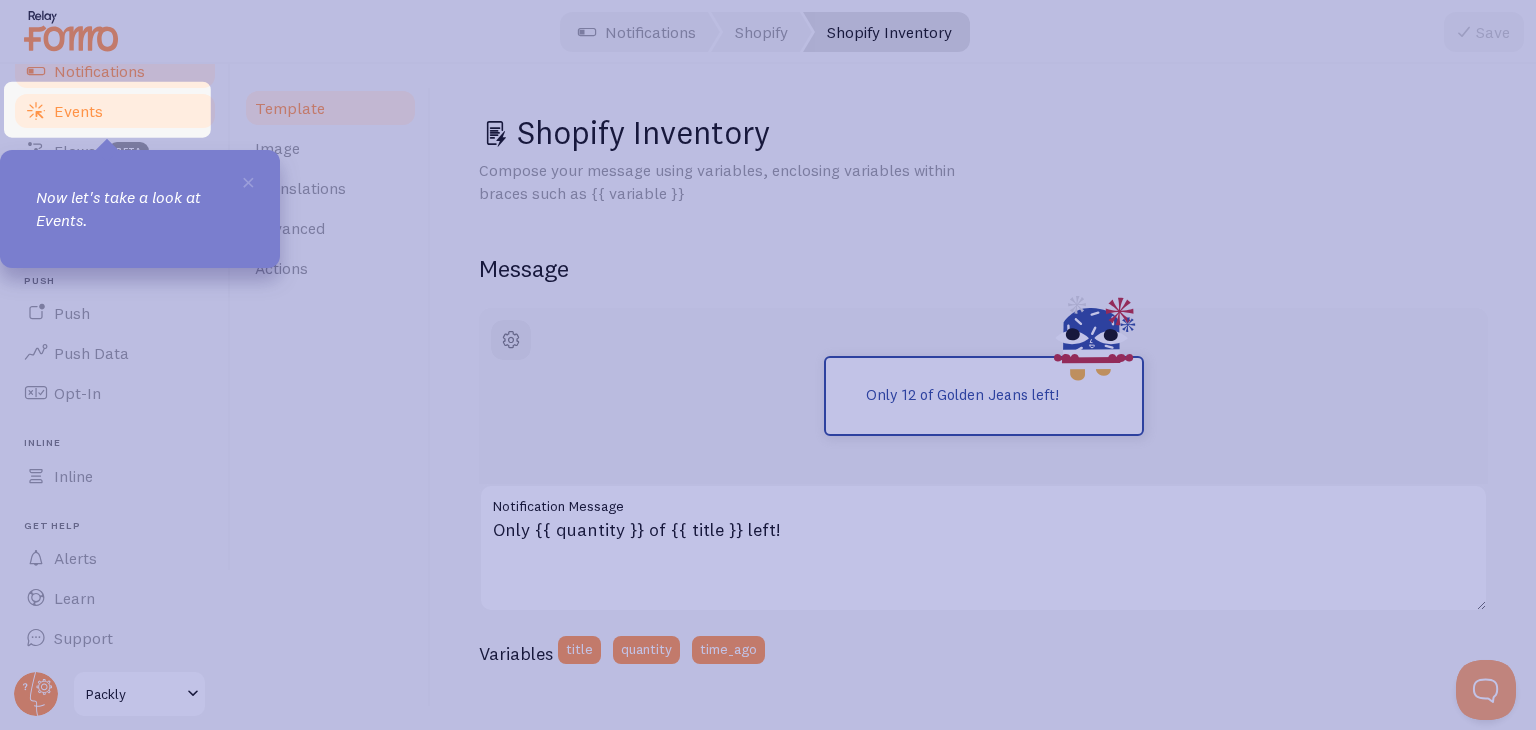 click on "Events" at bounding box center (115, 111) 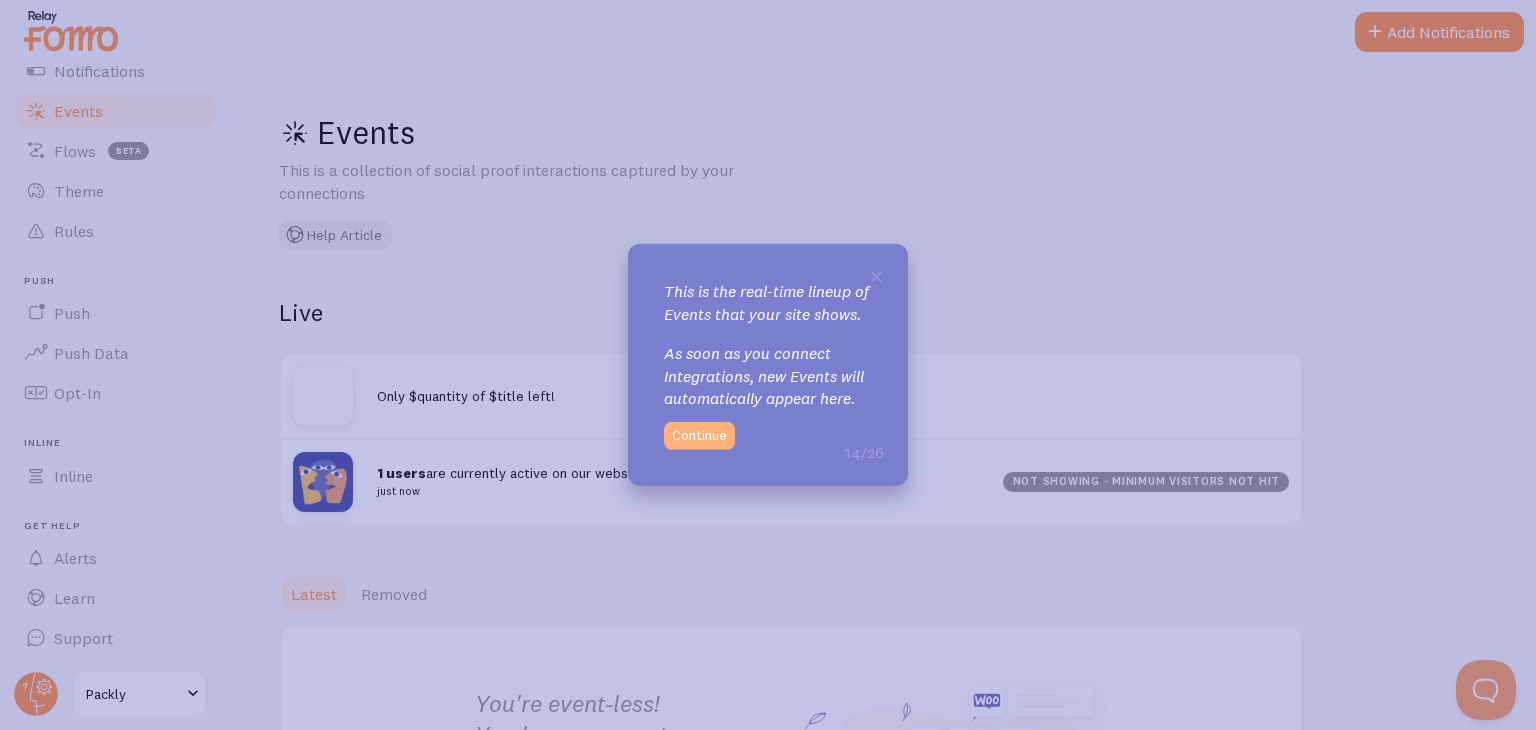 click on "Continue" at bounding box center [699, 436] 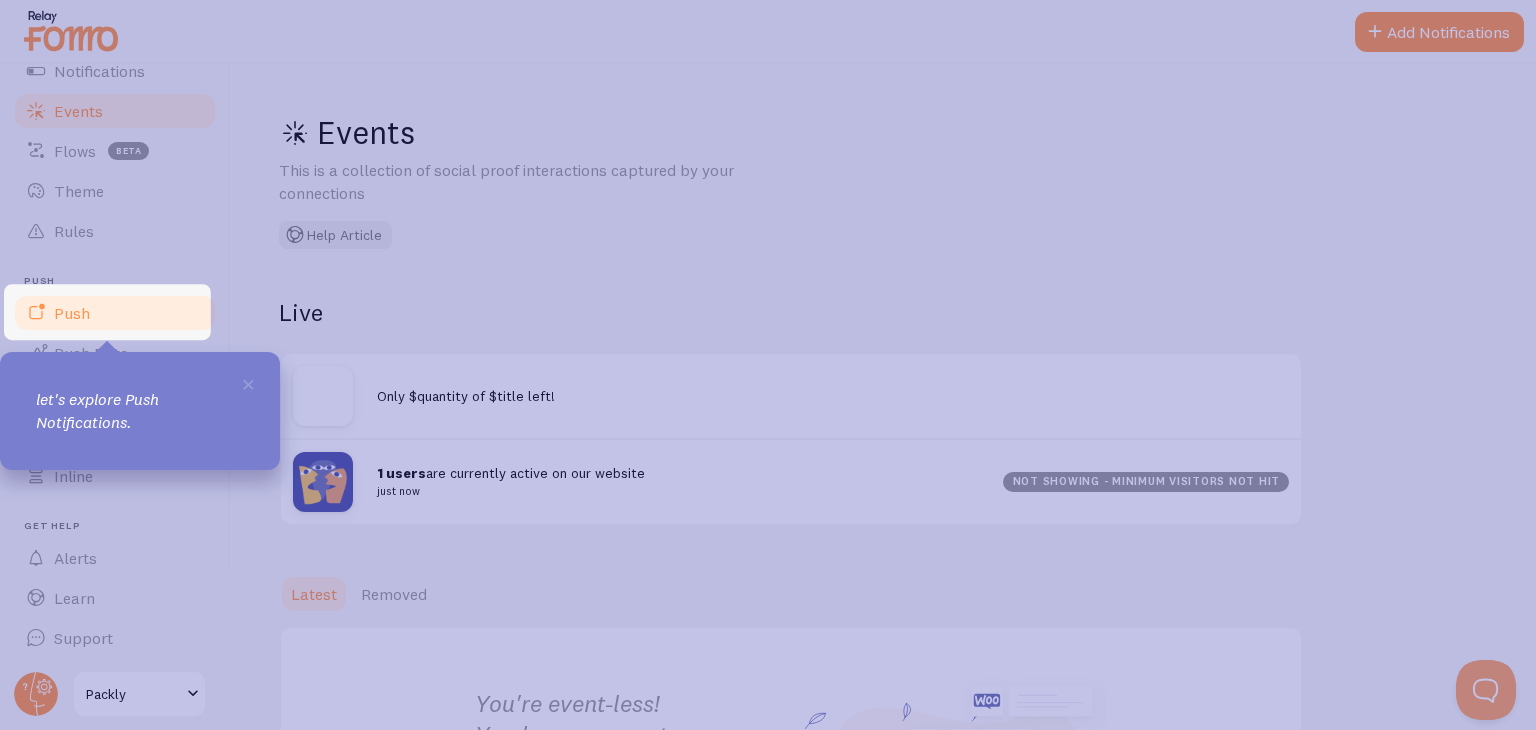 click on "Push" at bounding box center (115, 313) 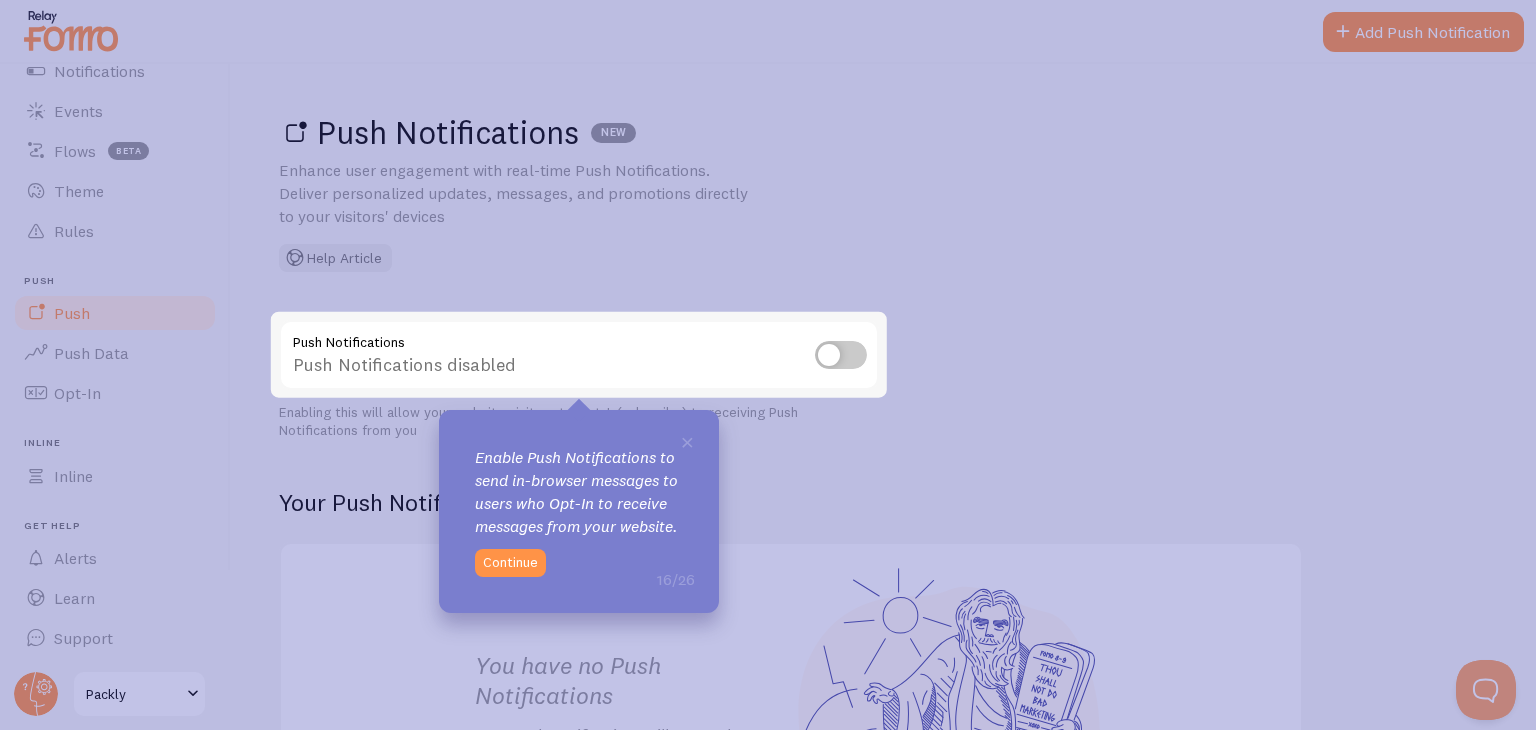 click at bounding box center (841, 355) 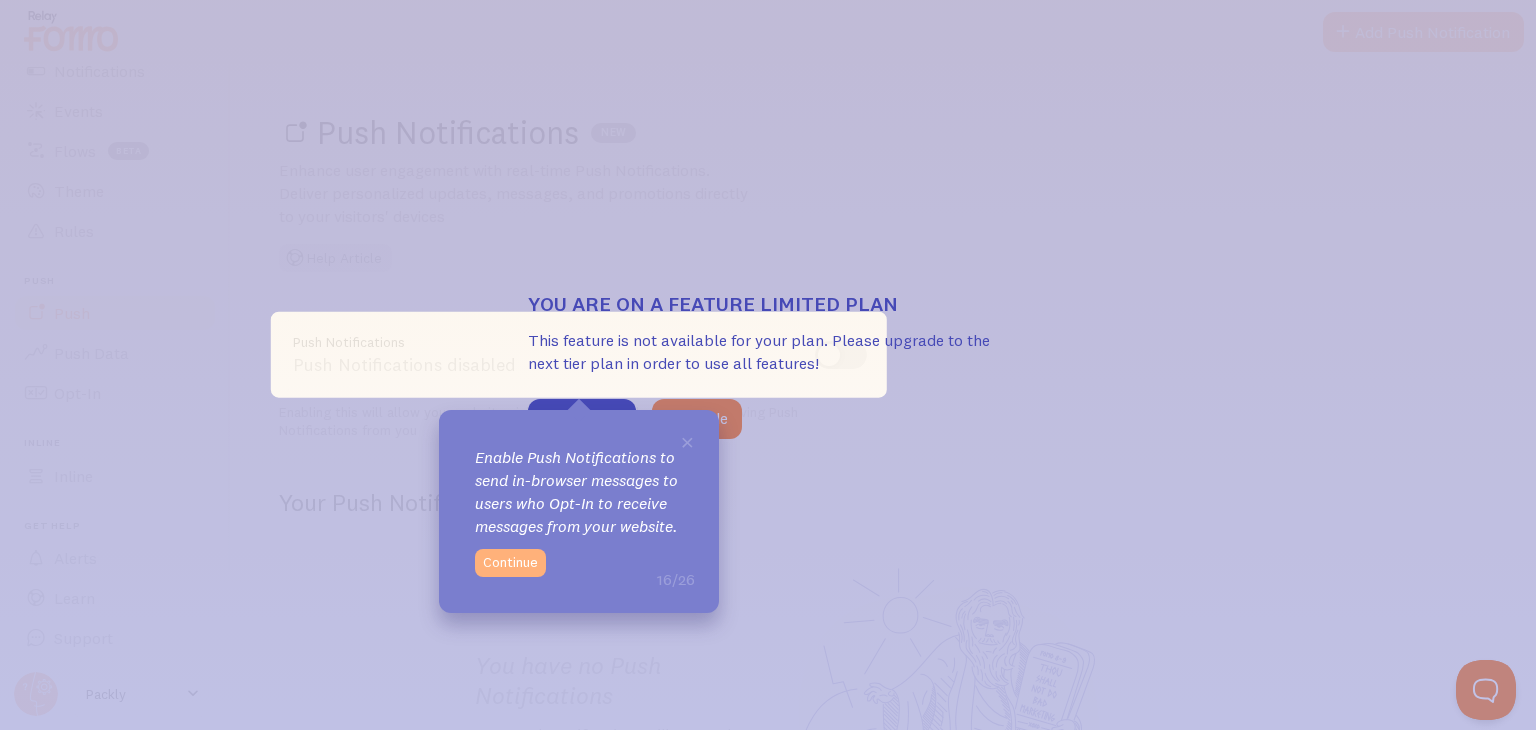click on "Continue" at bounding box center (510, 563) 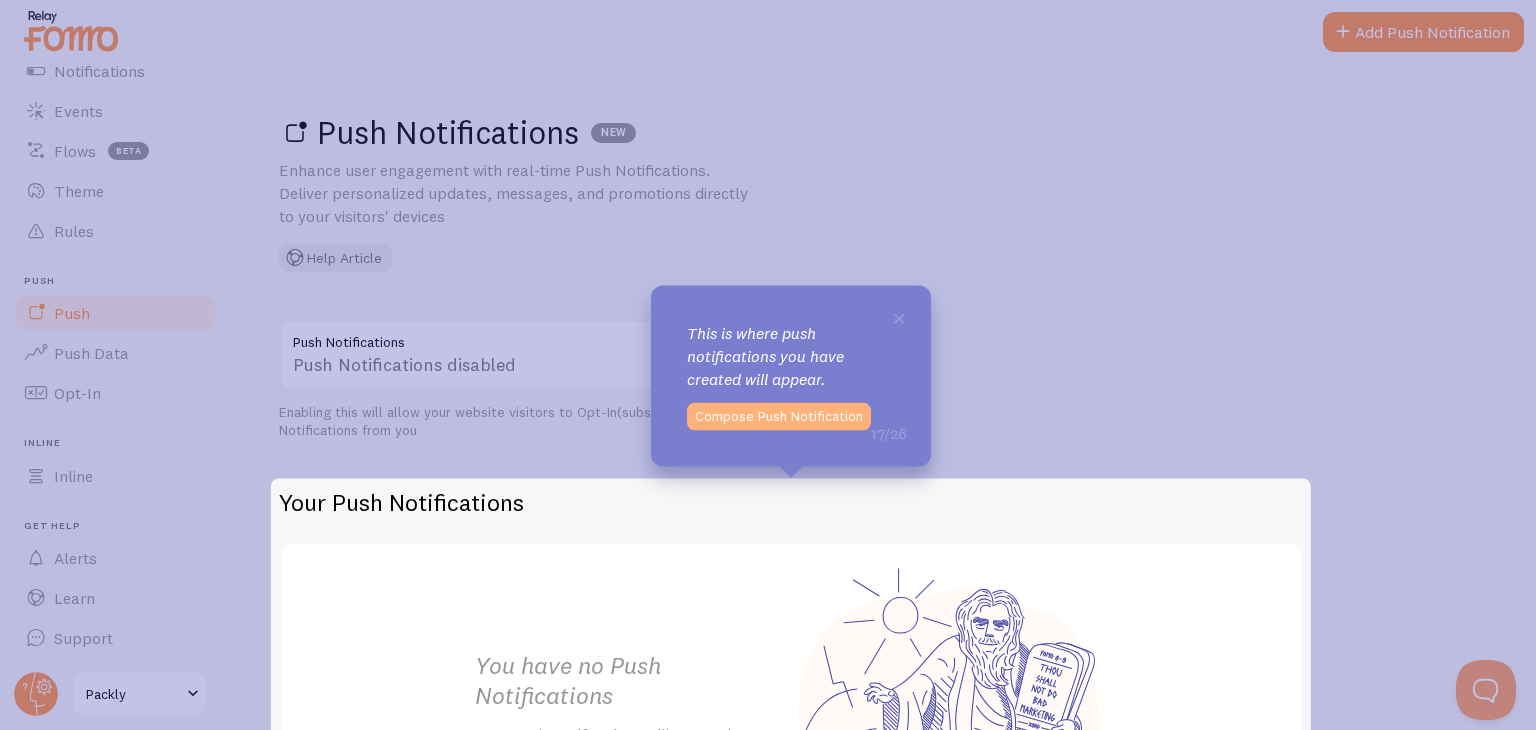 click on "Compose Push Notification" at bounding box center [779, 417] 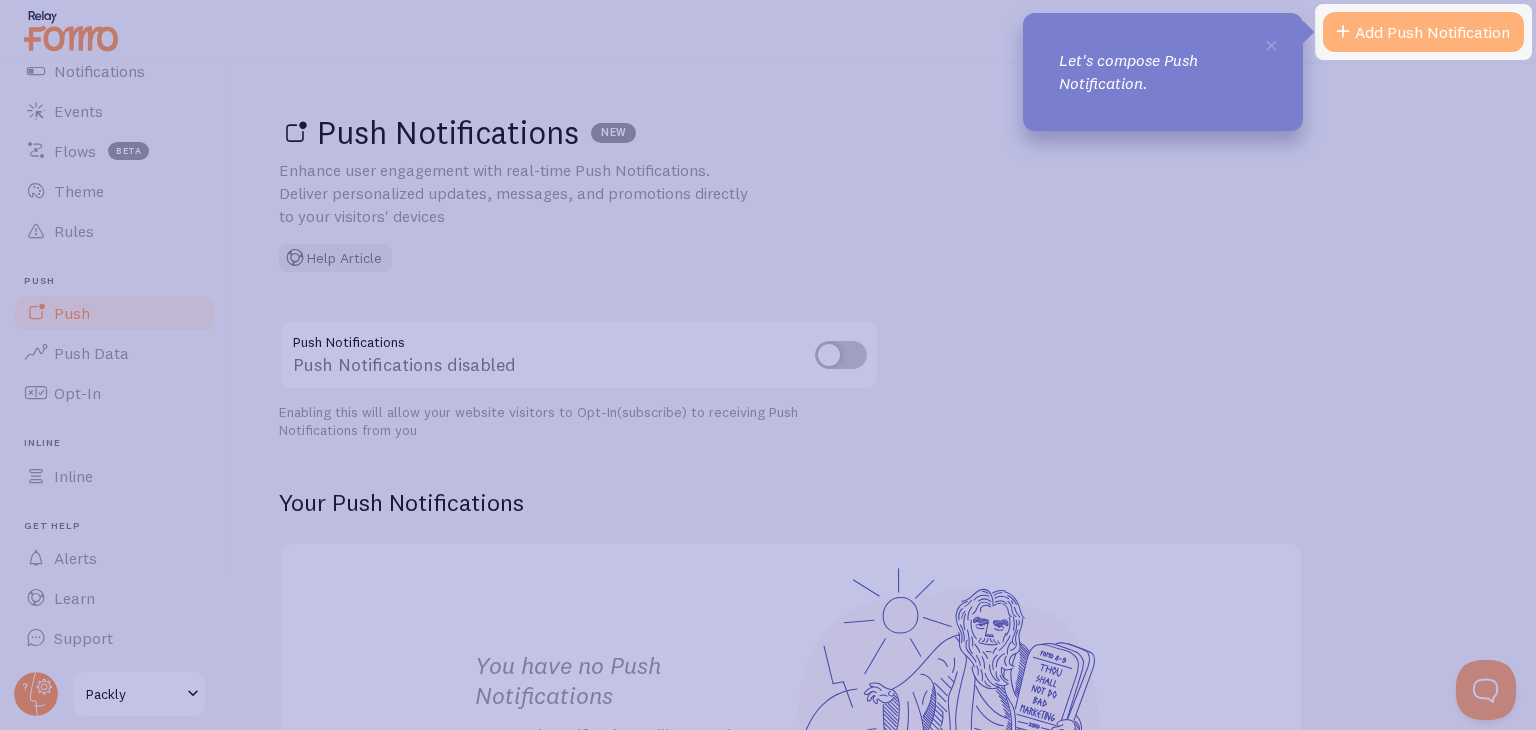 click on "Add Push Notification" at bounding box center (1423, 32) 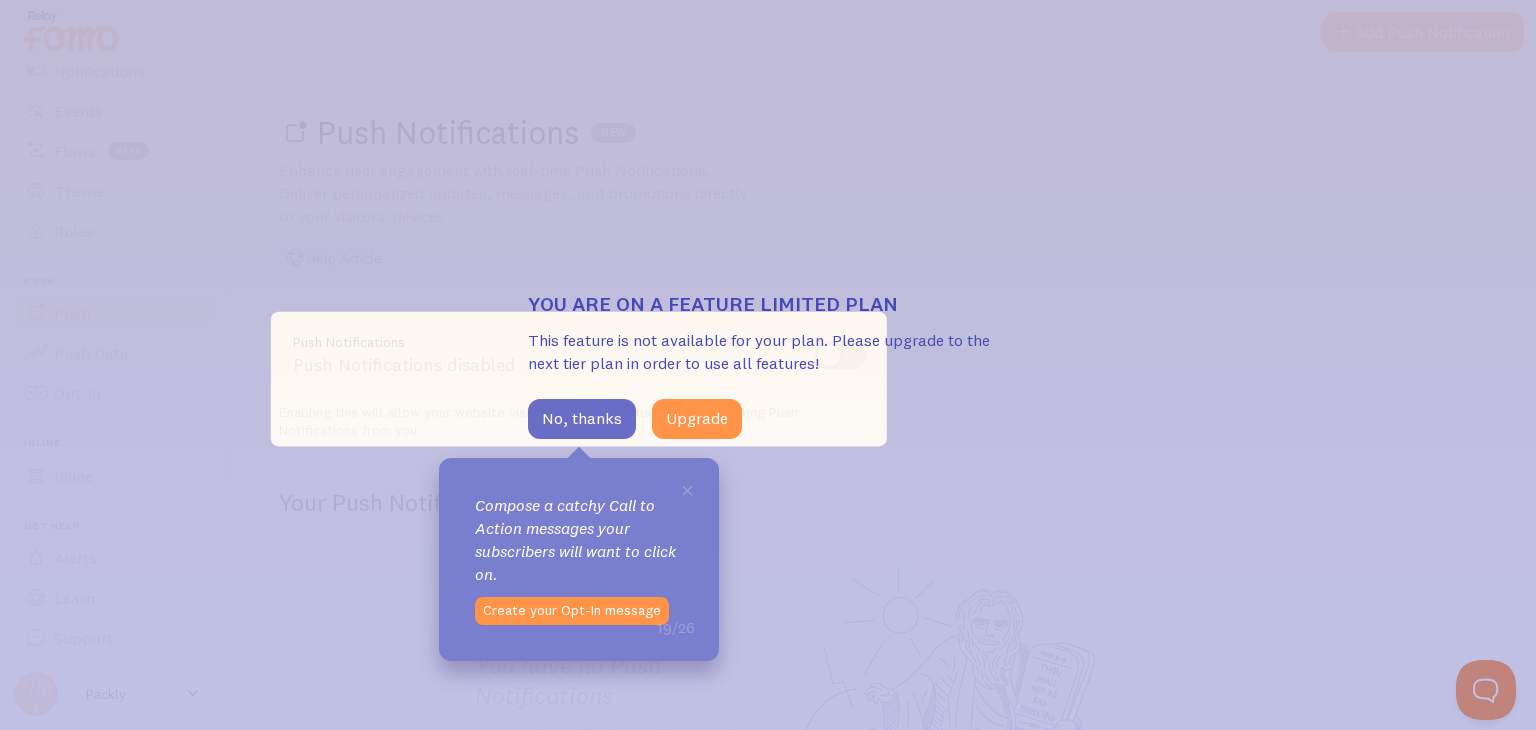 click on "No, thanks" at bounding box center (582, 419) 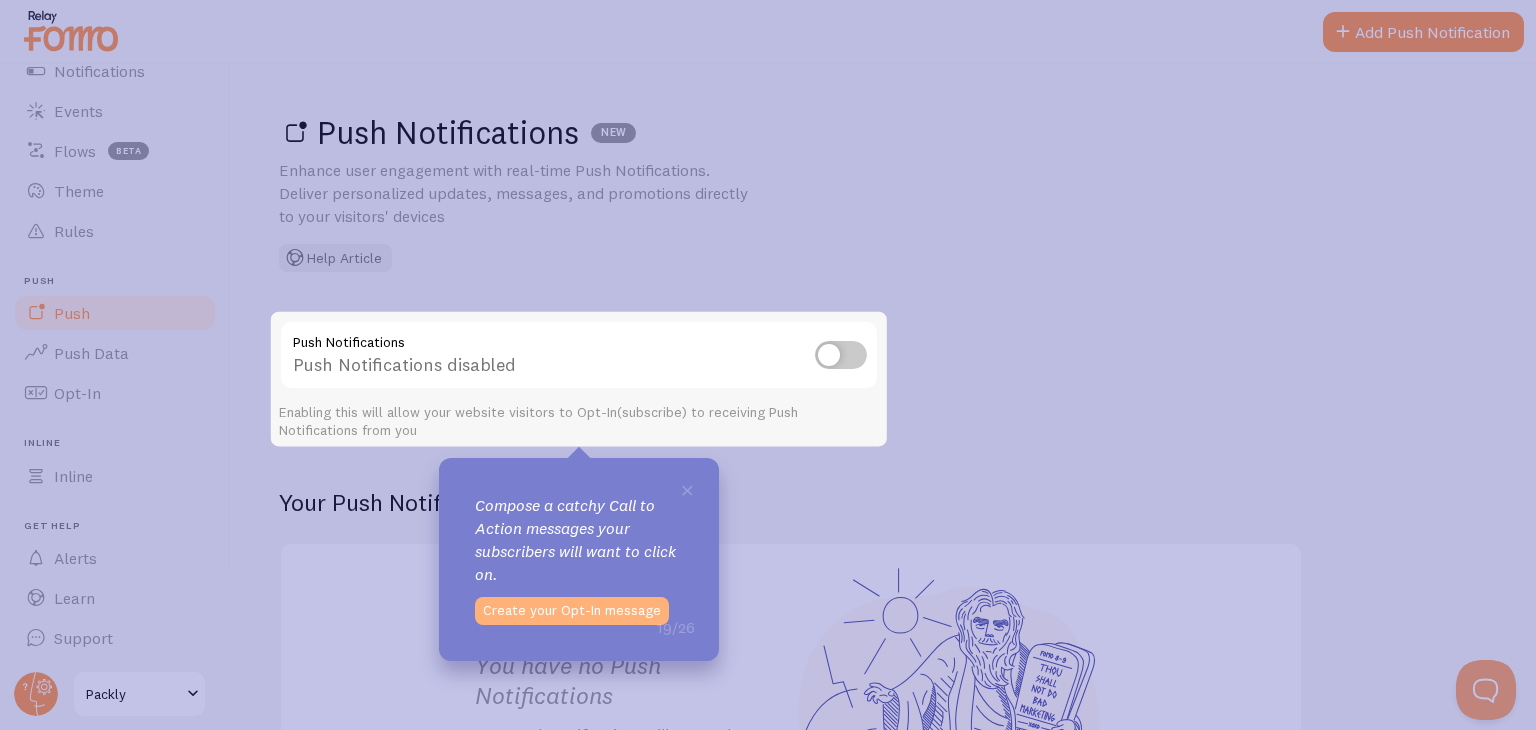 click on "Create your Opt-In message" at bounding box center [572, 611] 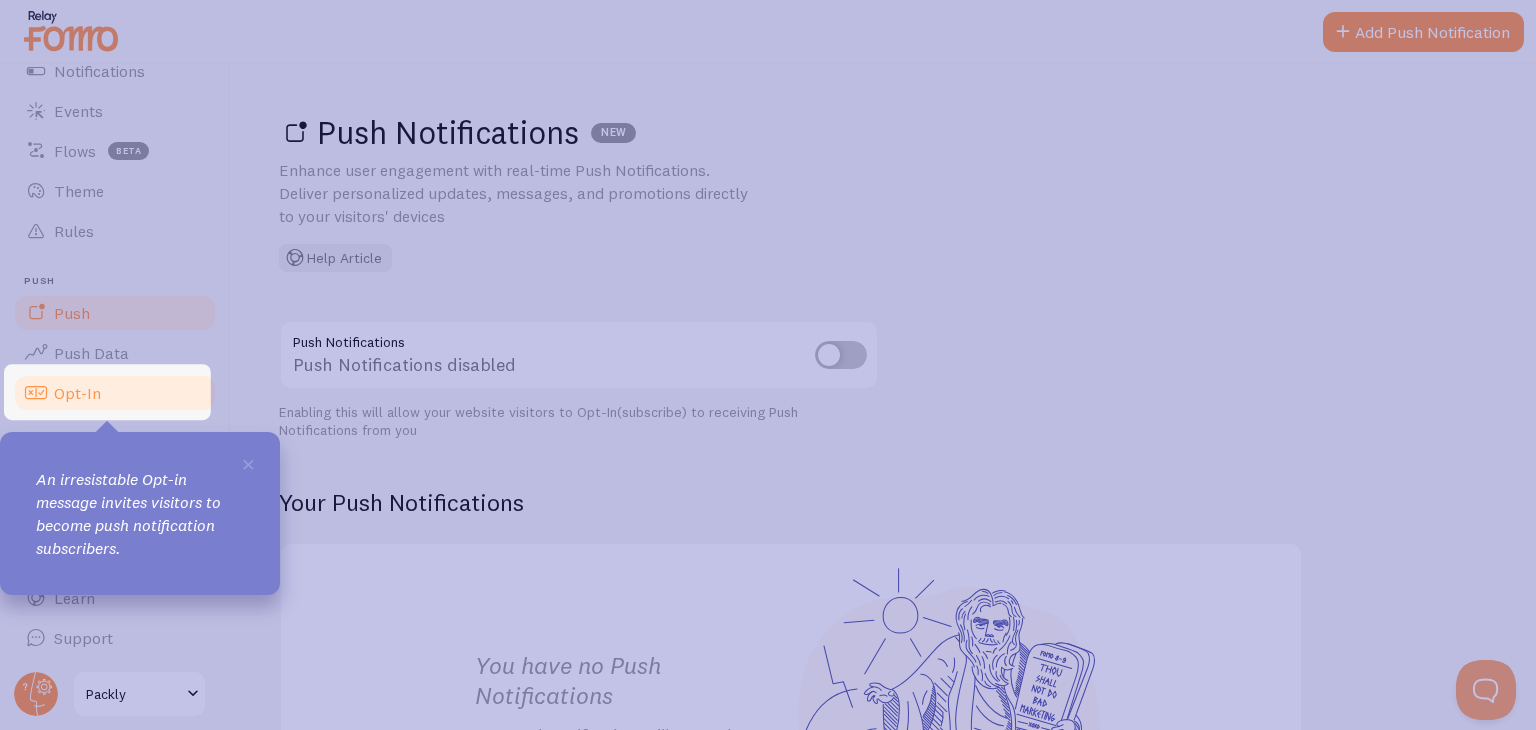 click on "Opt-In" at bounding box center (115, 393) 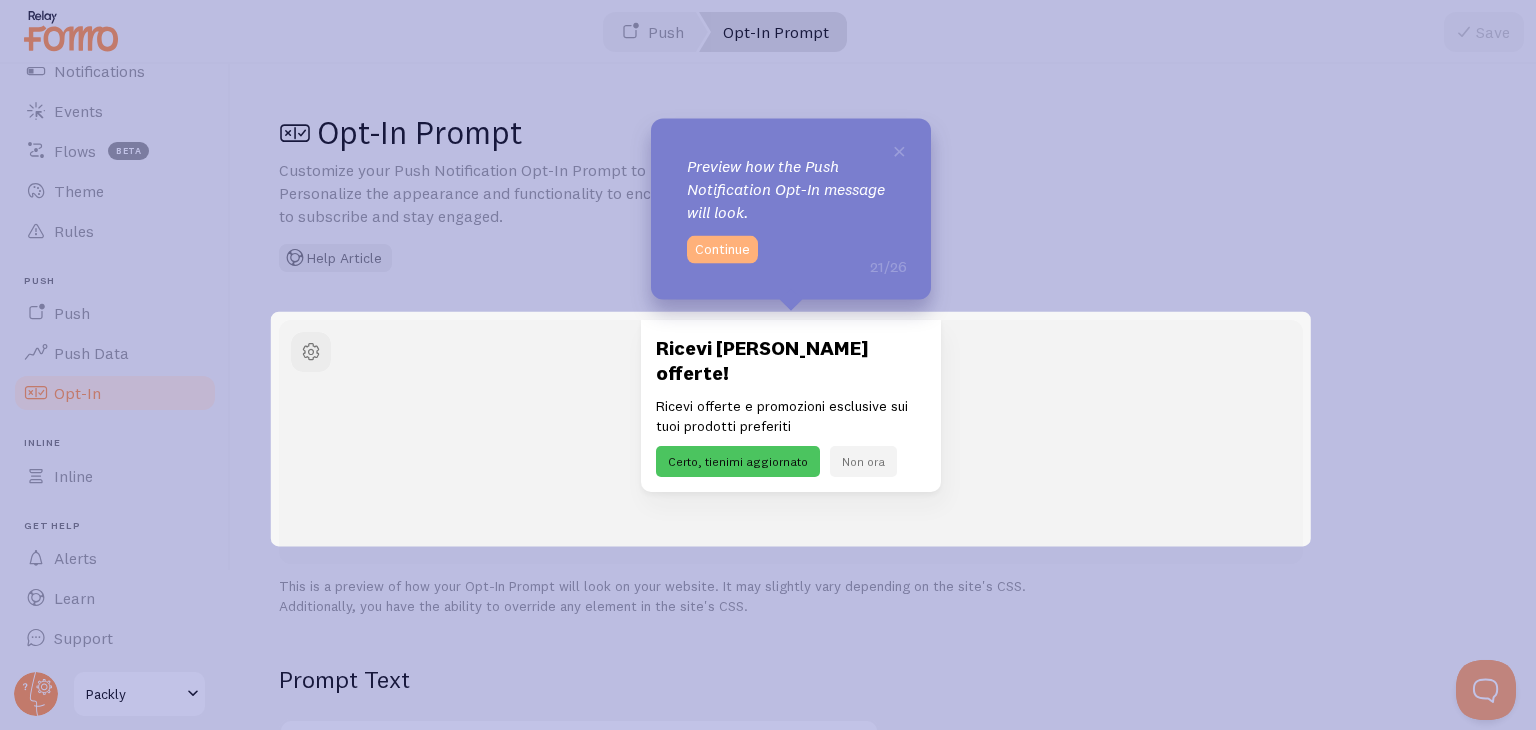 click on "Continue" at bounding box center (722, 250) 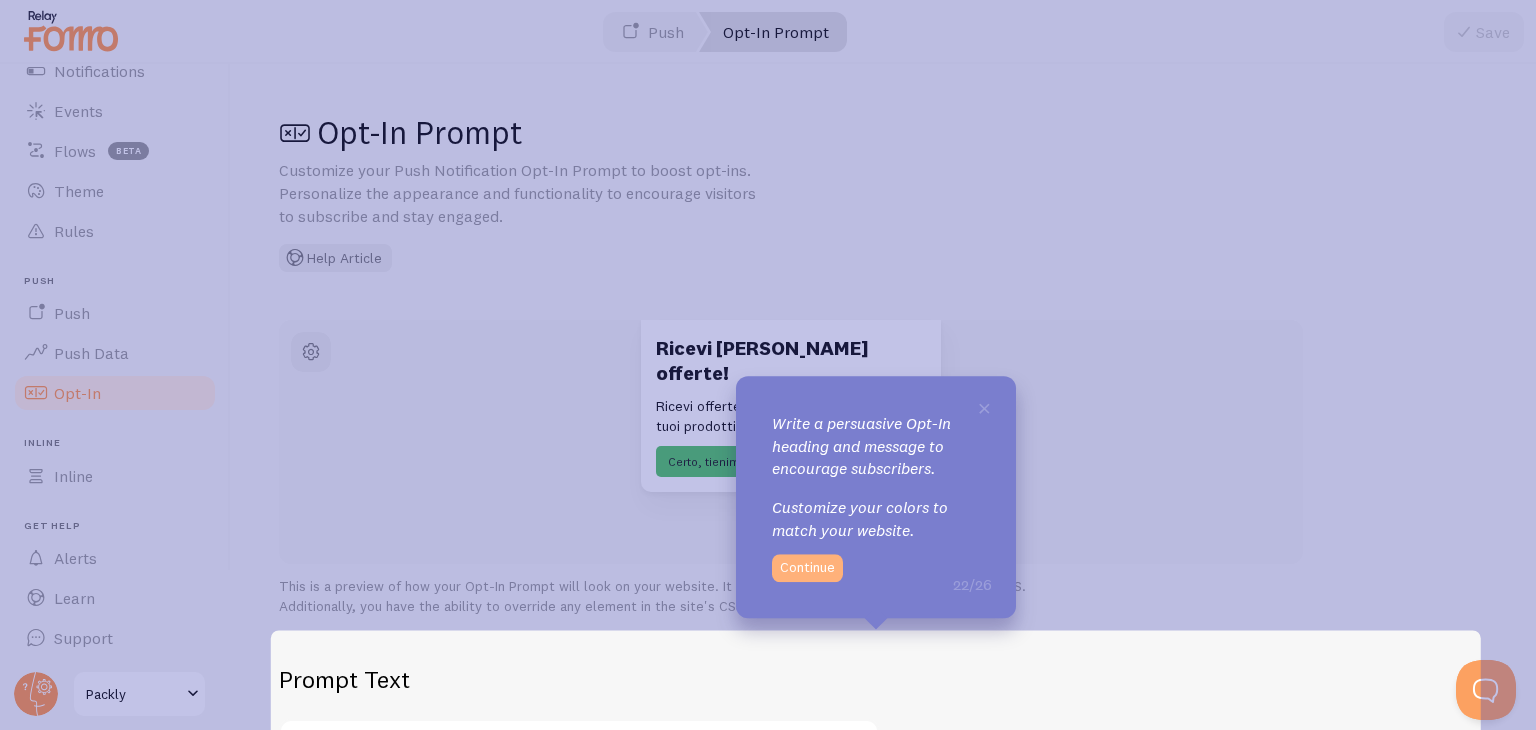 click on "Continue" at bounding box center (807, 568) 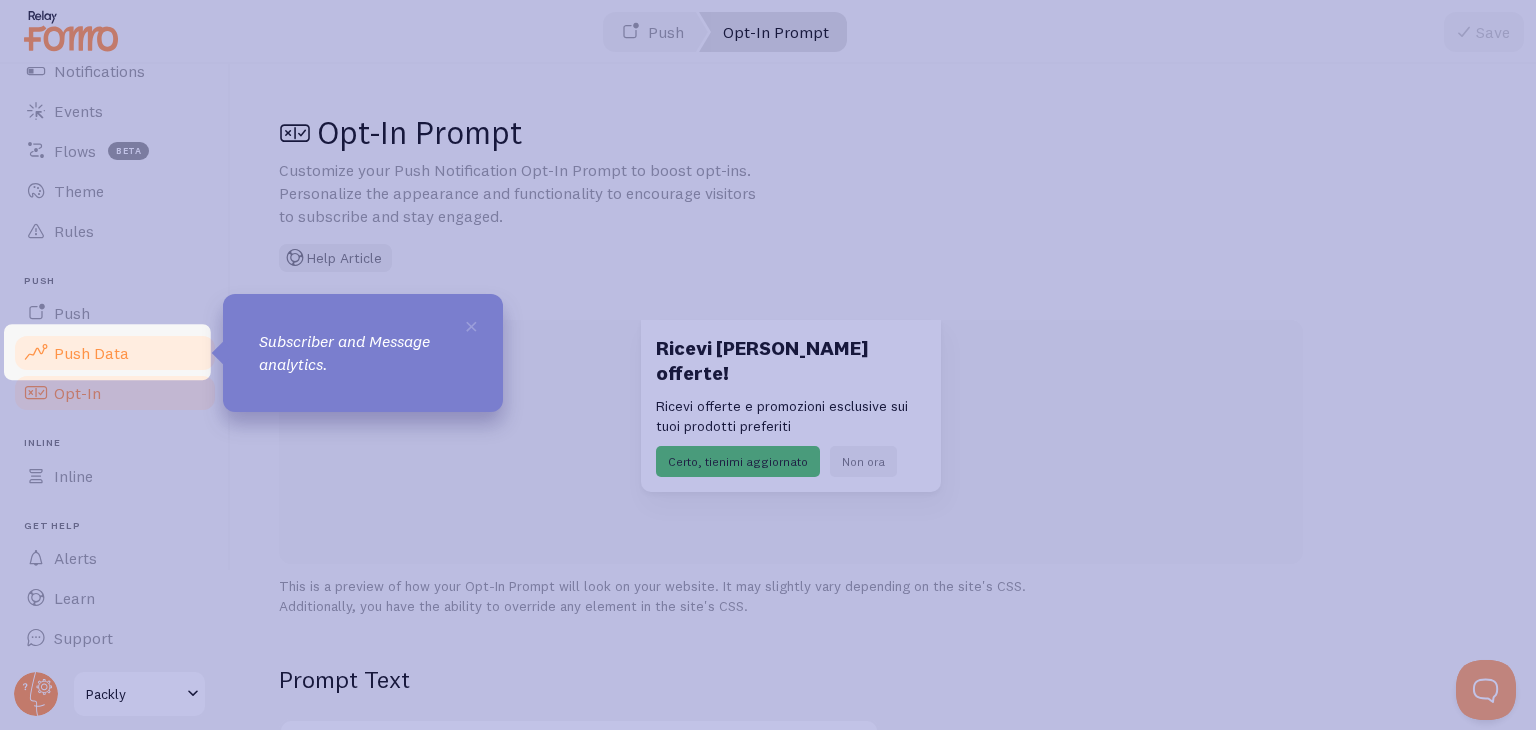 click on "Push Data" at bounding box center (115, 353) 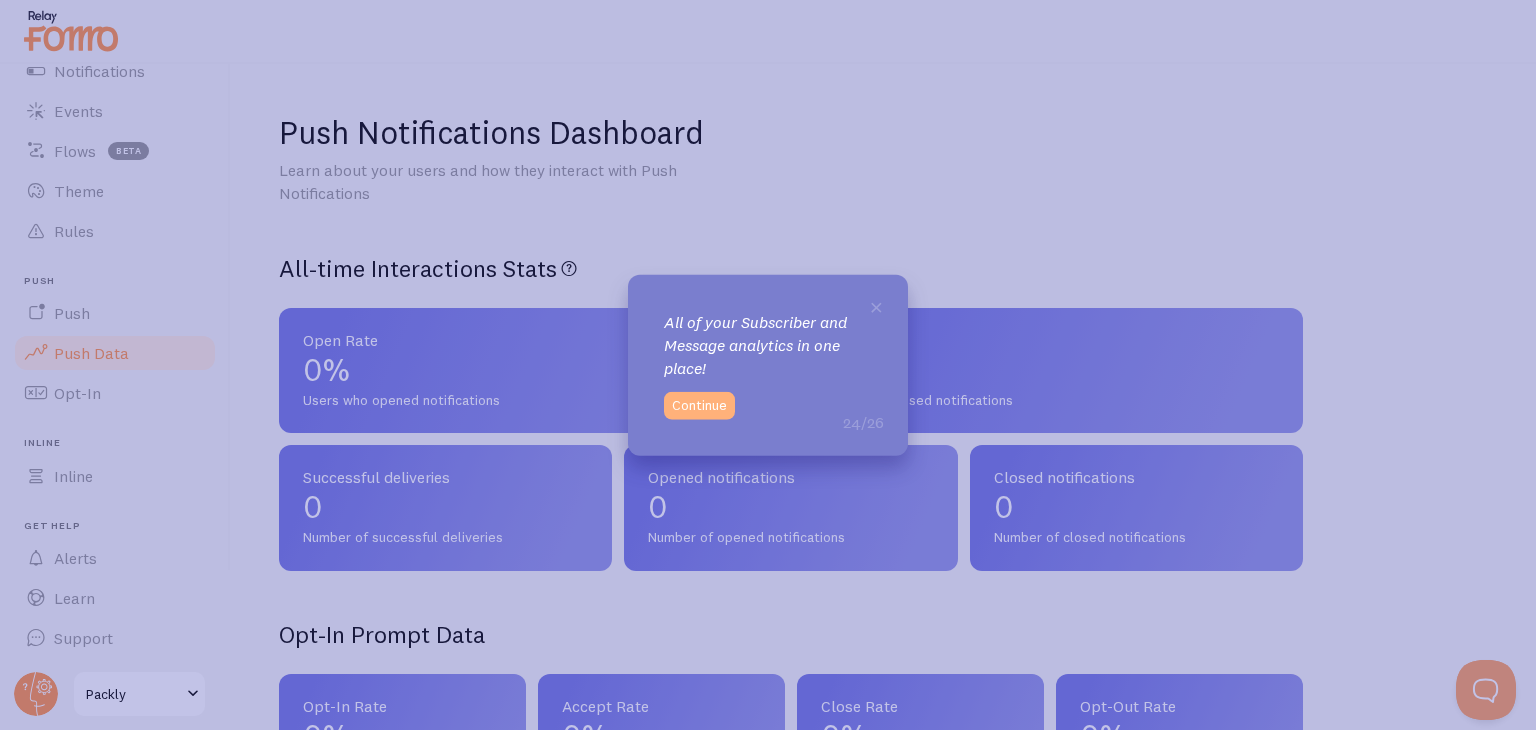 click on "Continue" at bounding box center [699, 405] 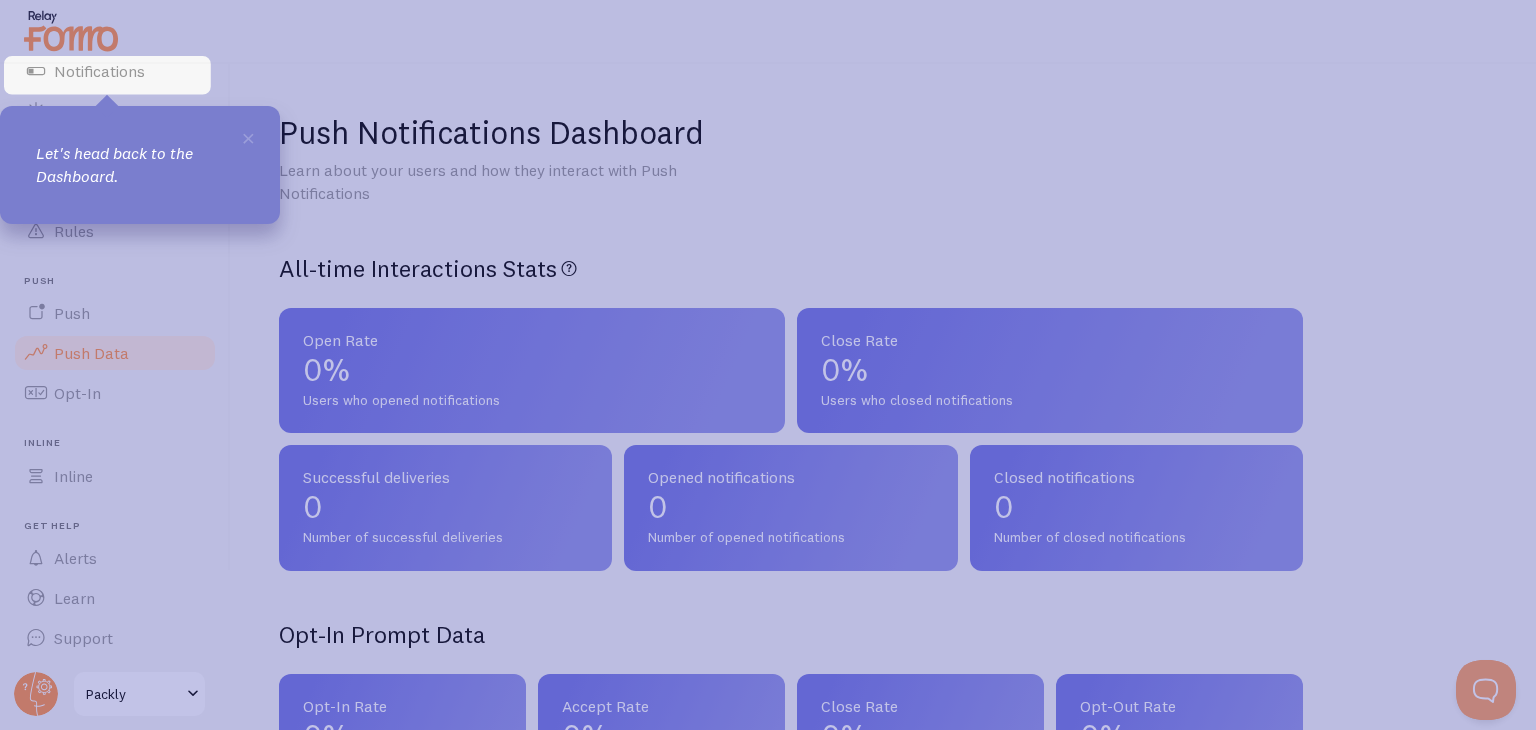 scroll, scrollTop: 6, scrollLeft: 0, axis: vertical 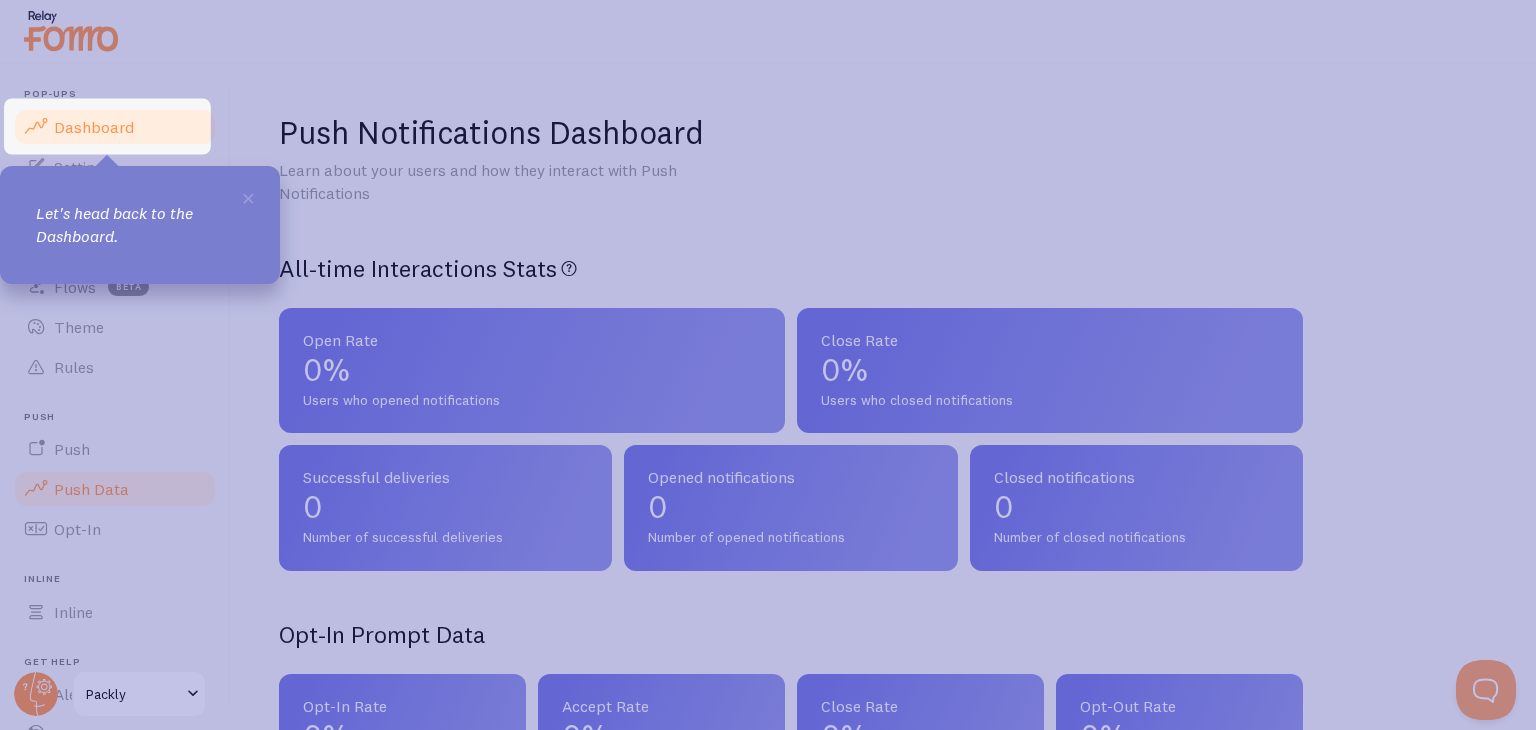 click on "Dashboard" at bounding box center (115, 127) 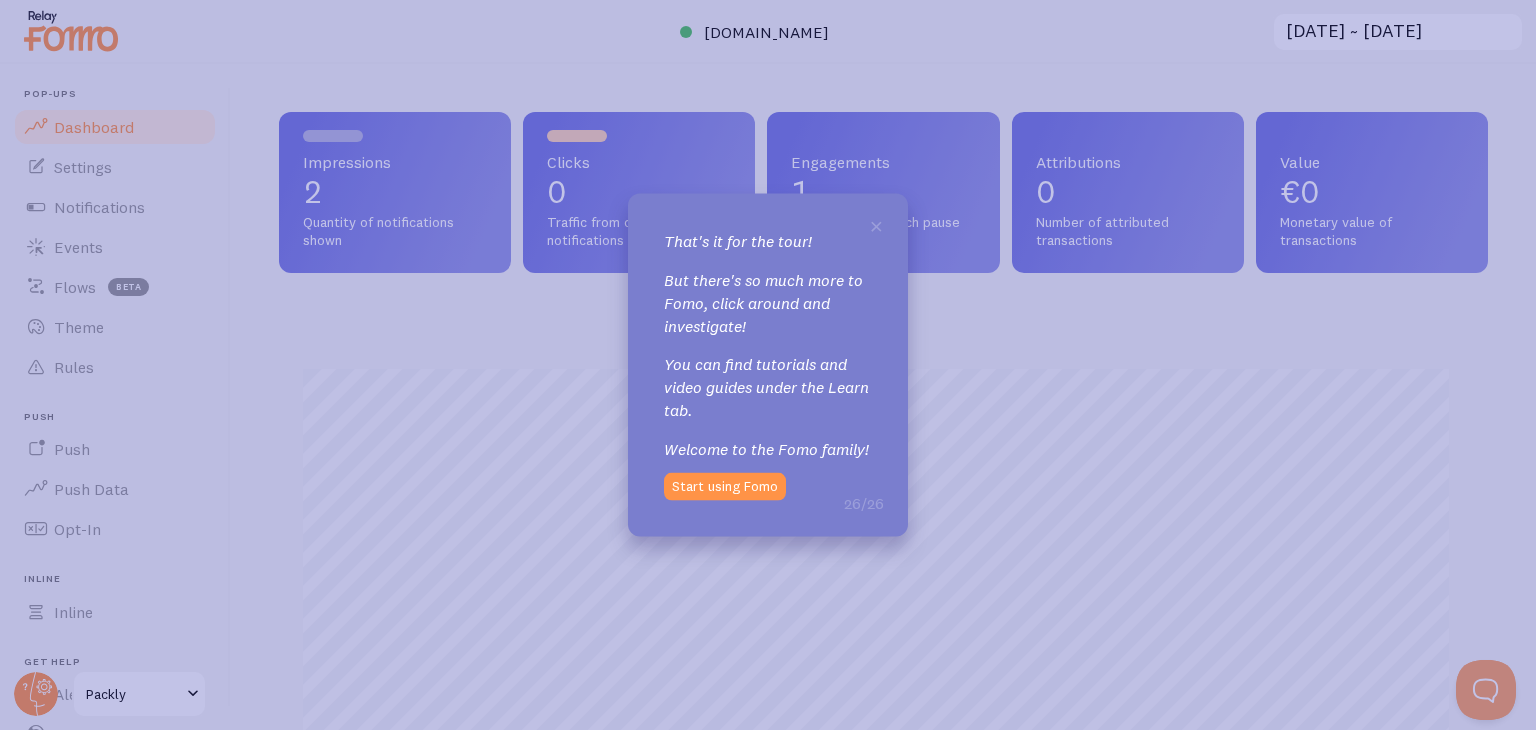 scroll, scrollTop: 999474, scrollLeft: 998805, axis: both 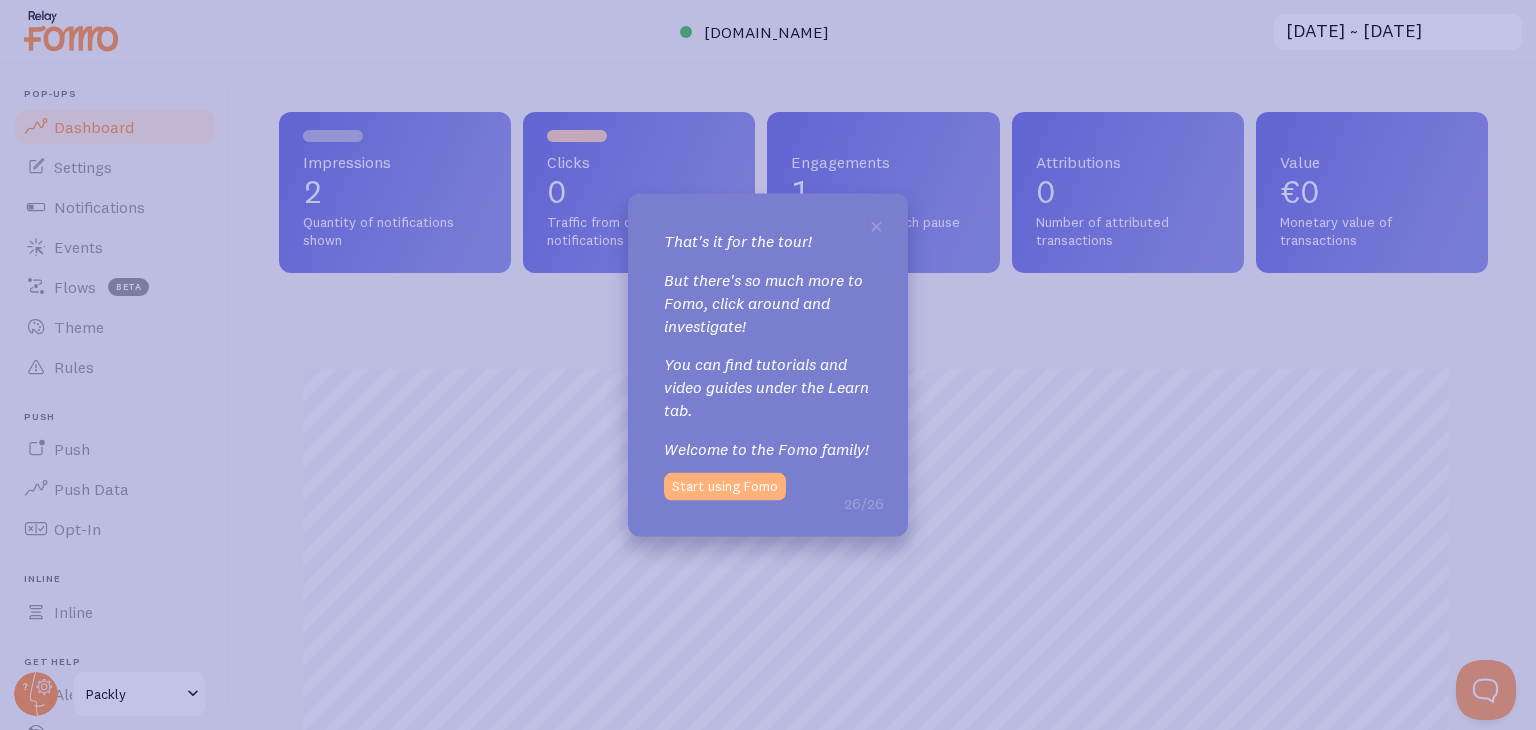 click on "Start using Fomo" at bounding box center [725, 486] 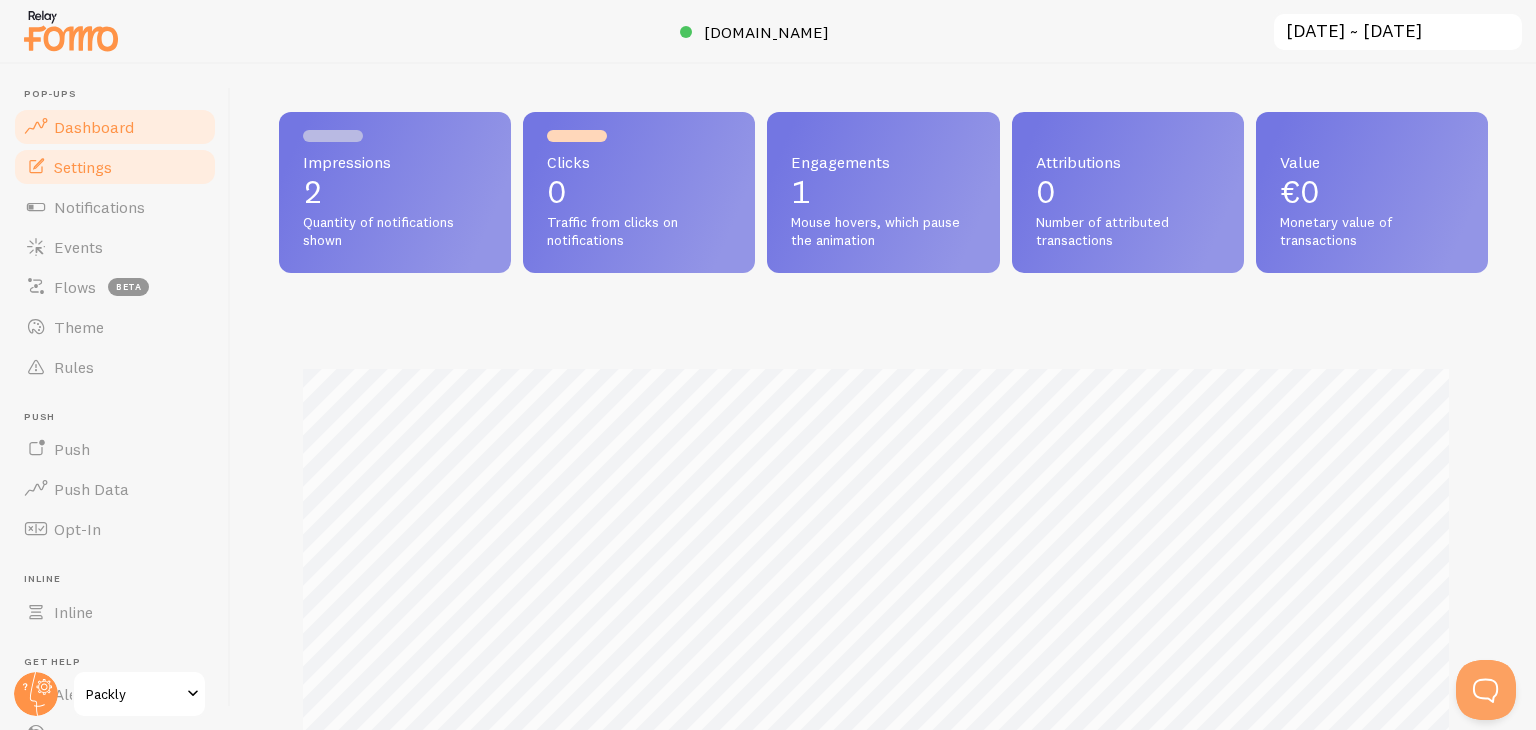 click on "Settings" at bounding box center [115, 167] 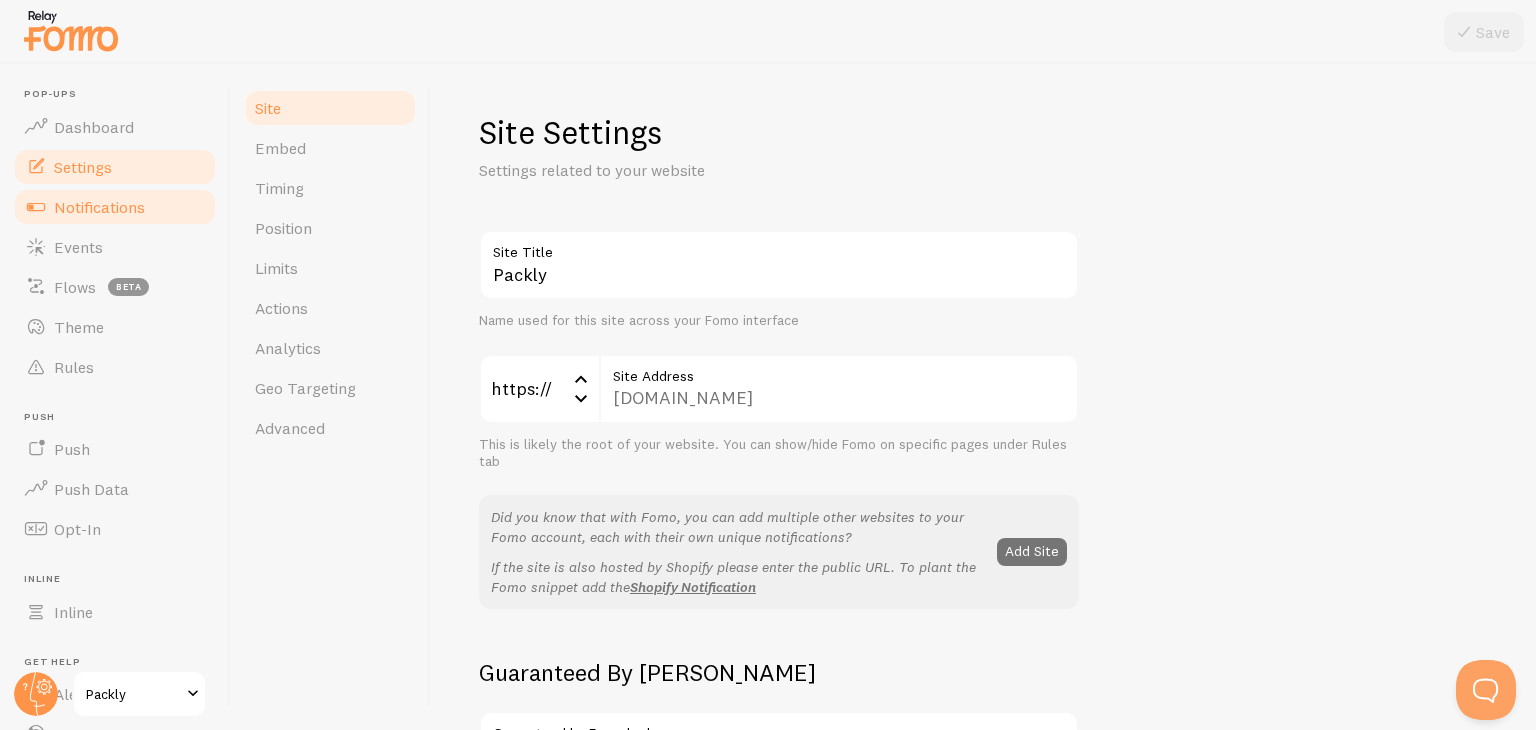 click on "Notifications" at bounding box center (99, 207) 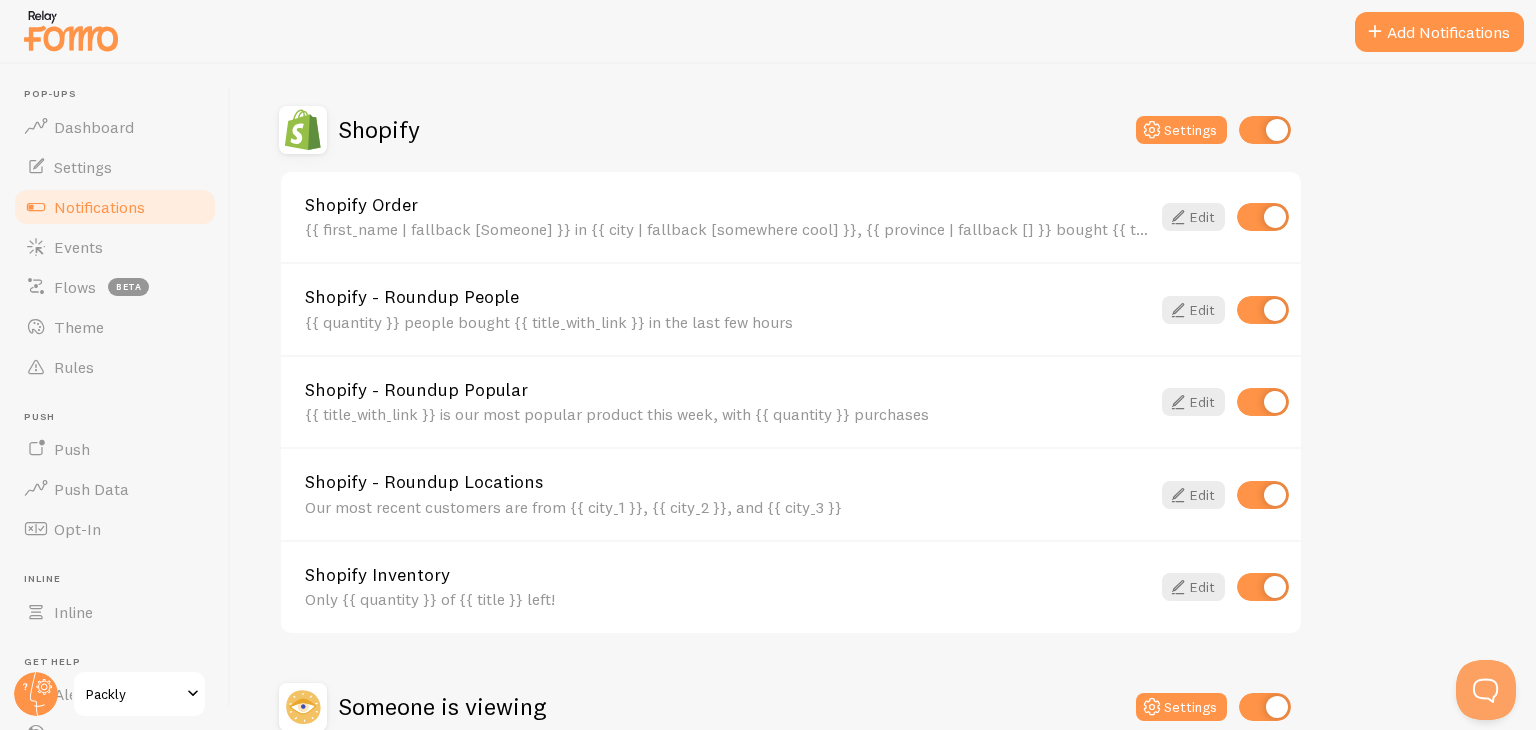 scroll, scrollTop: 667, scrollLeft: 0, axis: vertical 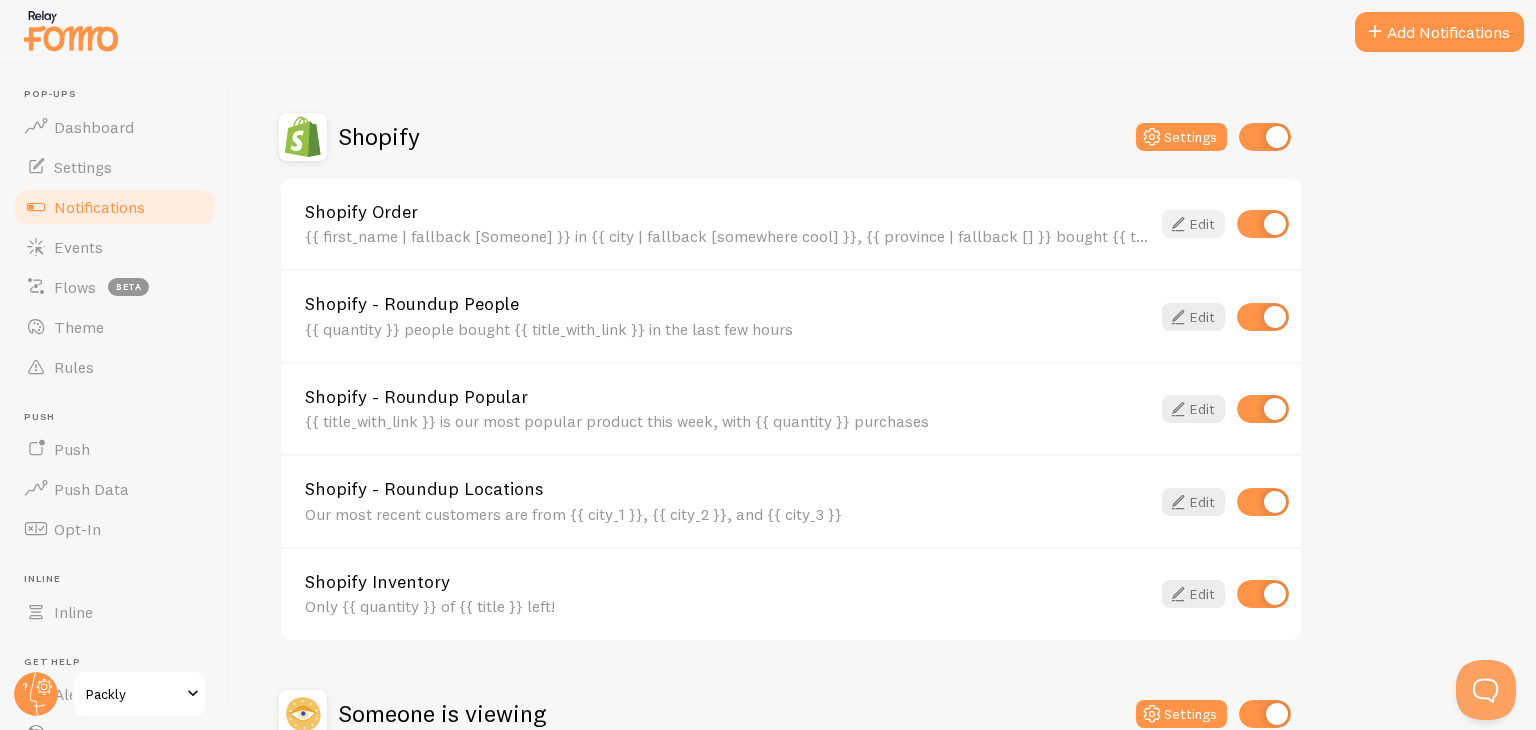 click on "Edit" at bounding box center (1193, 224) 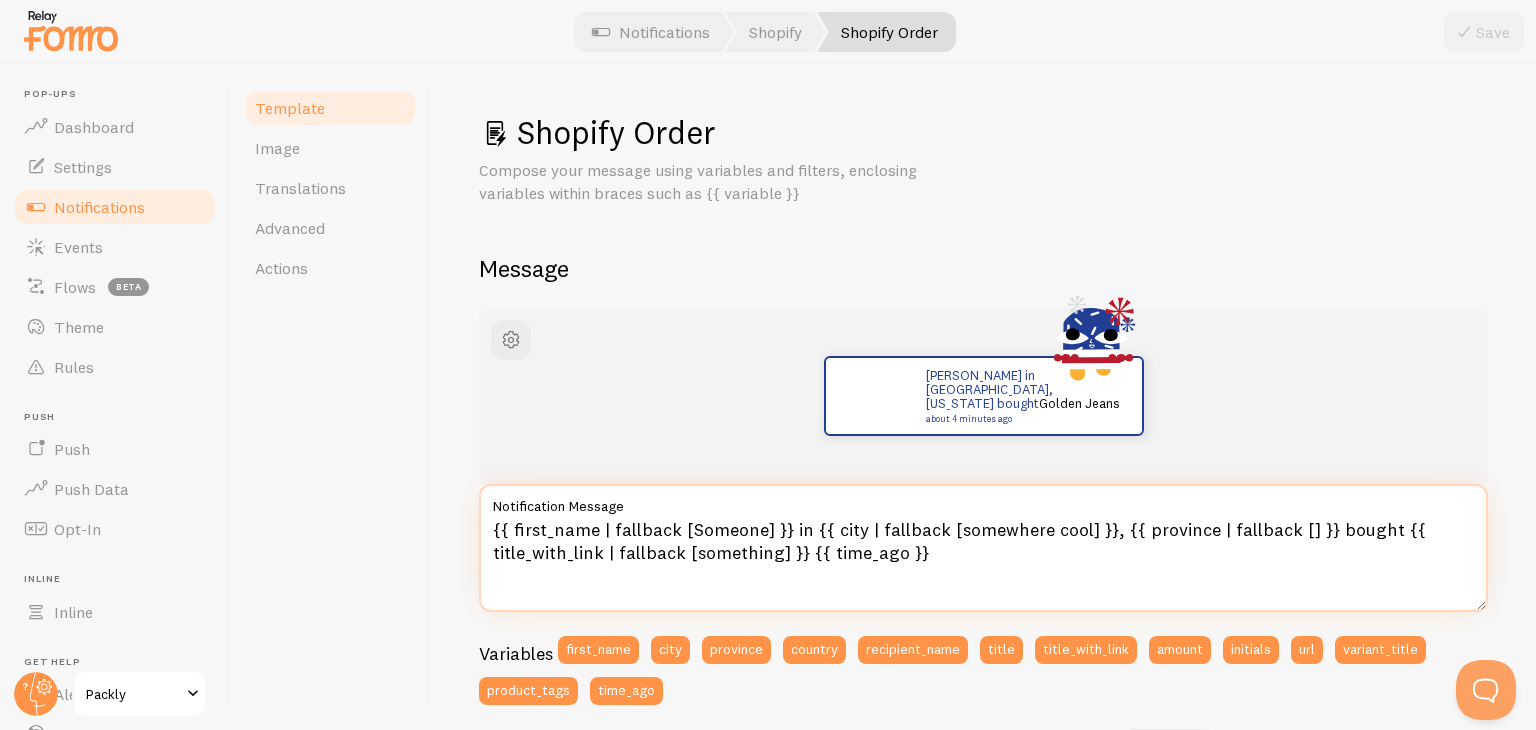 click on "{{ first_name | fallback [Someone] }} in {{ city | fallback [somewhere cool] }}, {{ province | fallback [] }} bought {{ title_with_link | fallback [something] }} {{ time_ago }}" at bounding box center (983, 548) 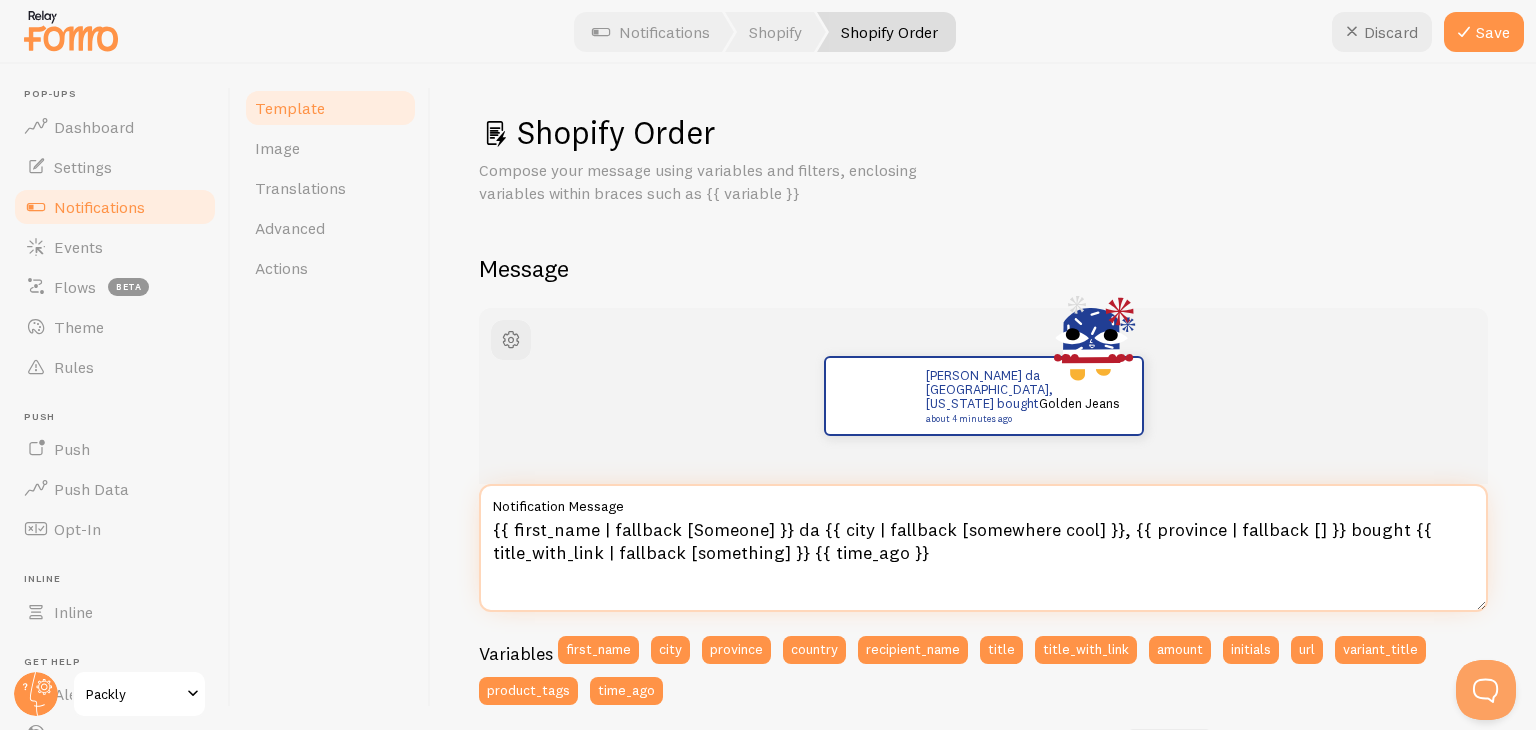 click on "{{ first_name | fallback [Someone] }} da {{ city | fallback [somewhere cool] }}, {{ province | fallback [] }} bought {{ title_with_link | fallback [something] }} {{ time_ago }}" at bounding box center (983, 548) 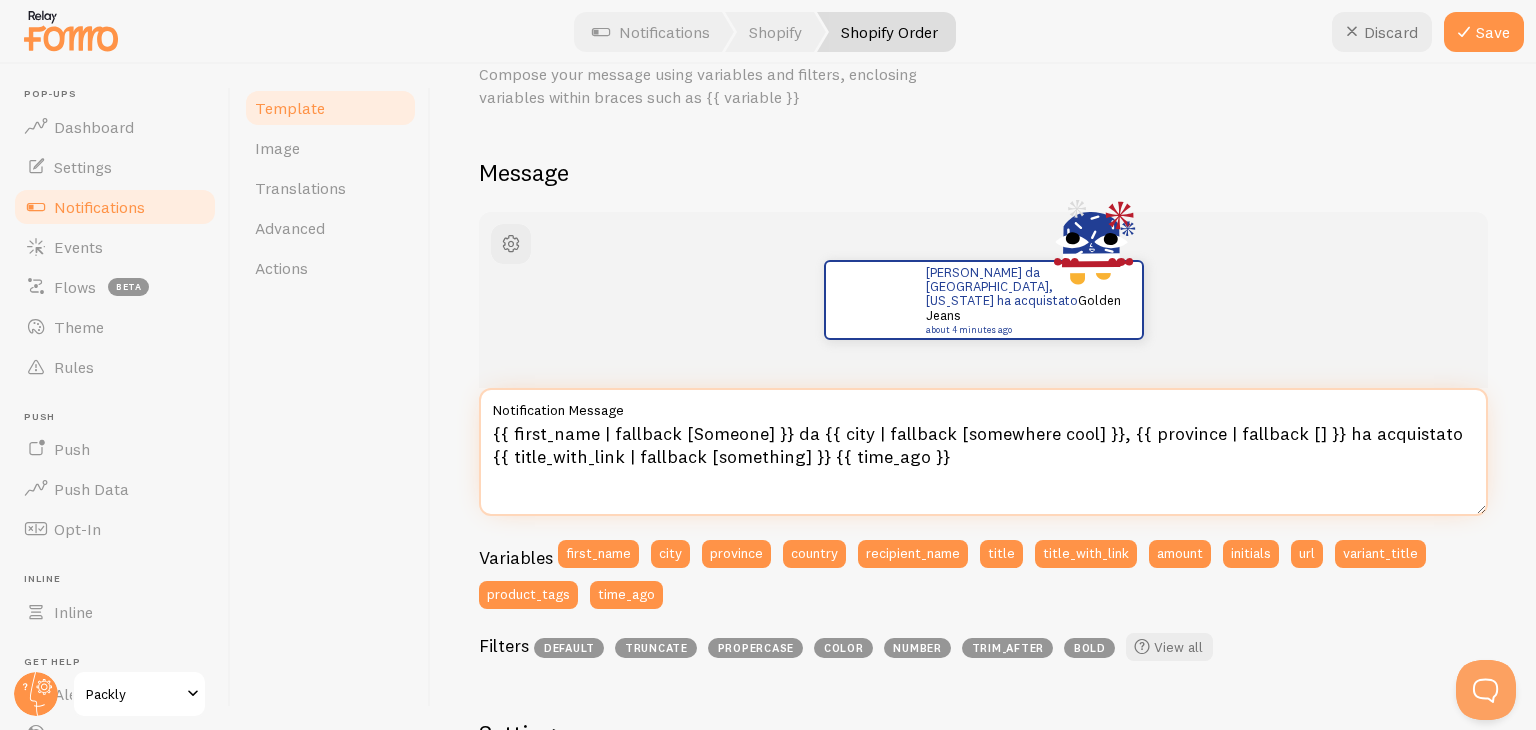 scroll, scrollTop: 96, scrollLeft: 0, axis: vertical 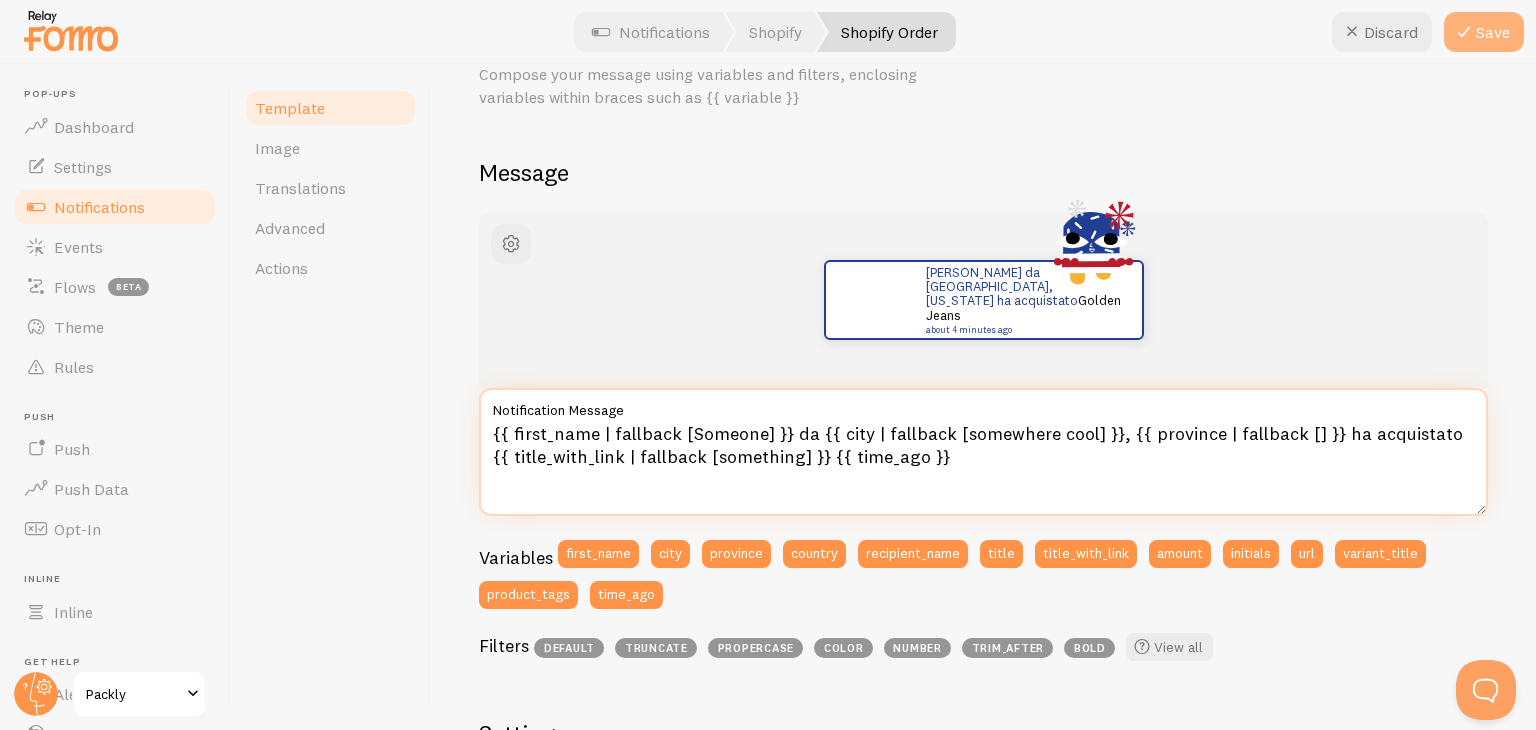 type on "{{ first_name | fallback [Someone] }} da {{ city | fallback [somewhere cool] }}, {{ province | fallback [] }} ha acquistato {{ title_with_link | fallback [something] }} {{ time_ago }}" 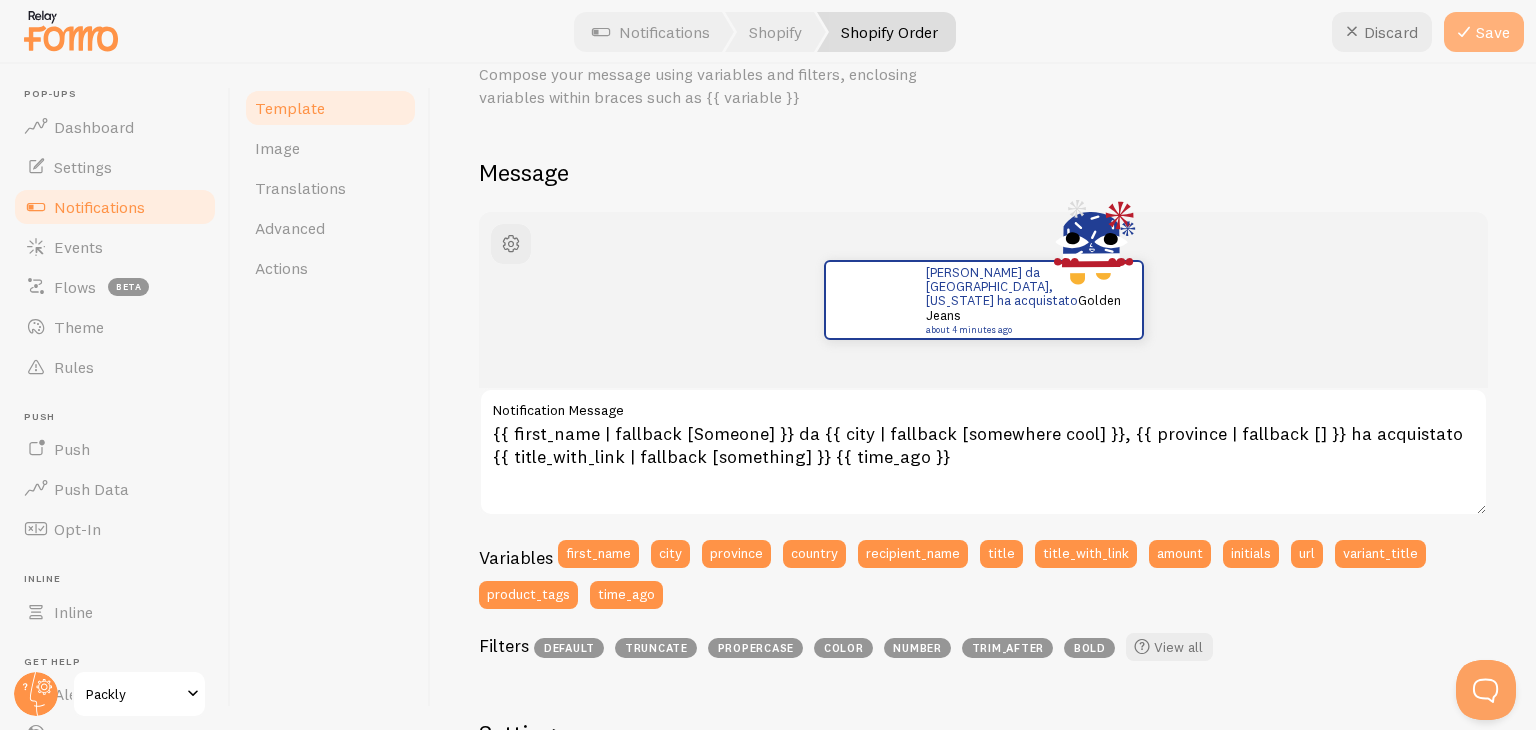 click on "Save" at bounding box center [1484, 32] 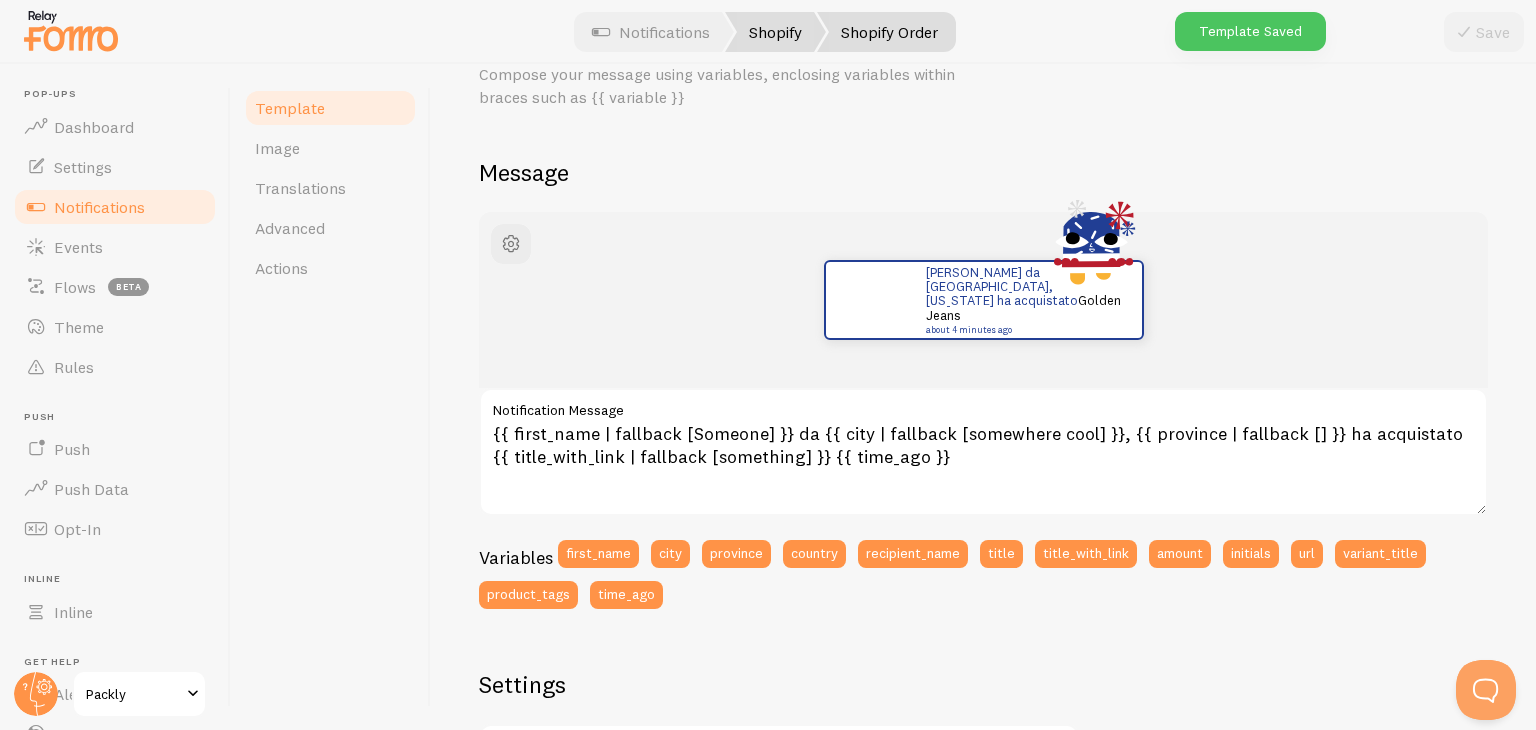 click on "Shopify" at bounding box center [775, 32] 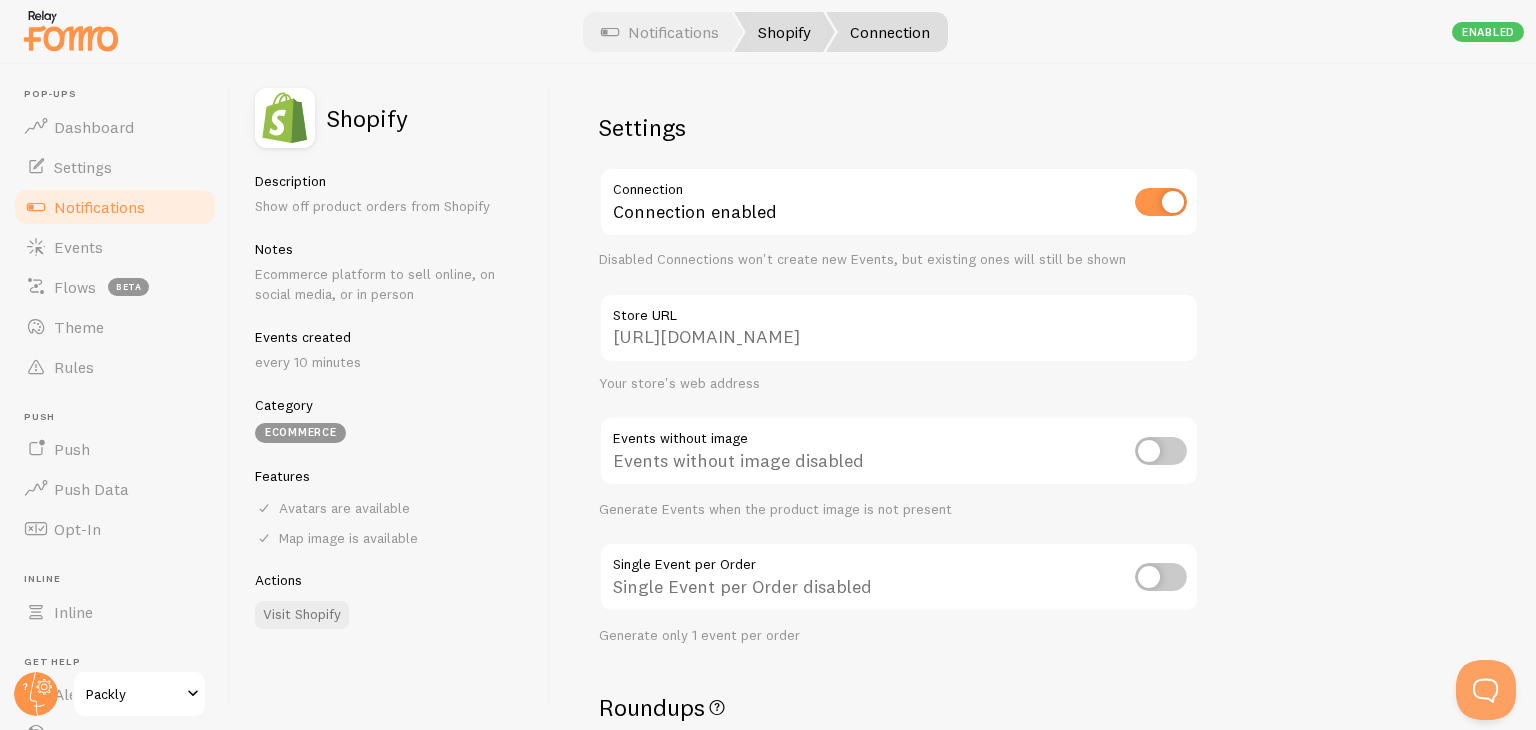 click on "Shopify" at bounding box center [784, 32] 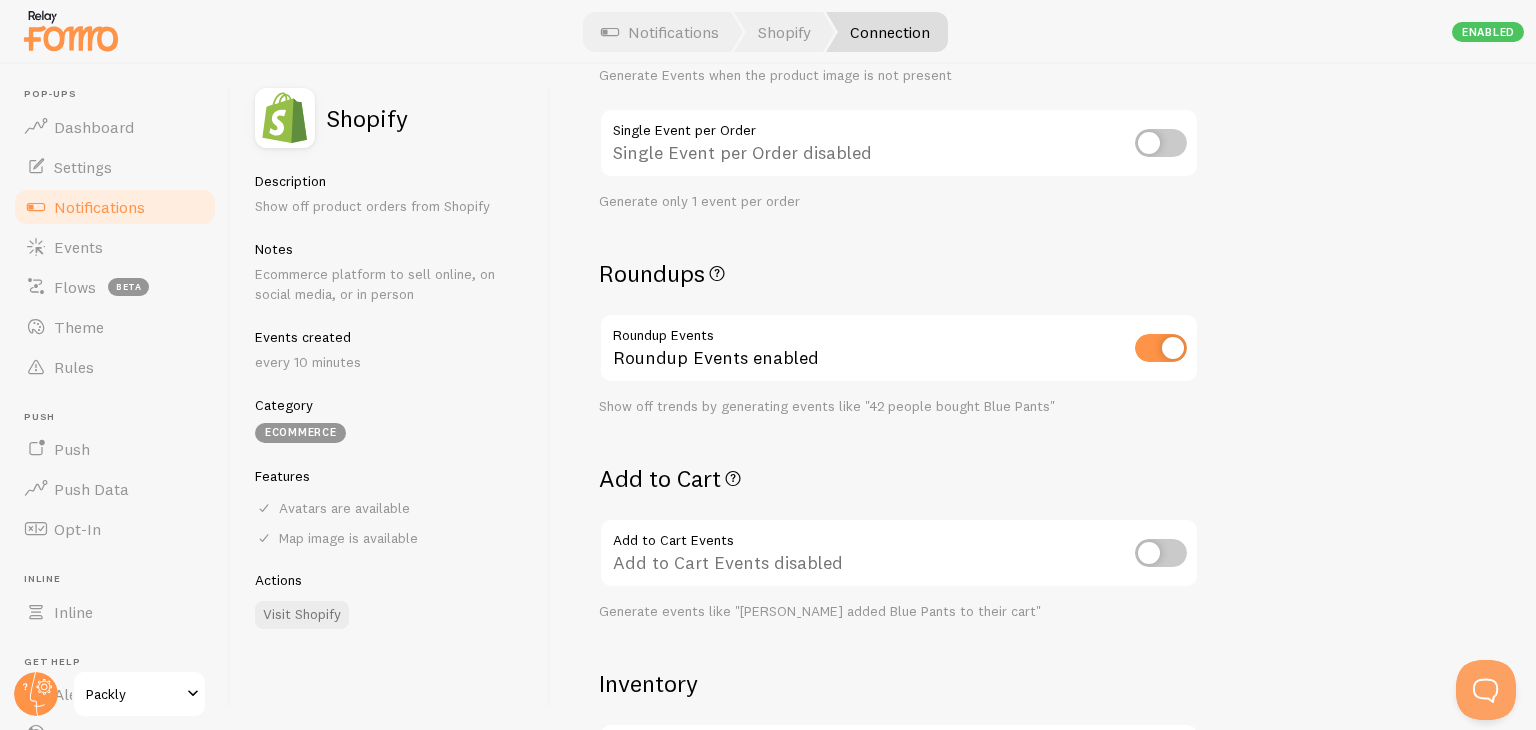 scroll, scrollTop: 0, scrollLeft: 0, axis: both 